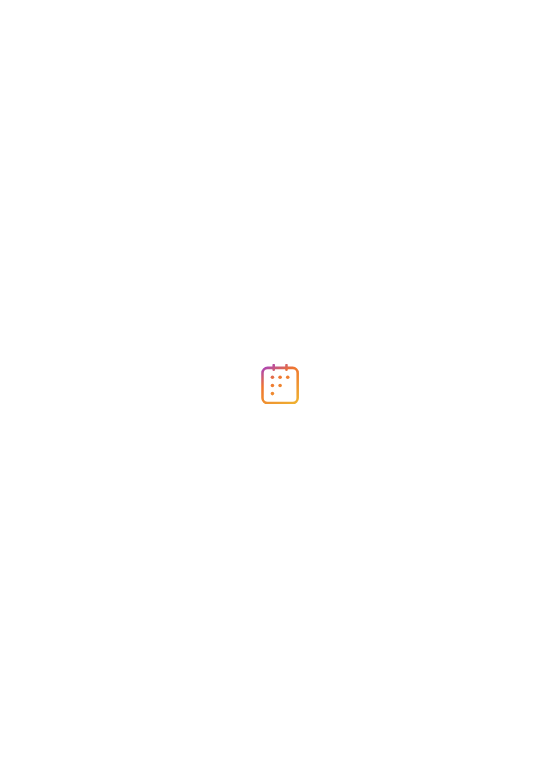 scroll, scrollTop: 0, scrollLeft: 0, axis: both 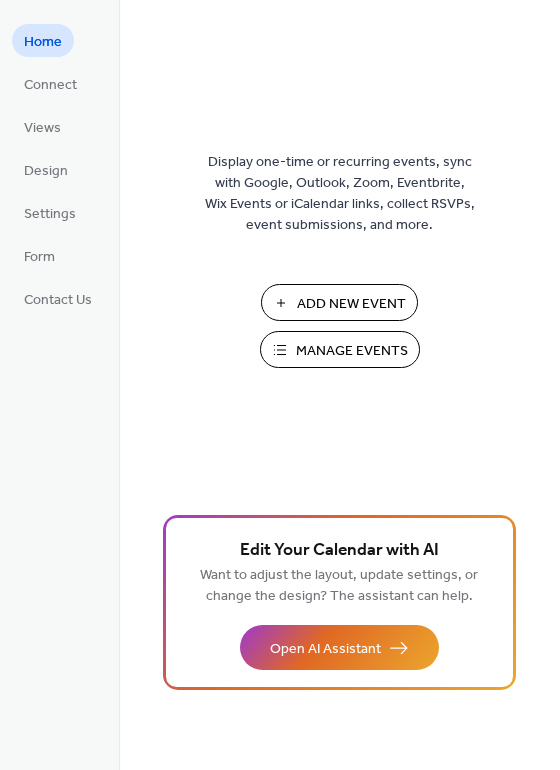 click on "Add New Event" at bounding box center (351, 304) 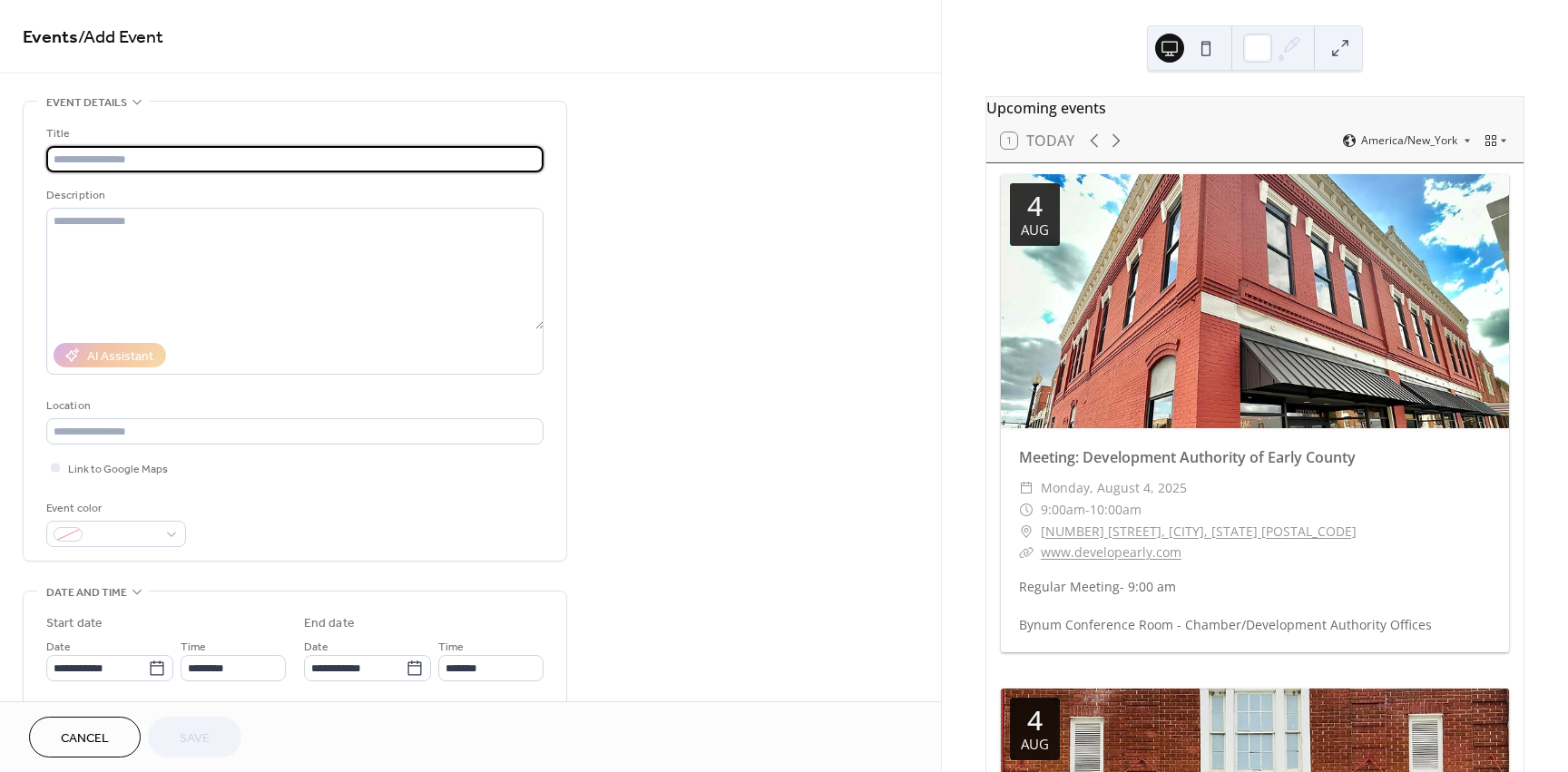 scroll, scrollTop: 0, scrollLeft: 0, axis: both 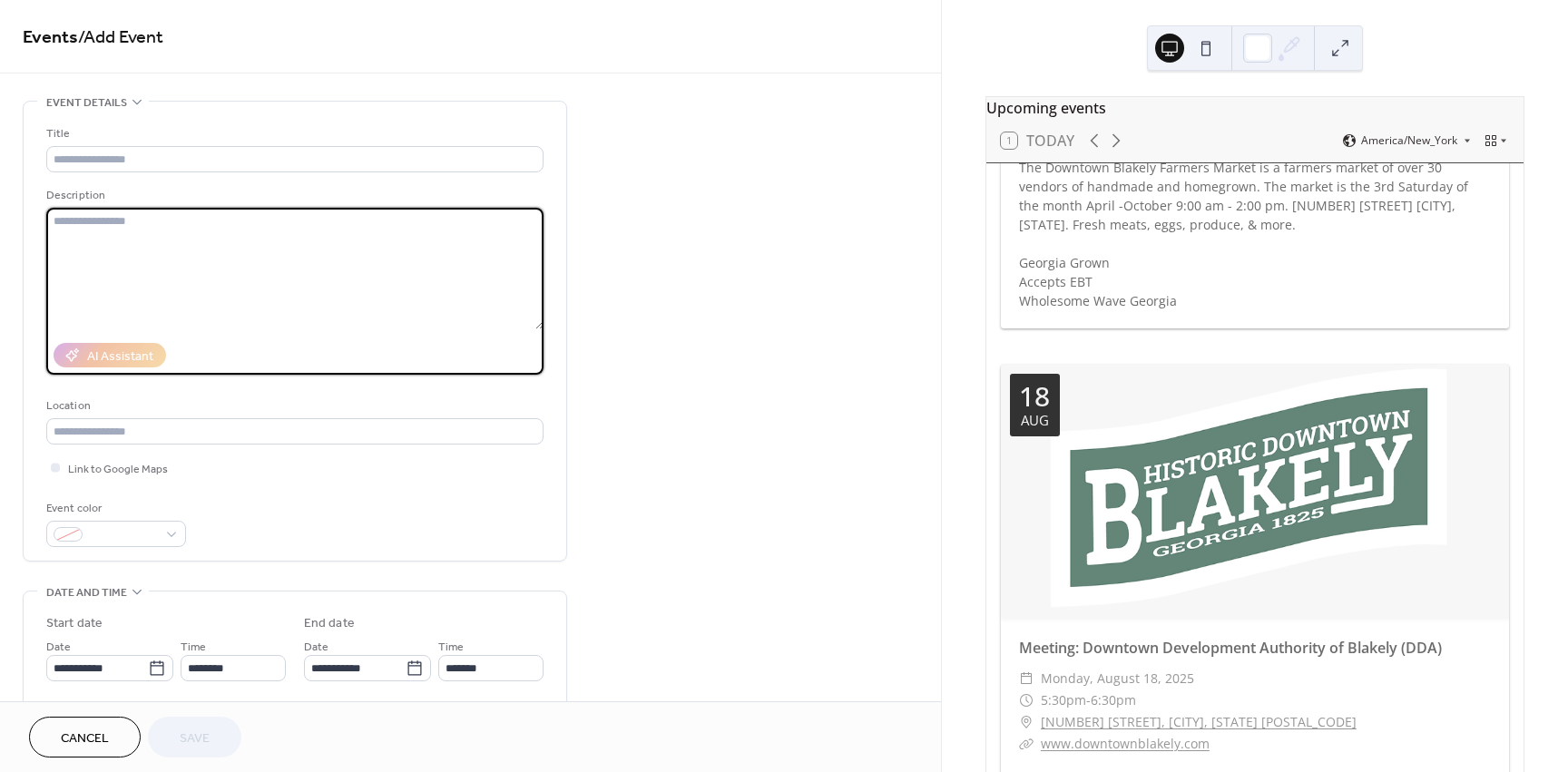click at bounding box center [295, 269] 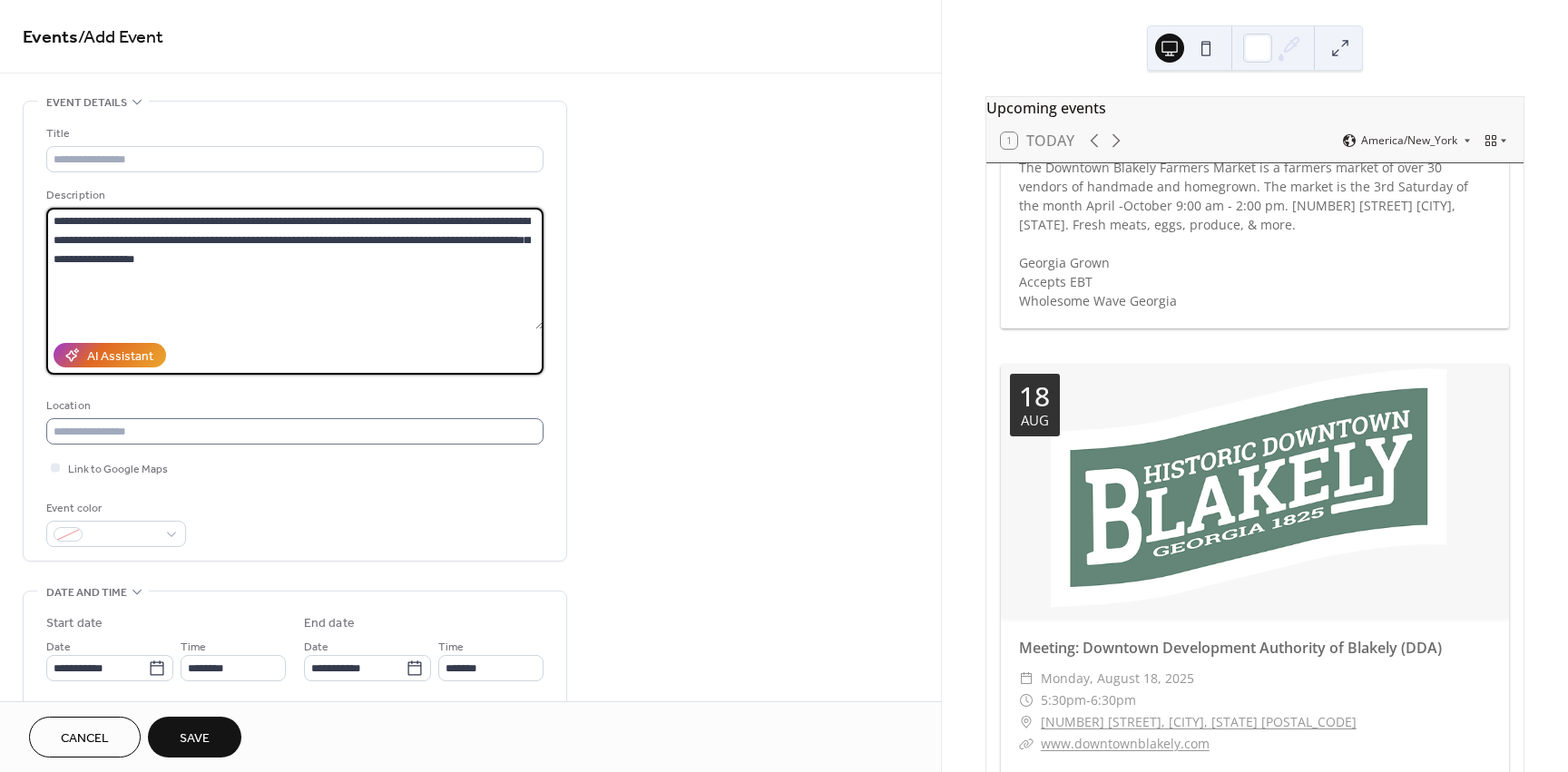 type on "**********" 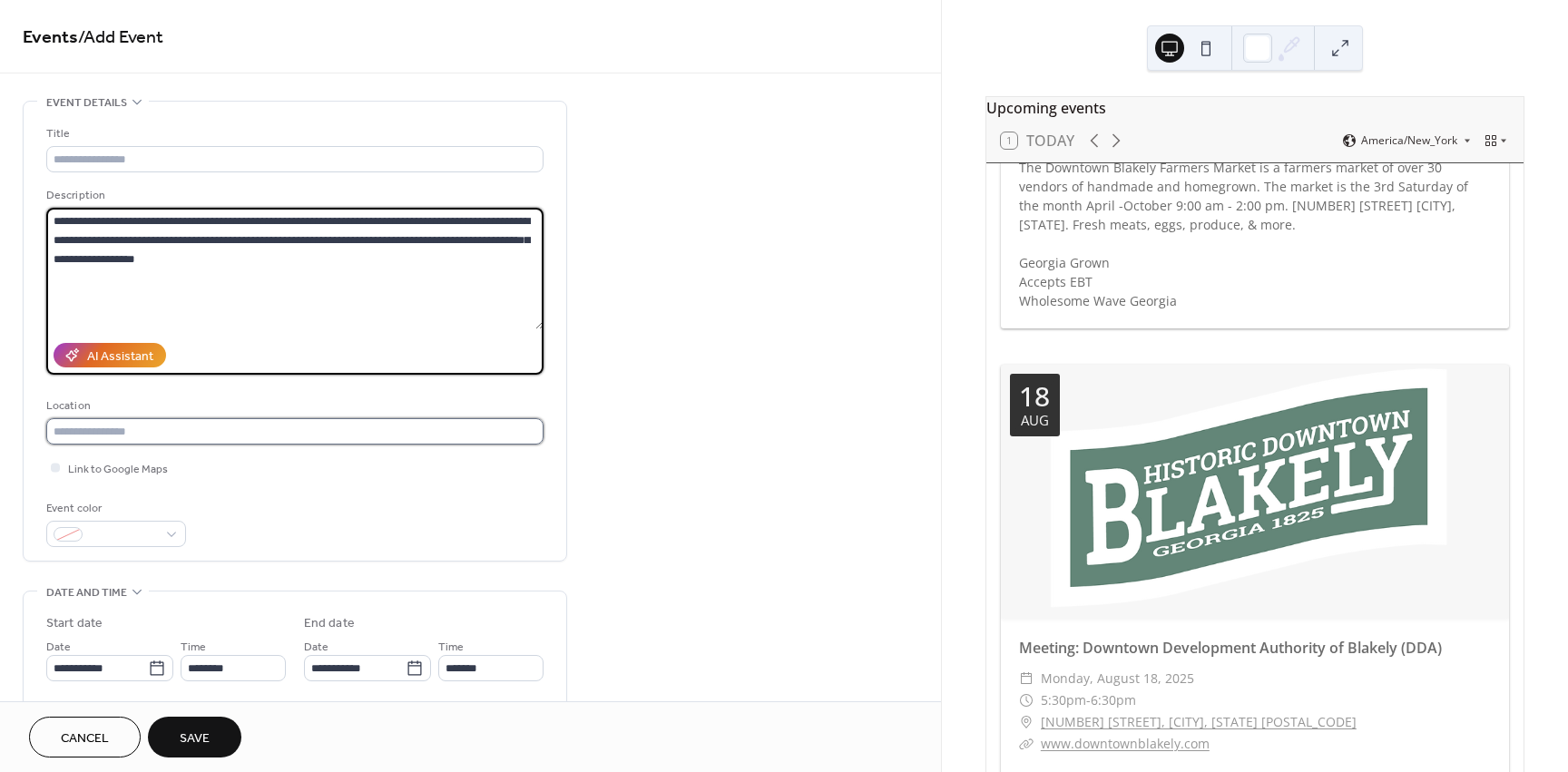click at bounding box center [295, 431] 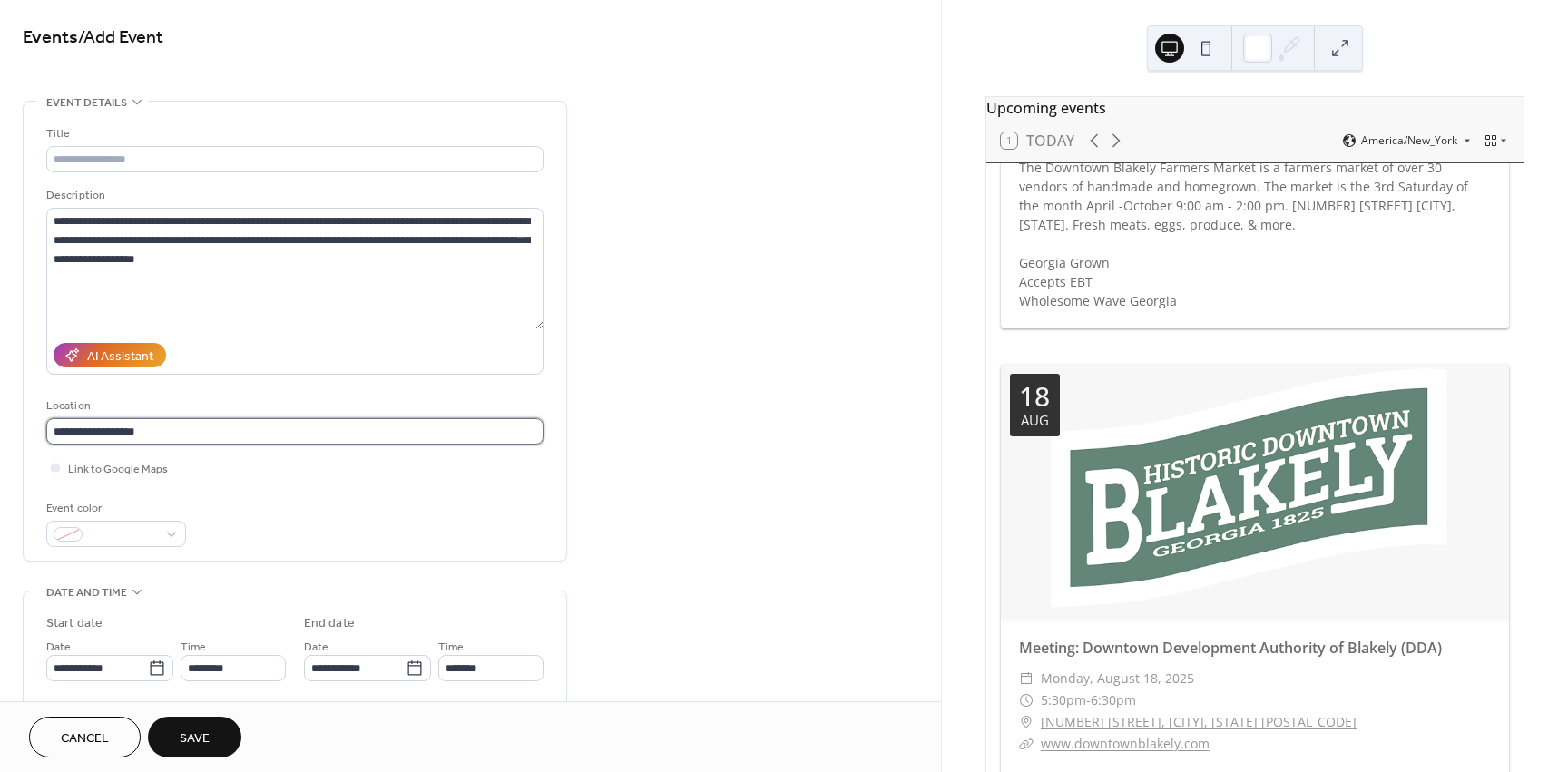 click on "**********" at bounding box center [295, 431] 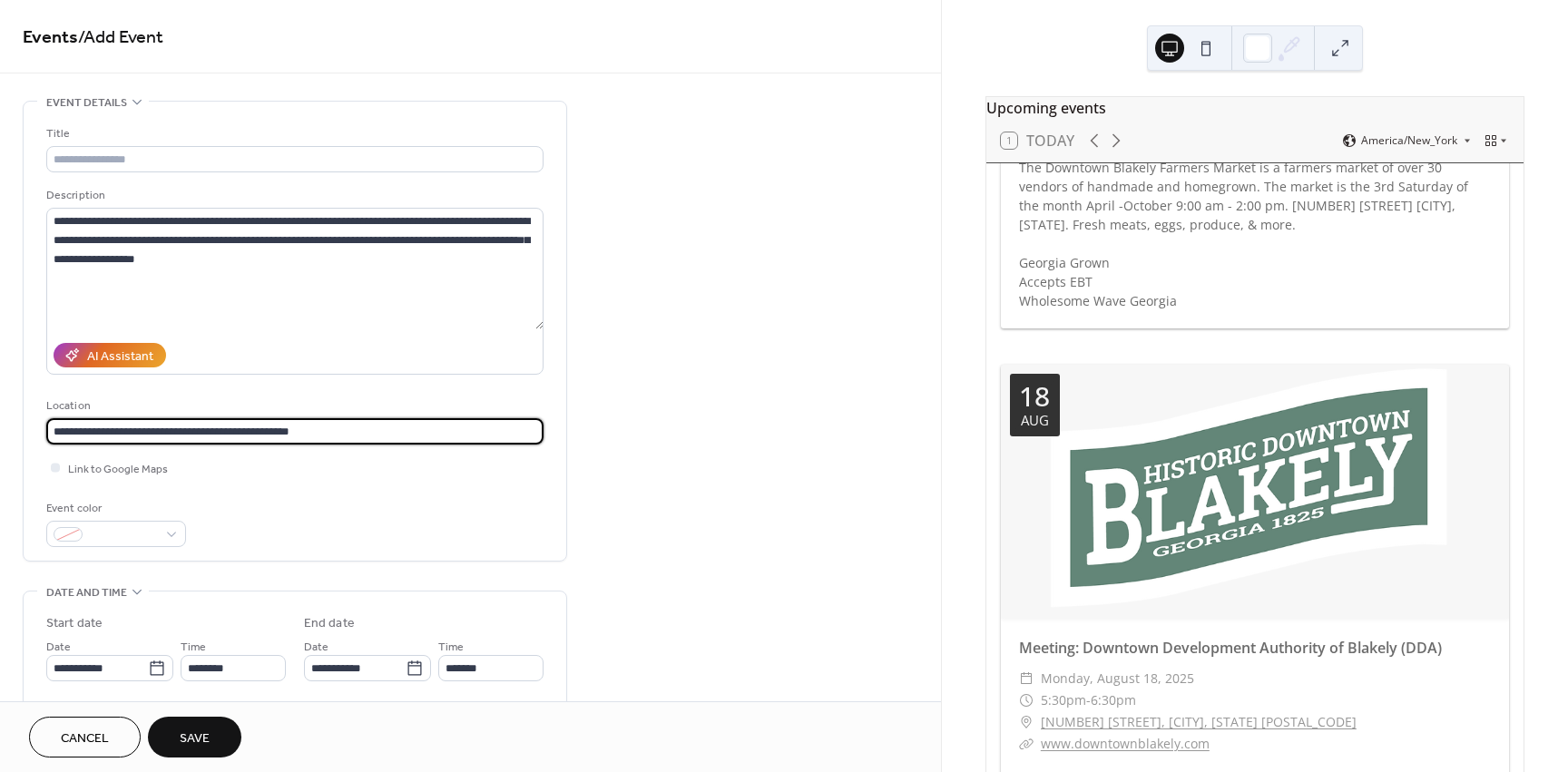 type on "**********" 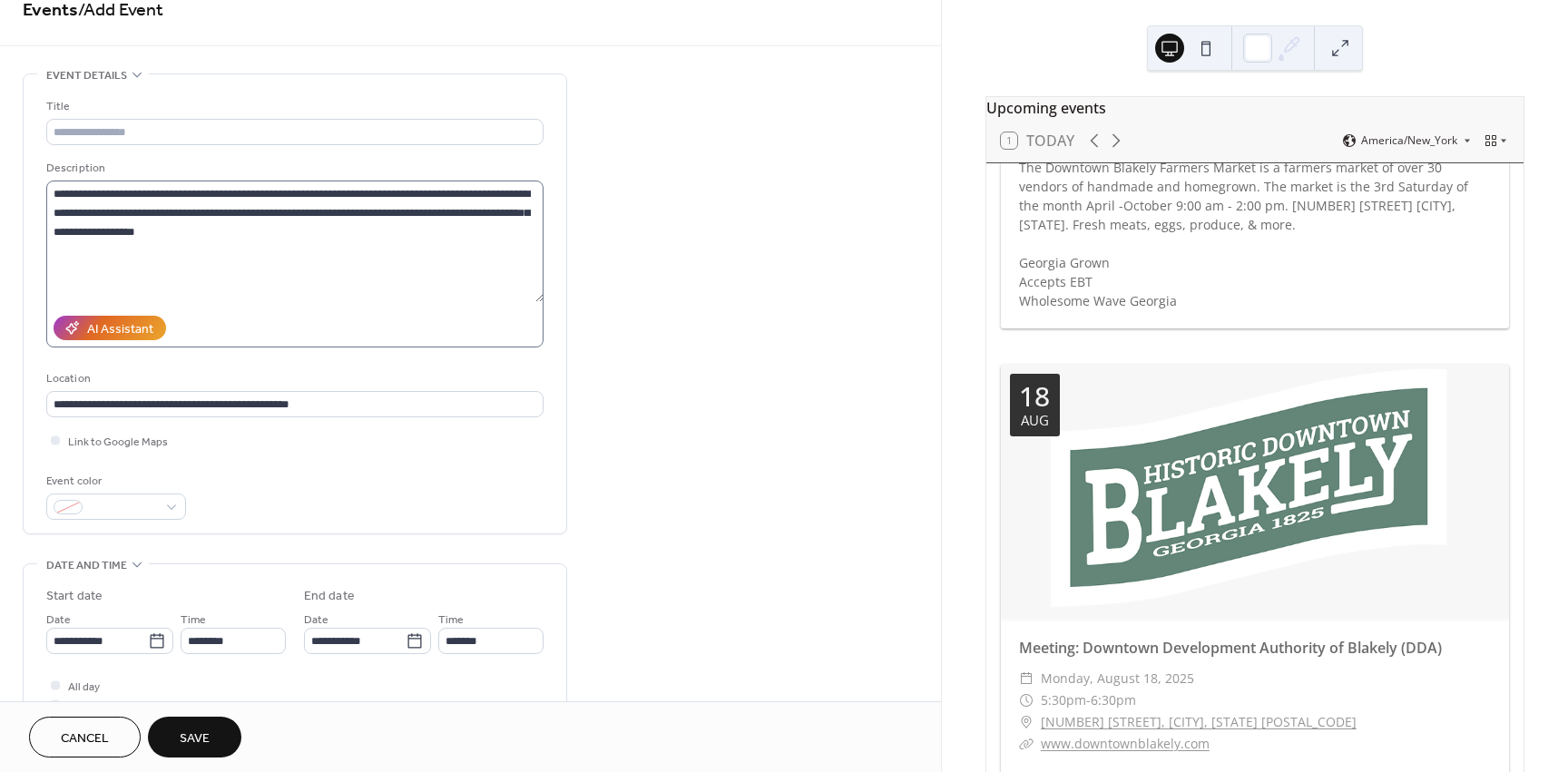 scroll, scrollTop: 0, scrollLeft: 0, axis: both 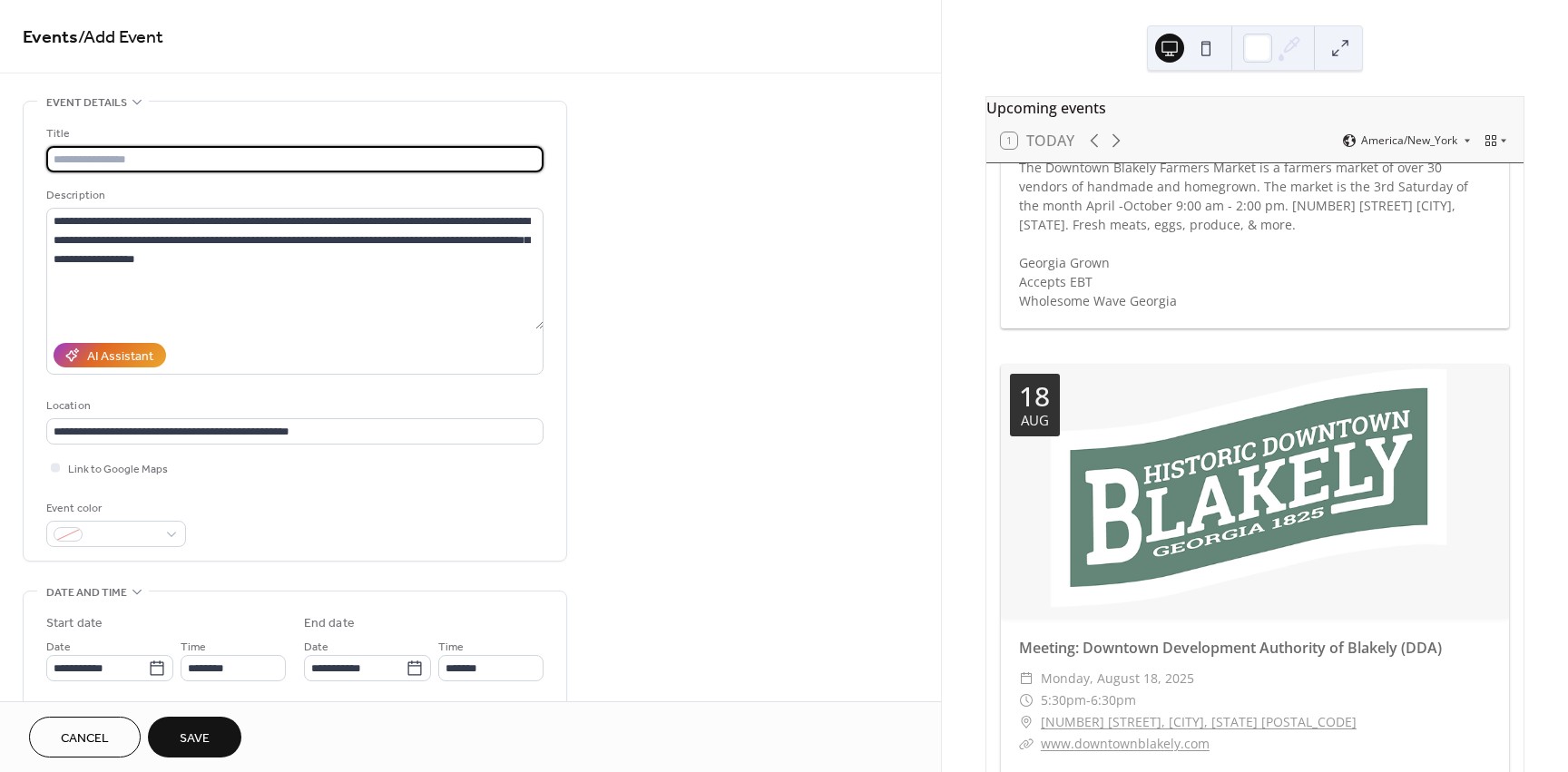 click at bounding box center [295, 159] 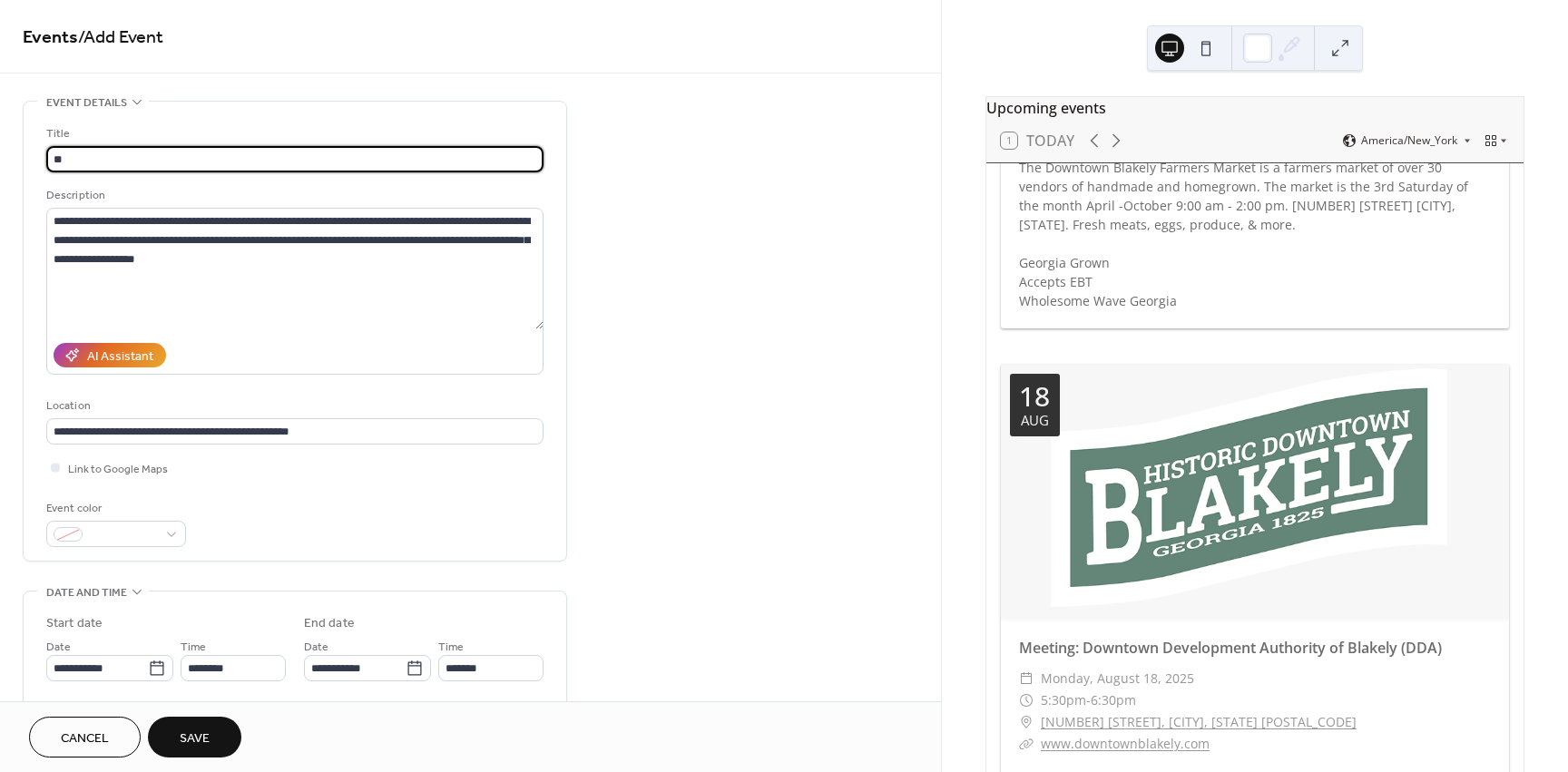type on "*" 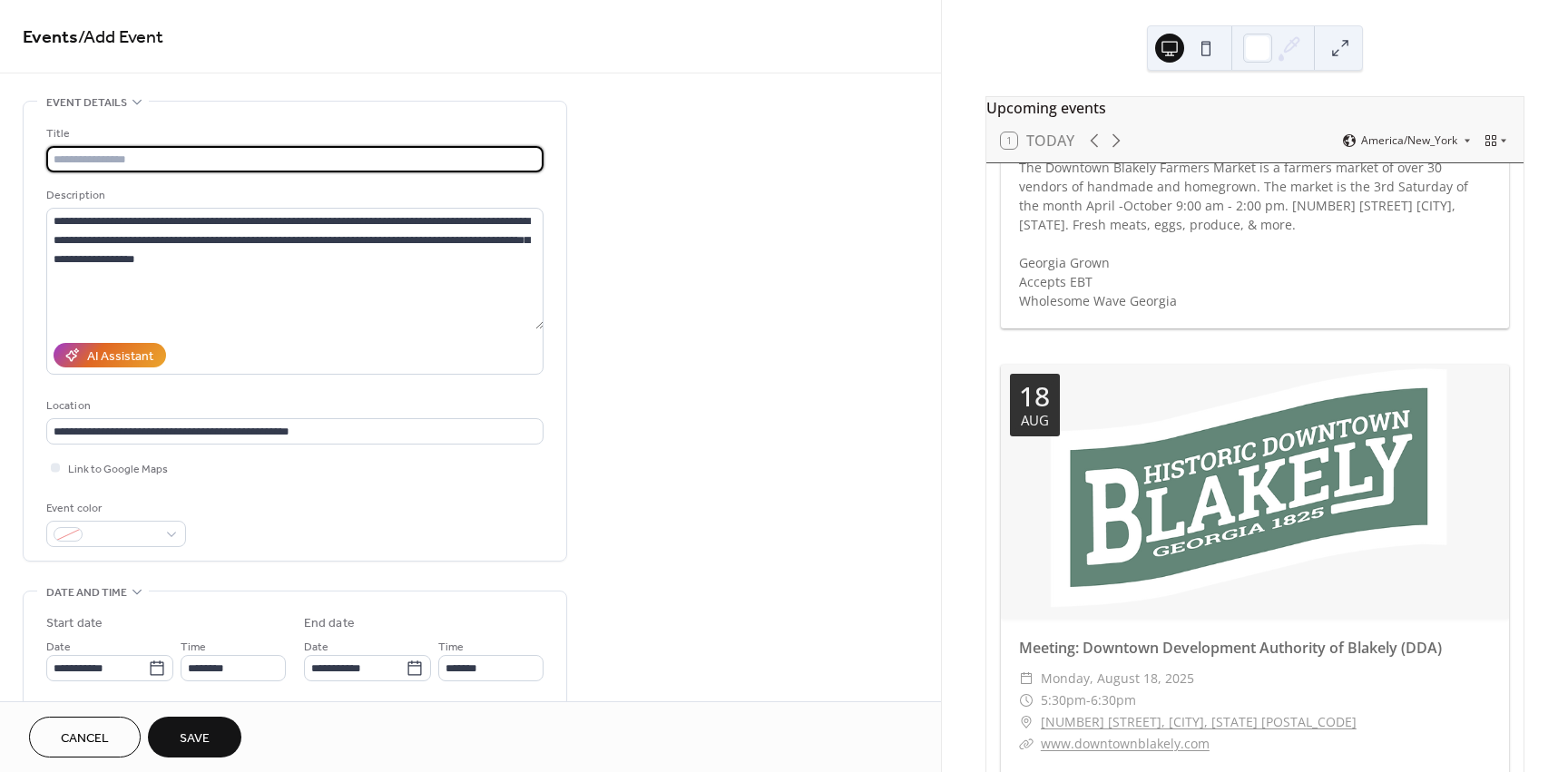 paste on "**********" 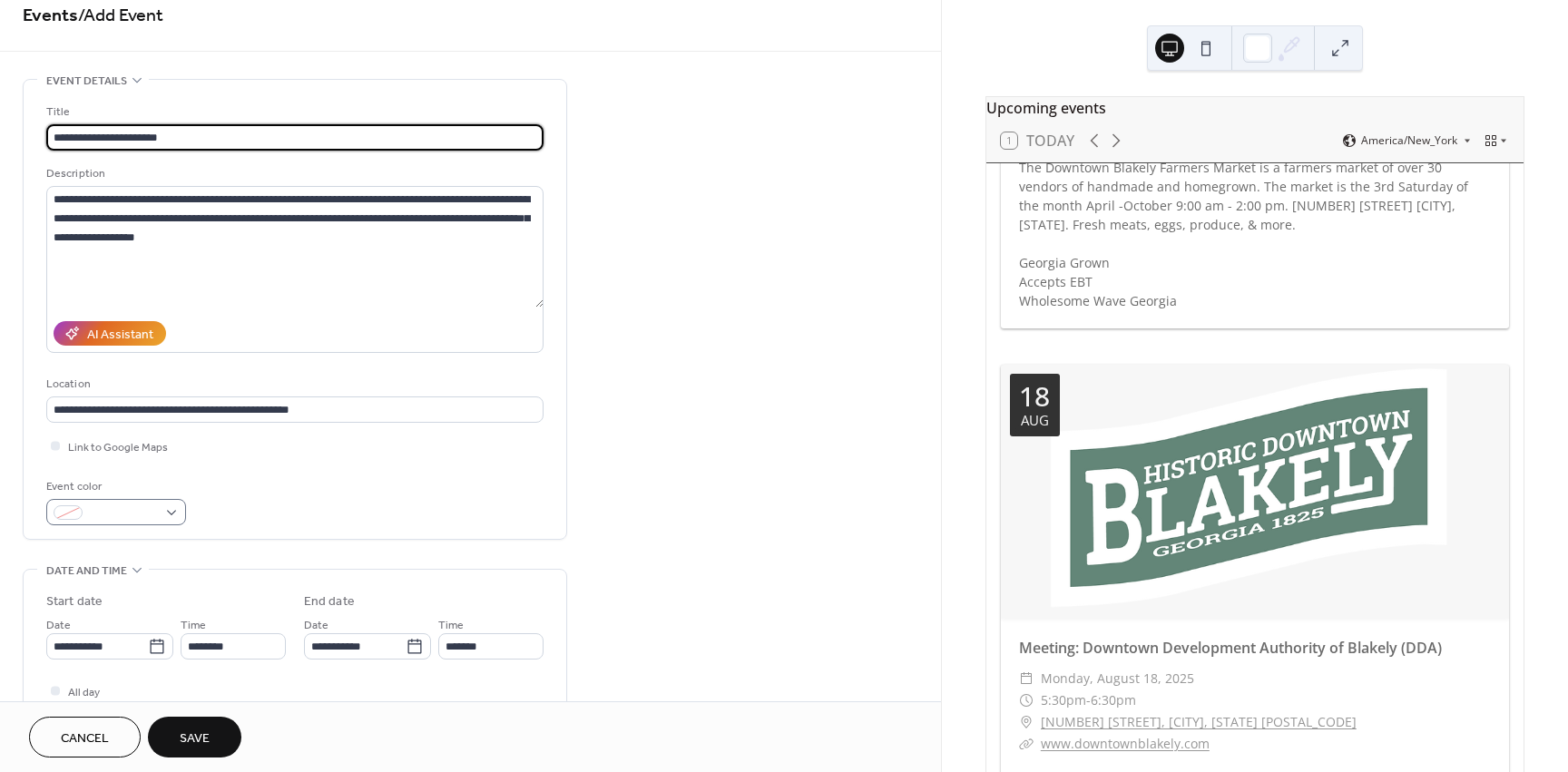 scroll, scrollTop: 91, scrollLeft: 0, axis: vertical 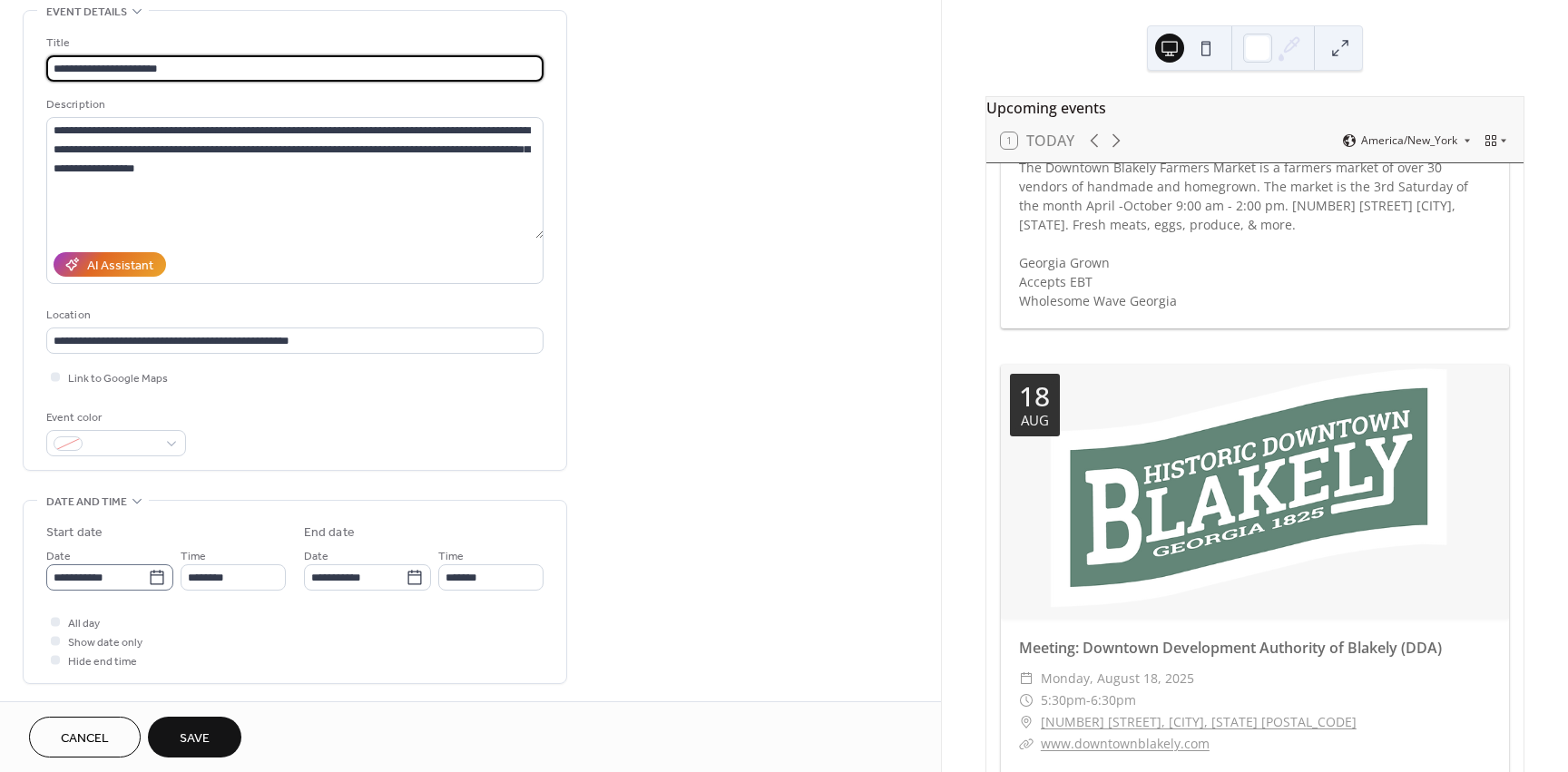 type on "**********" 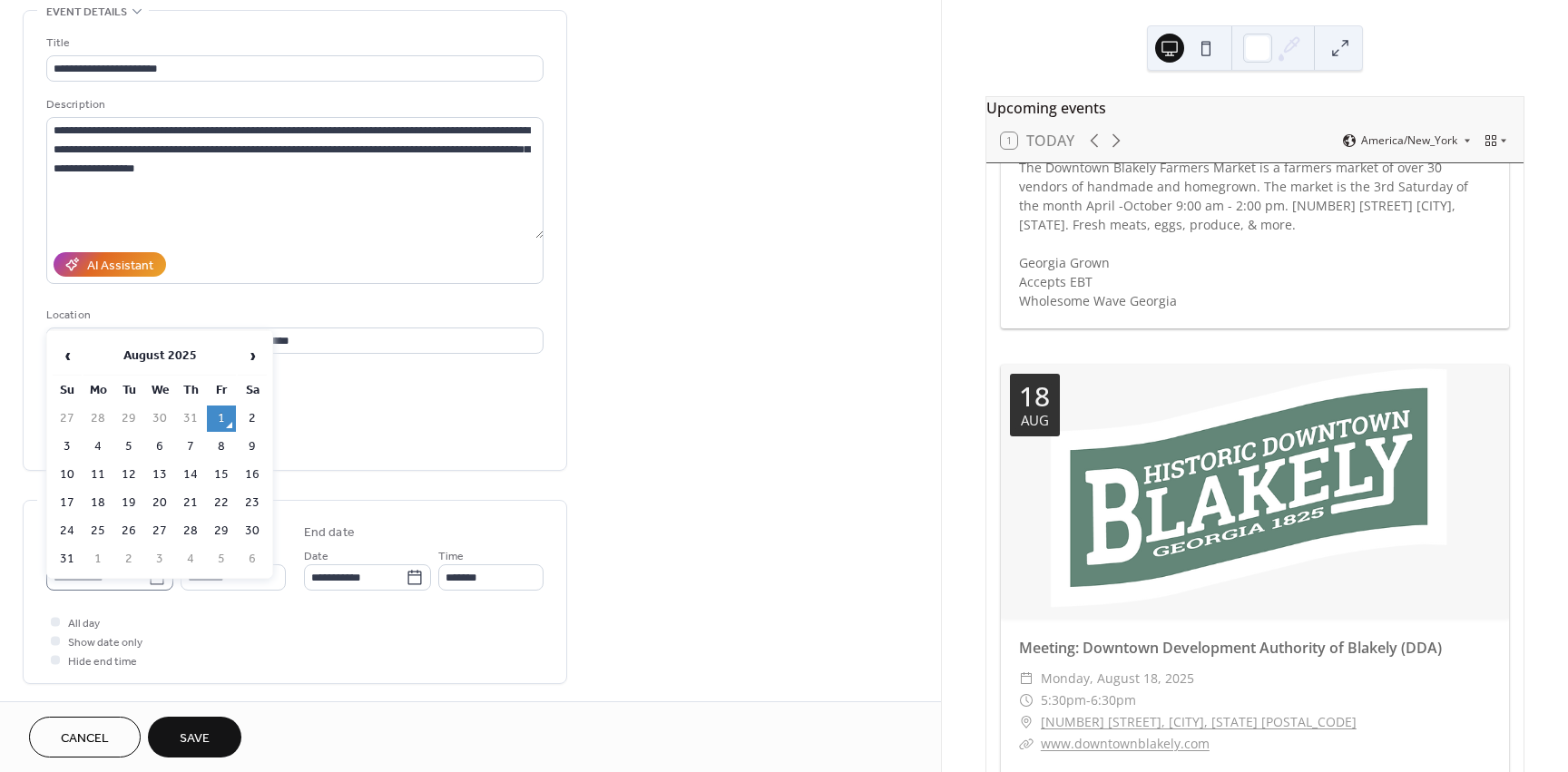 click on "**********" at bounding box center (784, 386) 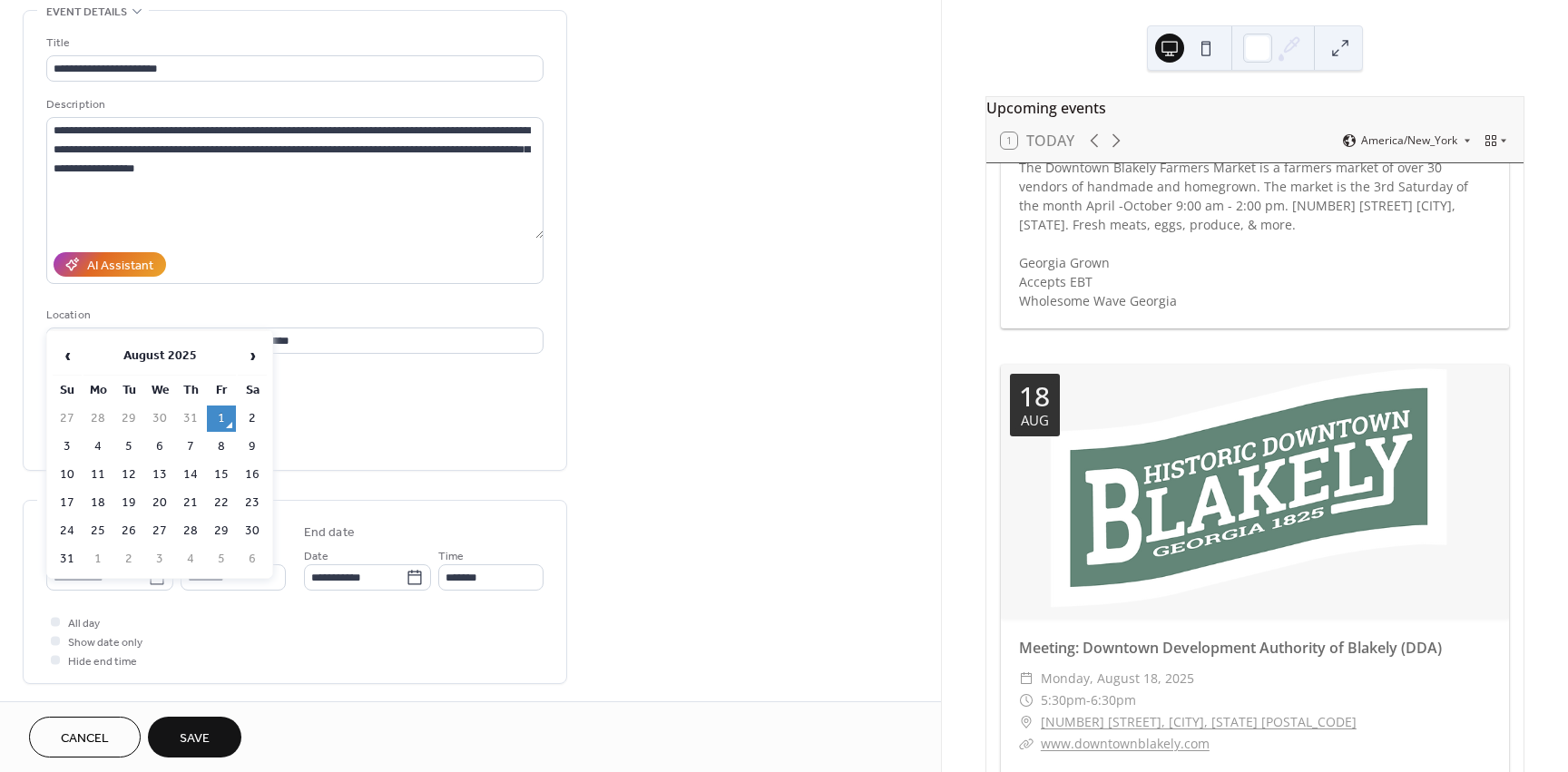 click on "14" at bounding box center [191, 474] 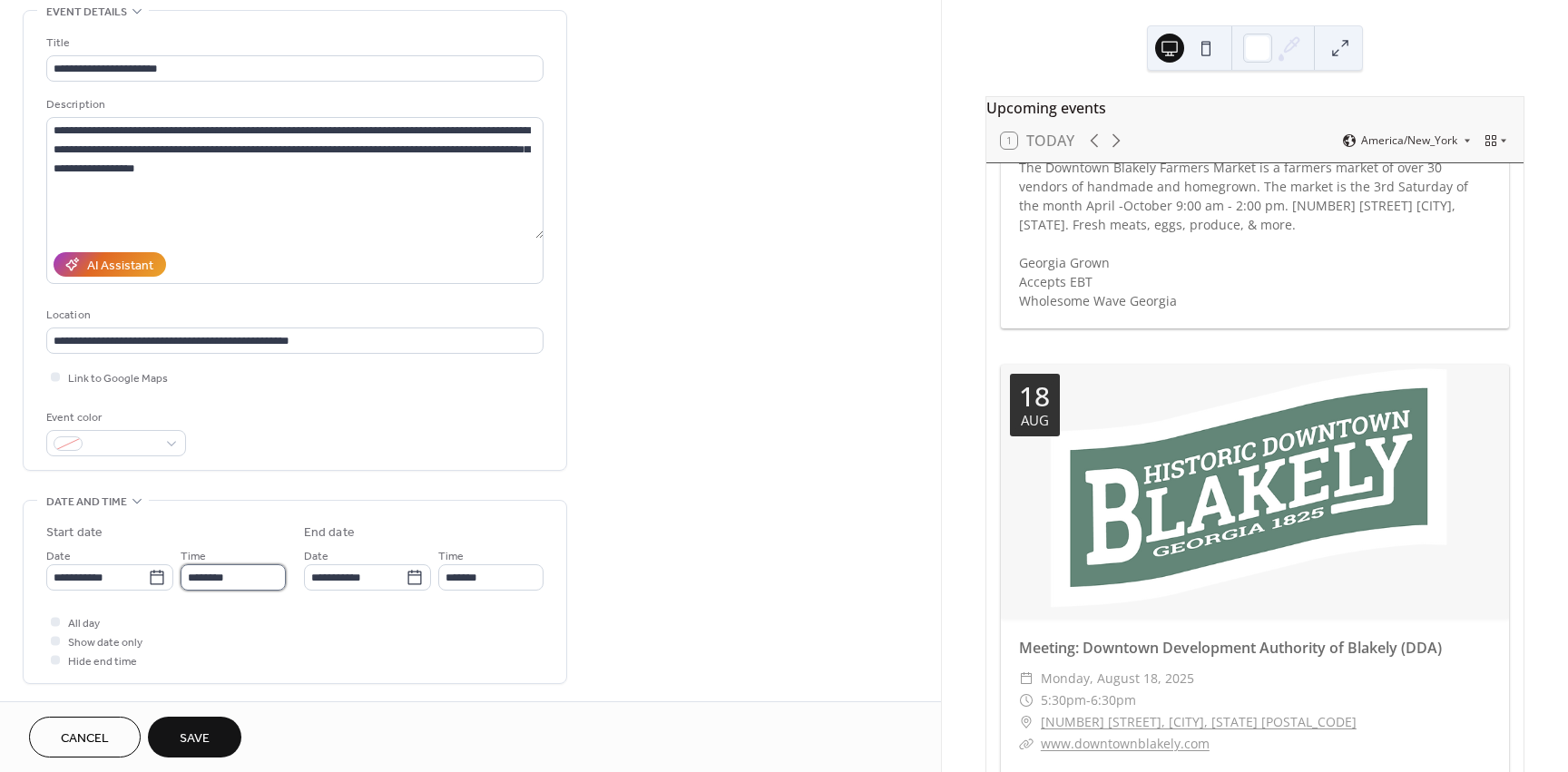 click on "********" at bounding box center [233, 577] 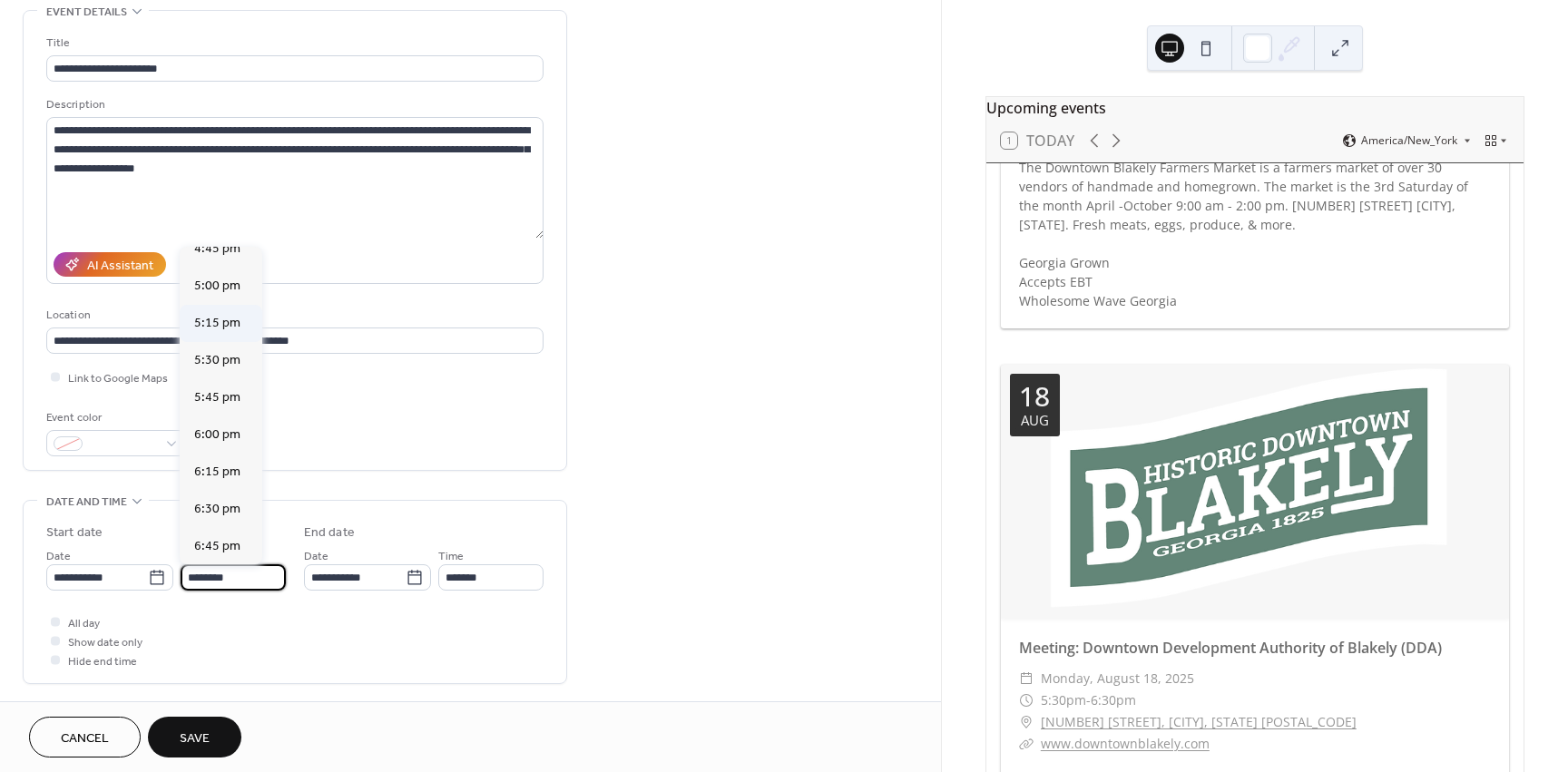 scroll, scrollTop: 2511, scrollLeft: 0, axis: vertical 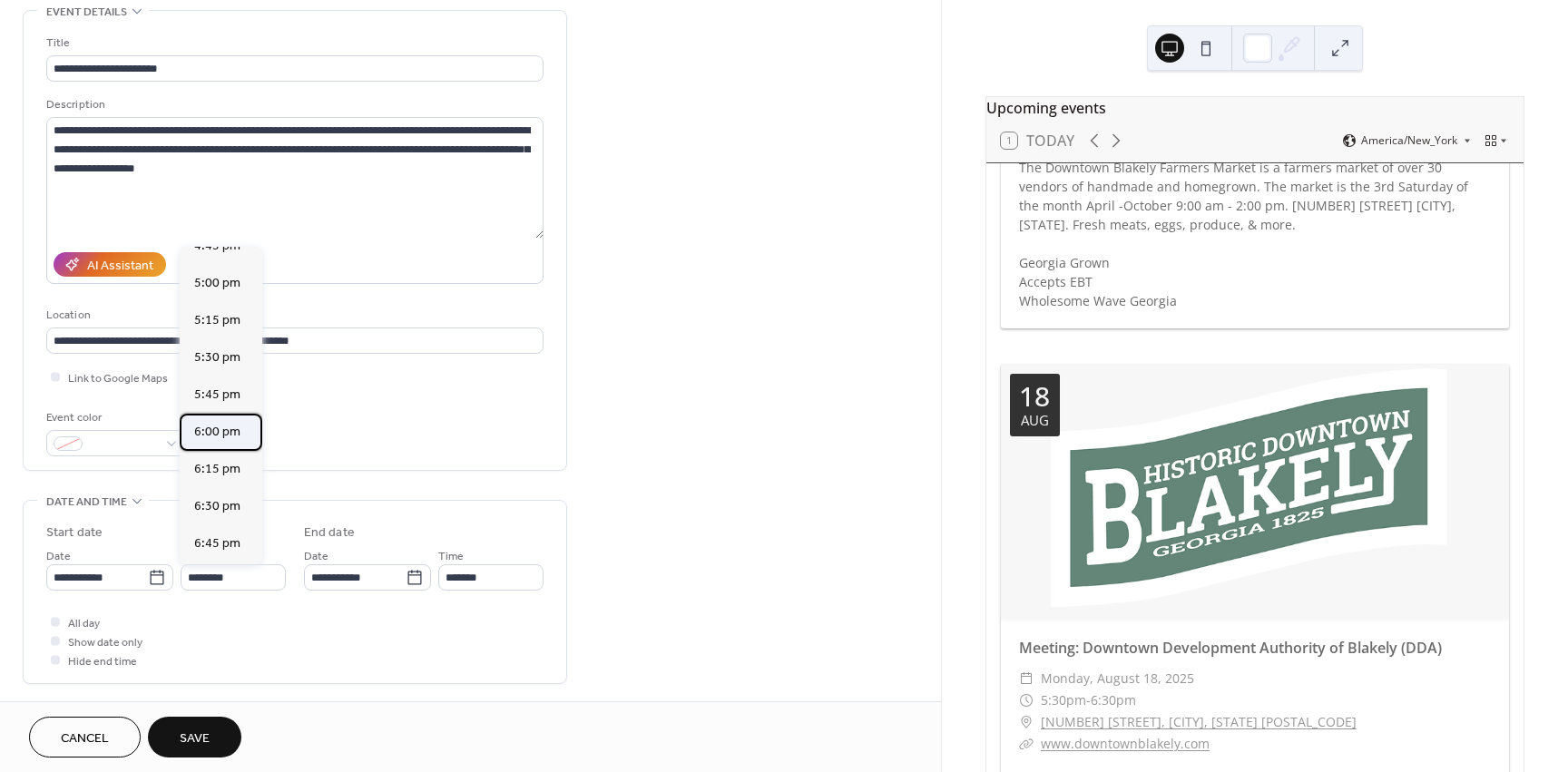click on "6:00 pm" at bounding box center [217, 432] 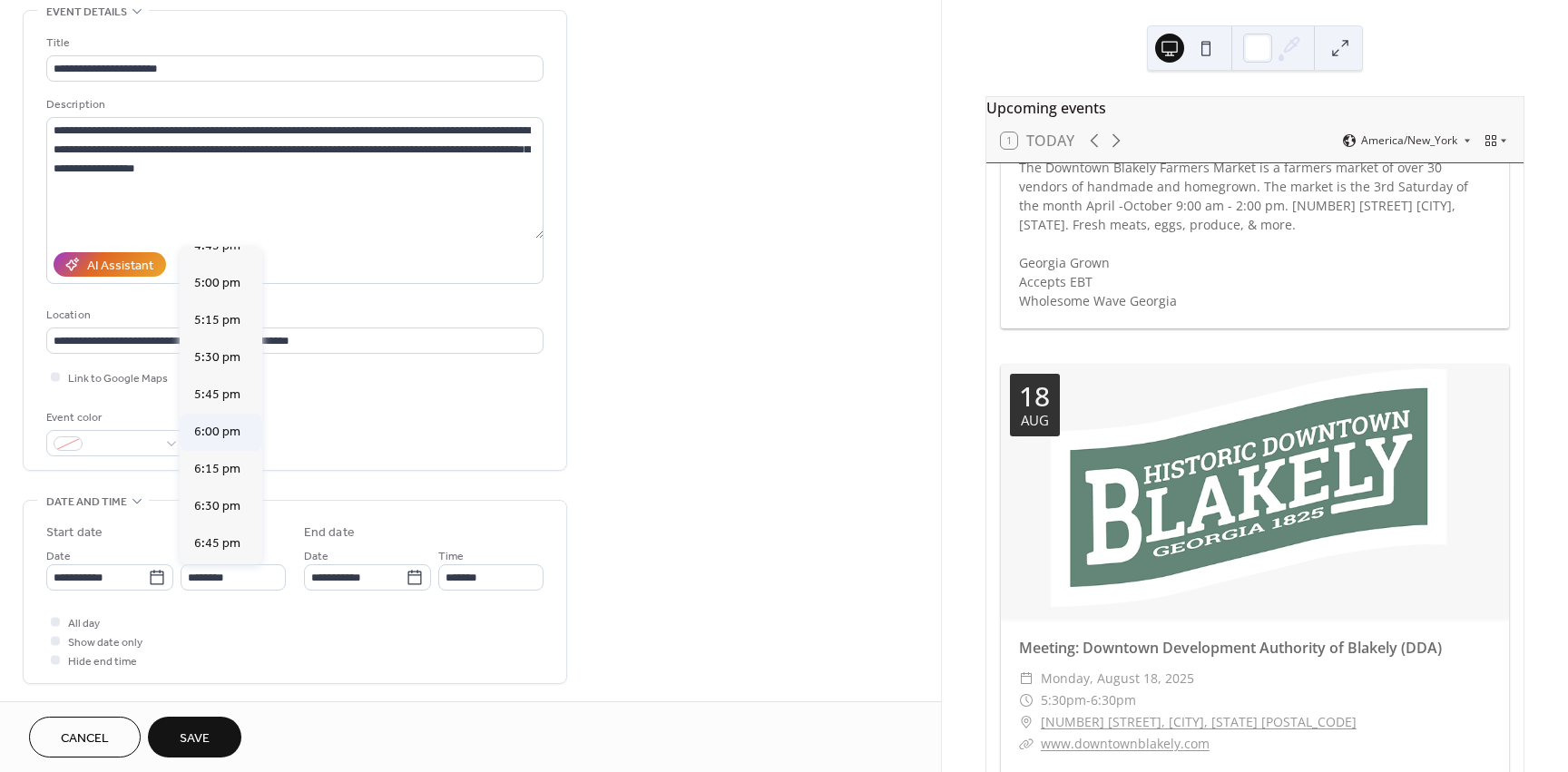 type on "*******" 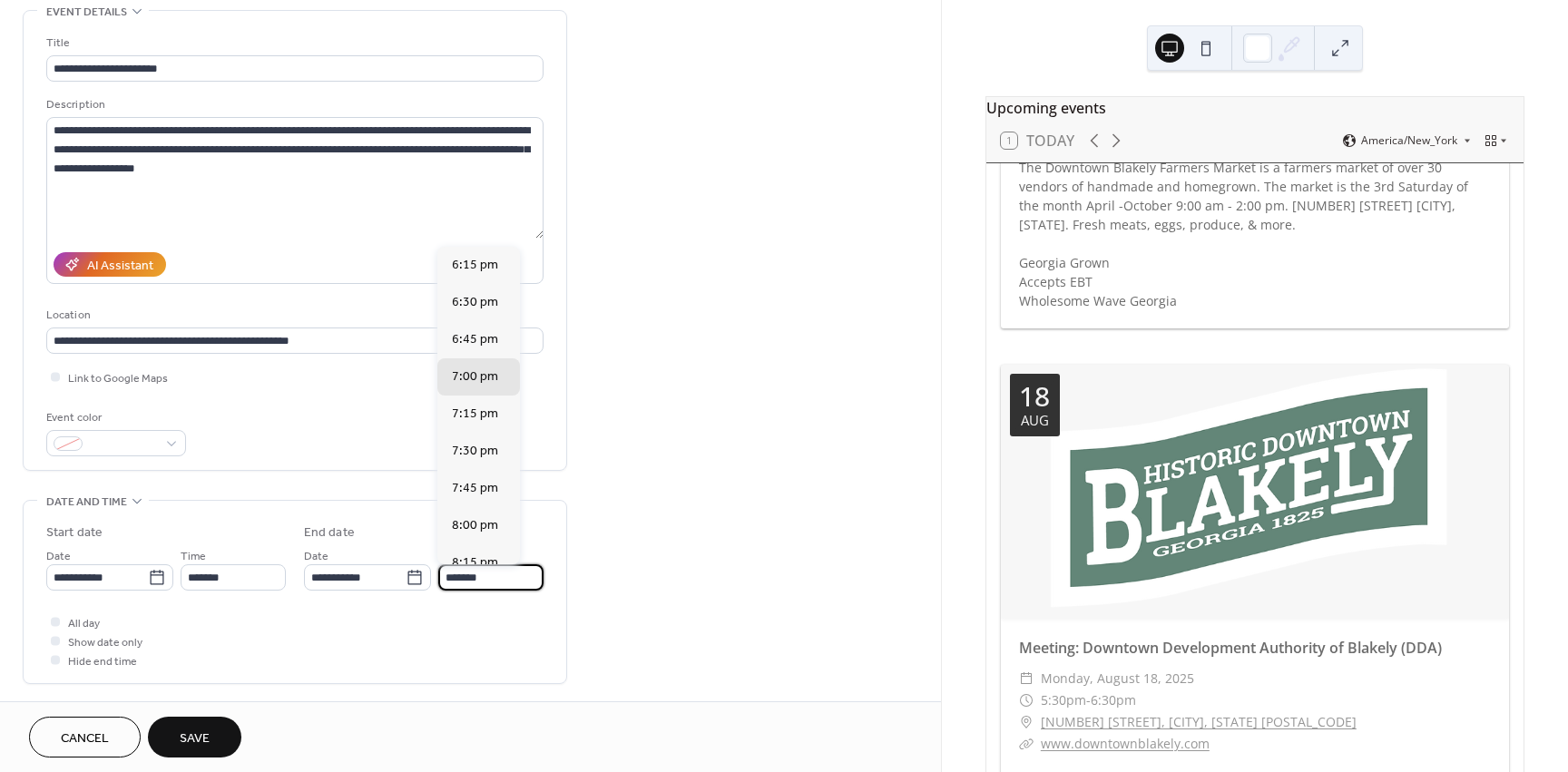 click on "*******" at bounding box center (491, 577) 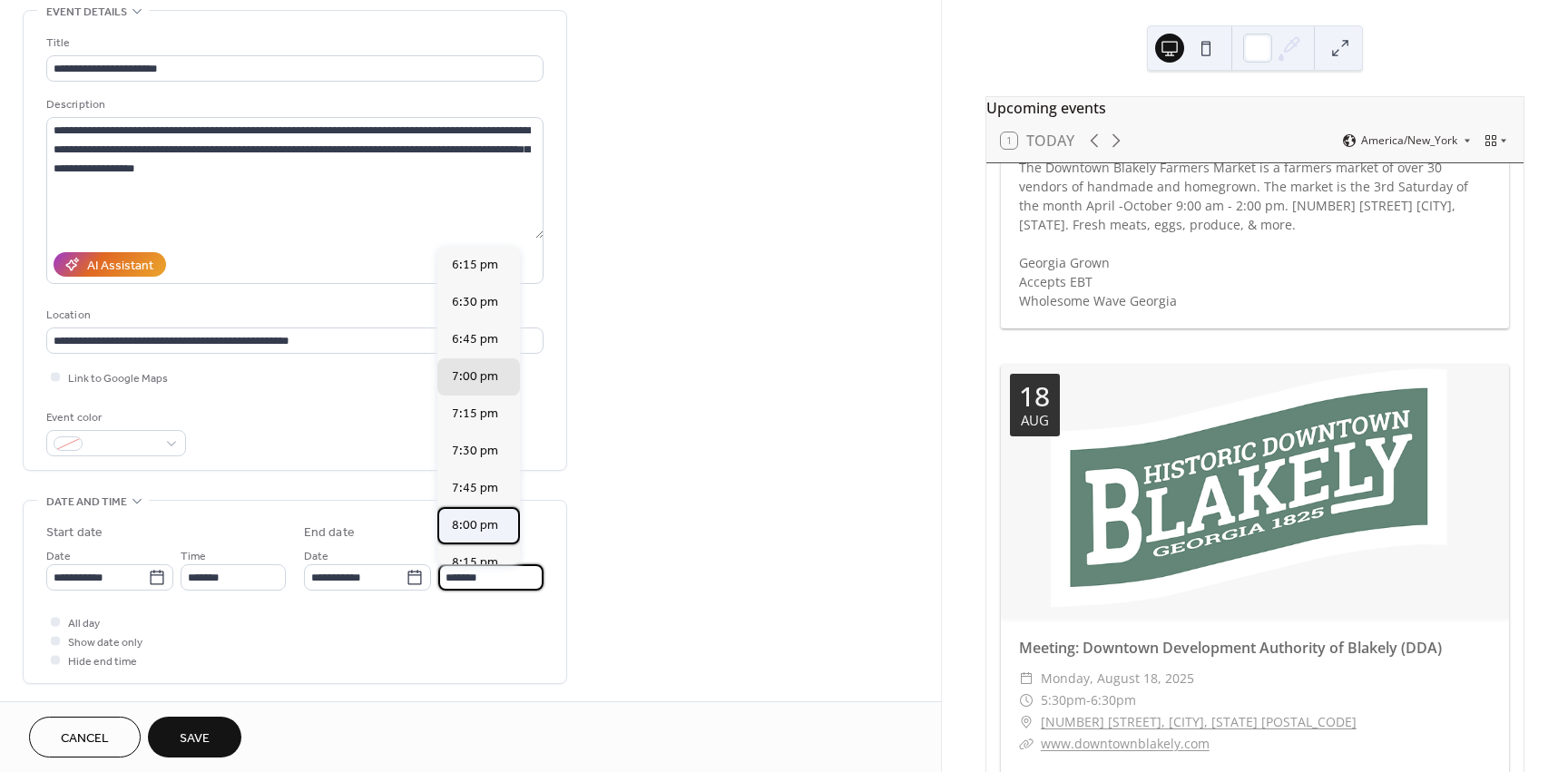 click on "8:00 pm" at bounding box center [475, 525] 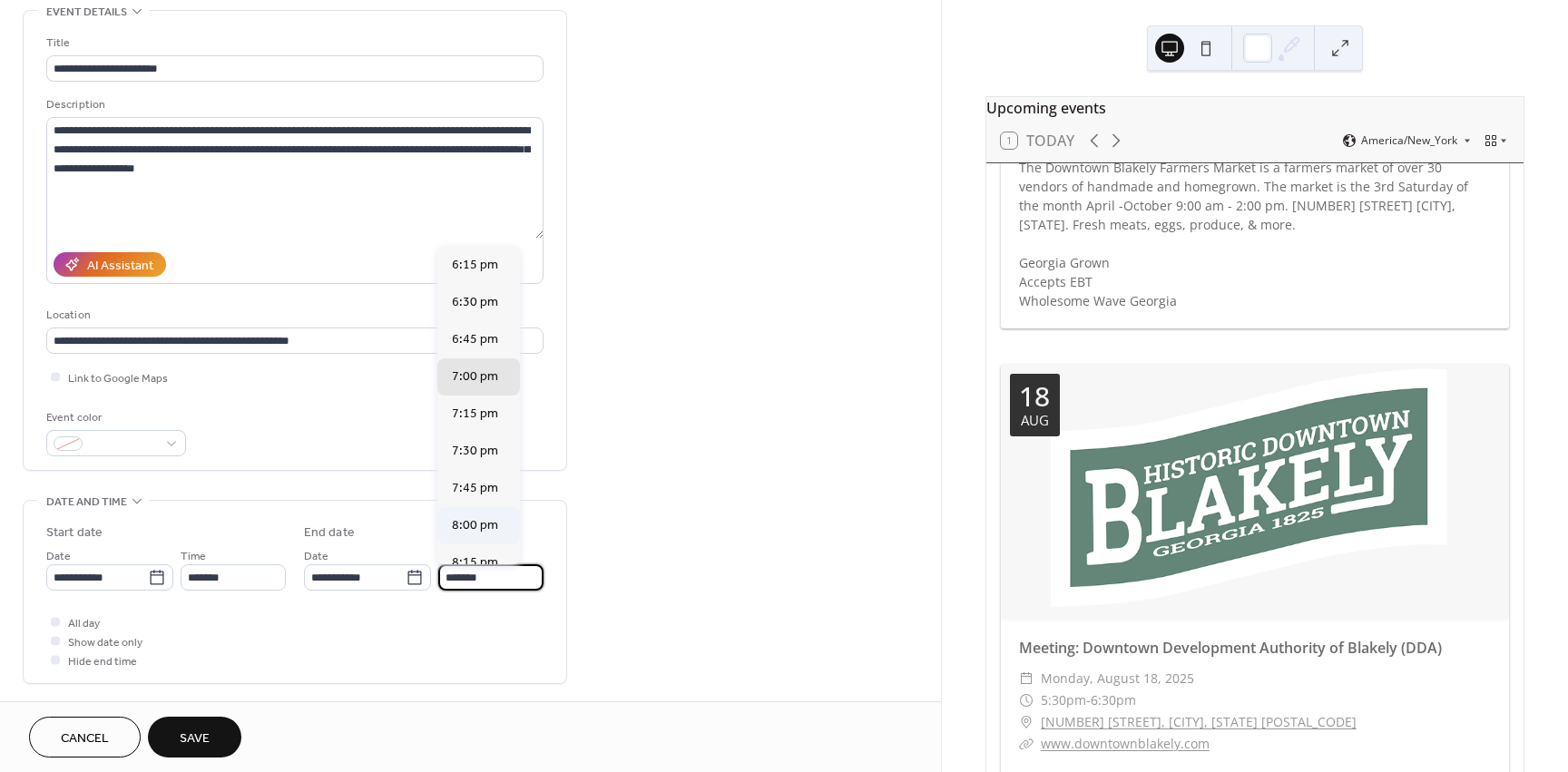 type on "*******" 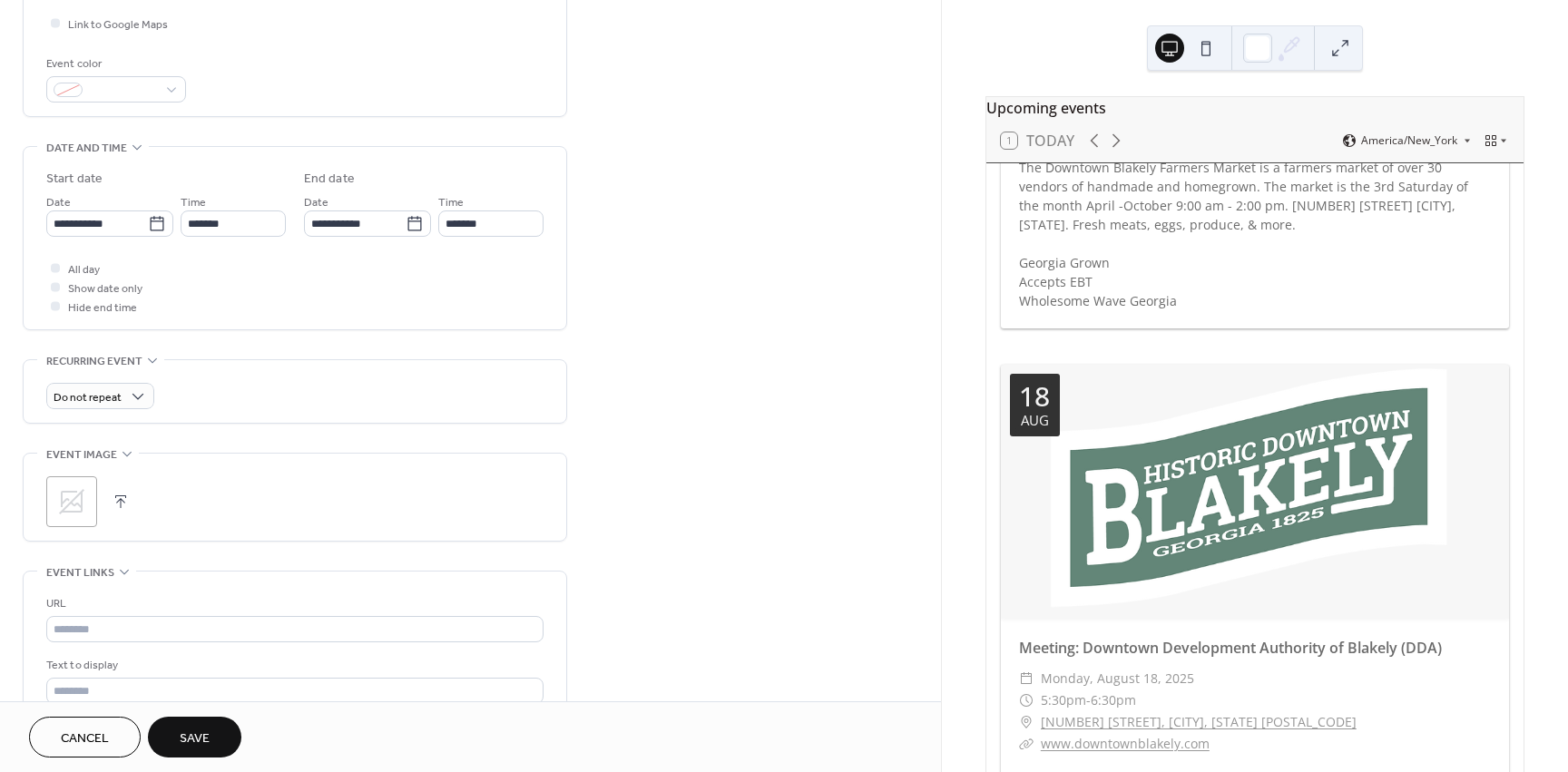 scroll, scrollTop: 454, scrollLeft: 0, axis: vertical 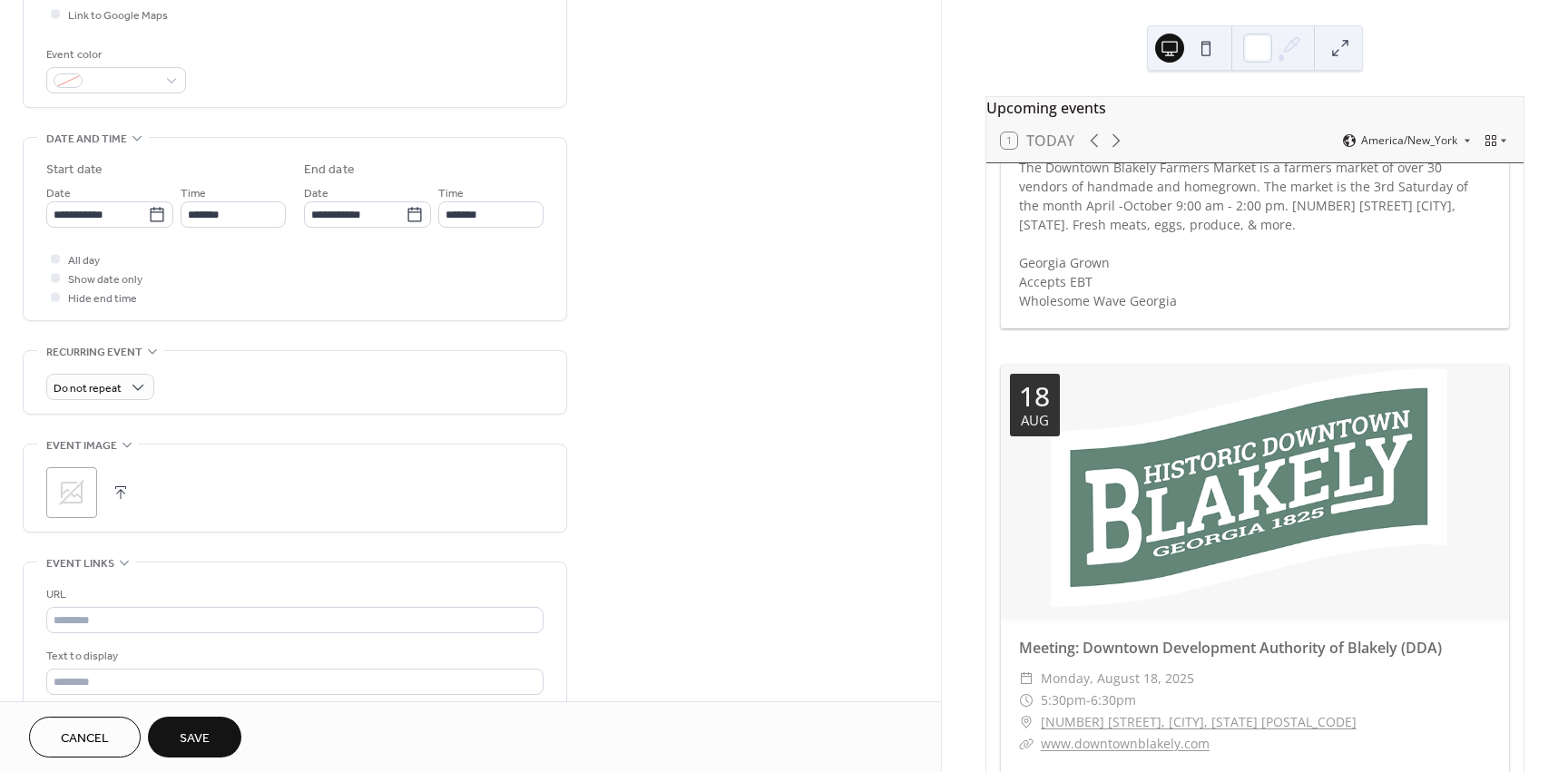 click 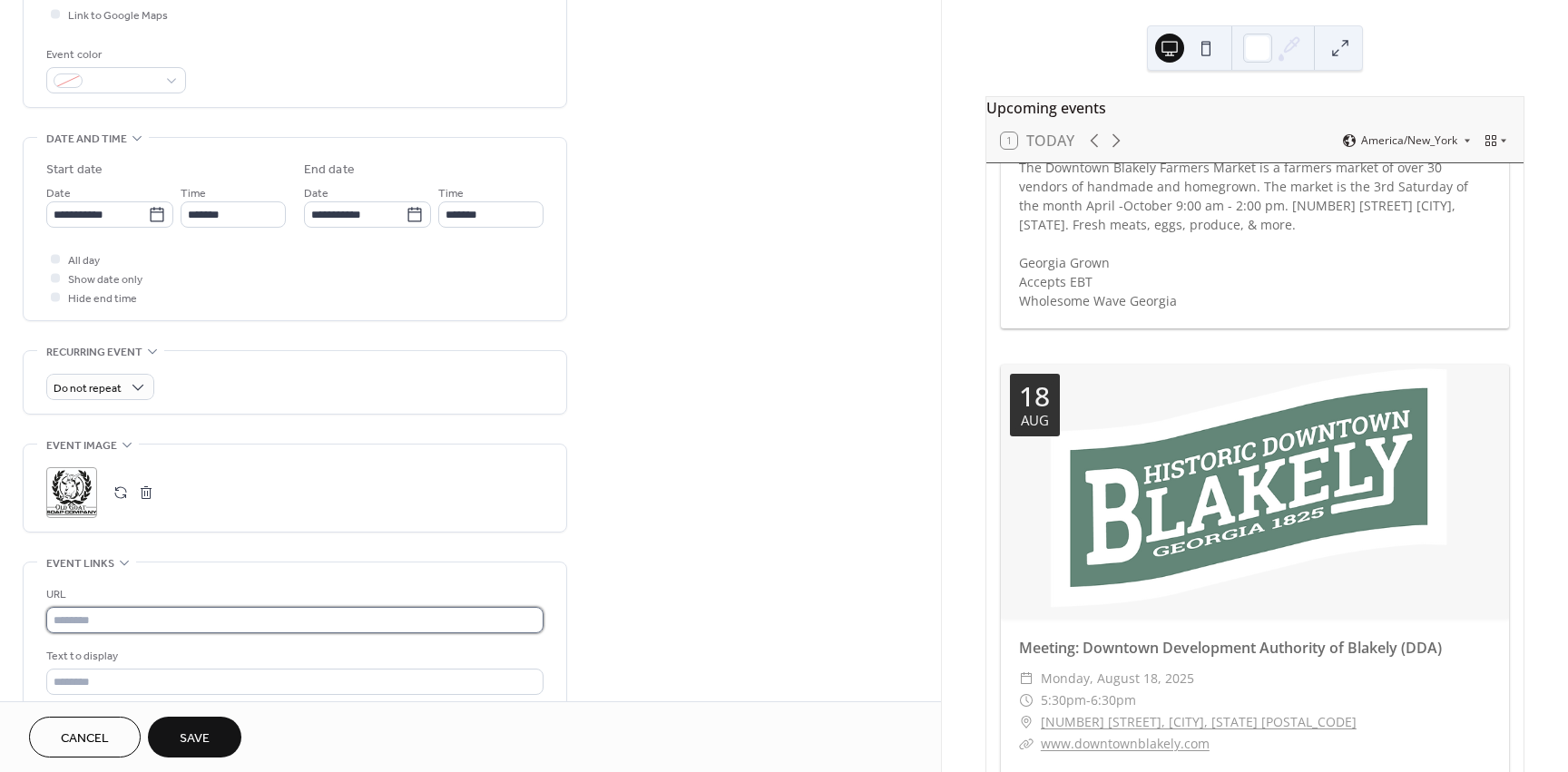 click at bounding box center (295, 620) 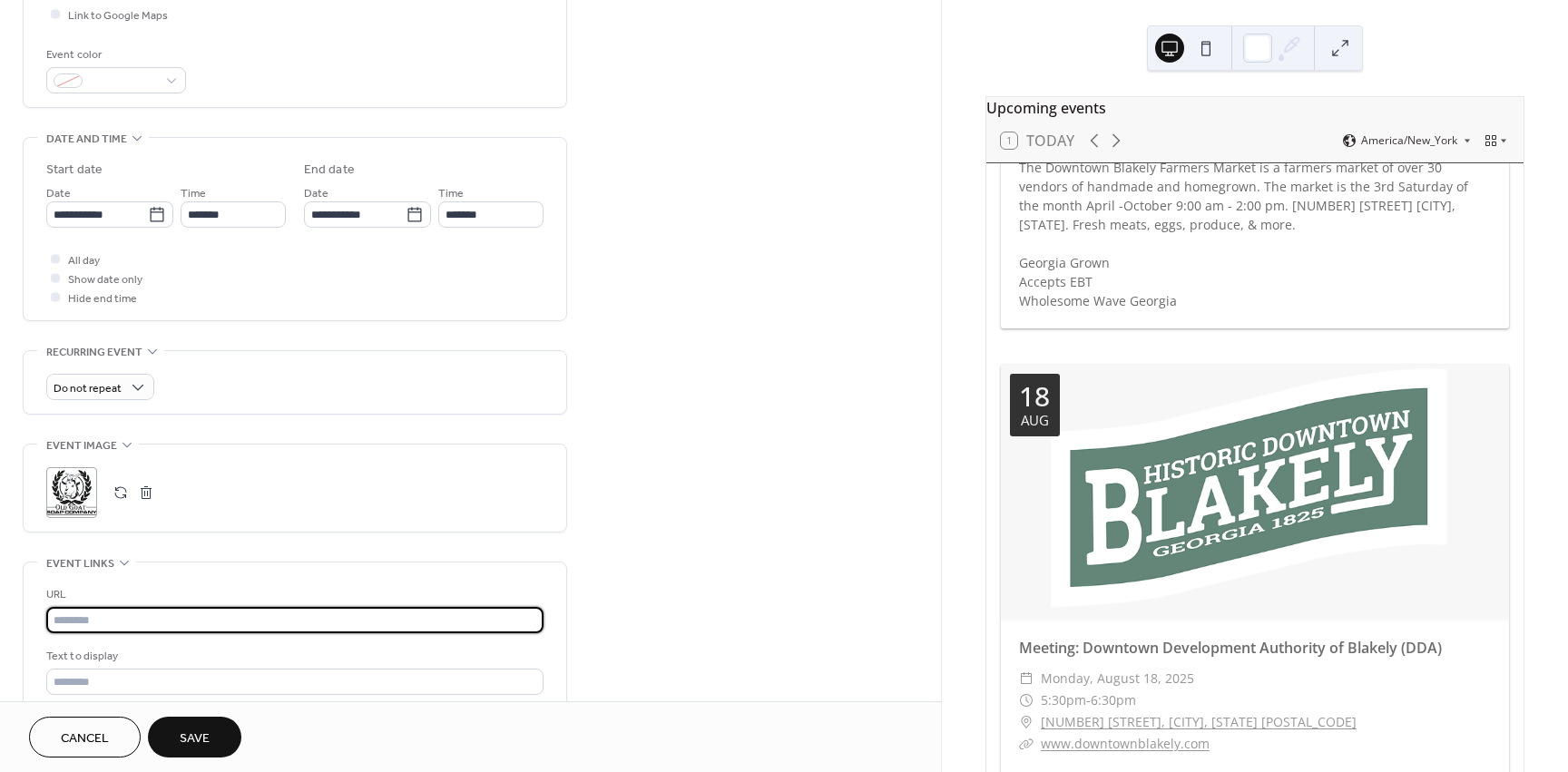 paste on "**********" 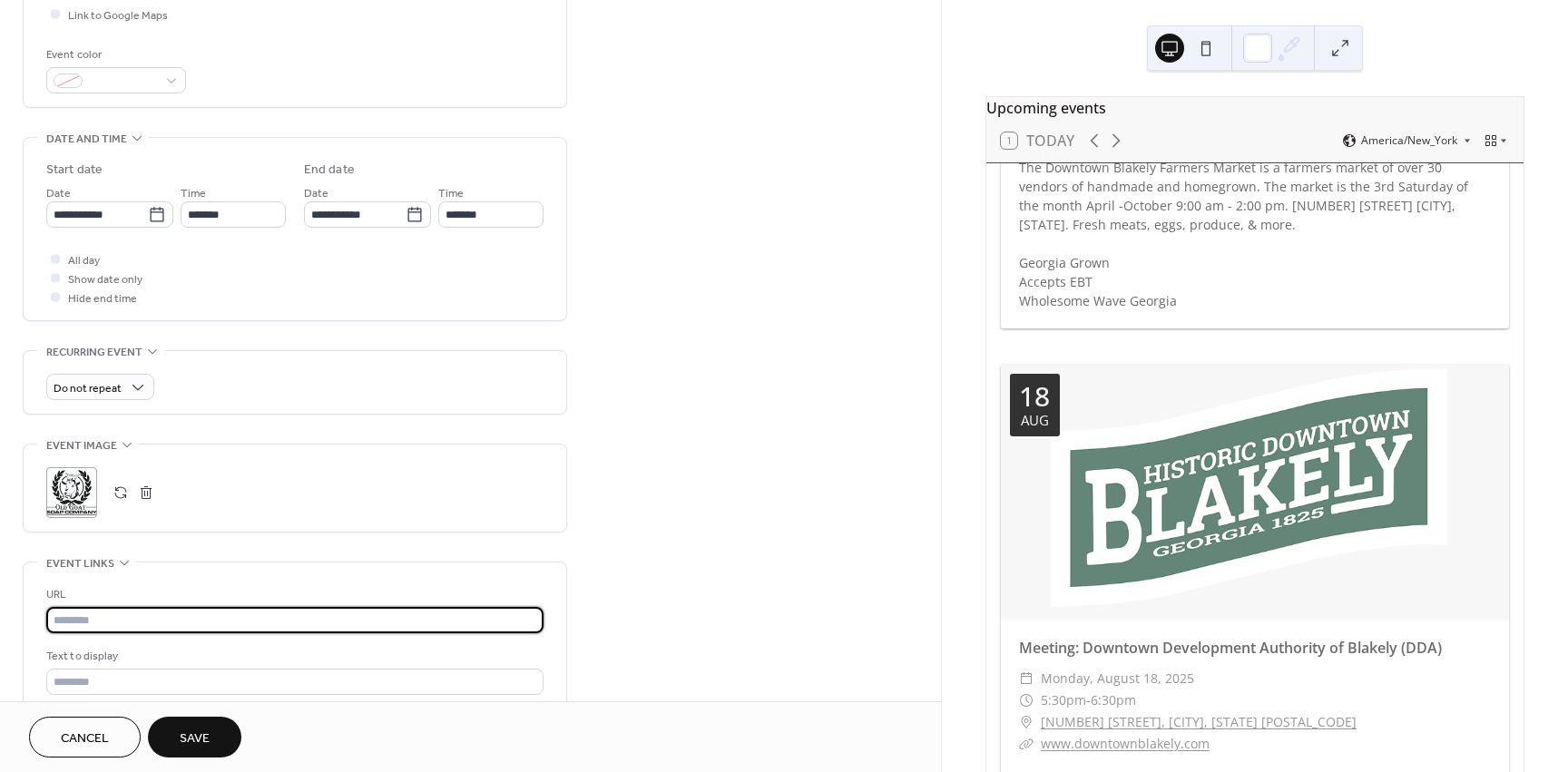 type on "**********" 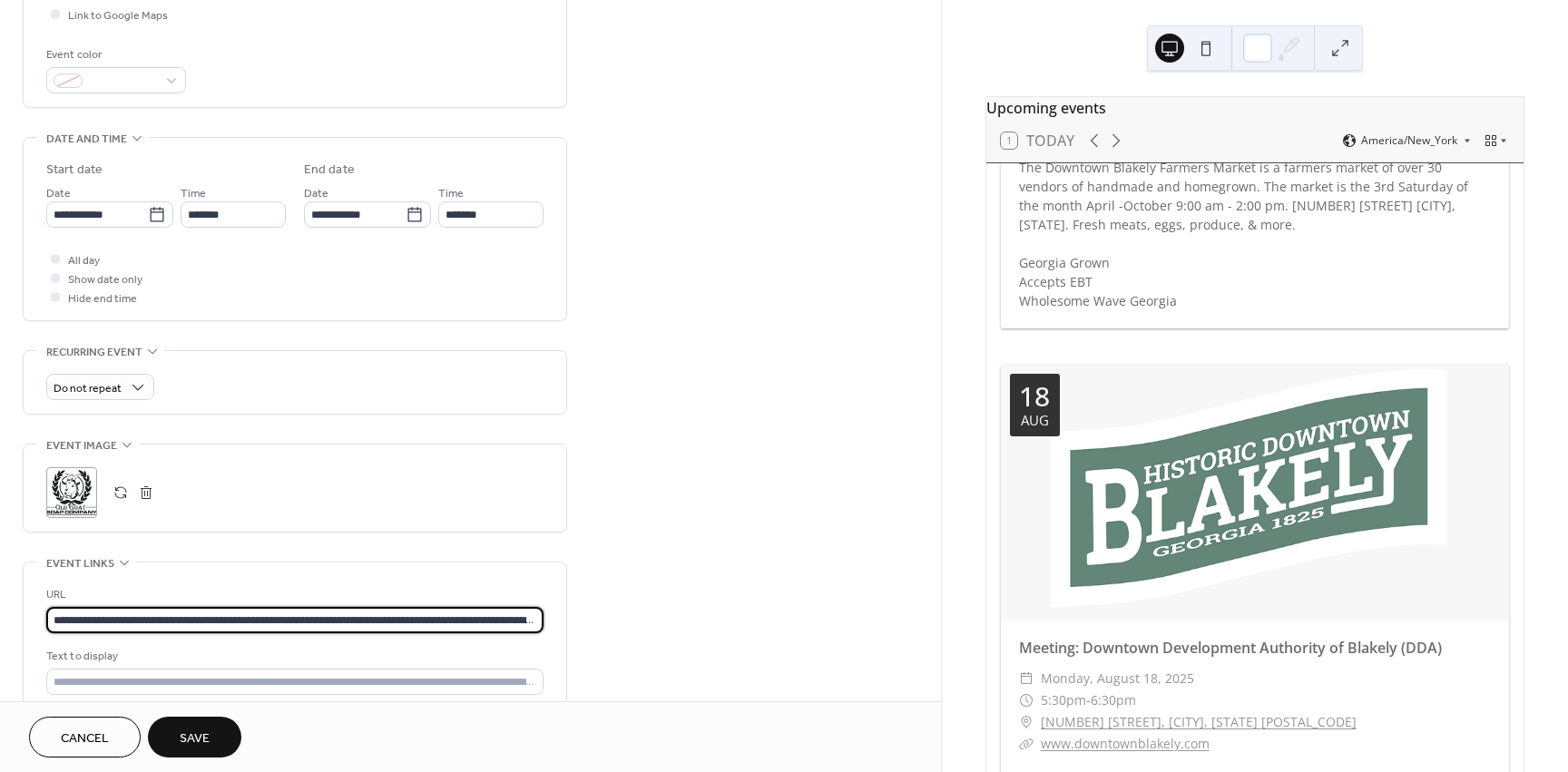 scroll, scrollTop: 0, scrollLeft: 1629, axis: horizontal 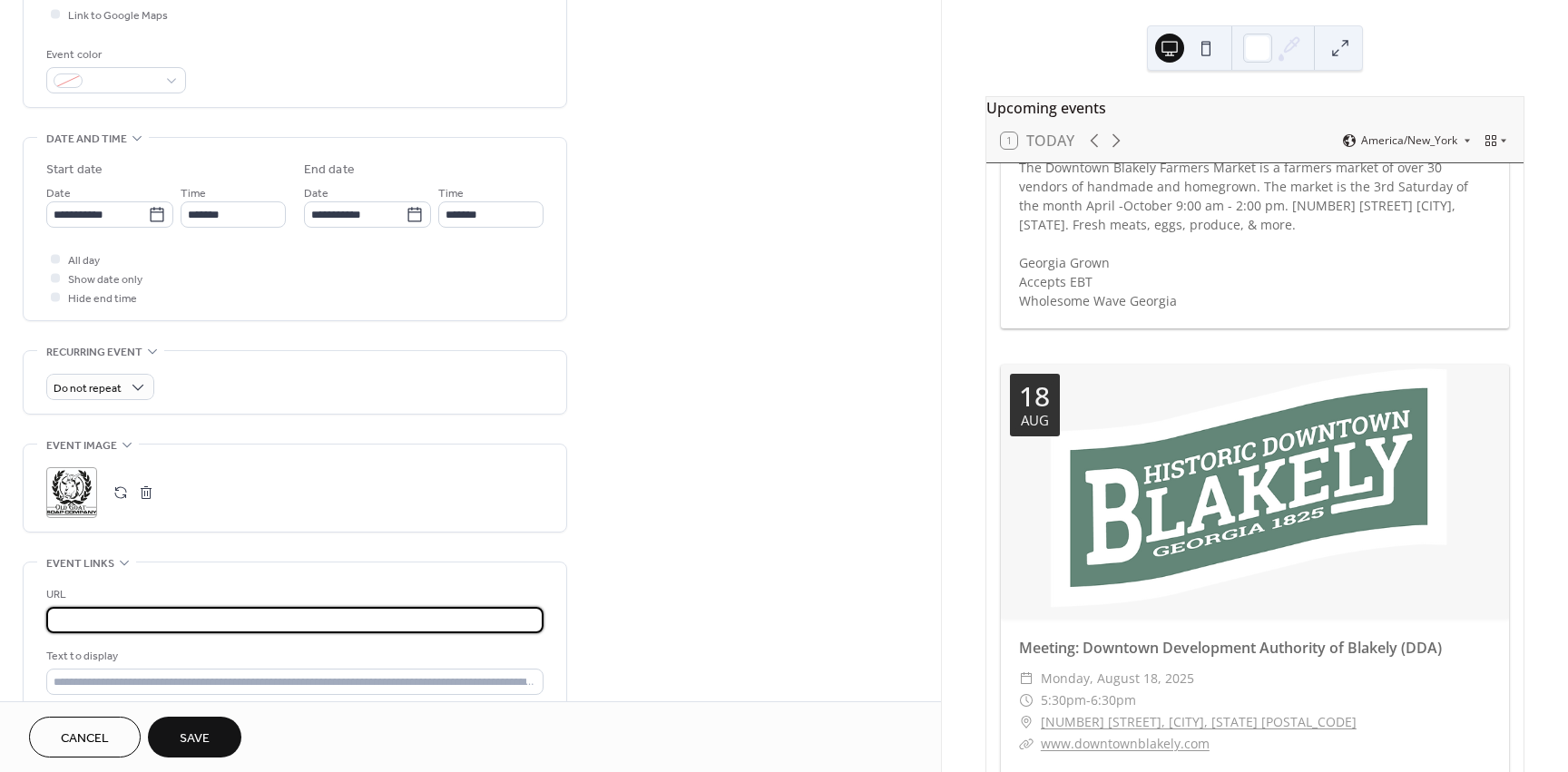 click on "**********" at bounding box center [295, 620] 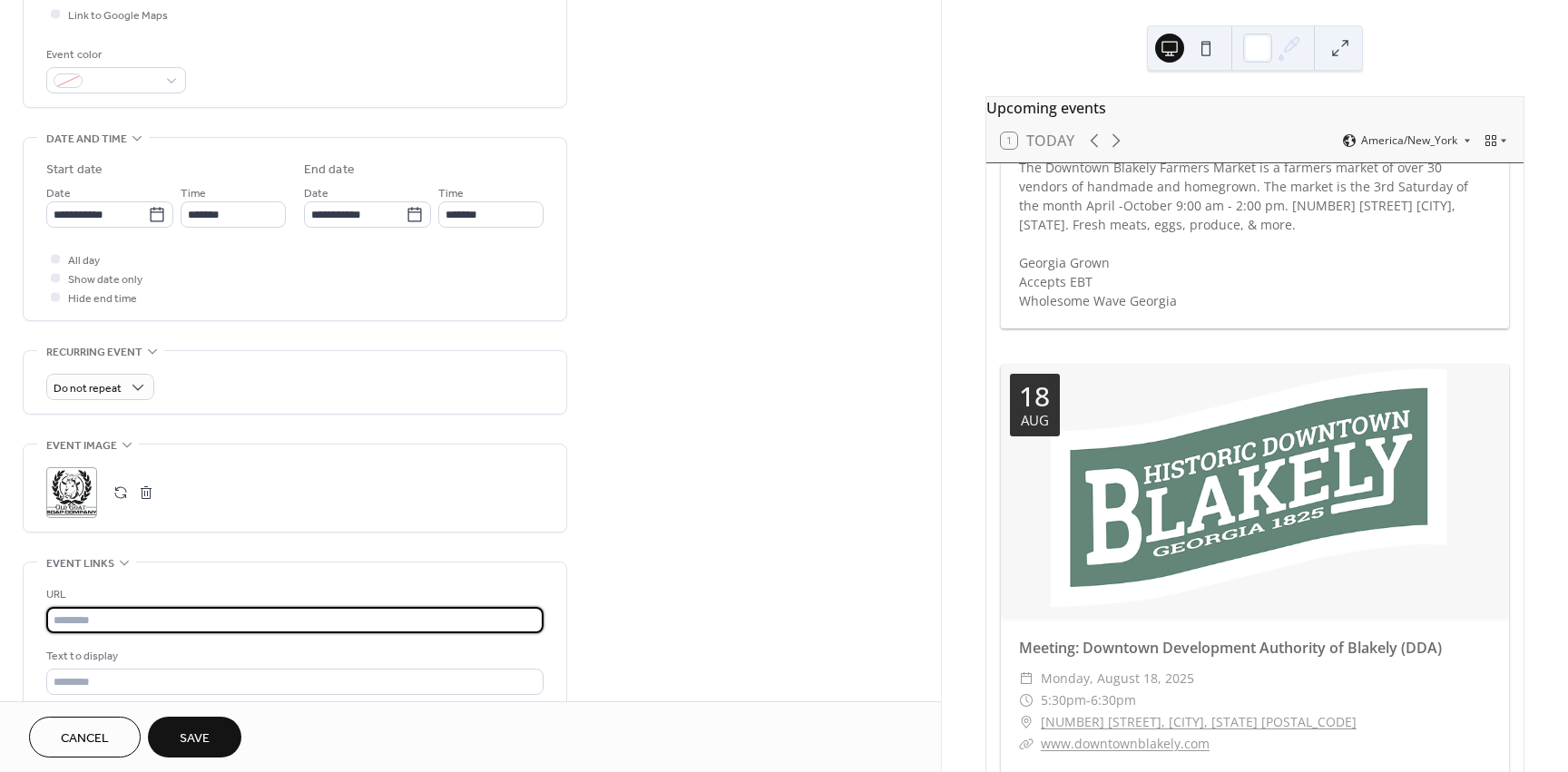 scroll, scrollTop: 0, scrollLeft: 0, axis: both 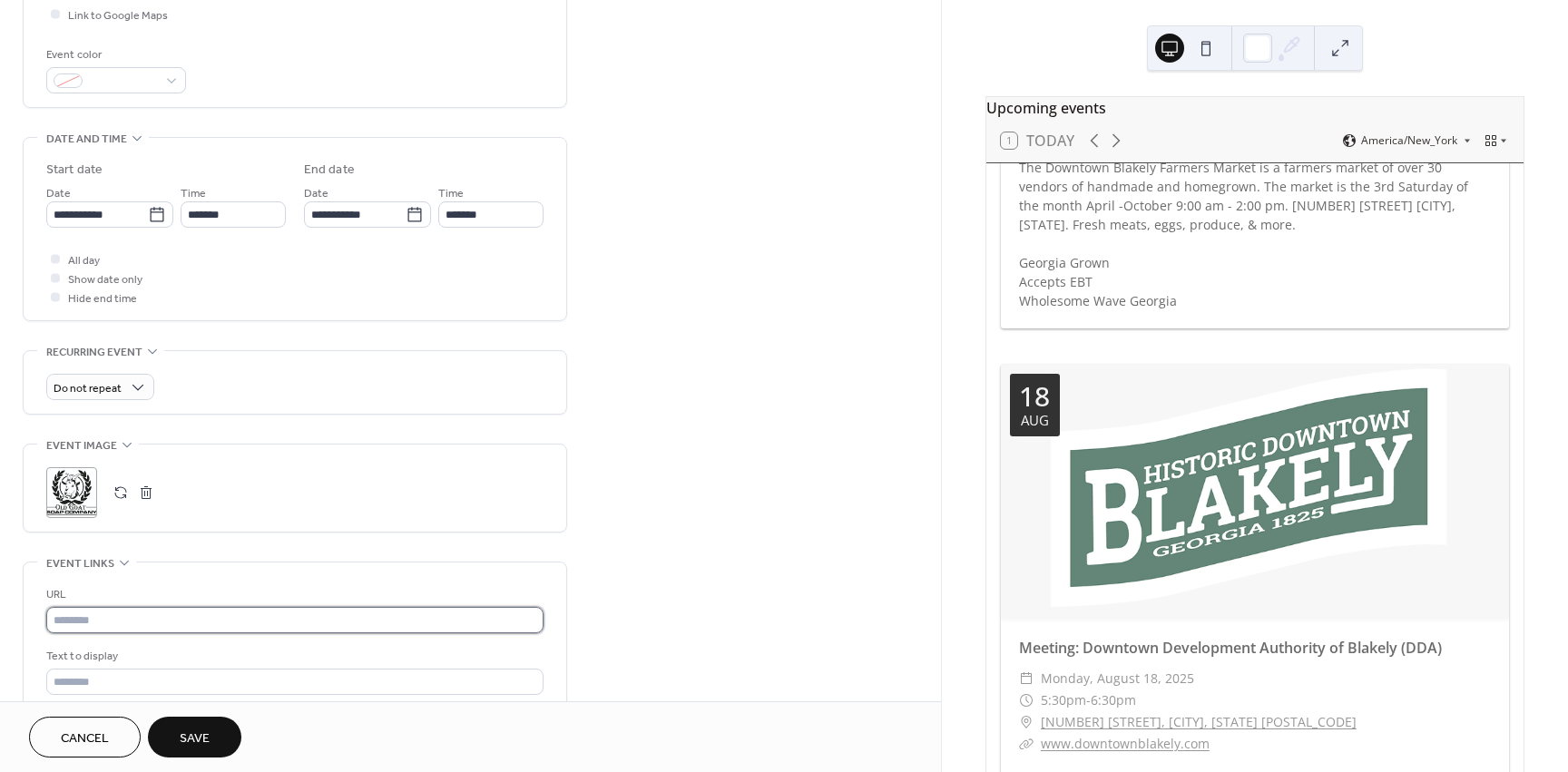 click at bounding box center [295, 620] 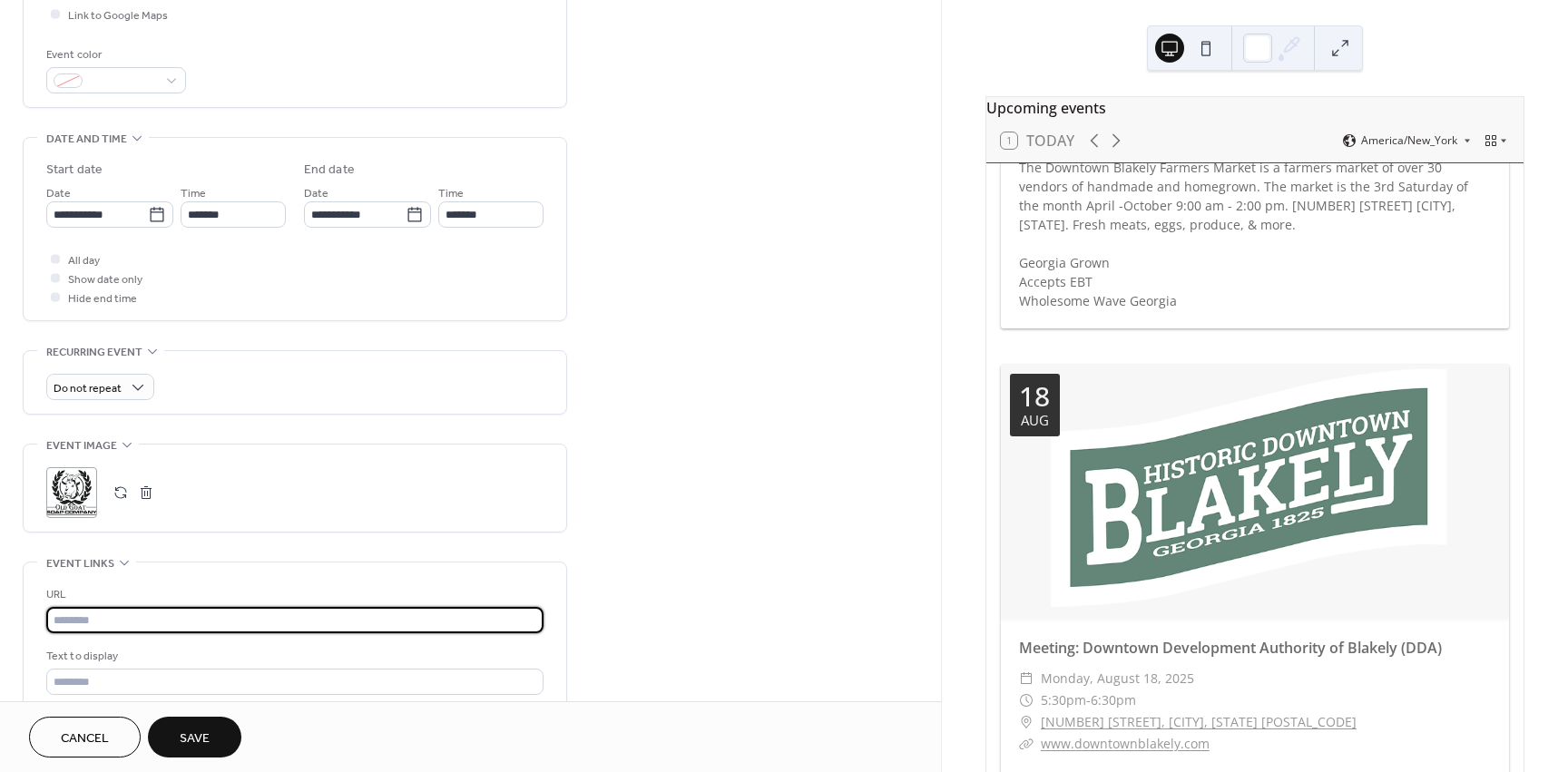 paste on "**********" 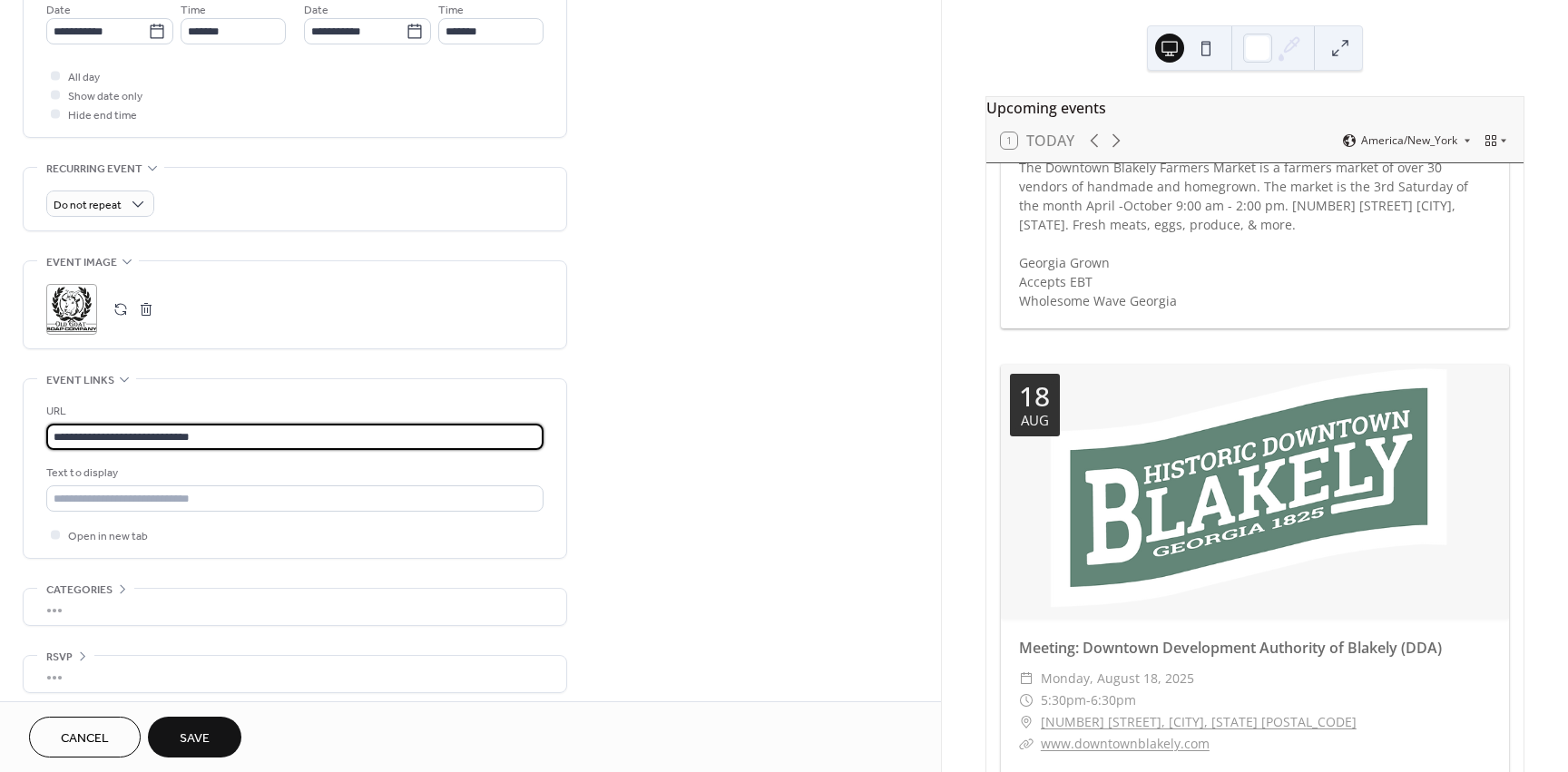 scroll, scrollTop: 647, scrollLeft: 0, axis: vertical 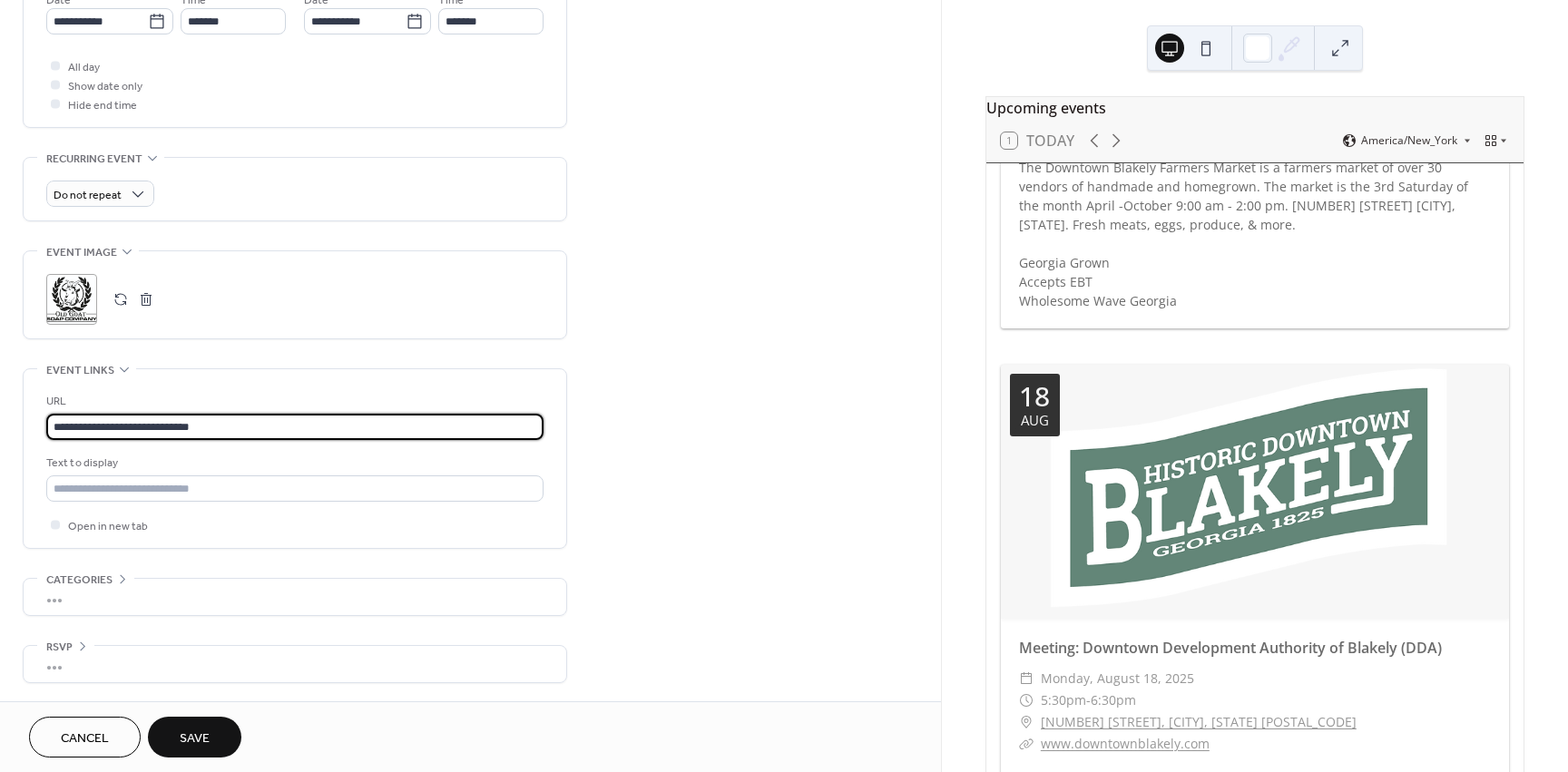 type on "**********" 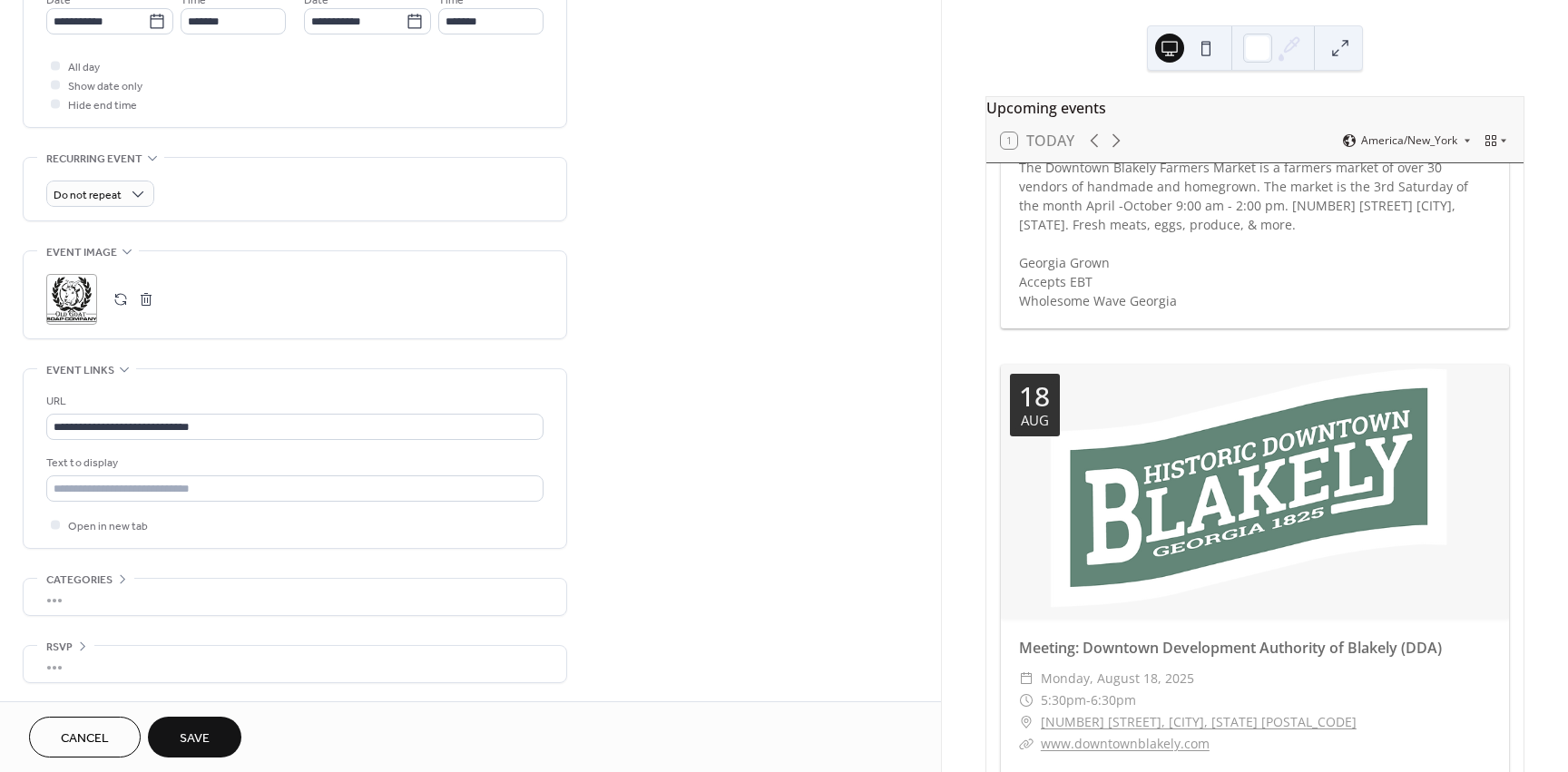 click on "Save" at bounding box center (194, 738) 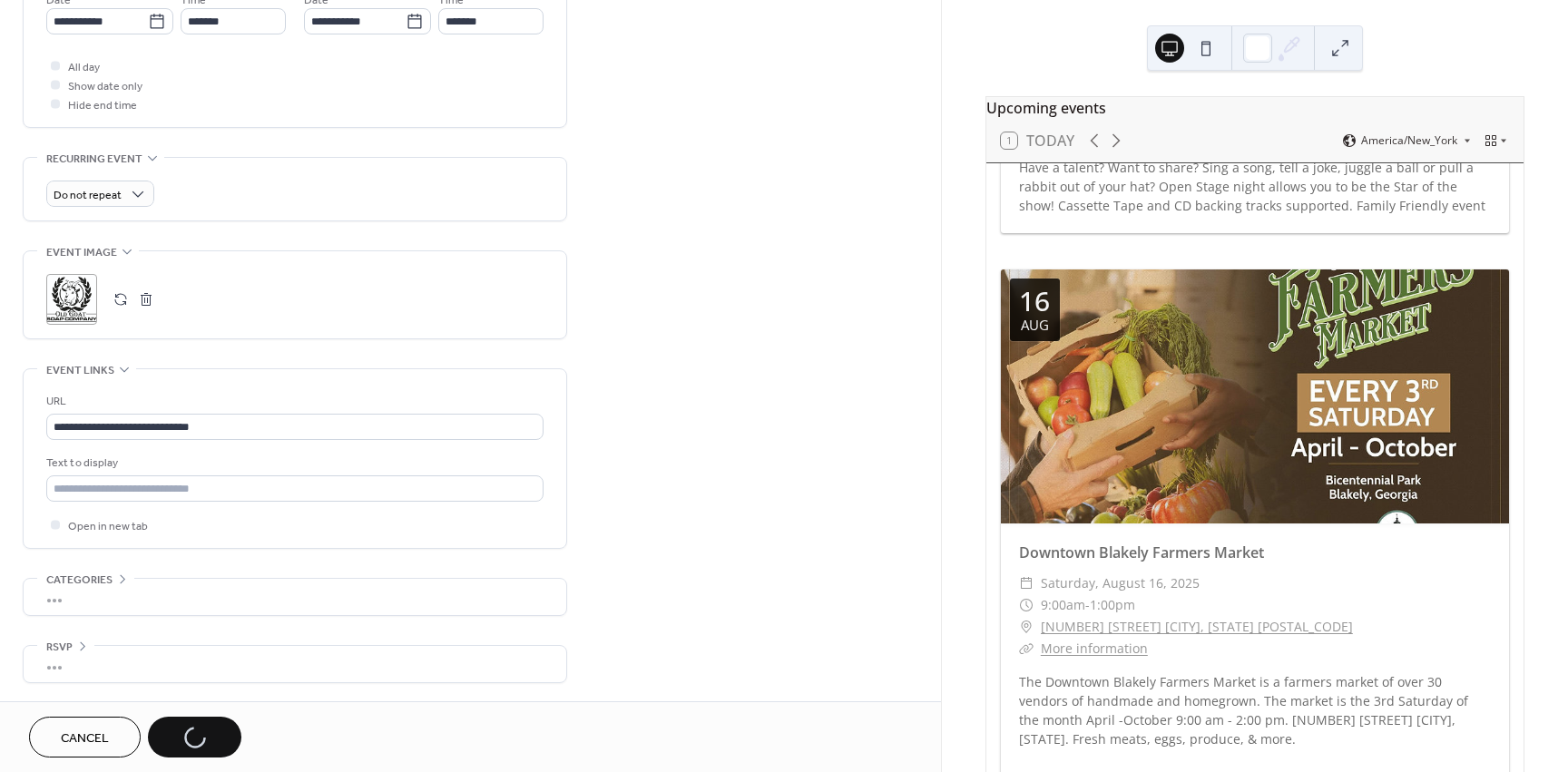 scroll, scrollTop: 2778, scrollLeft: 0, axis: vertical 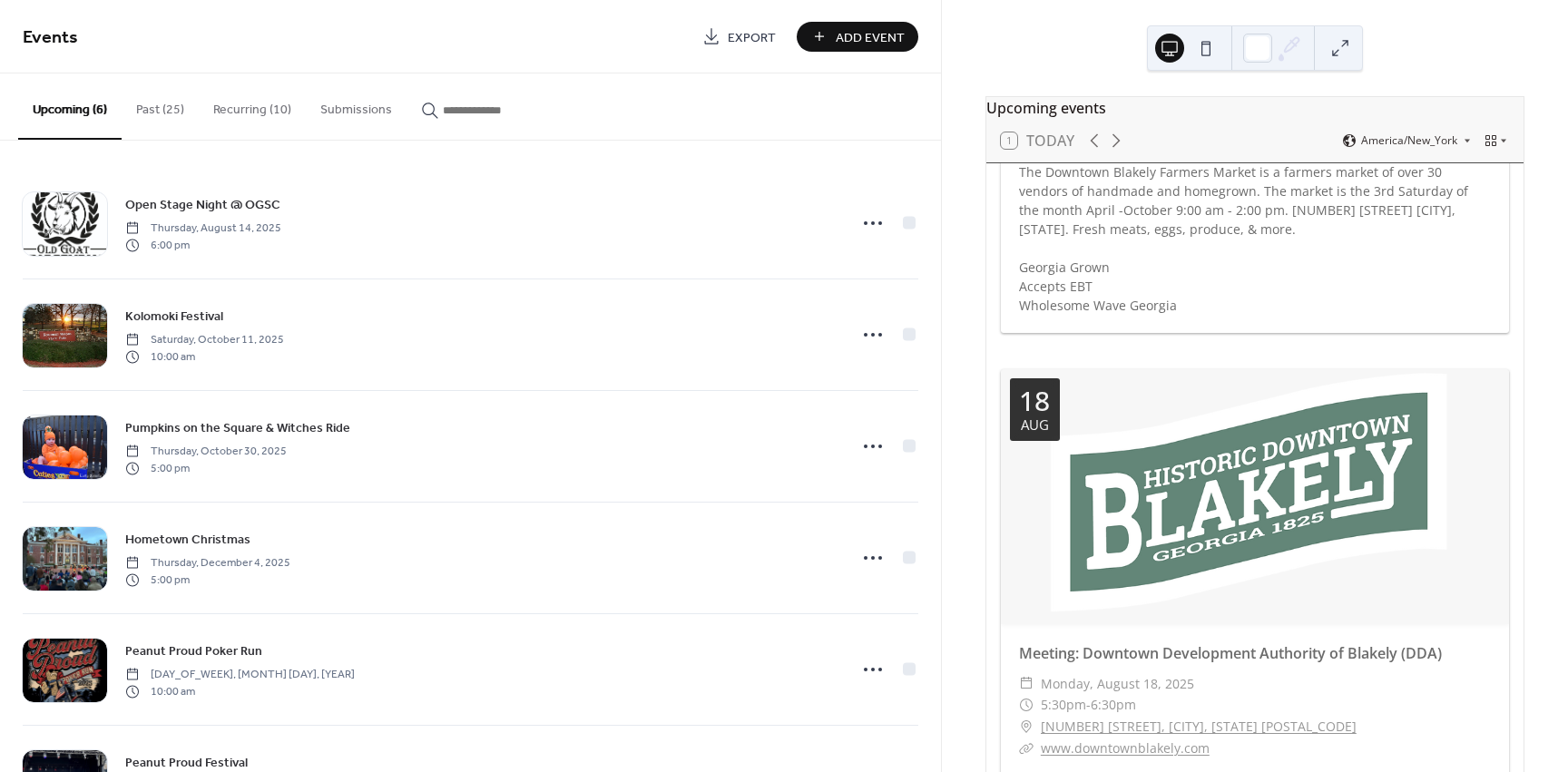 click on "Add Event" at bounding box center [870, 37] 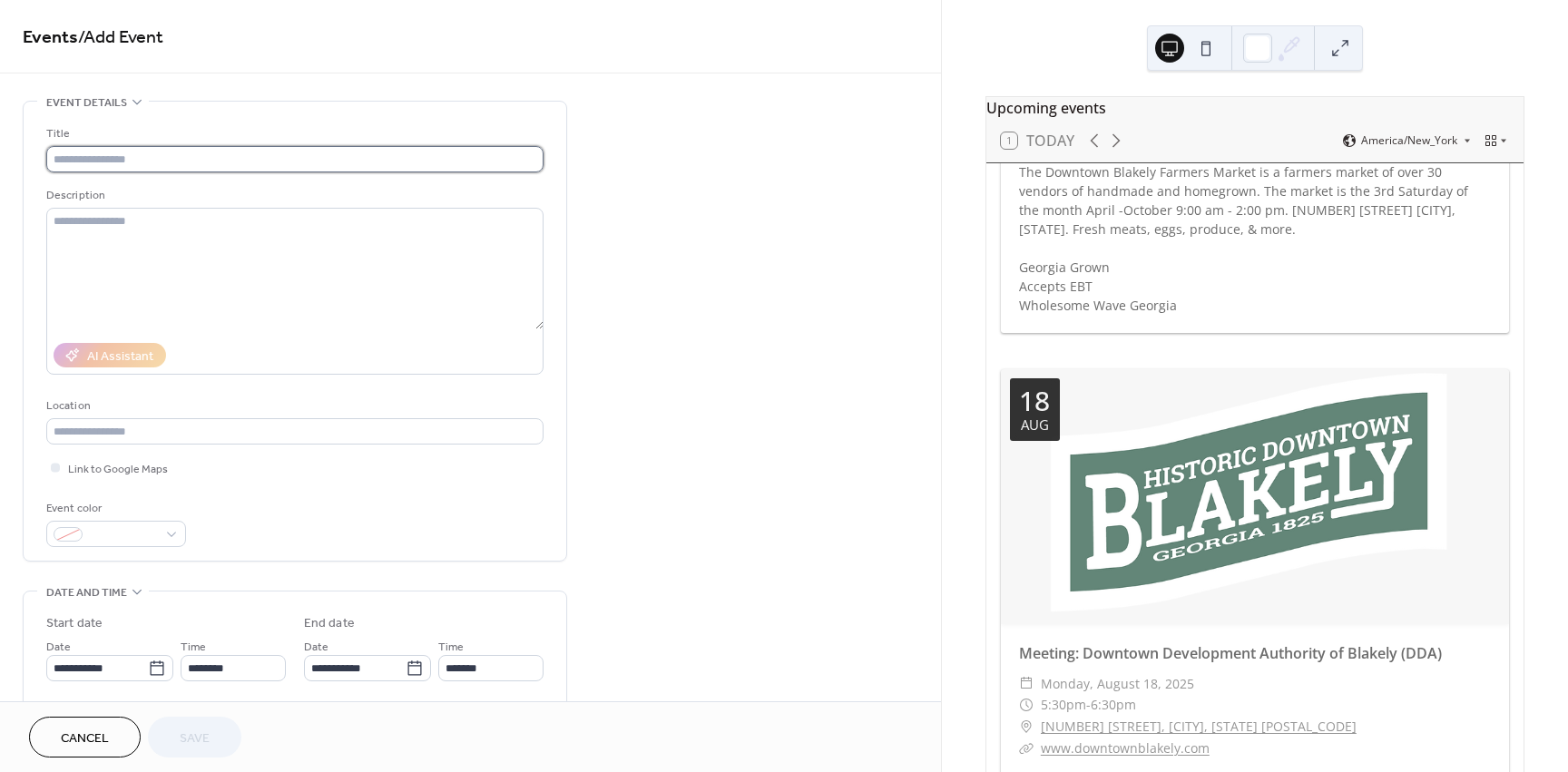 click at bounding box center (295, 159) 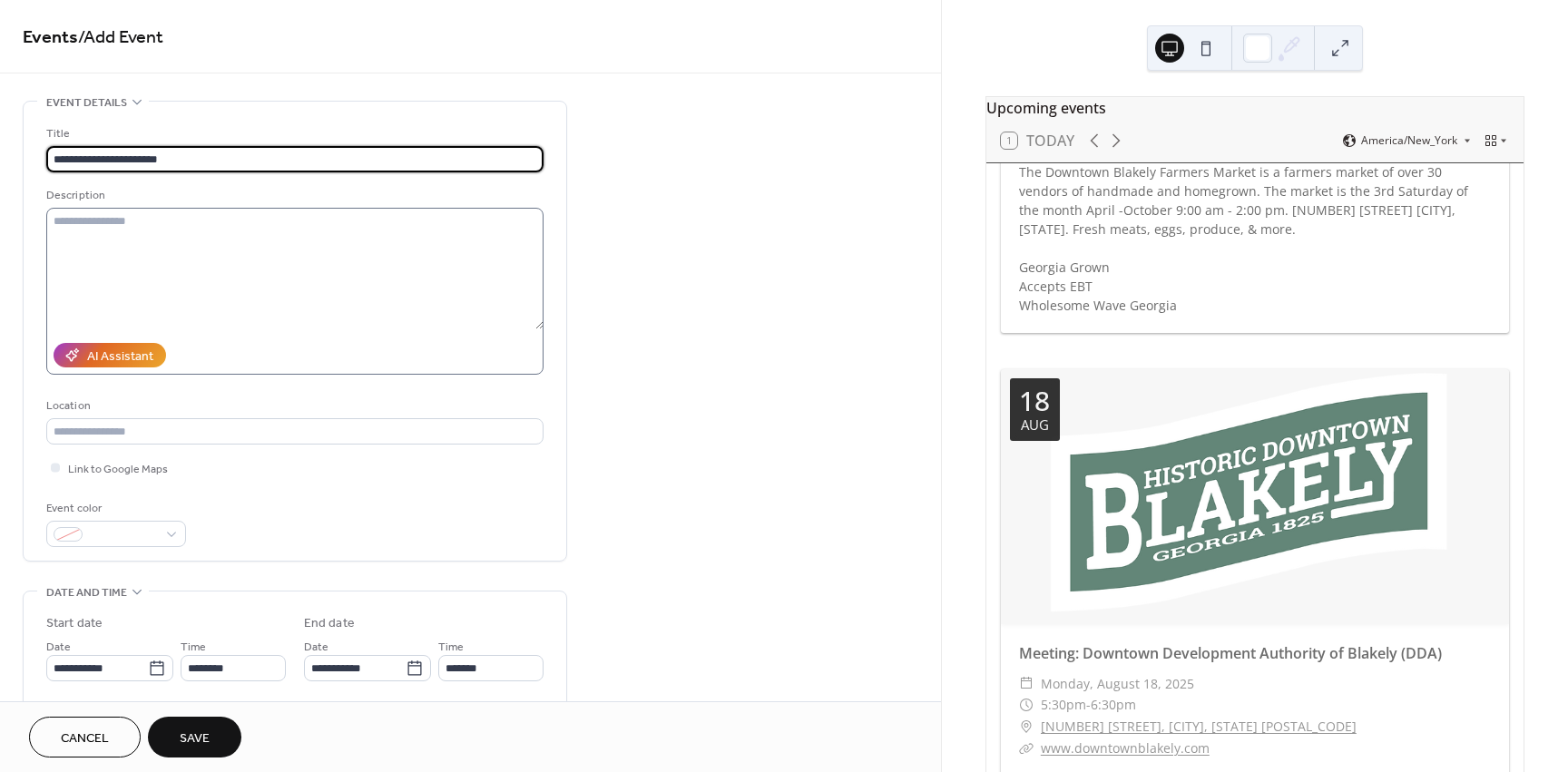 type on "**********" 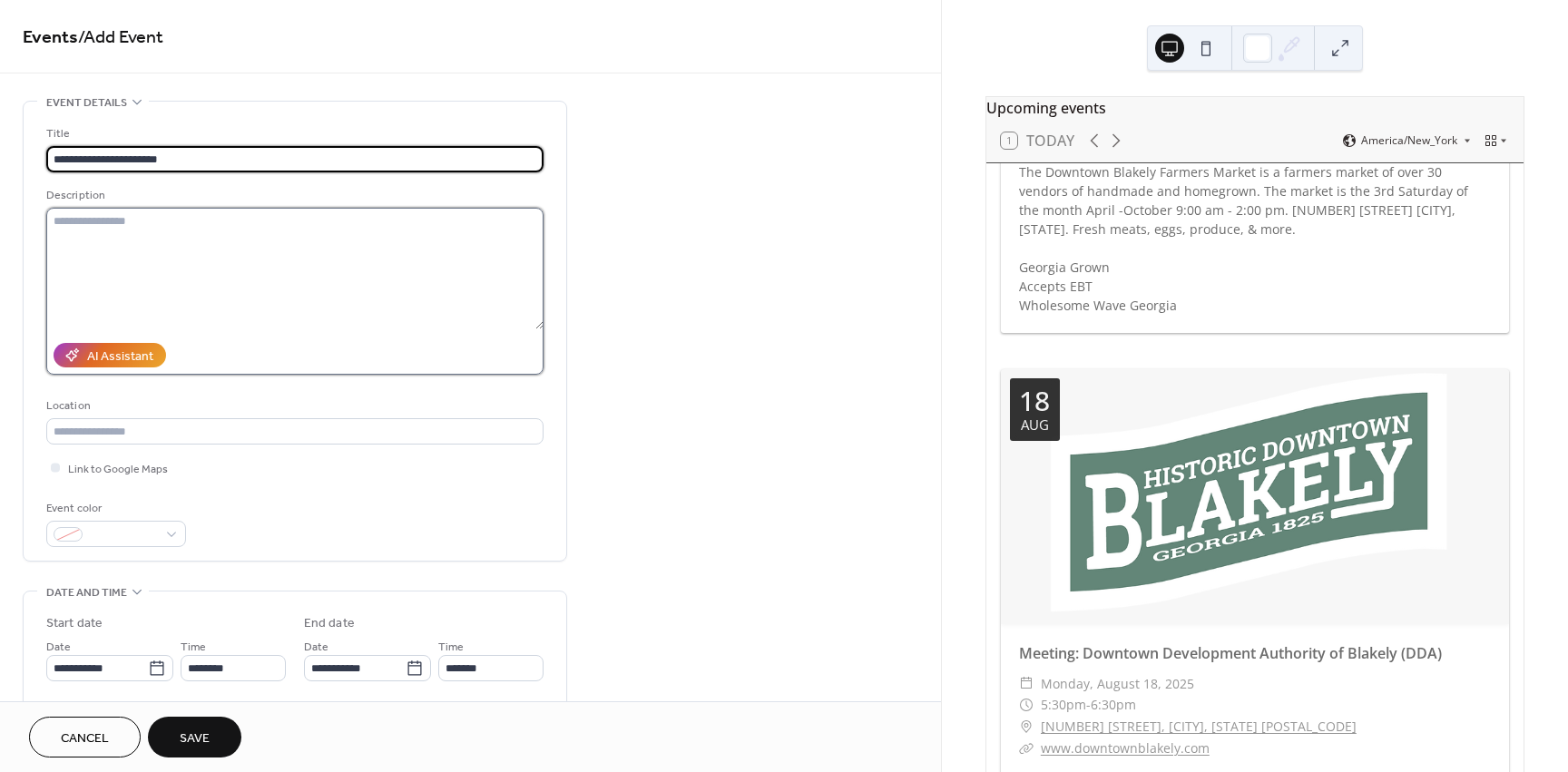 click at bounding box center [295, 269] 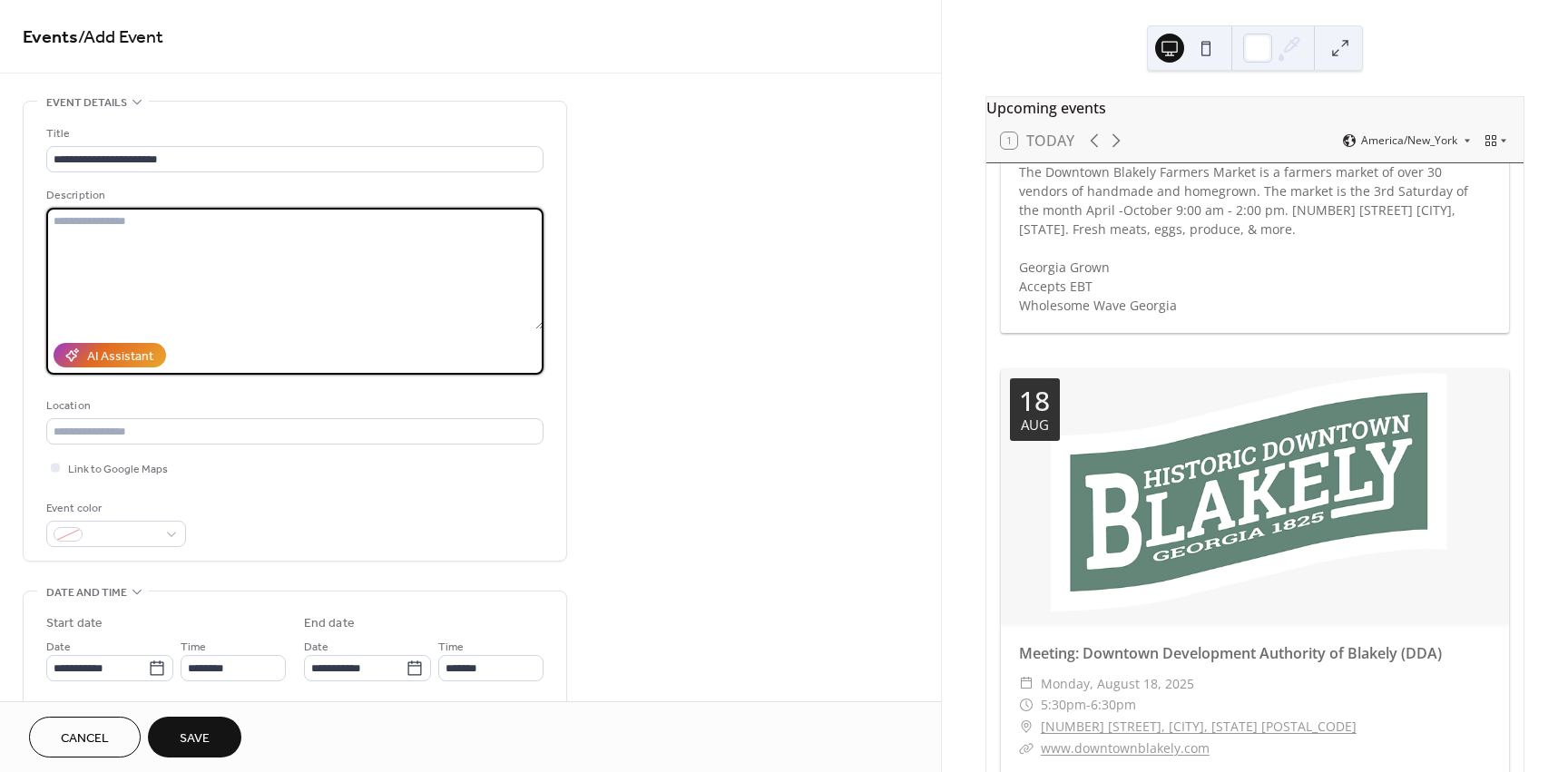 click at bounding box center (295, 269) 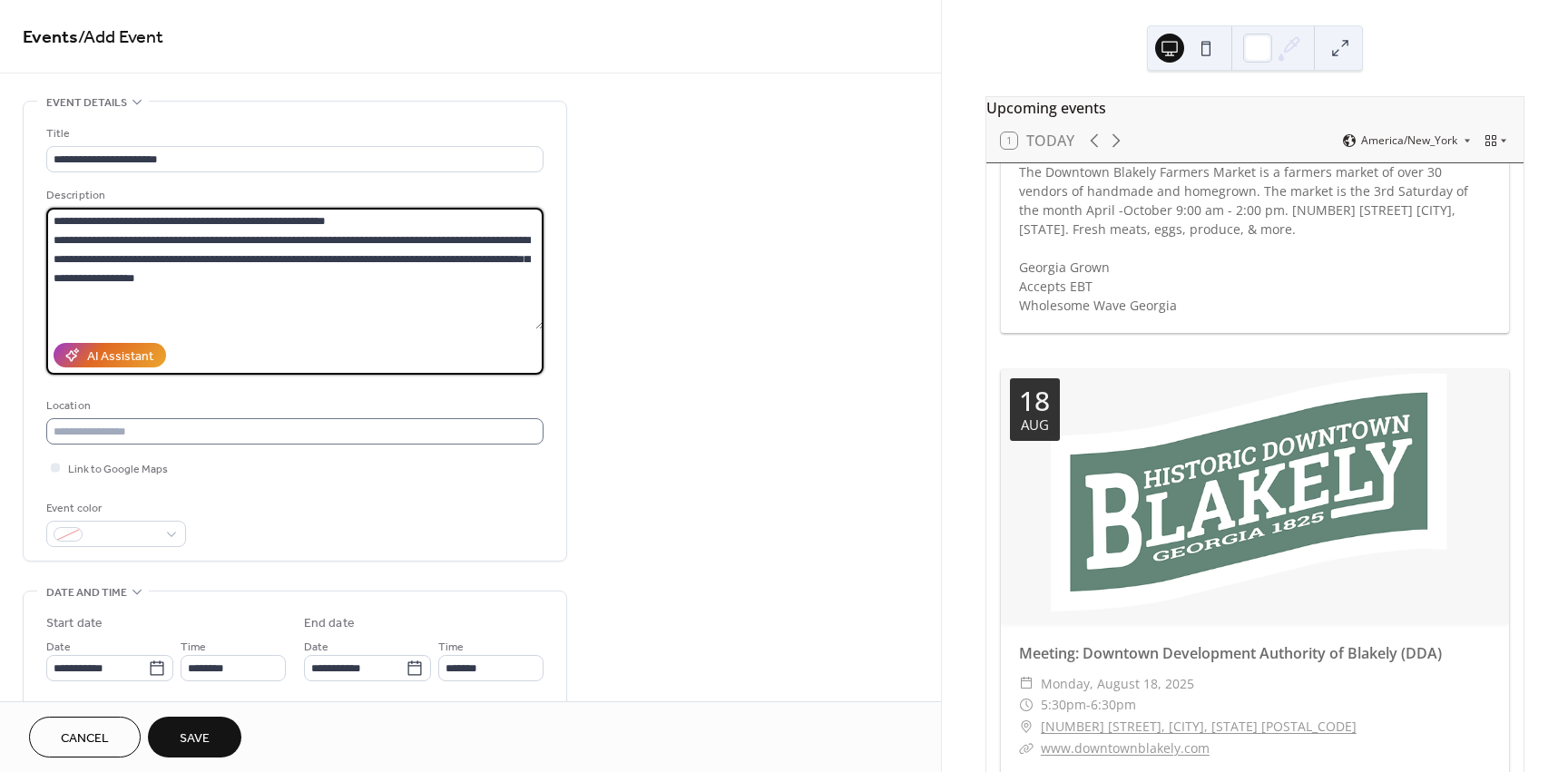 type on "**********" 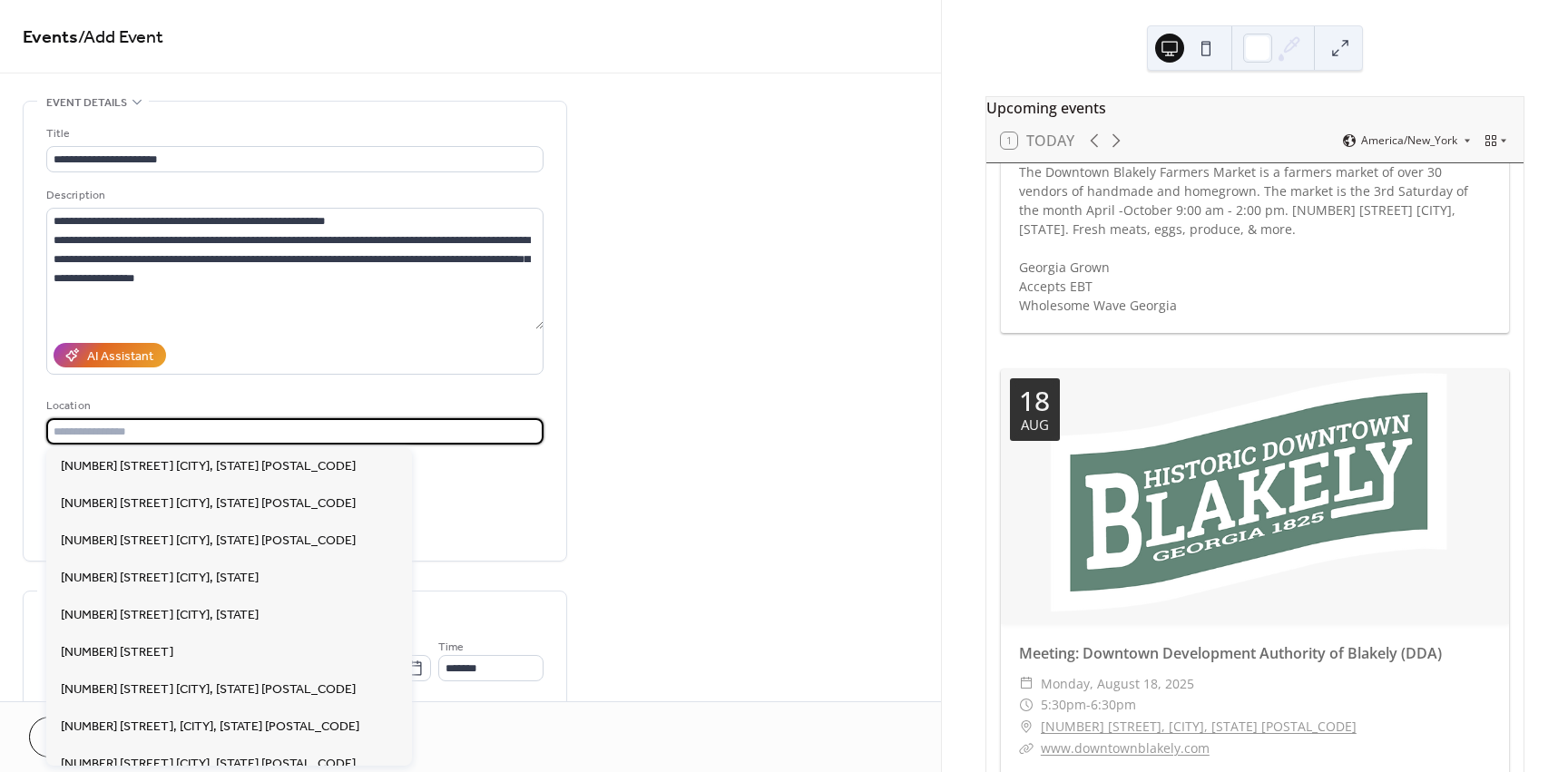 click at bounding box center (295, 431) 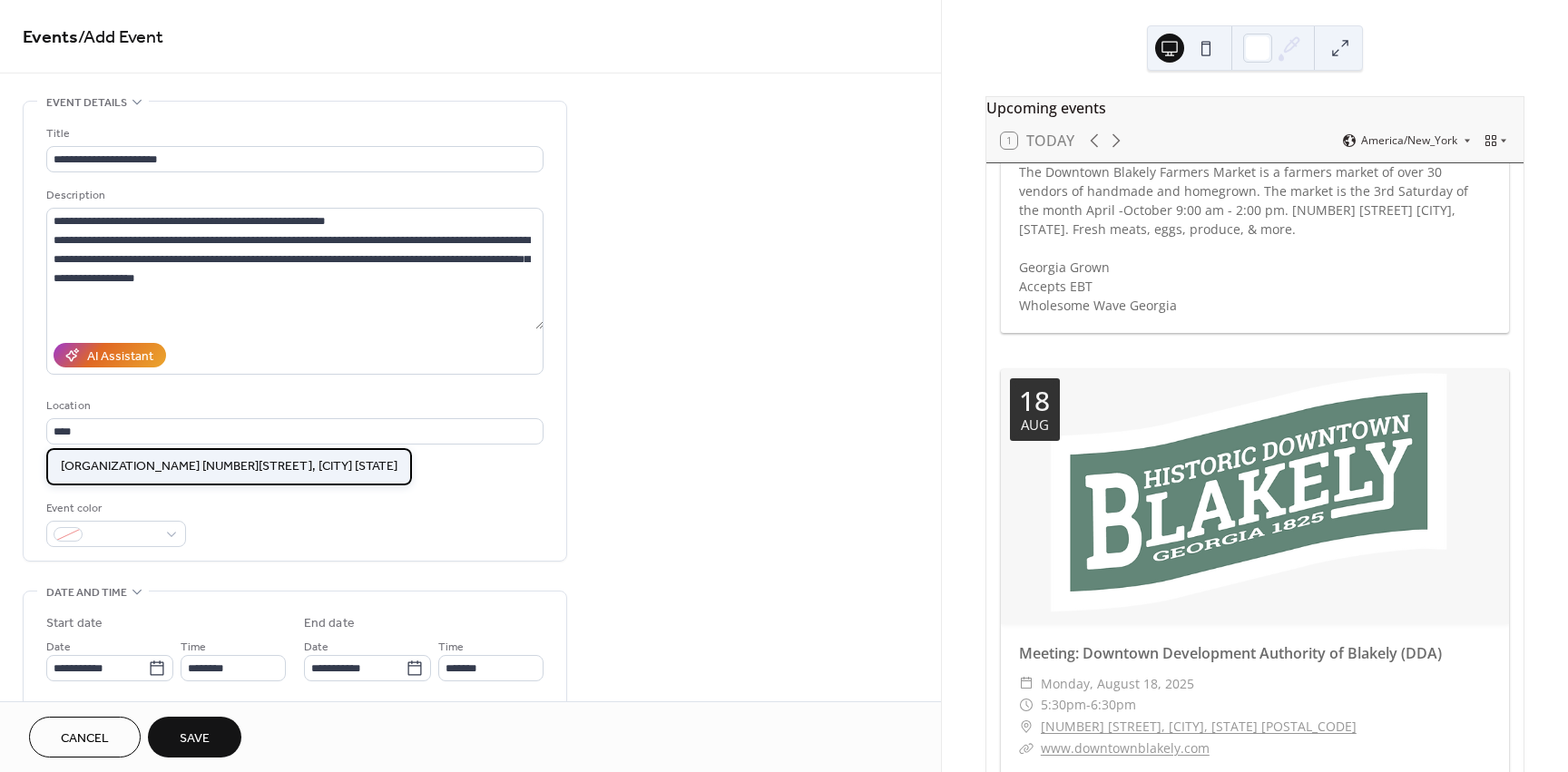 click on "Old Goat Soap Co. [NUMBER] [STREET], [CITY] [STATE]" at bounding box center [229, 466] 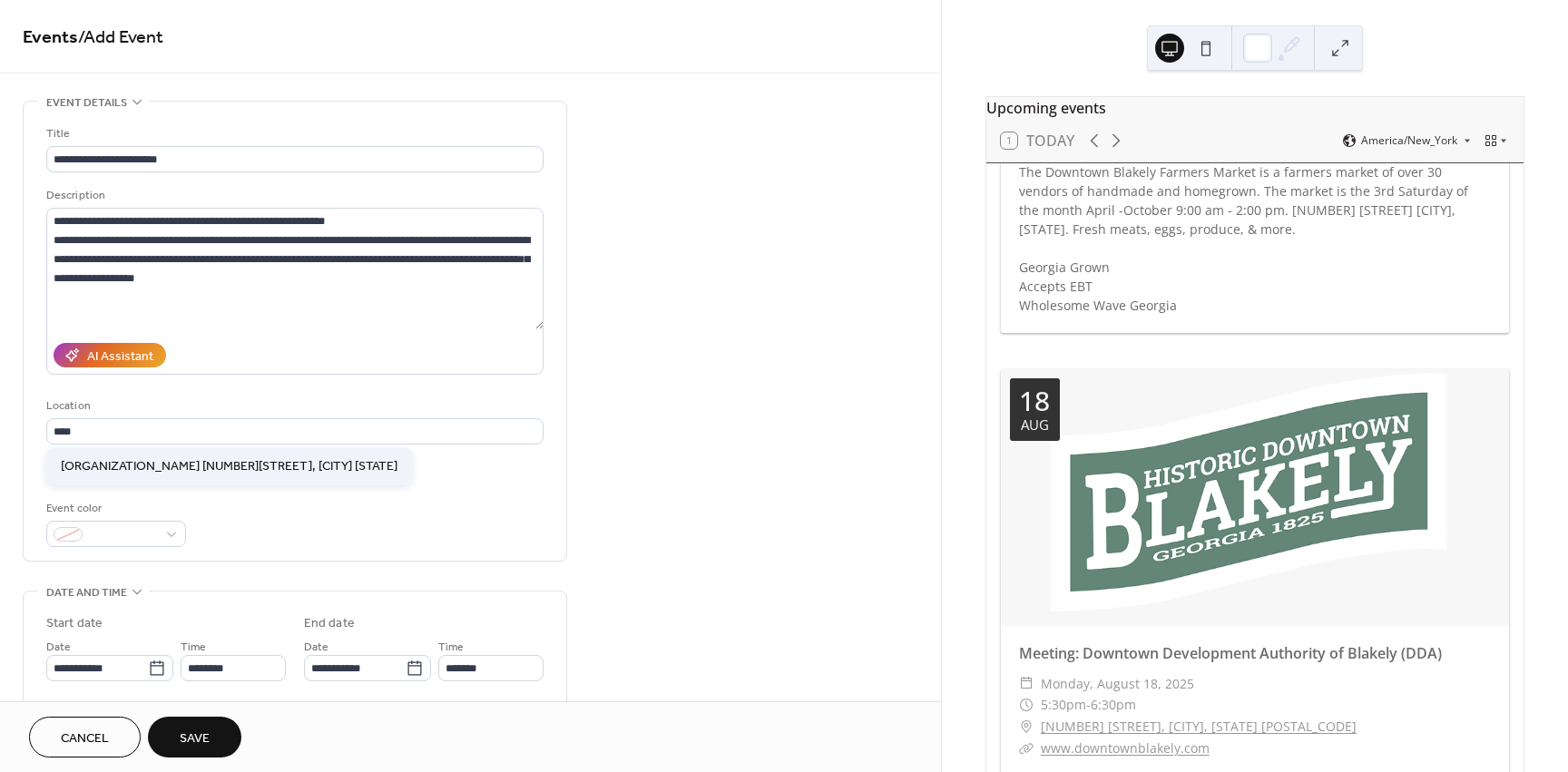 type on "**********" 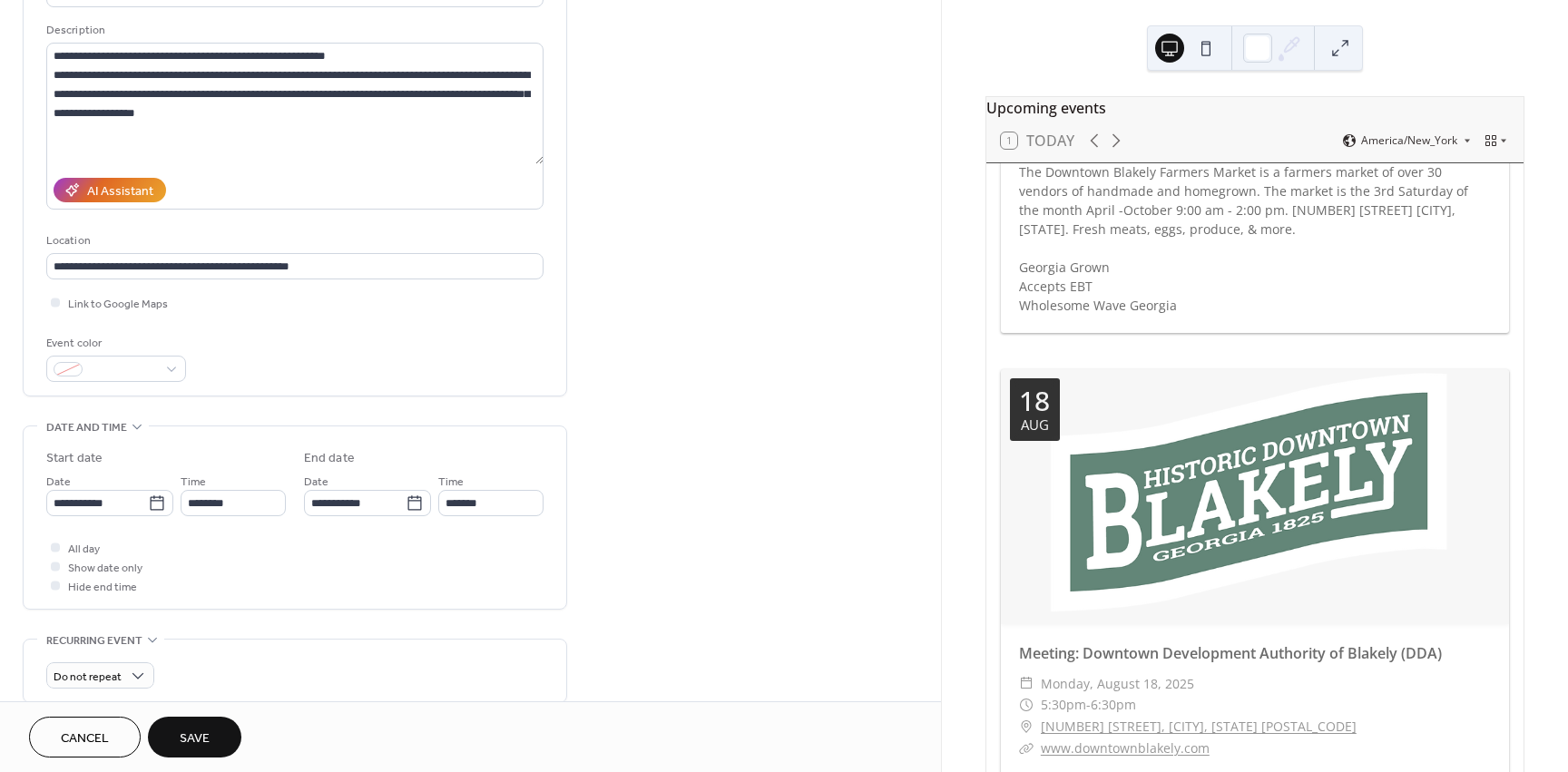 scroll, scrollTop: 181, scrollLeft: 0, axis: vertical 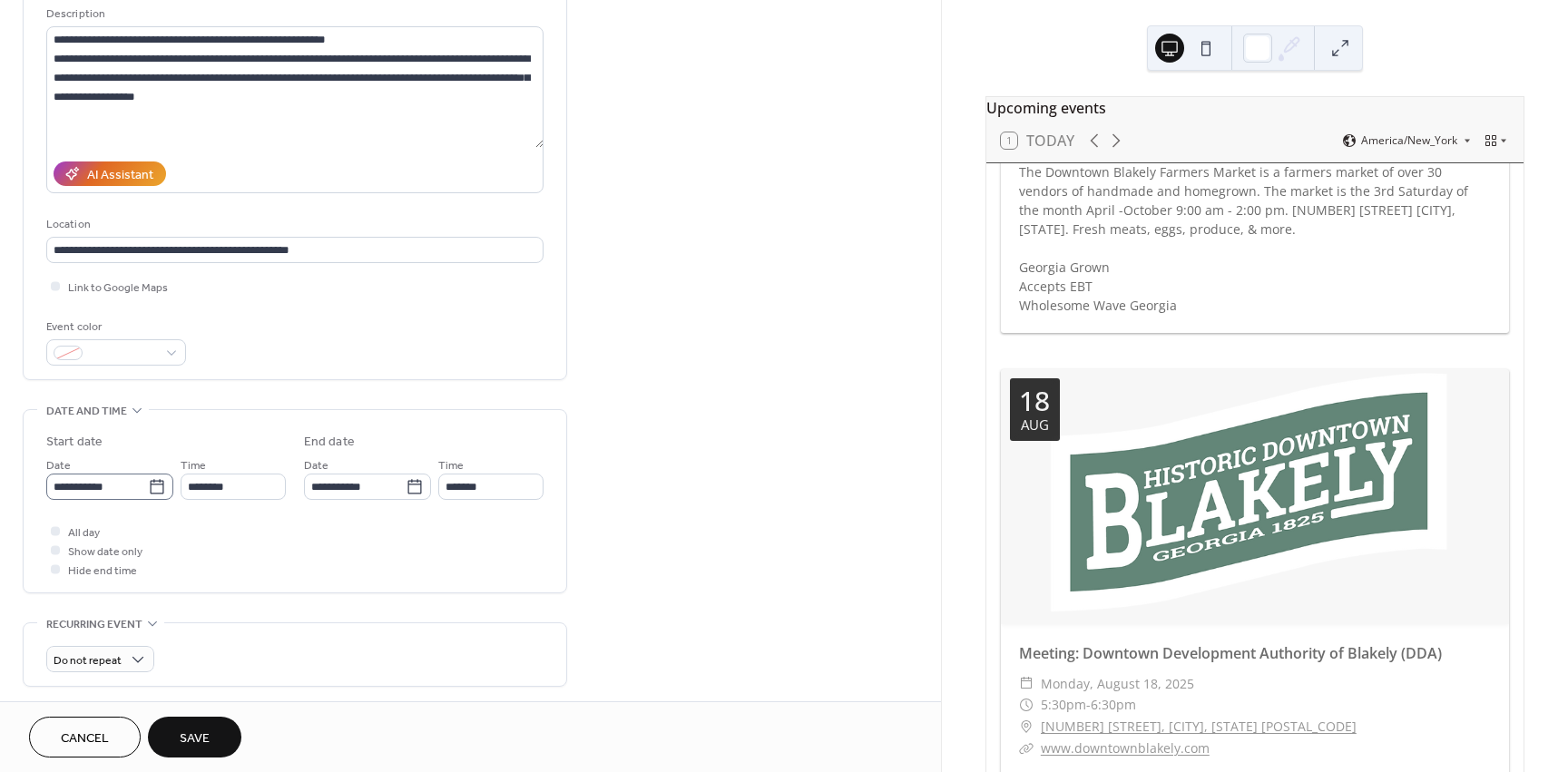 click 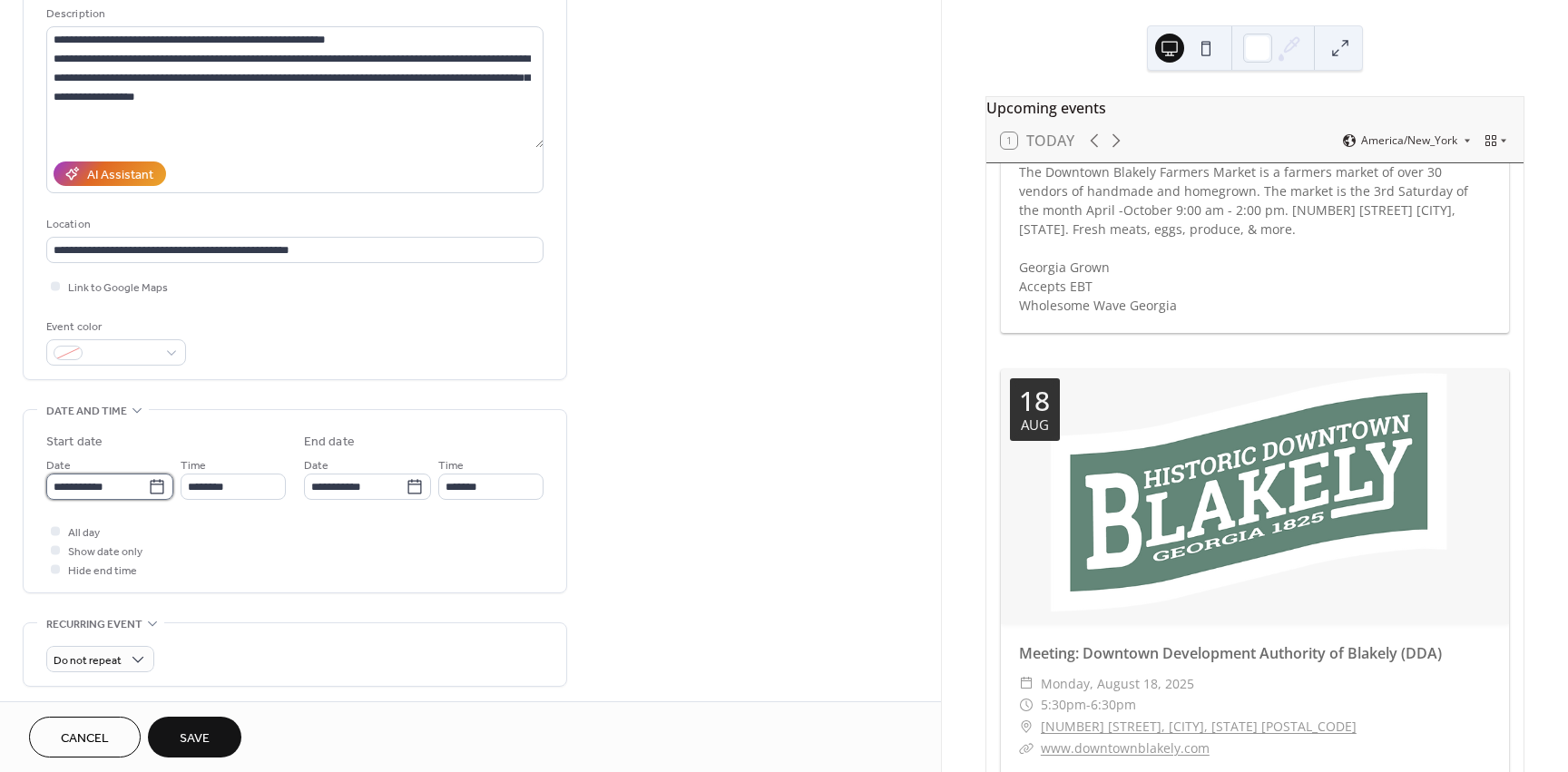 click on "**********" at bounding box center [97, 486] 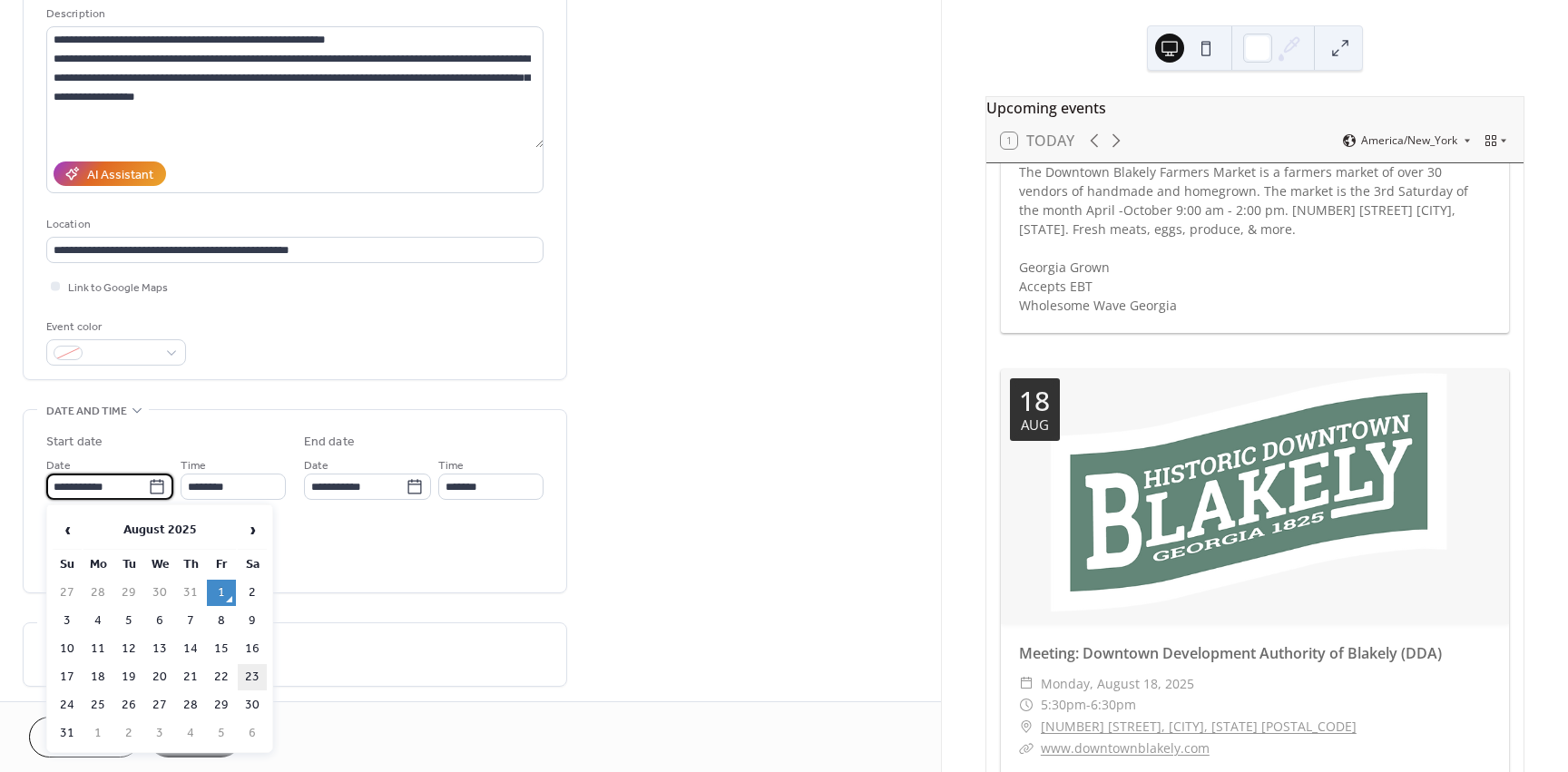 click on "23" at bounding box center (252, 677) 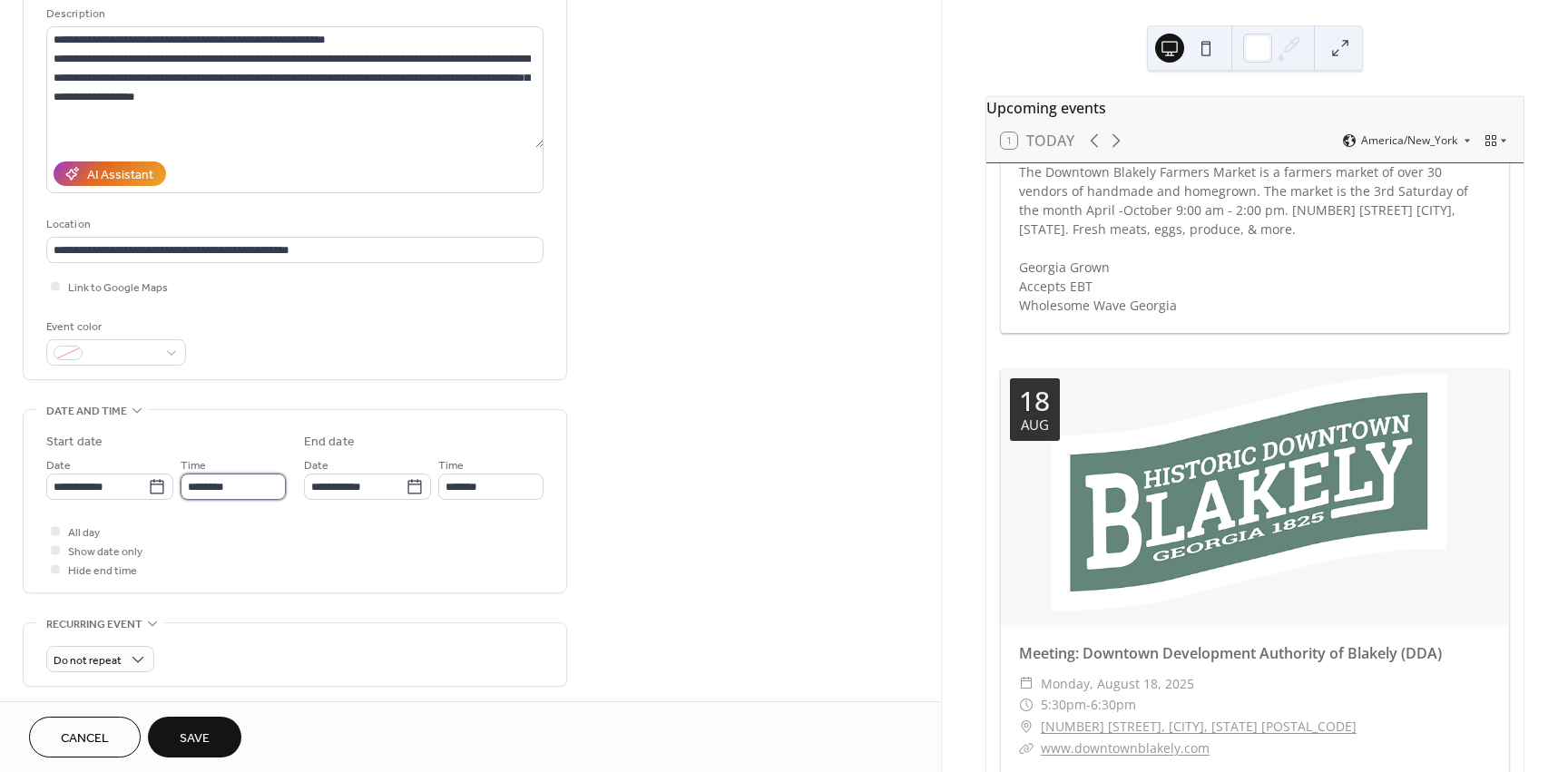 click on "********" at bounding box center (233, 486) 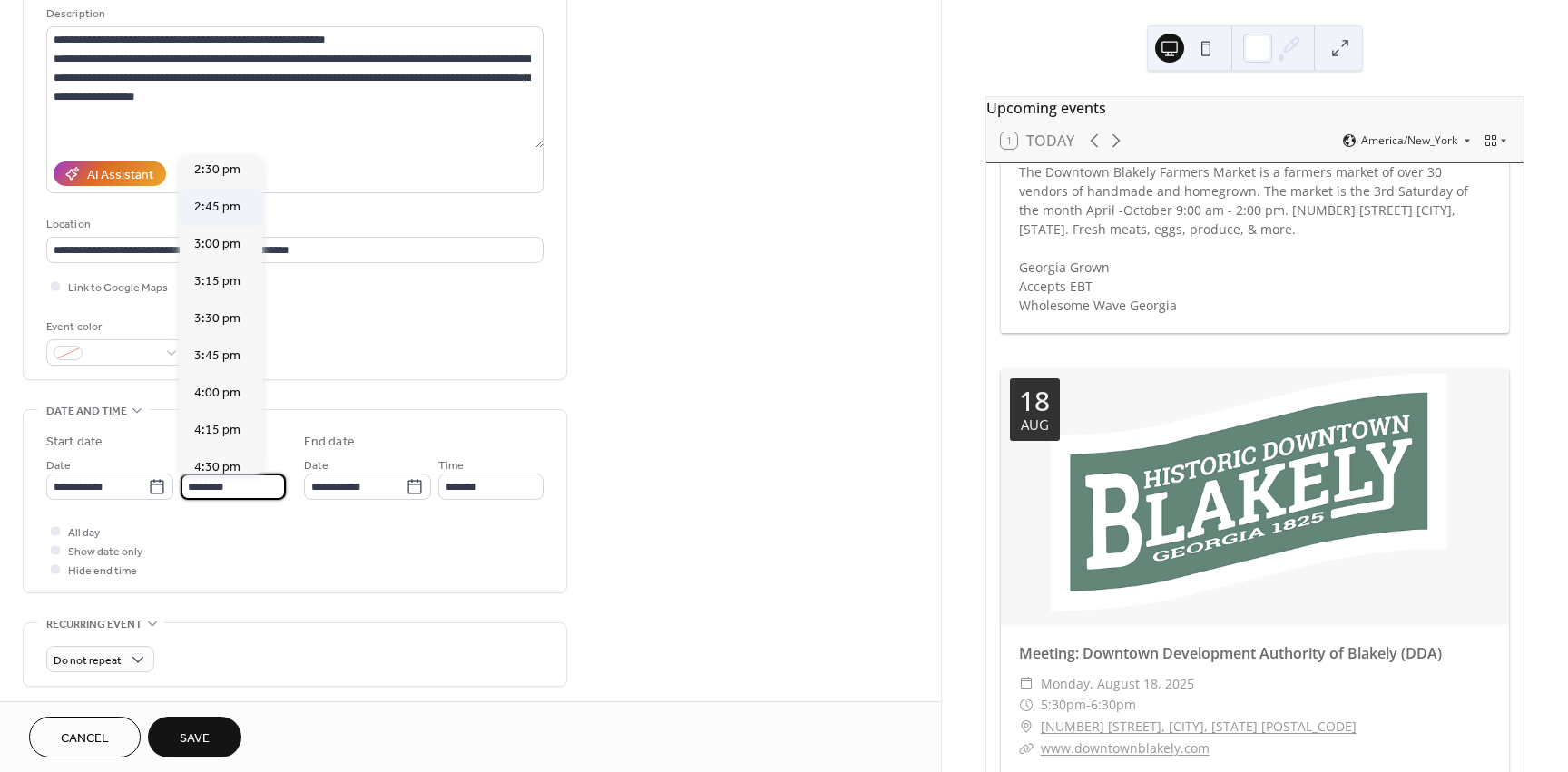 scroll, scrollTop: 2239, scrollLeft: 0, axis: vertical 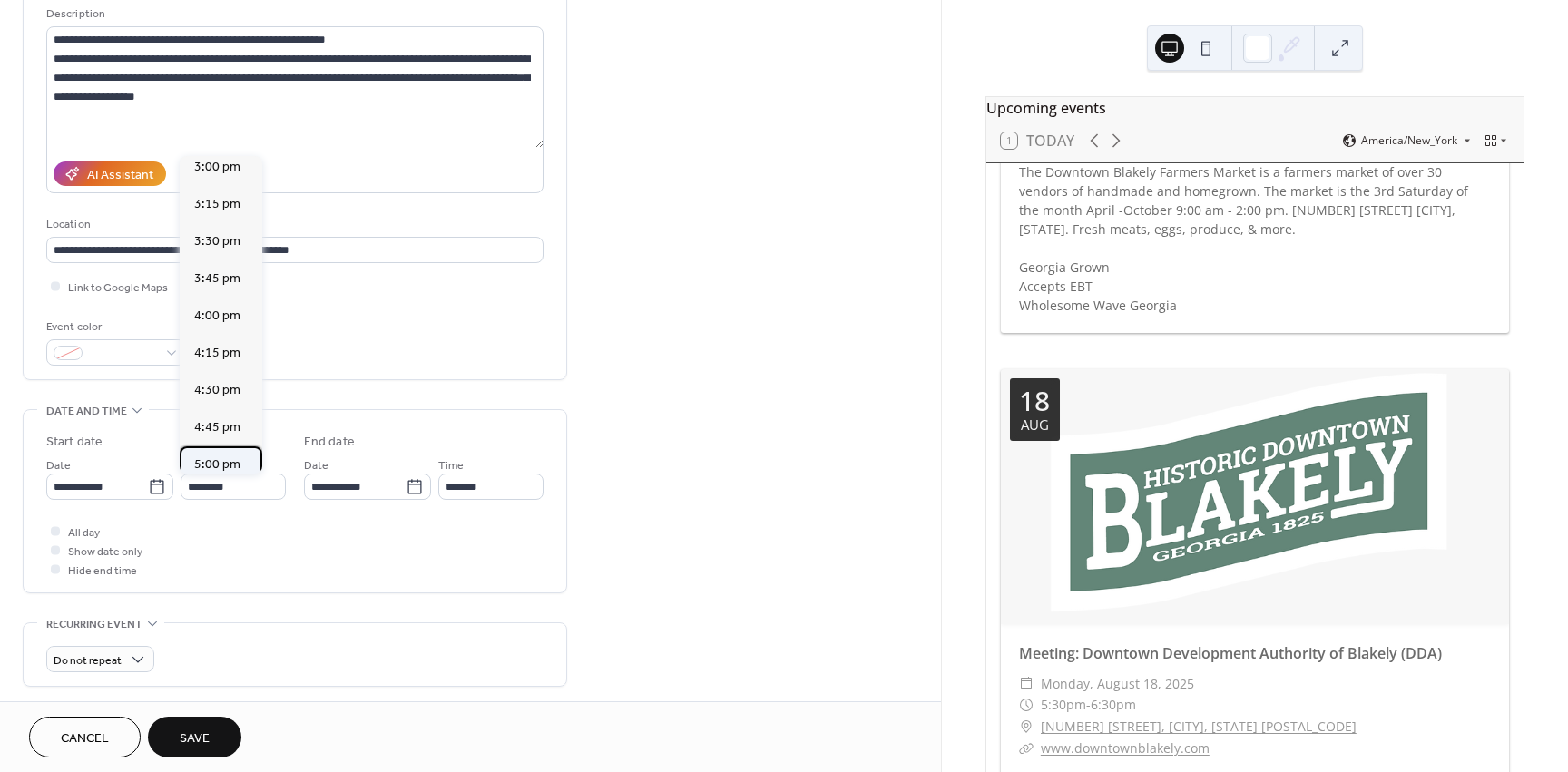 click on "5:00 pm" at bounding box center [217, 464] 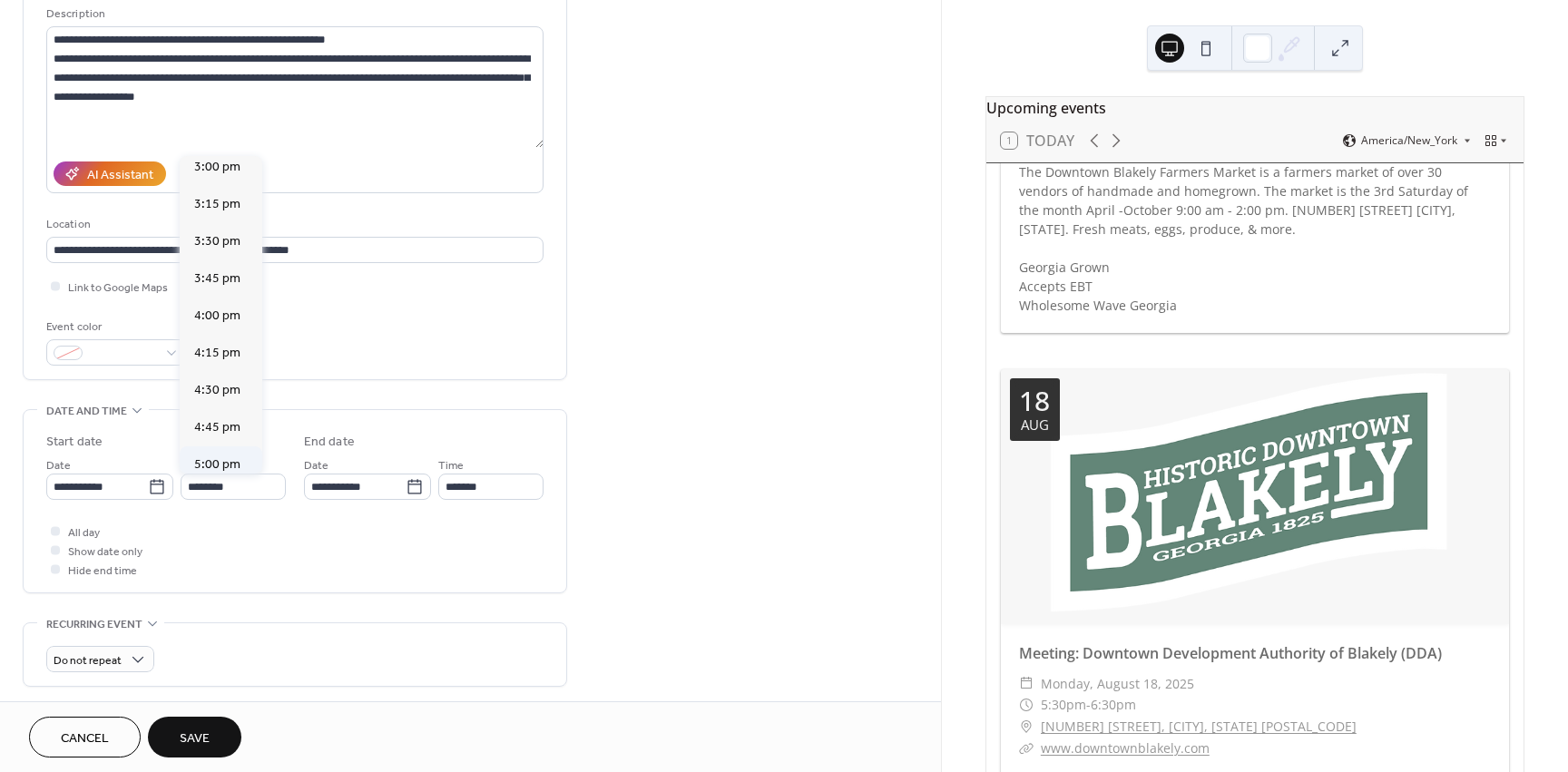 type on "*******" 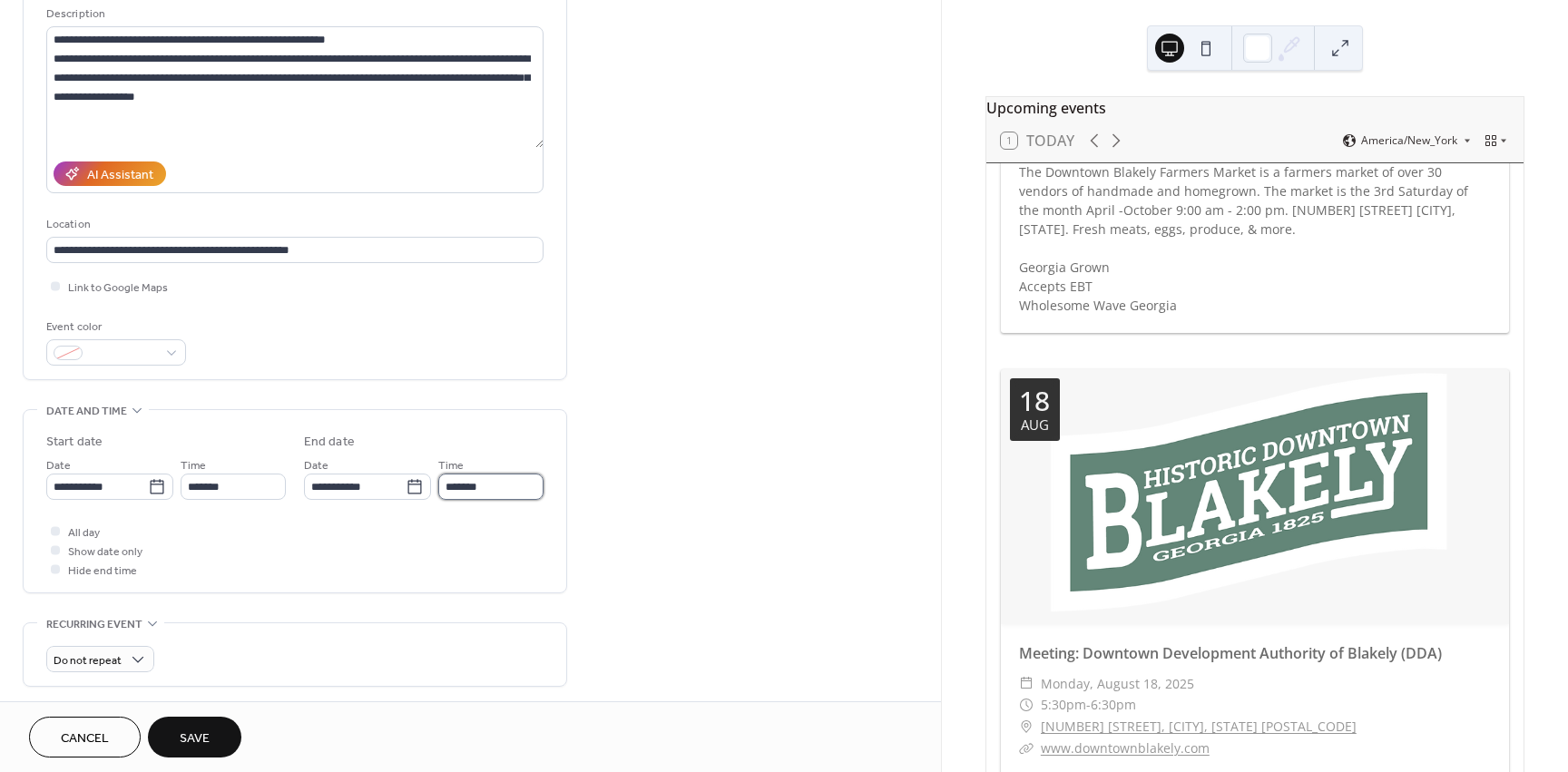 click on "*******" at bounding box center (491, 486) 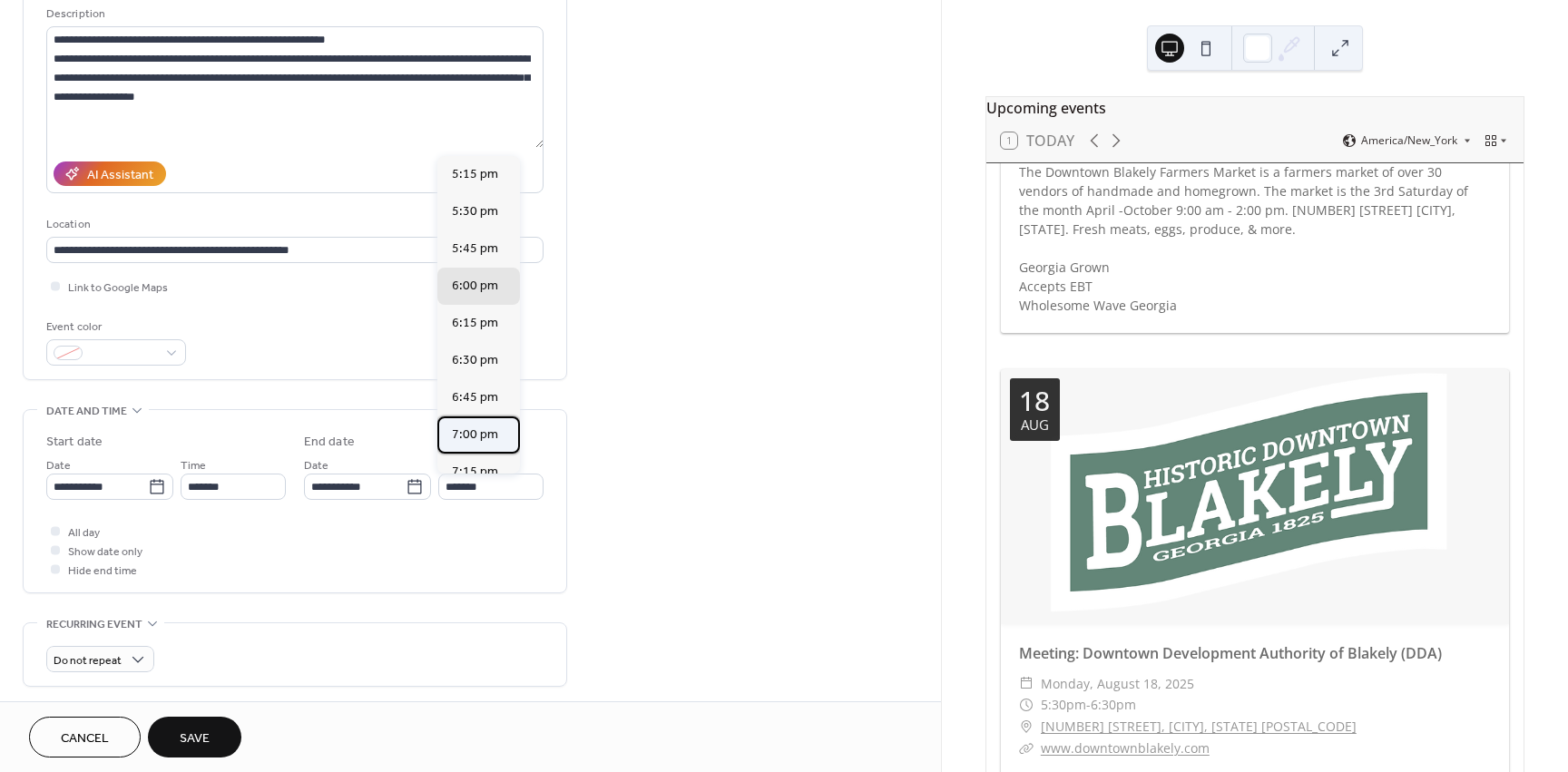 click on "7:00 pm" at bounding box center [475, 435] 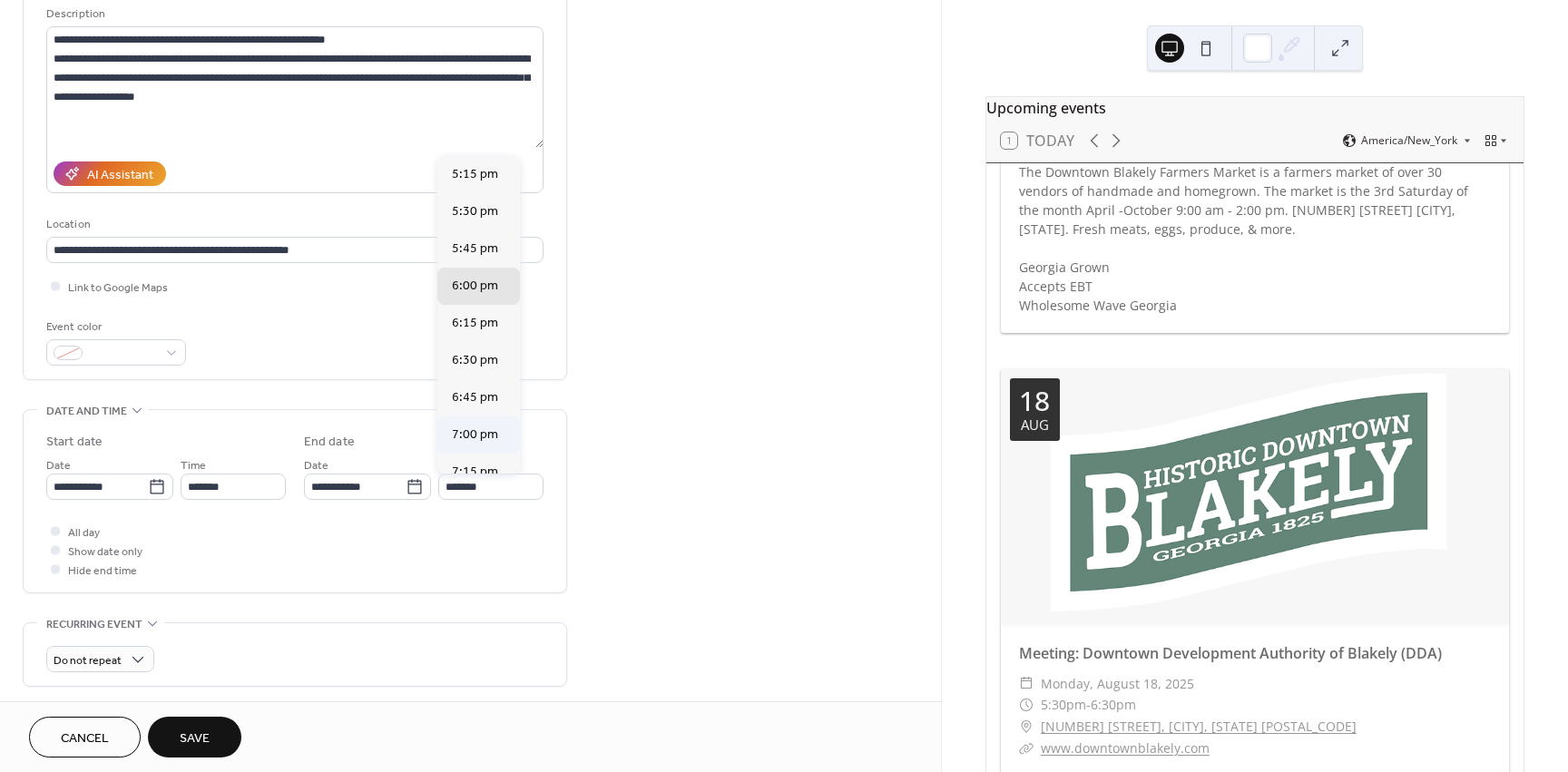 type on "*******" 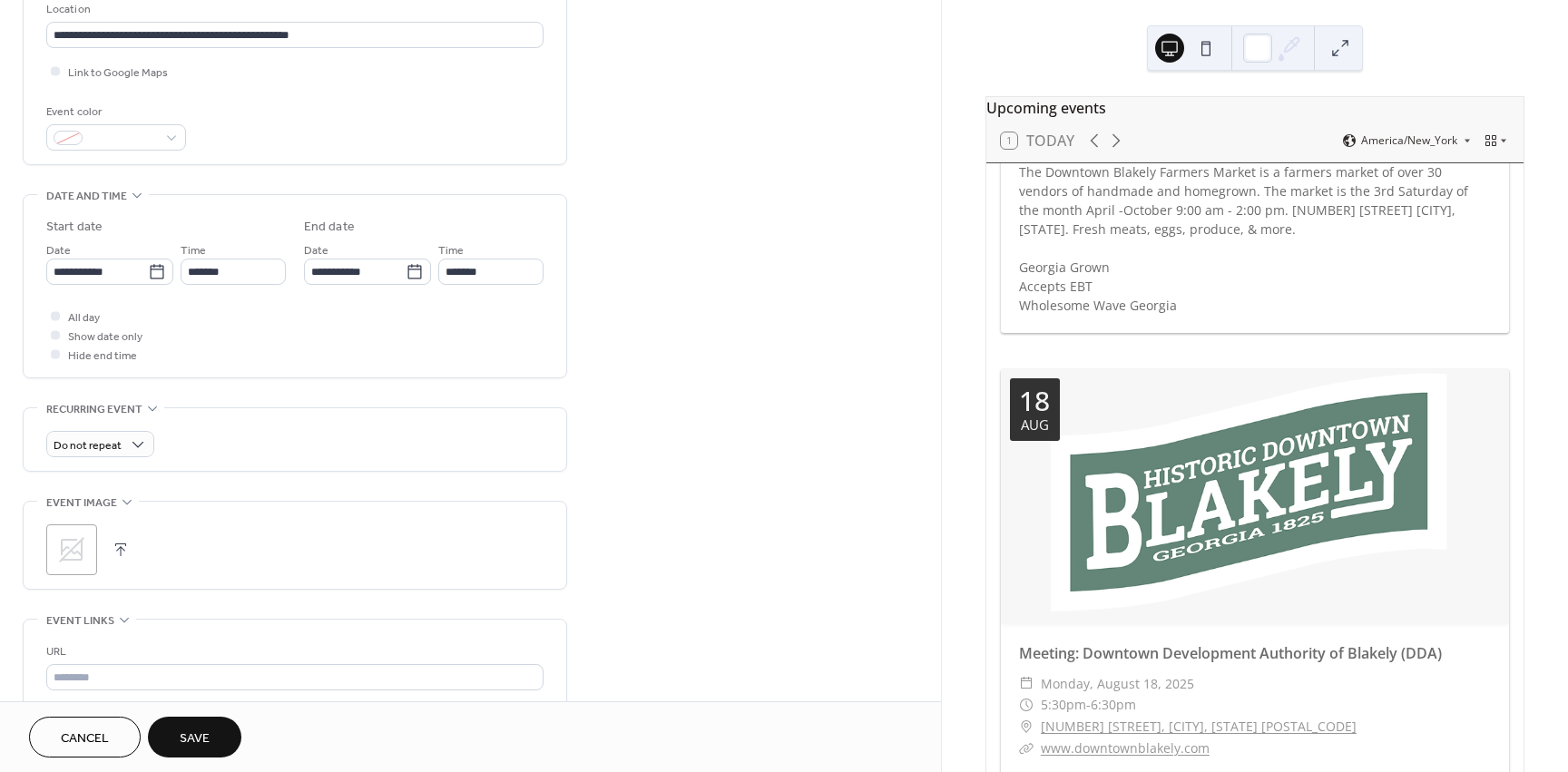 scroll, scrollTop: 454, scrollLeft: 0, axis: vertical 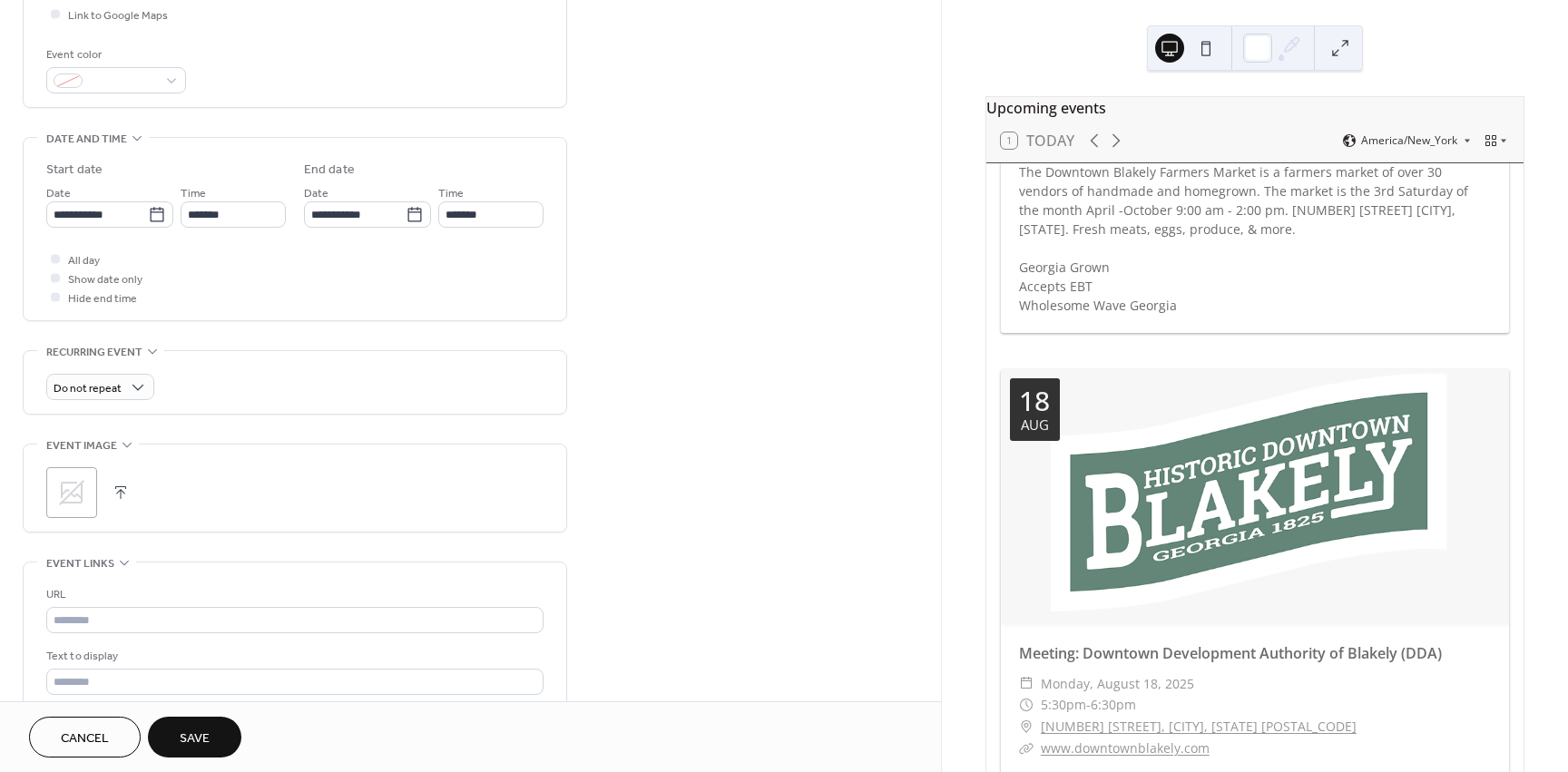 click 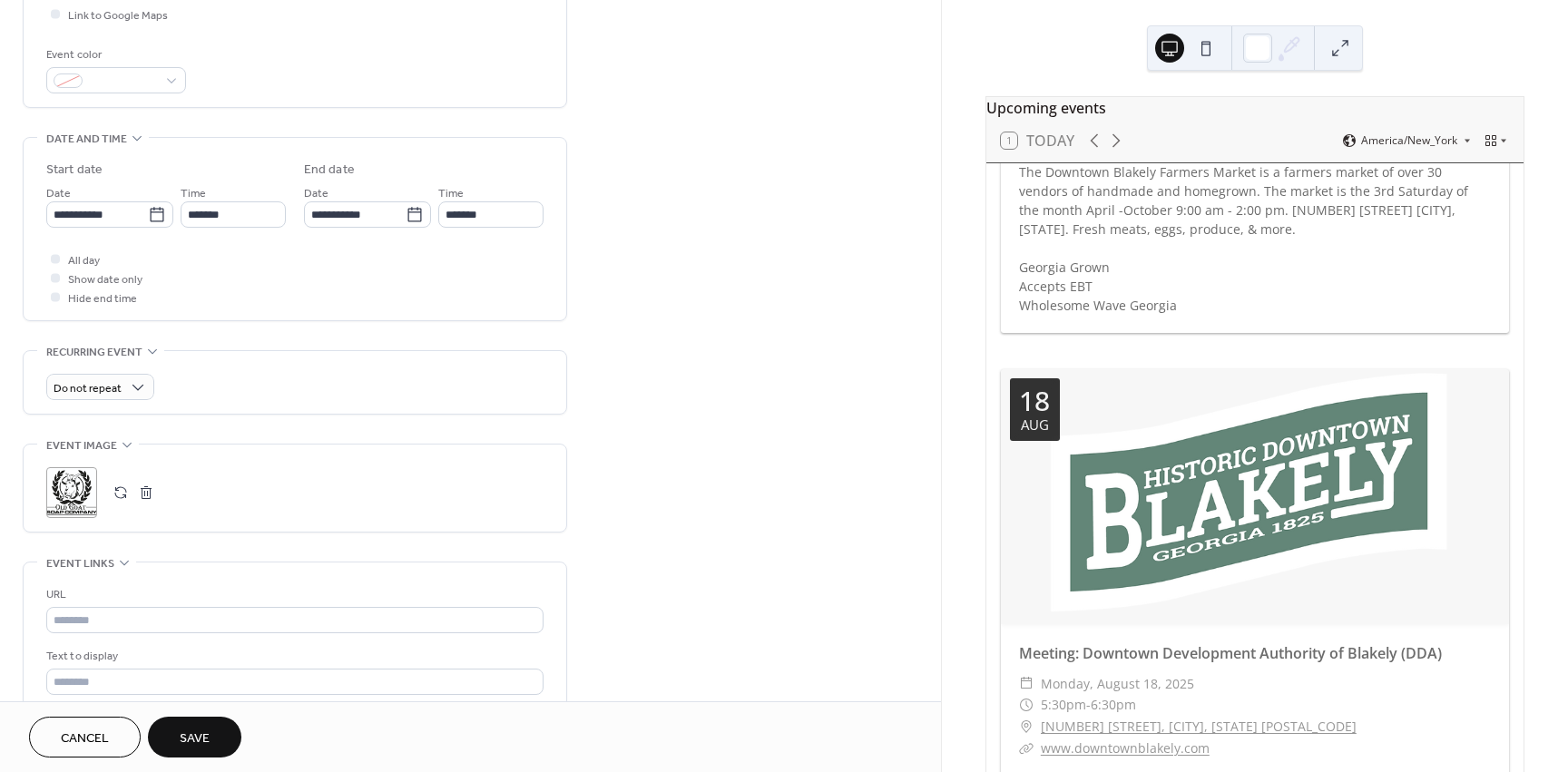 click on "Save" at bounding box center [194, 738] 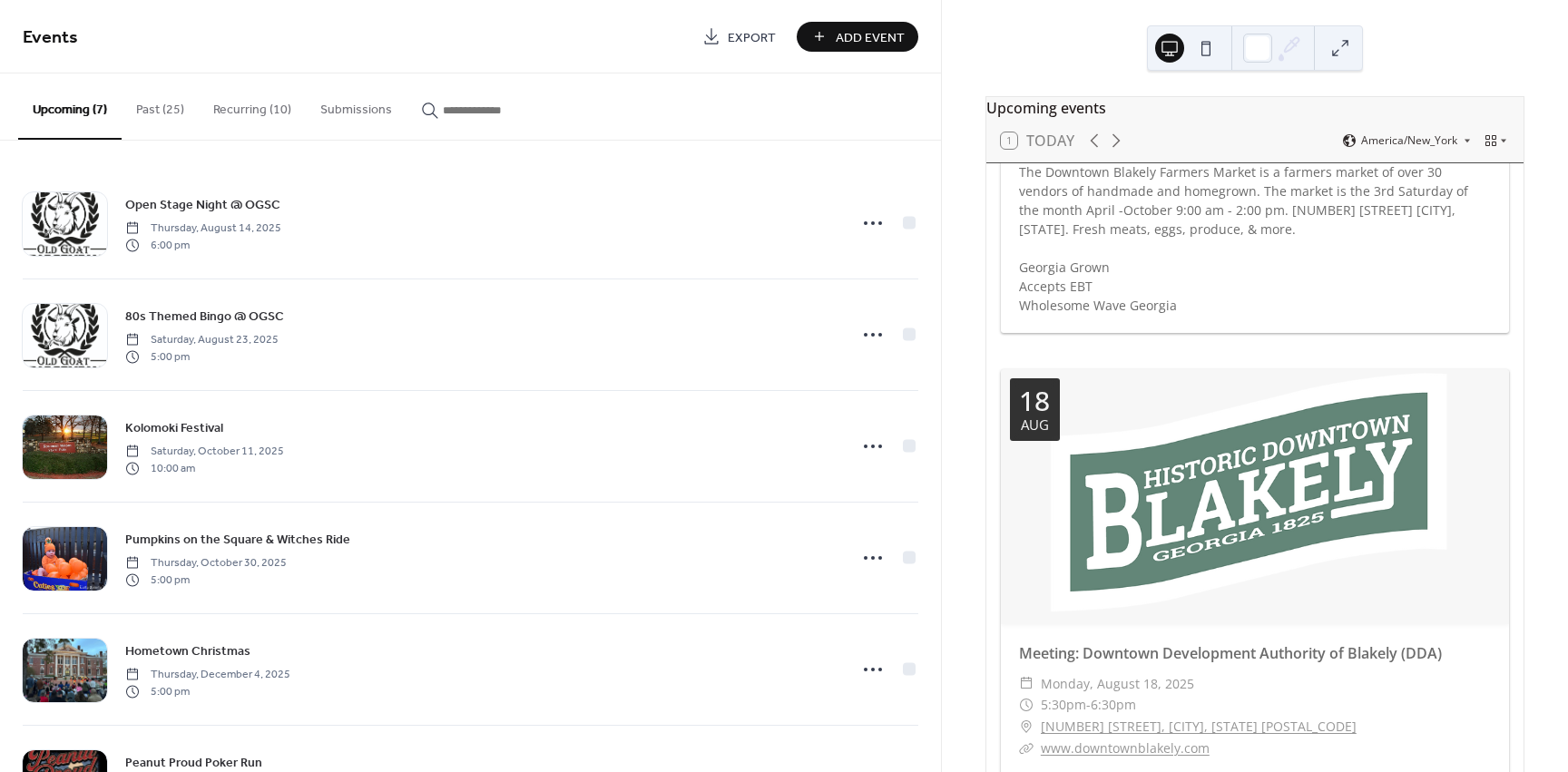 click on "Add Event" at bounding box center [870, 37] 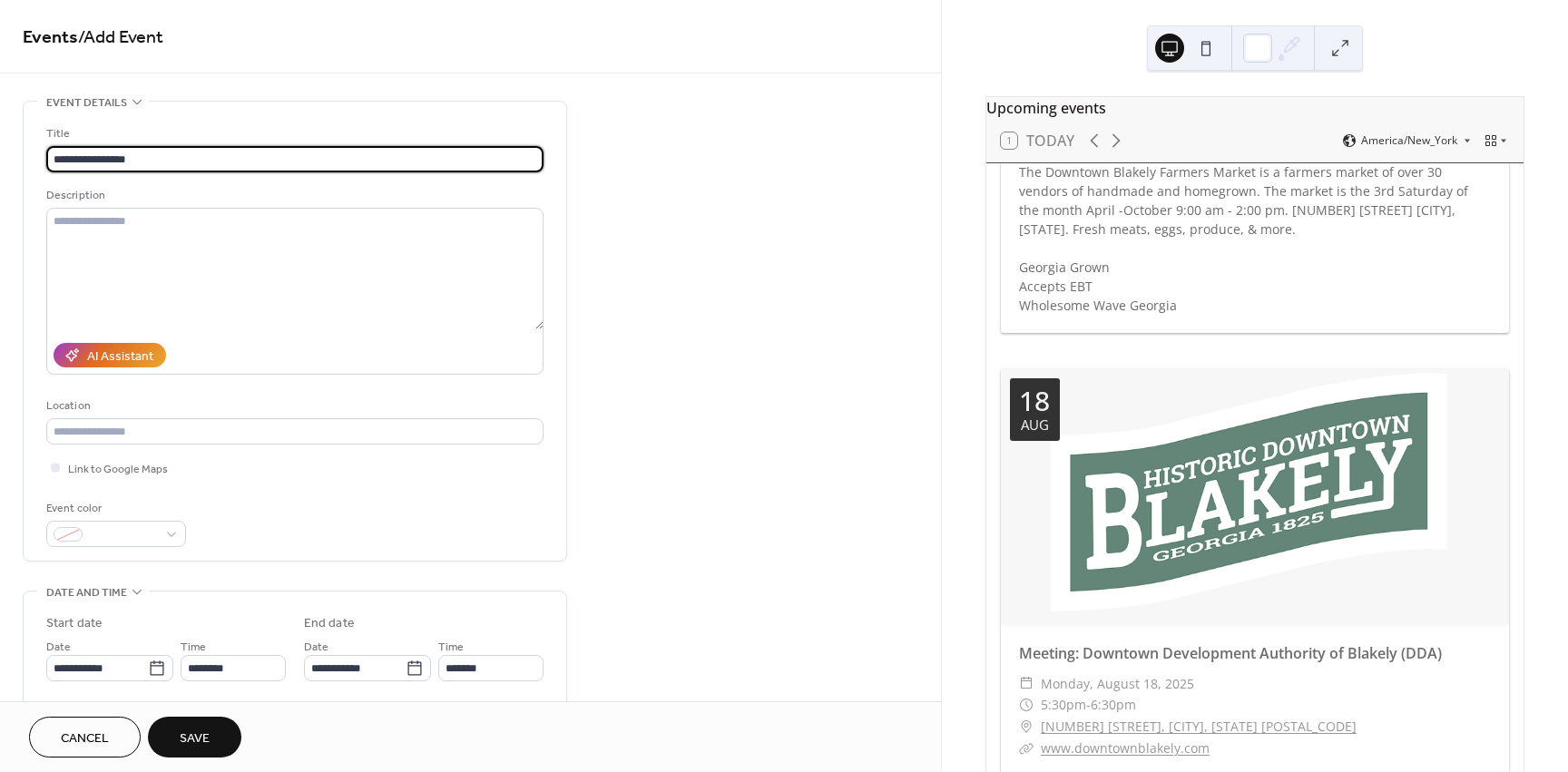 type on "**********" 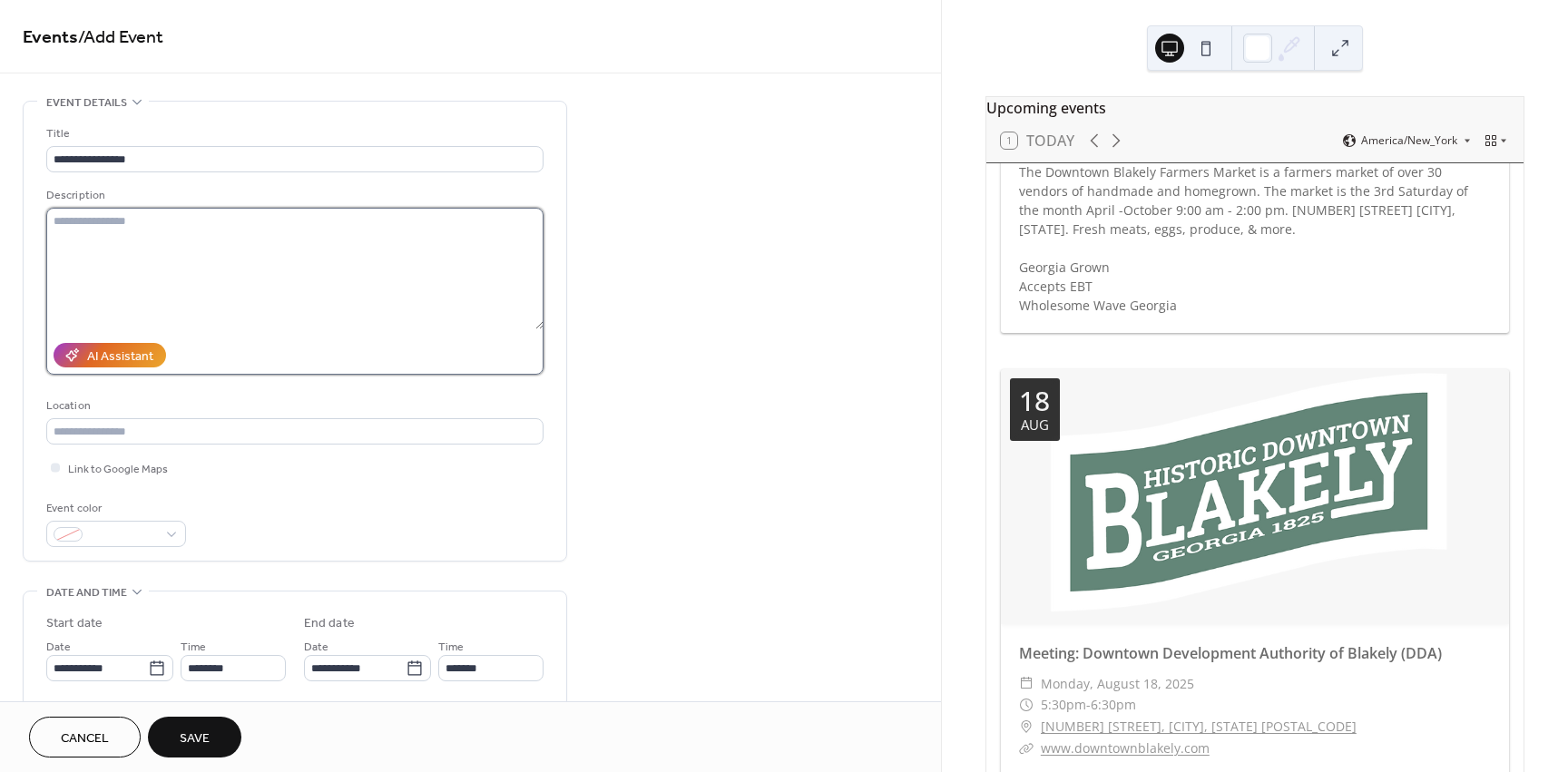 click at bounding box center (295, 269) 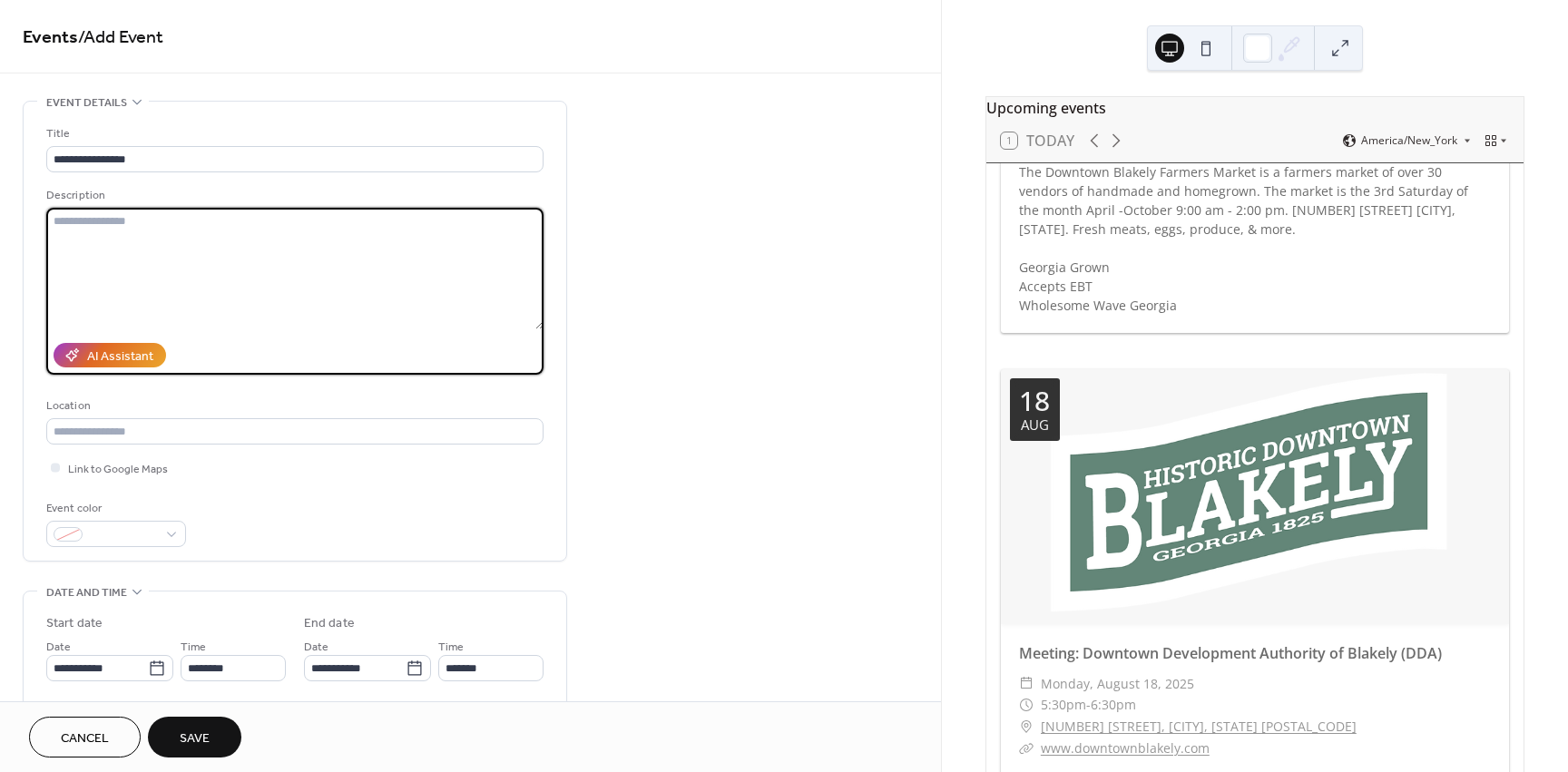 paste on "**********" 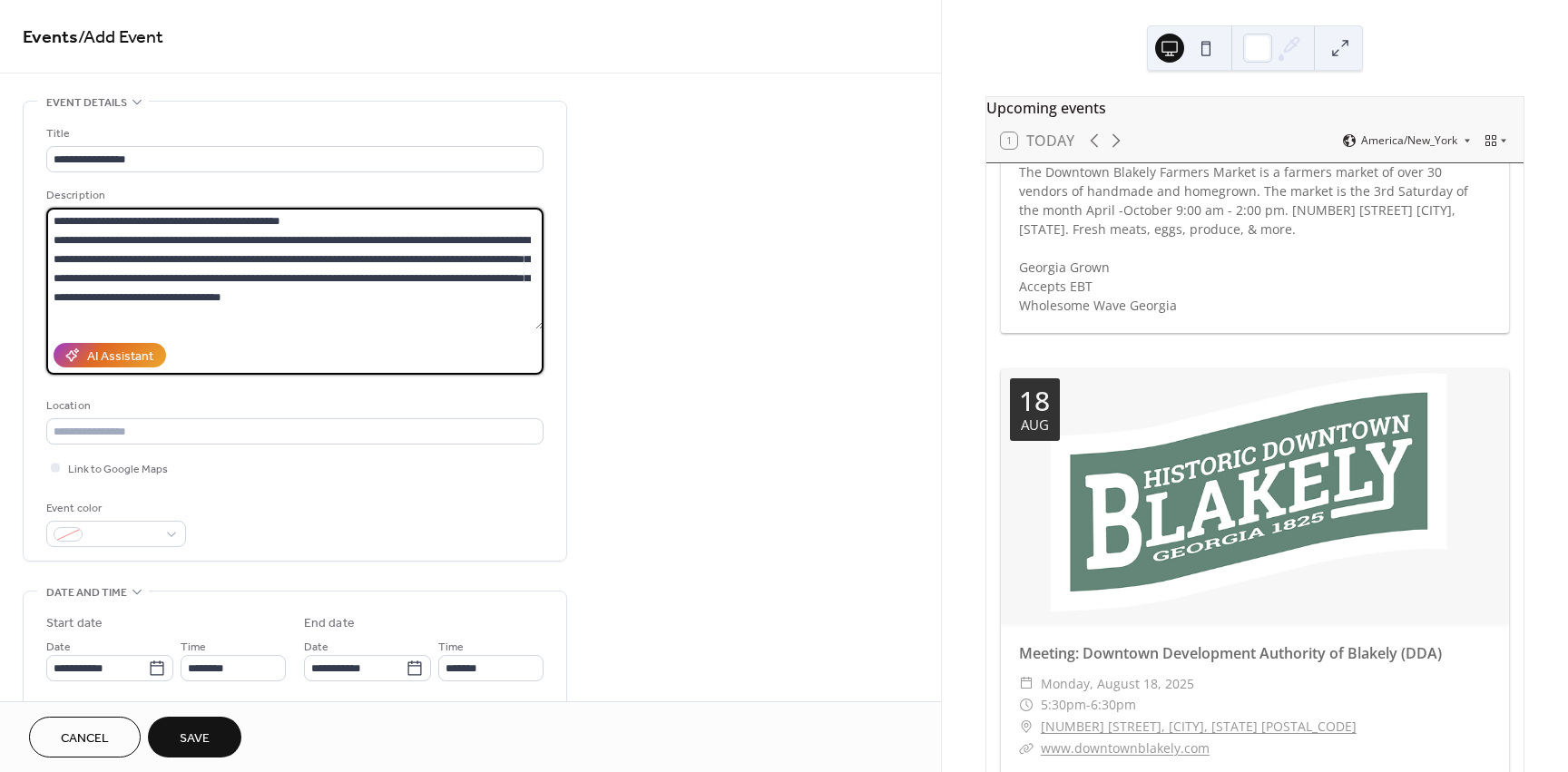 drag, startPoint x: 288, startPoint y: 259, endPoint x: 315, endPoint y: 281, distance: 34.82815 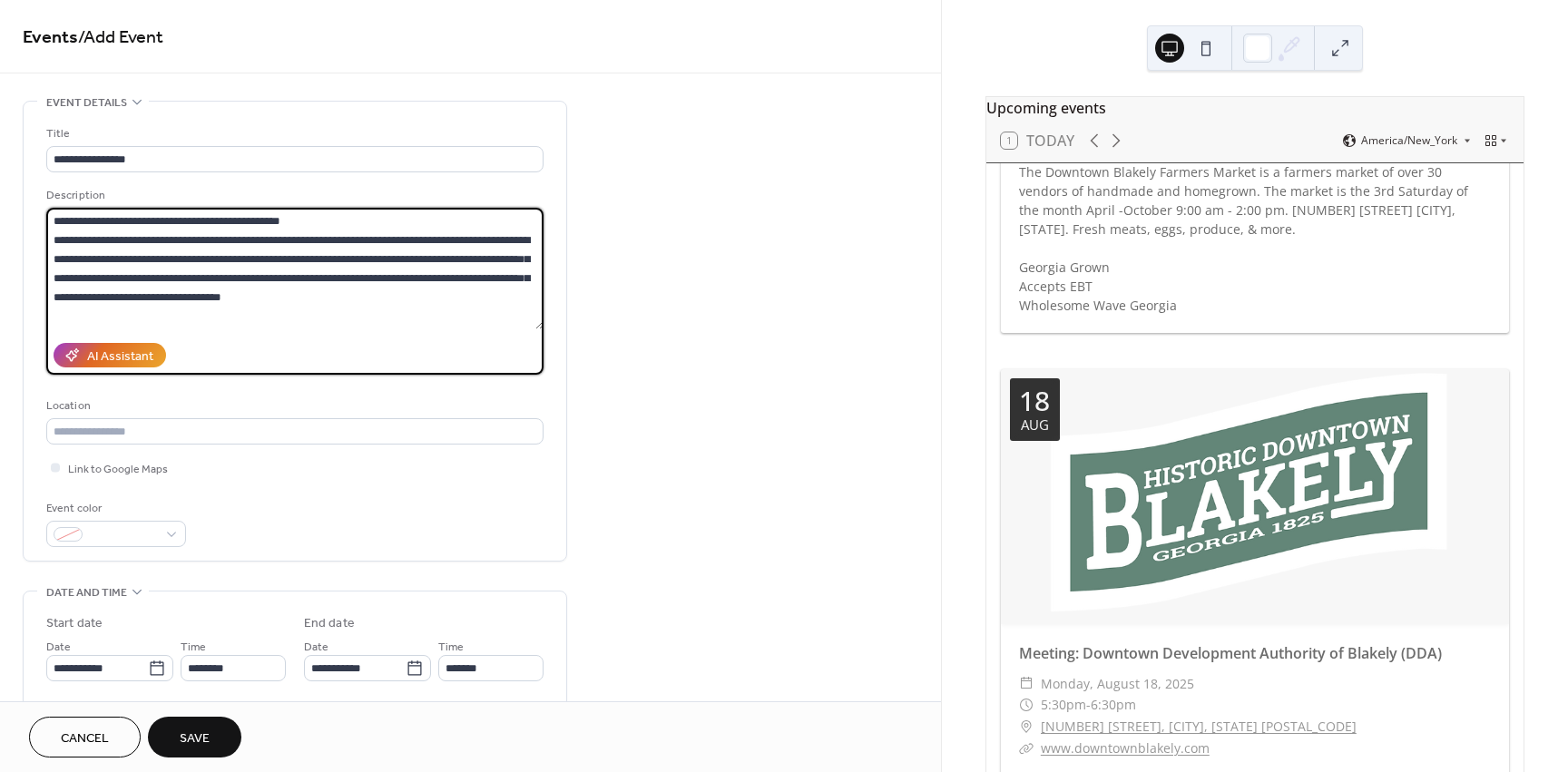 click on "**********" at bounding box center (295, 269) 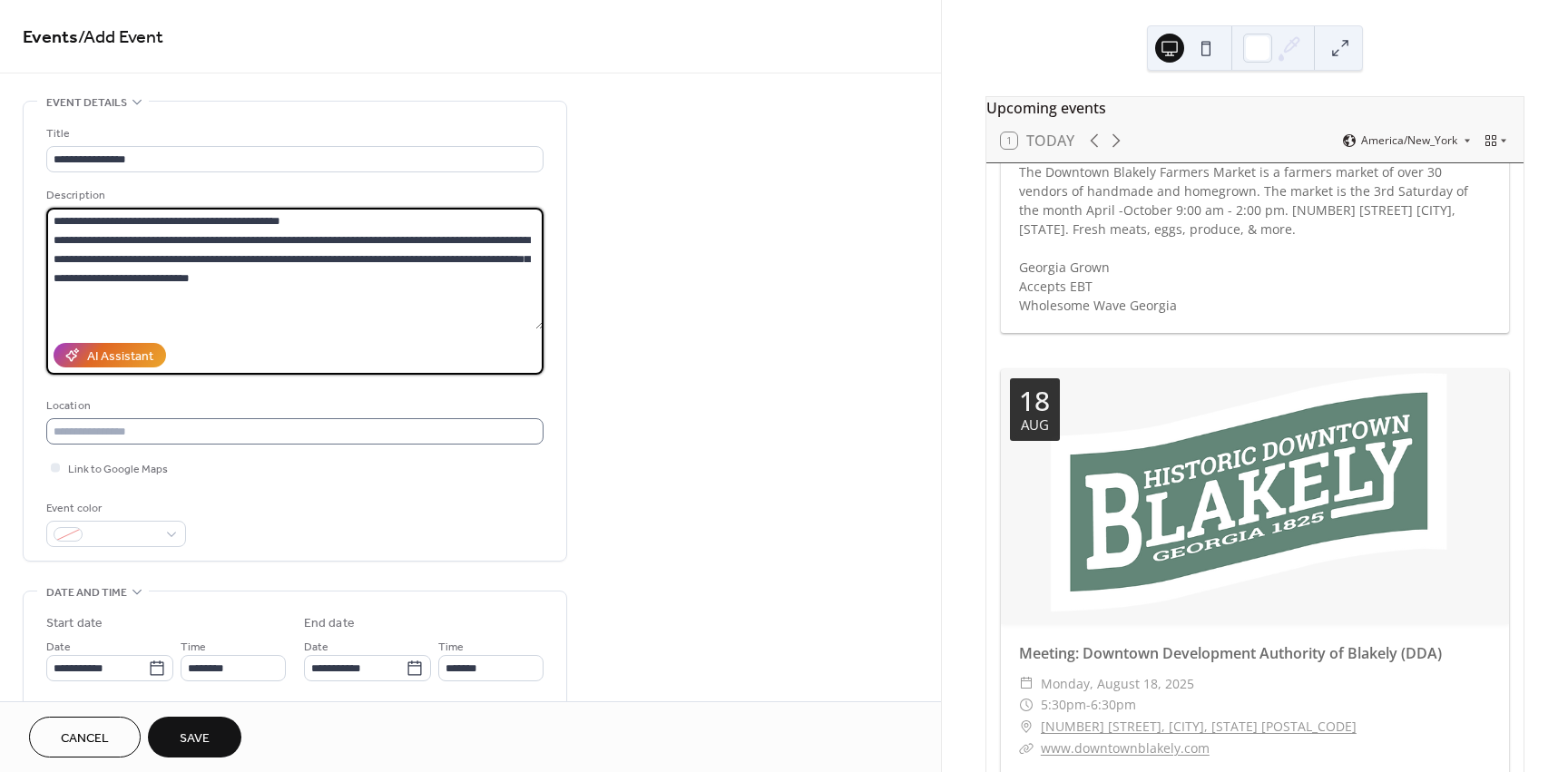 type on "**********" 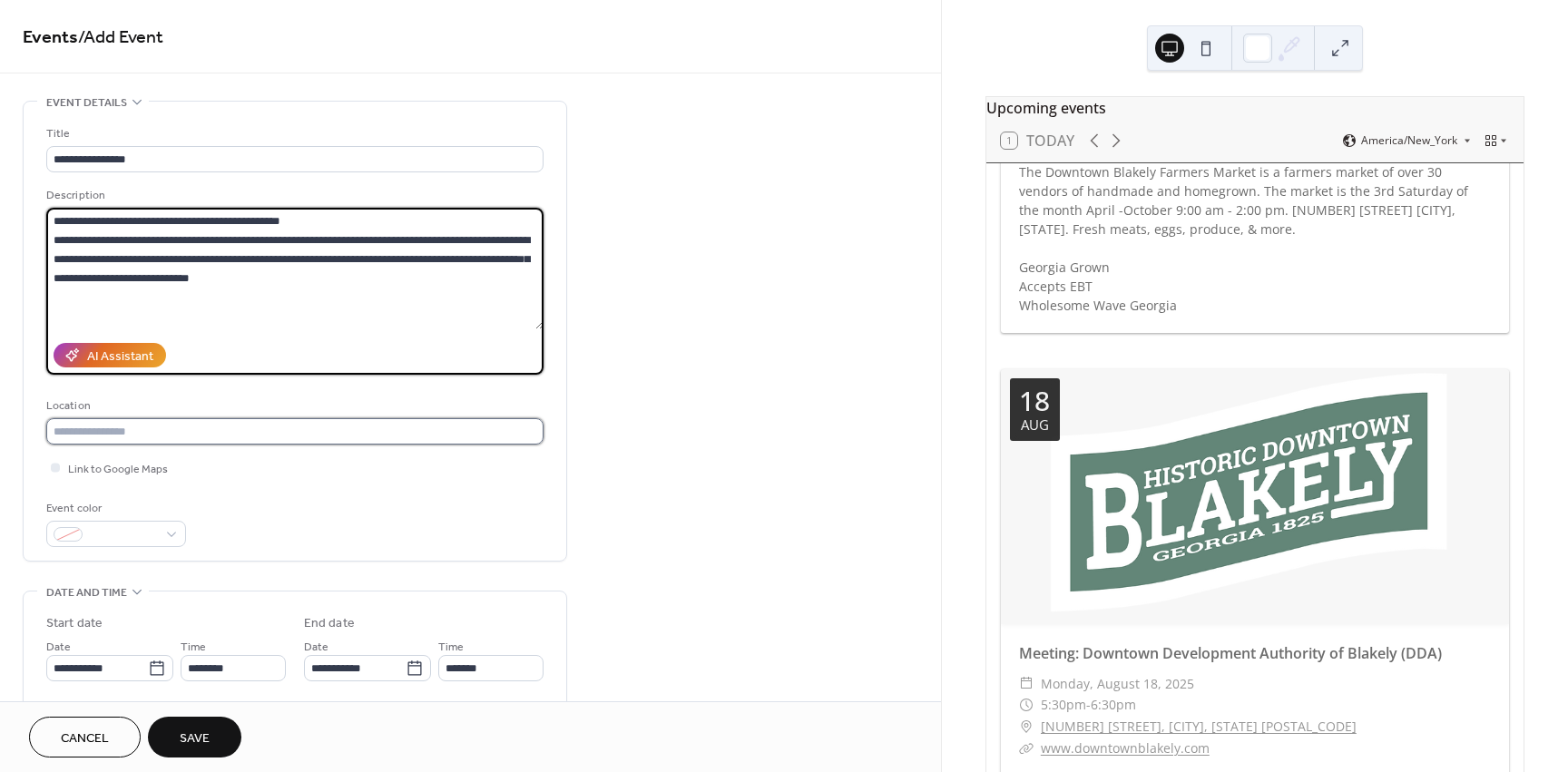 click at bounding box center (295, 431) 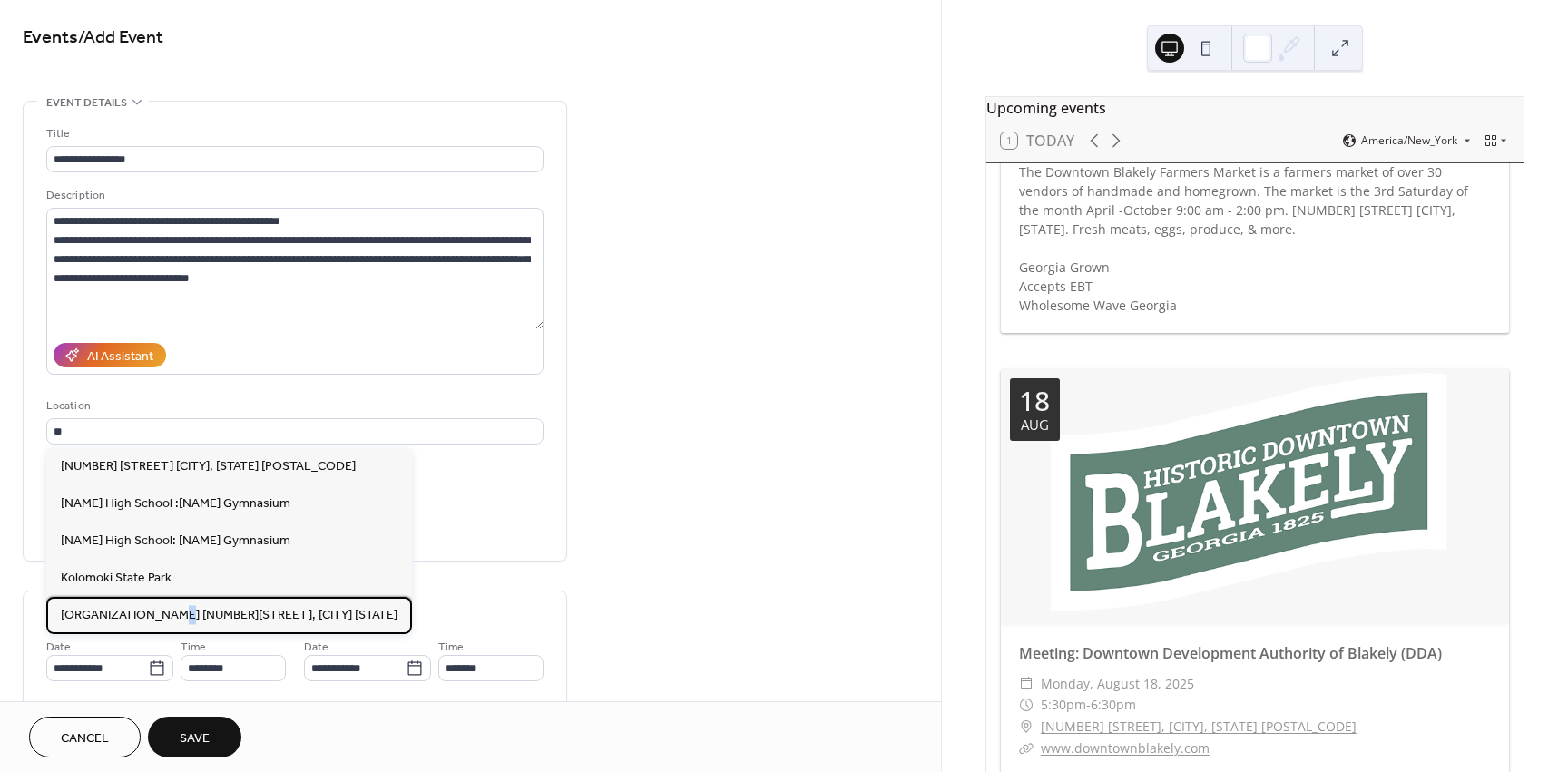 click on "Old Goat Soap Co. [NUMBER] [STREET], [CITY] [STATE]" at bounding box center [229, 615] 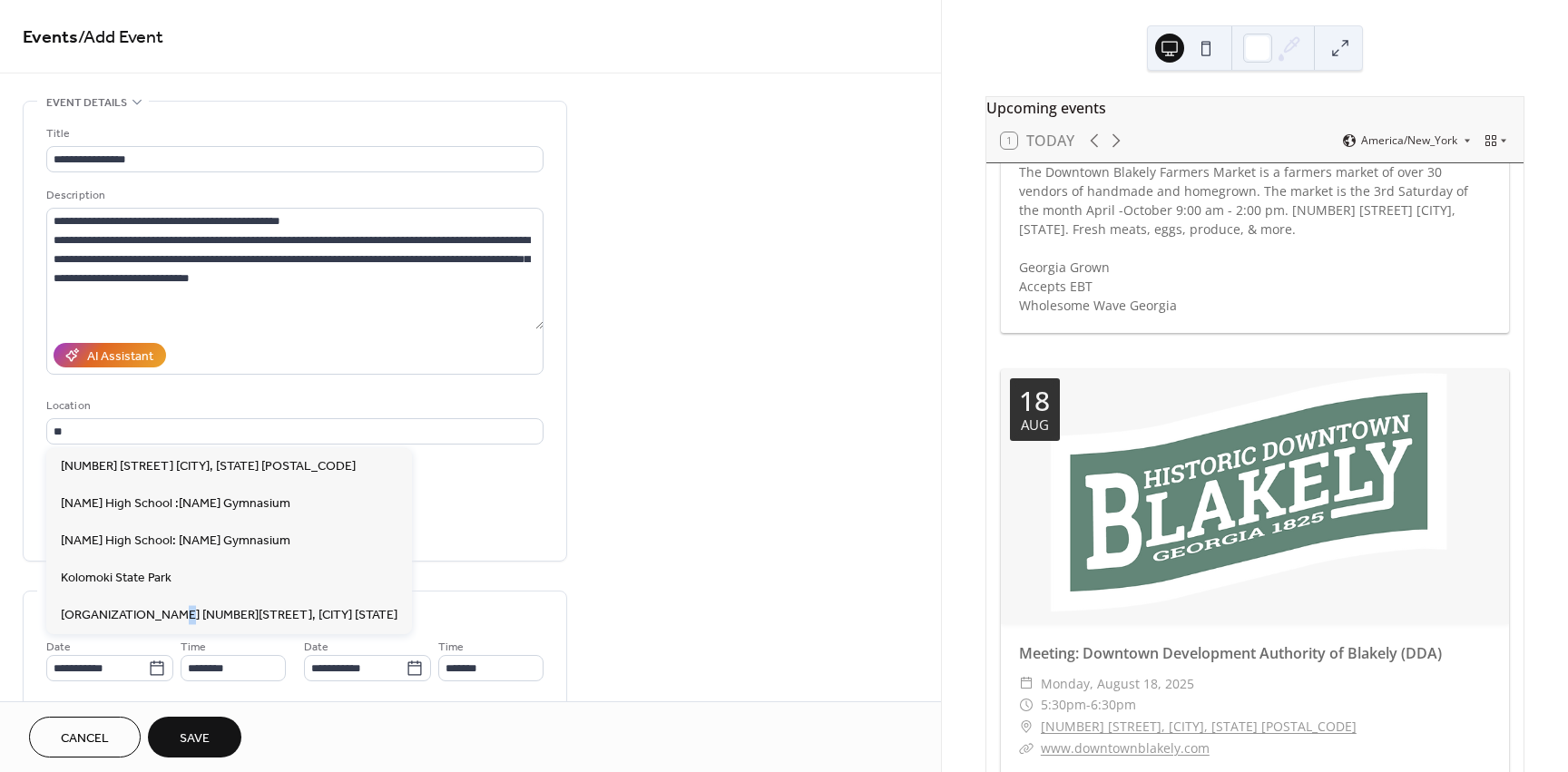 type on "**********" 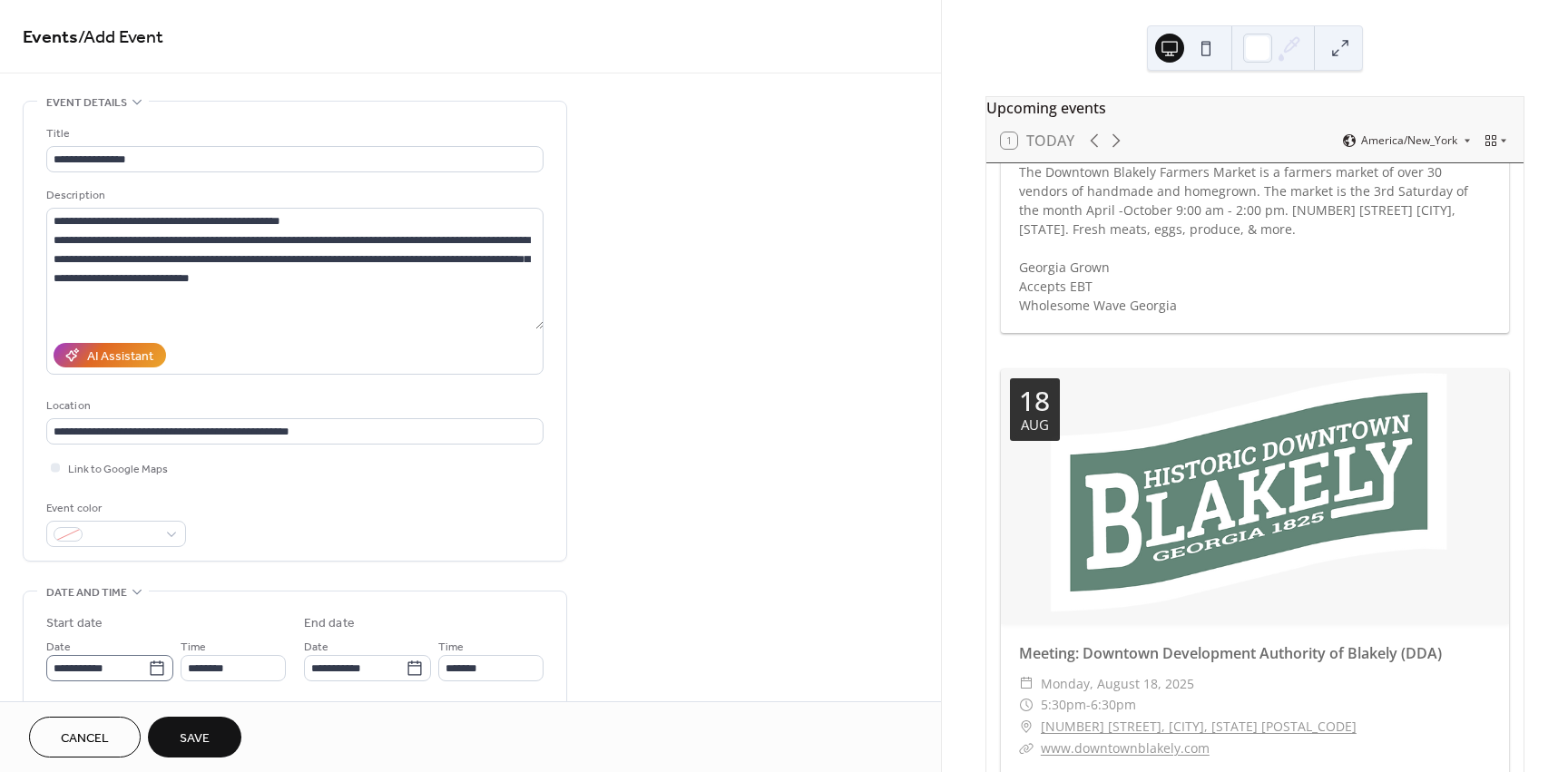 click 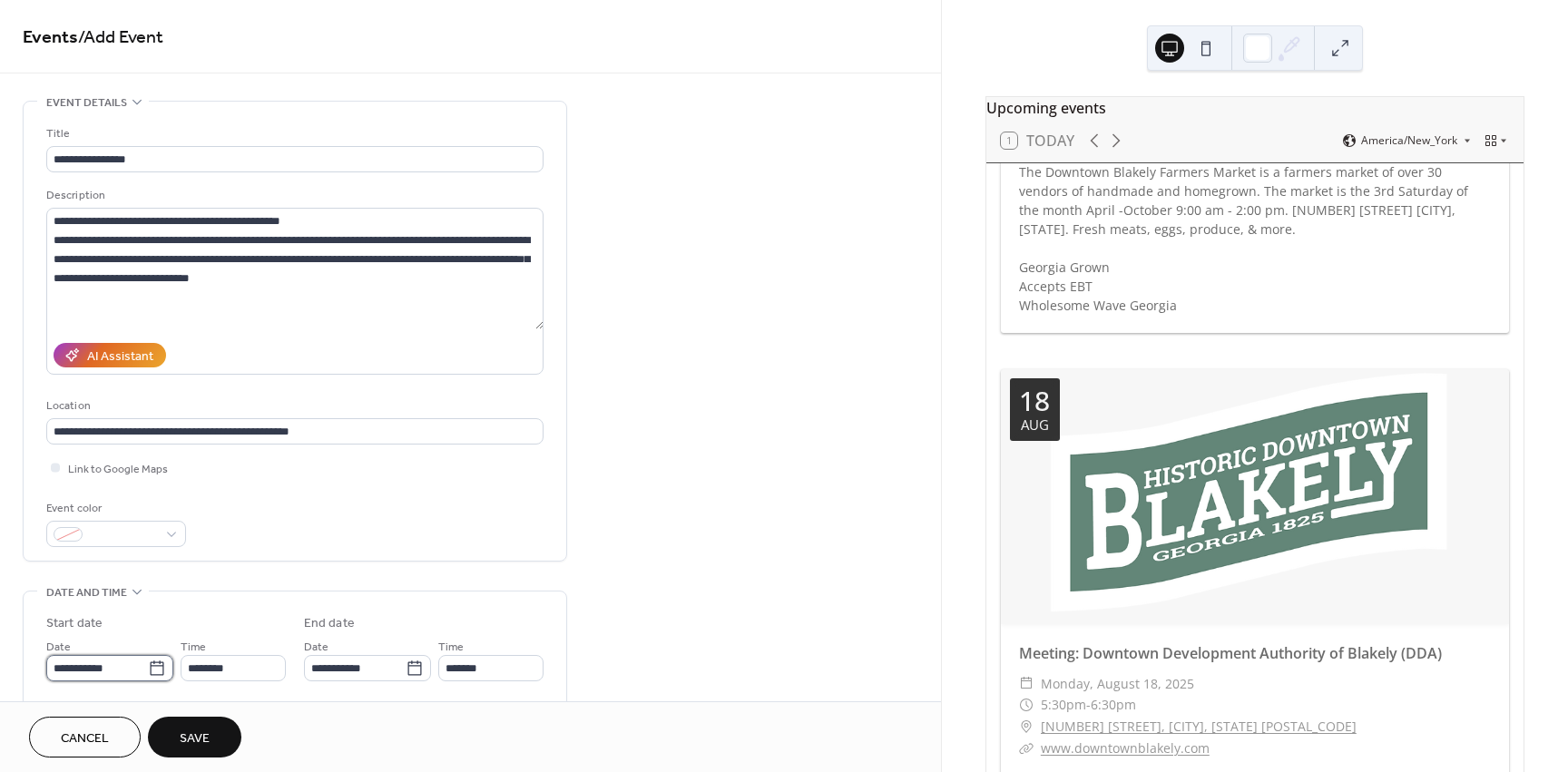 click on "**********" at bounding box center (97, 668) 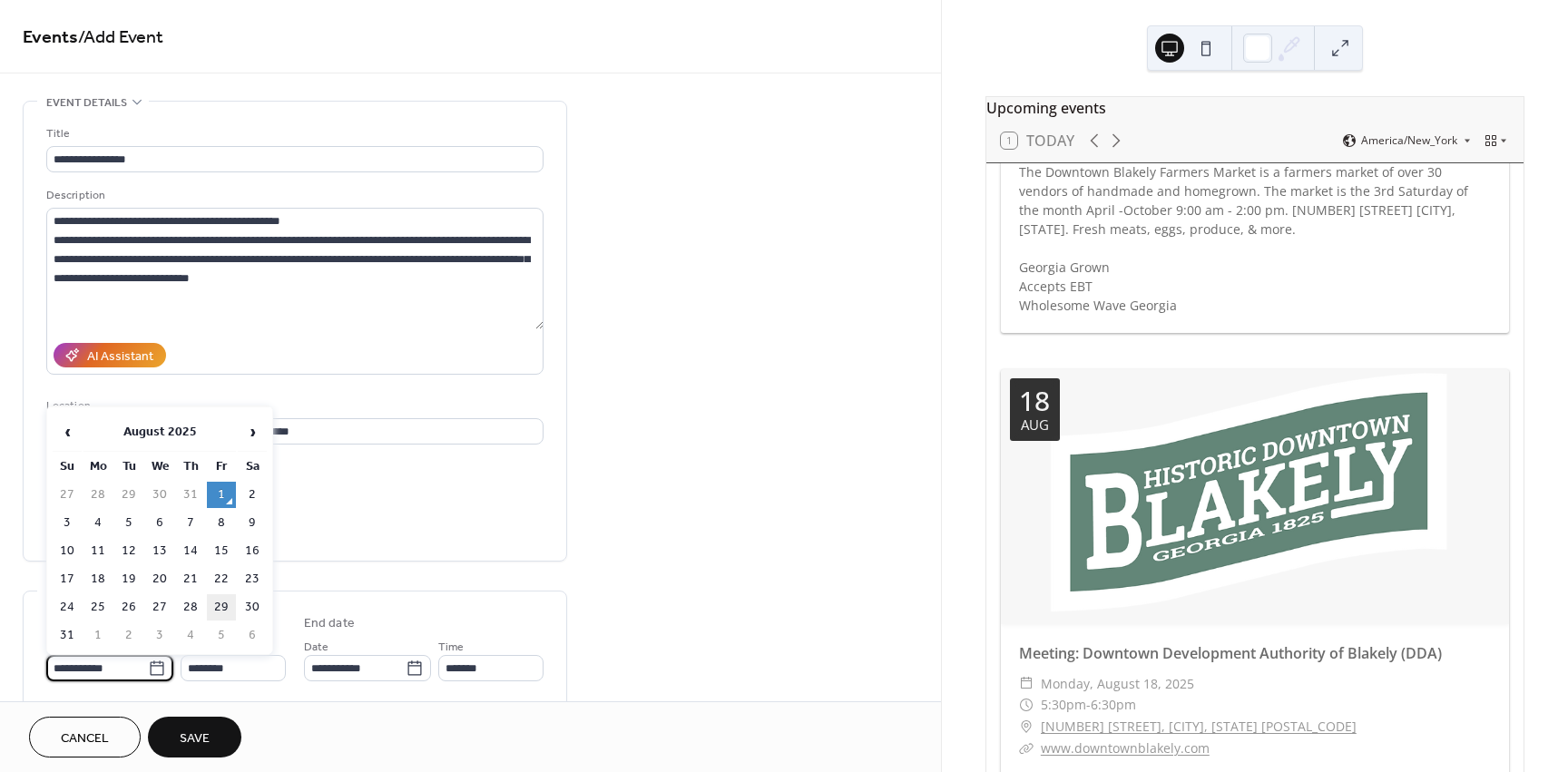 click on "29" at bounding box center [221, 607] 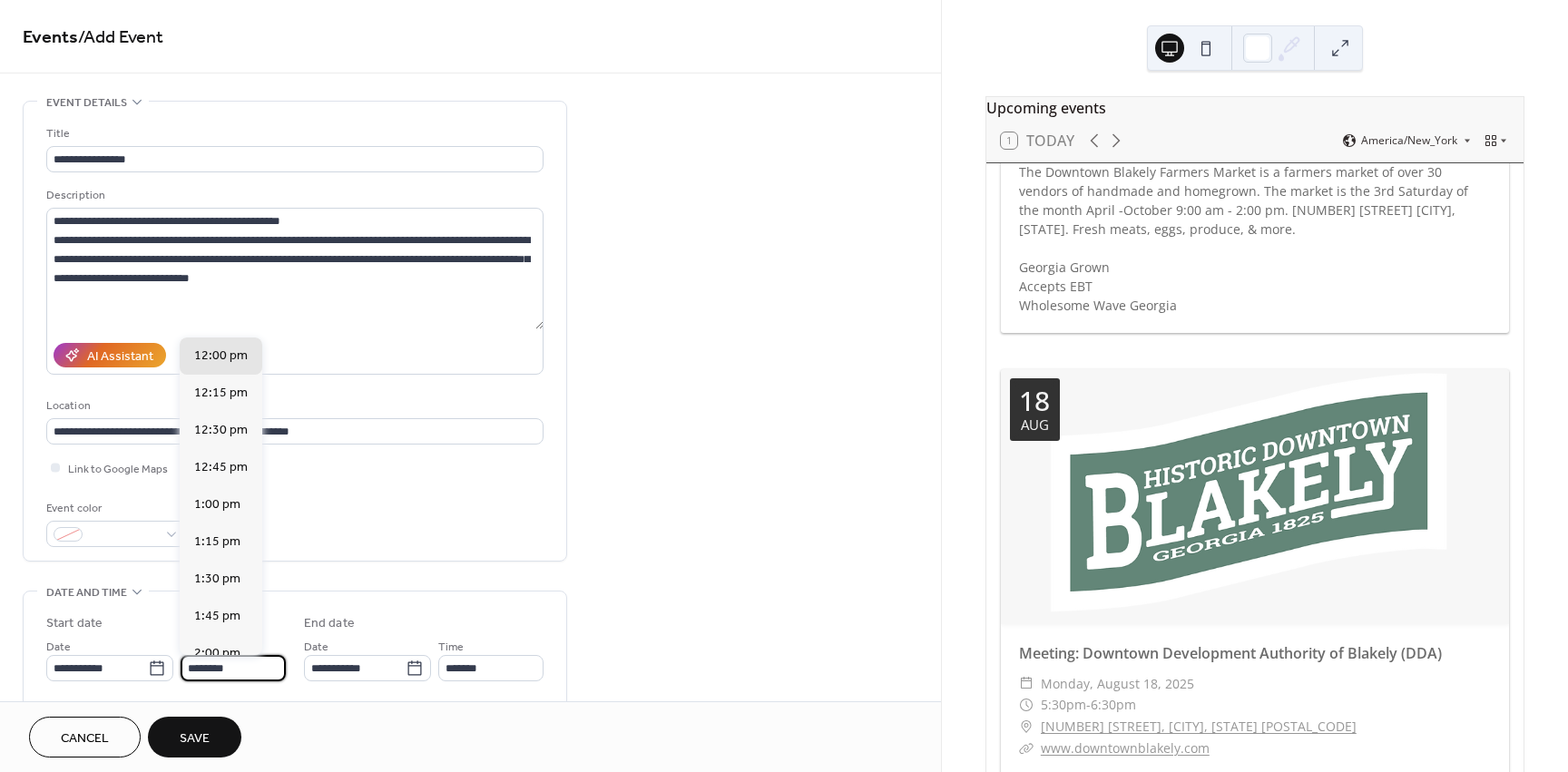 click on "********" at bounding box center (233, 668) 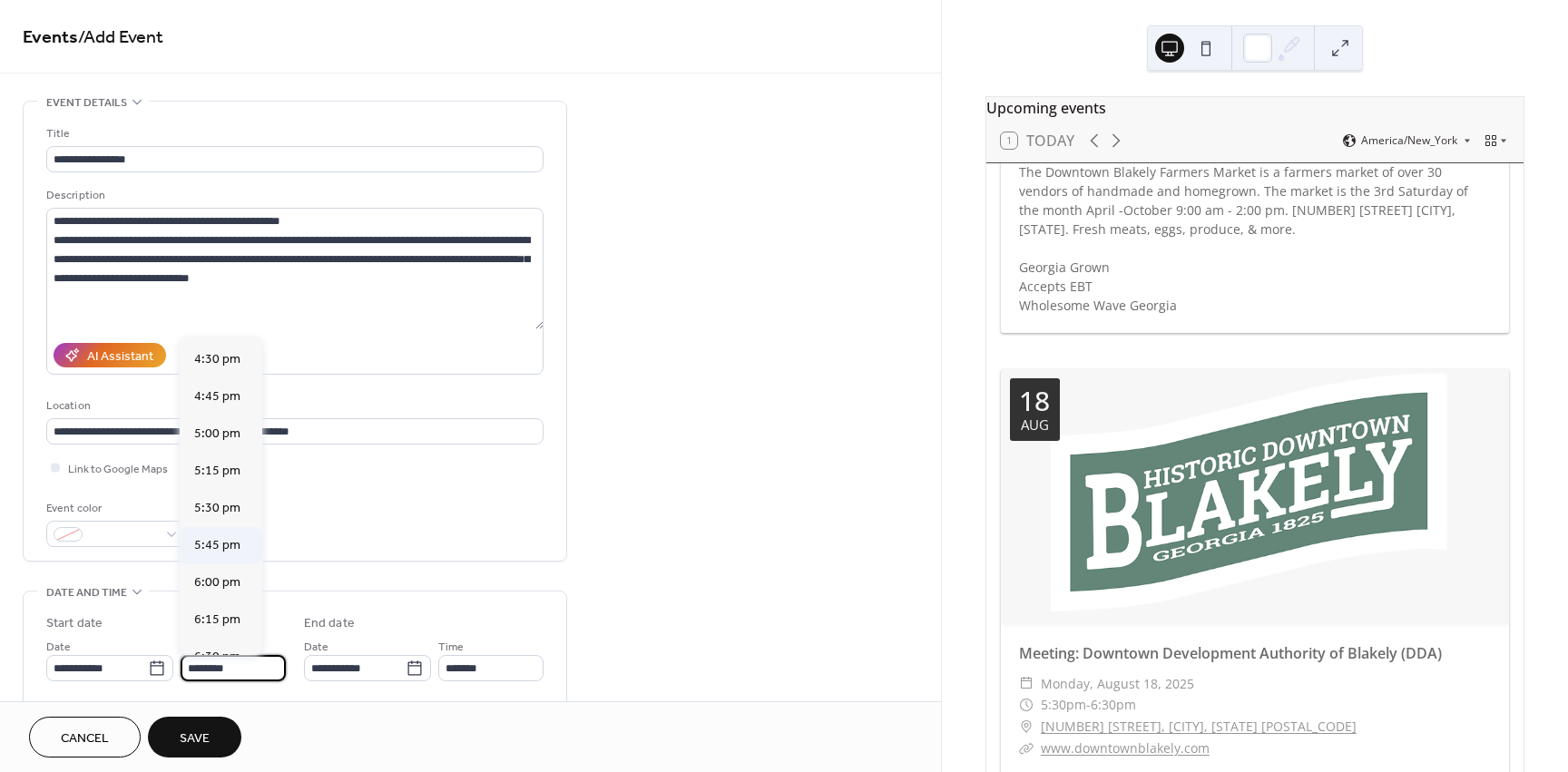 scroll, scrollTop: 2511, scrollLeft: 0, axis: vertical 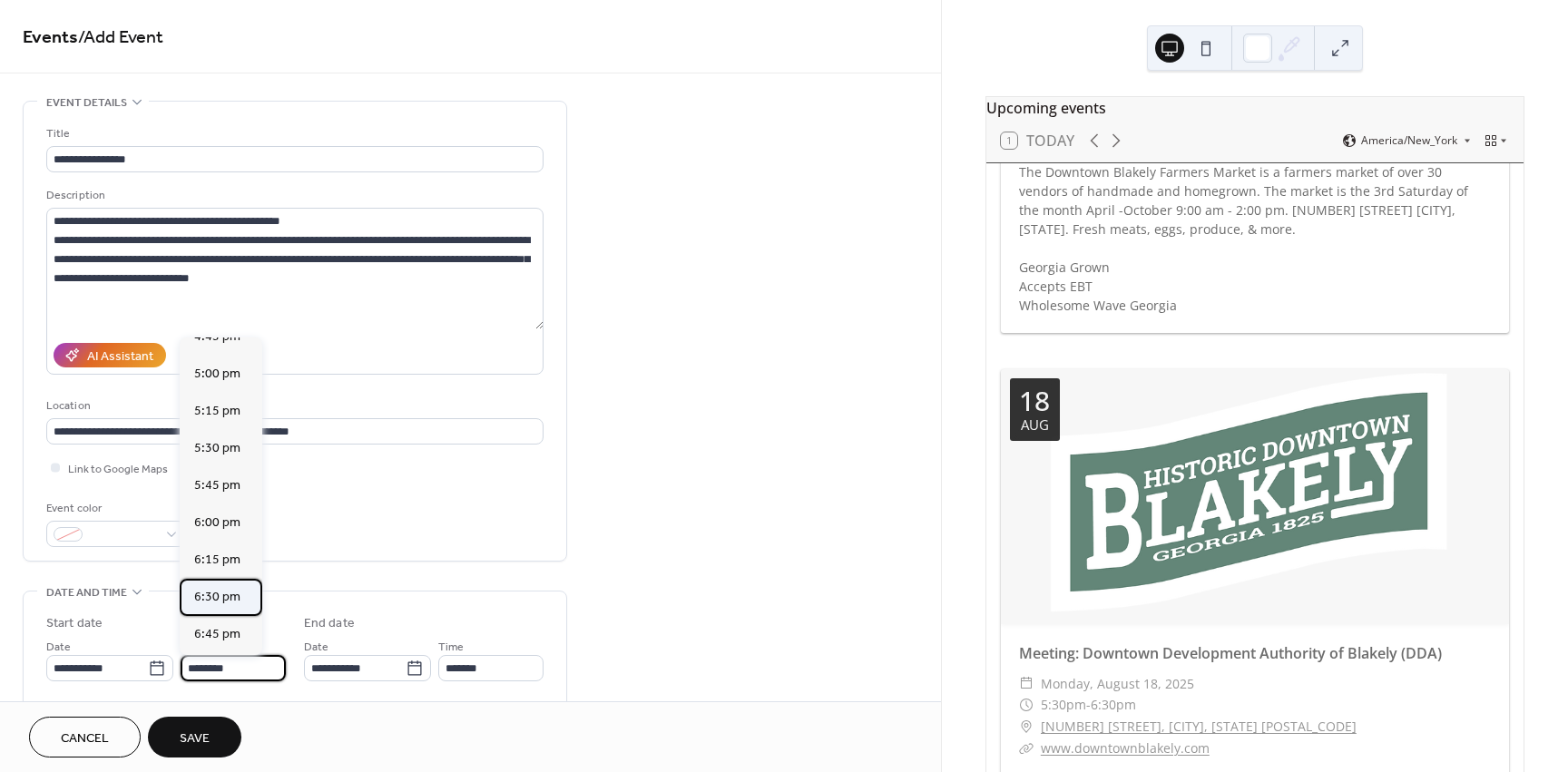 click on "6:30 pm" at bounding box center (217, 597) 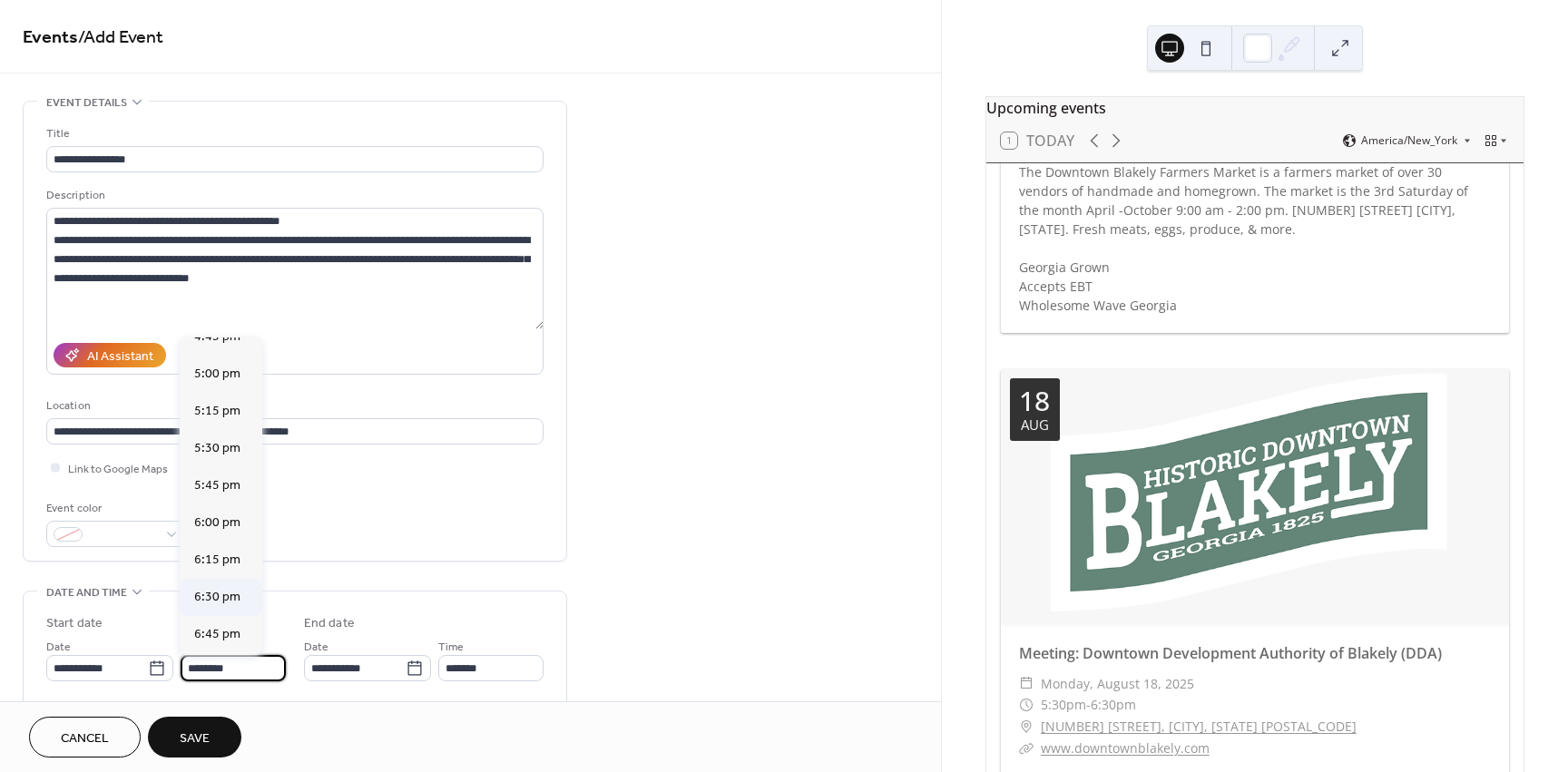 type on "*******" 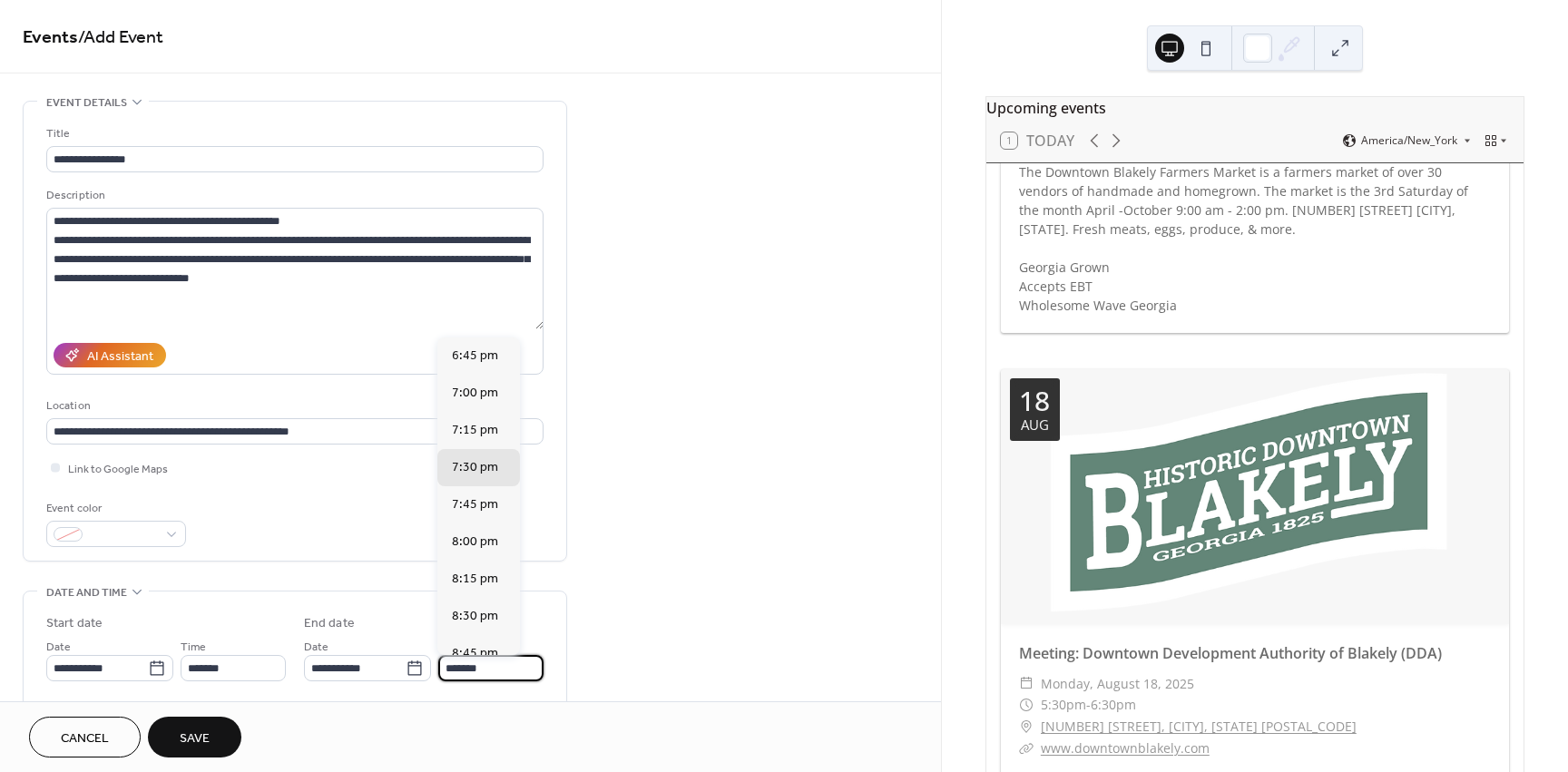 click on "*******" at bounding box center (491, 668) 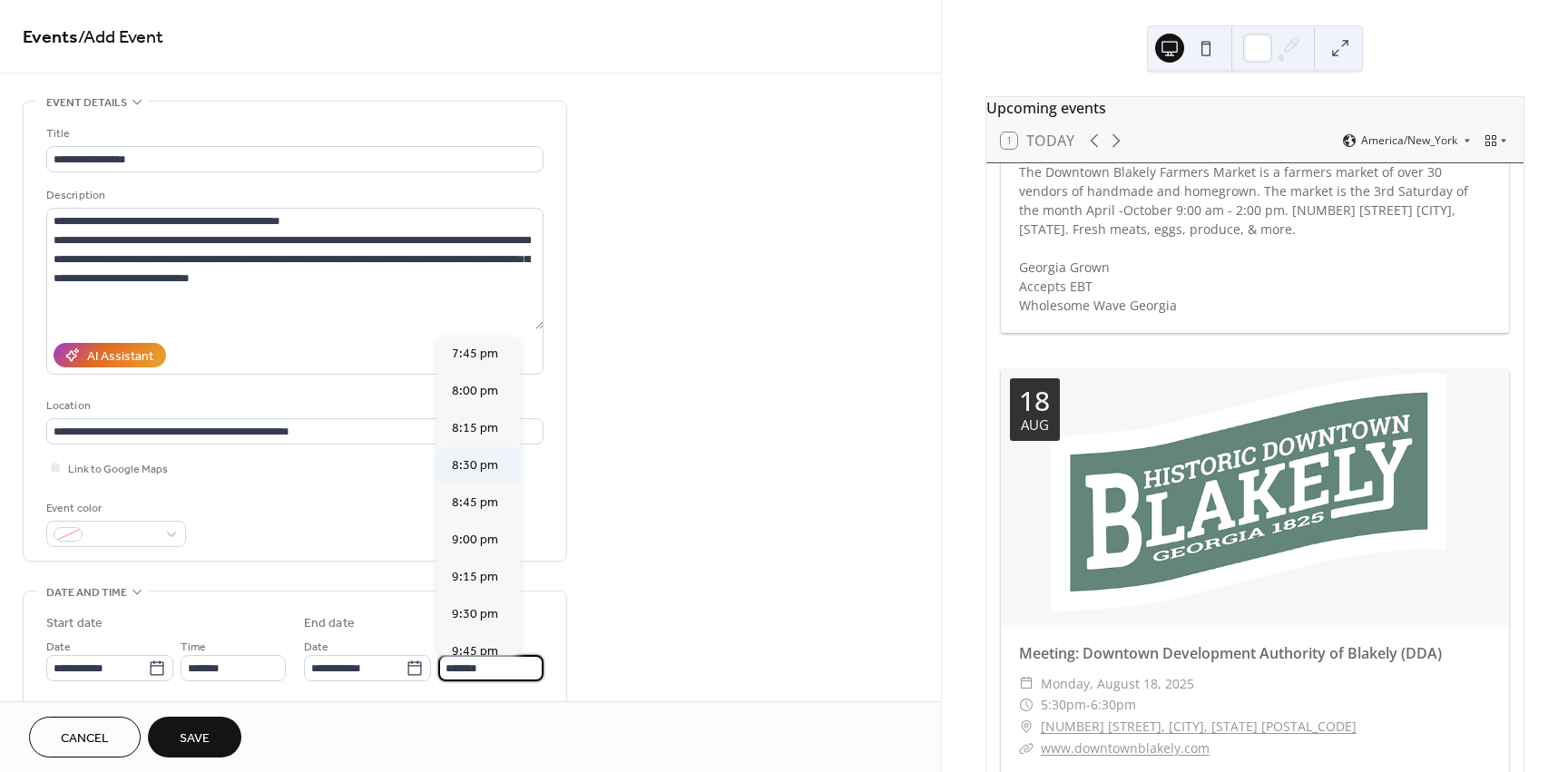 scroll, scrollTop: 181, scrollLeft: 0, axis: vertical 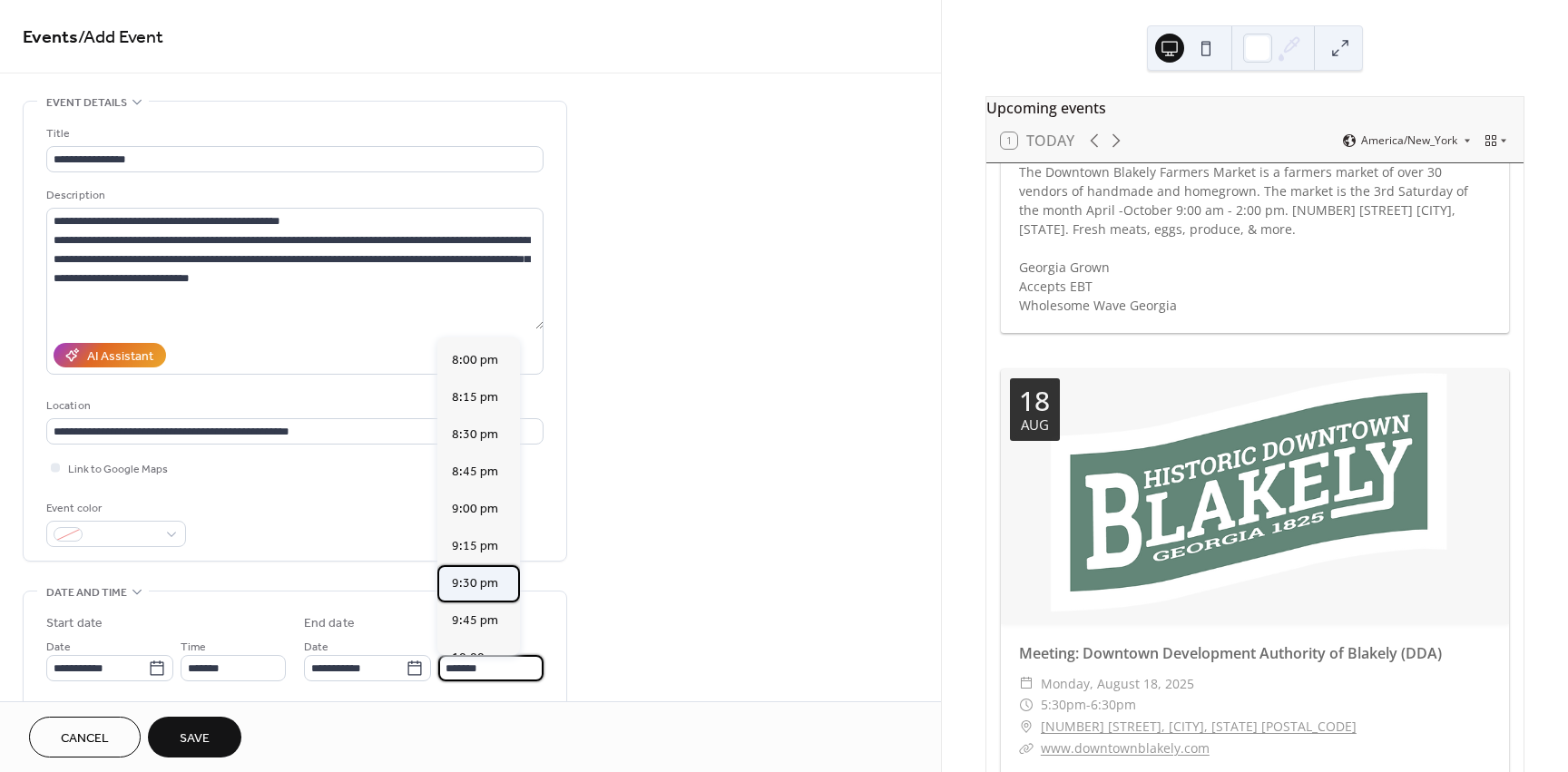 click on "9:30 pm" at bounding box center [475, 583] 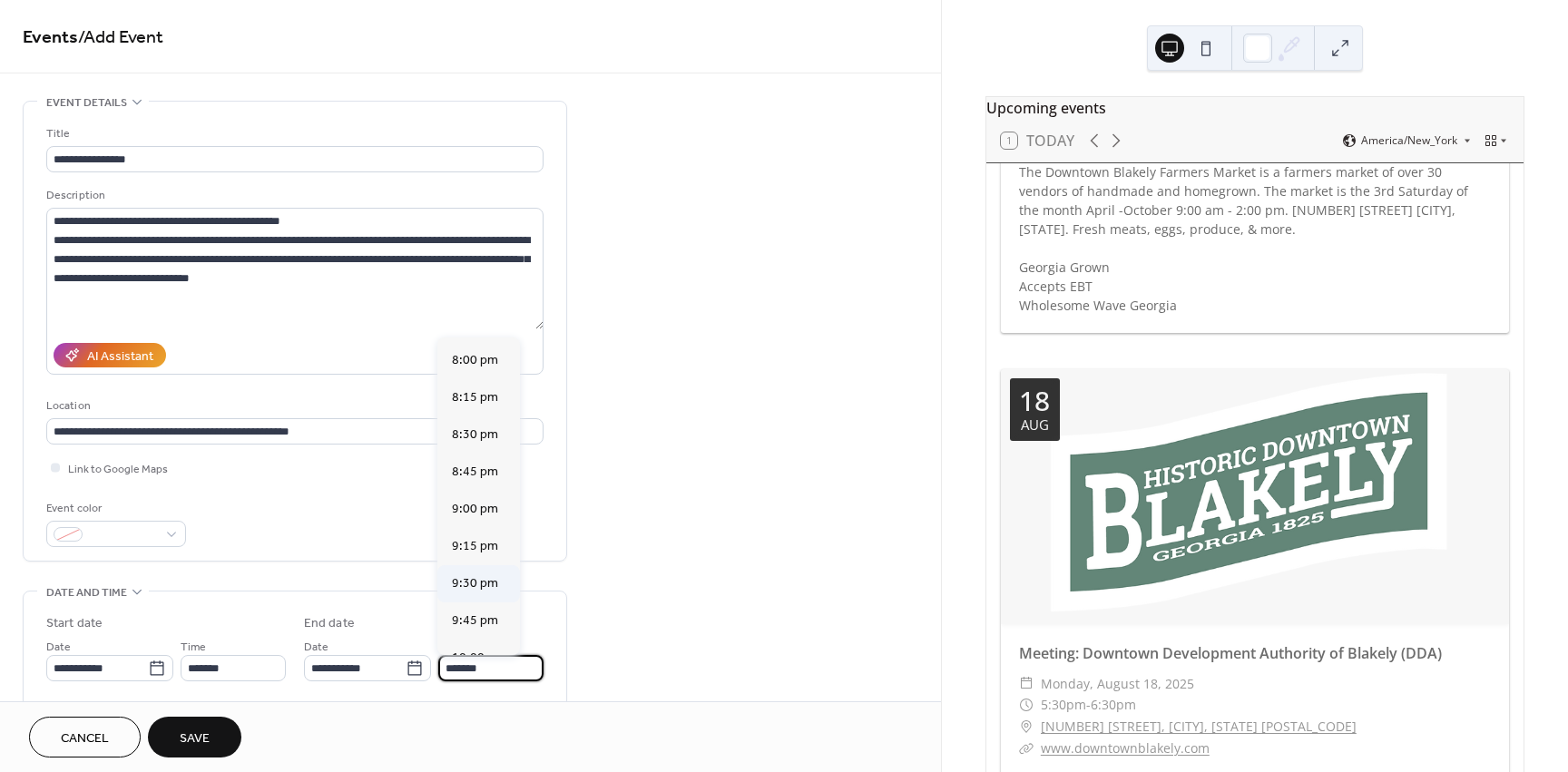 type on "*******" 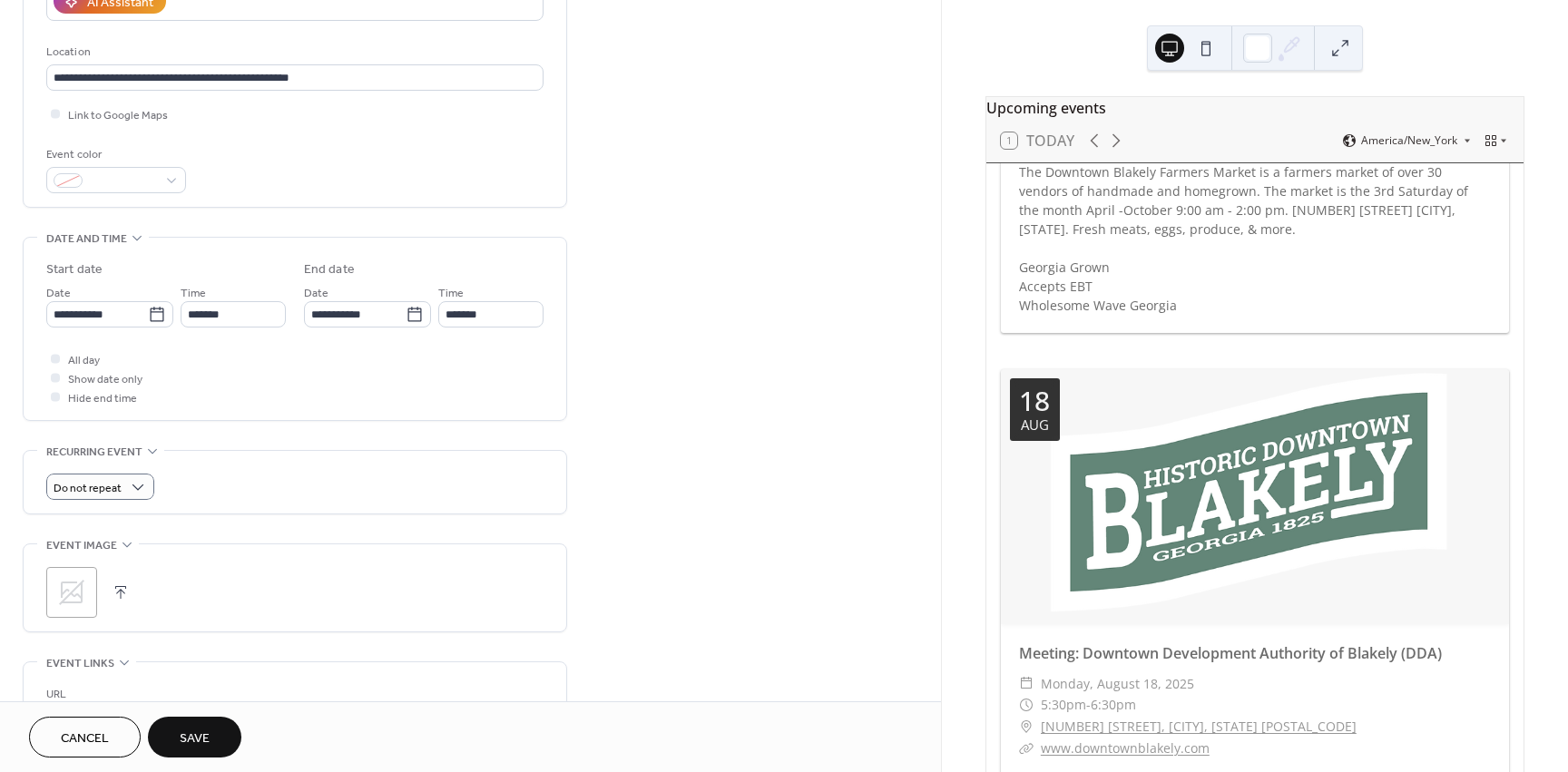 scroll, scrollTop: 363, scrollLeft: 0, axis: vertical 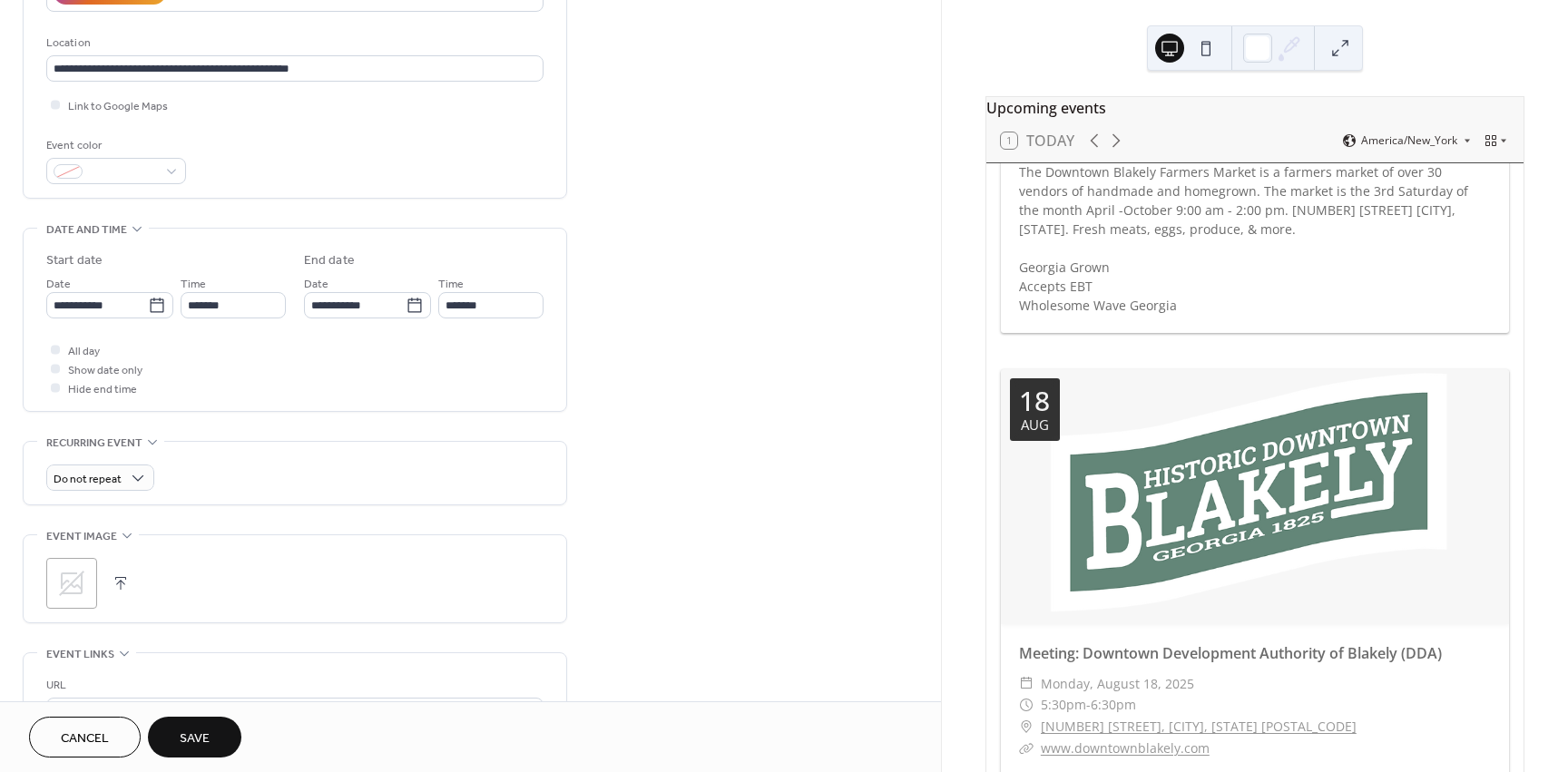 click 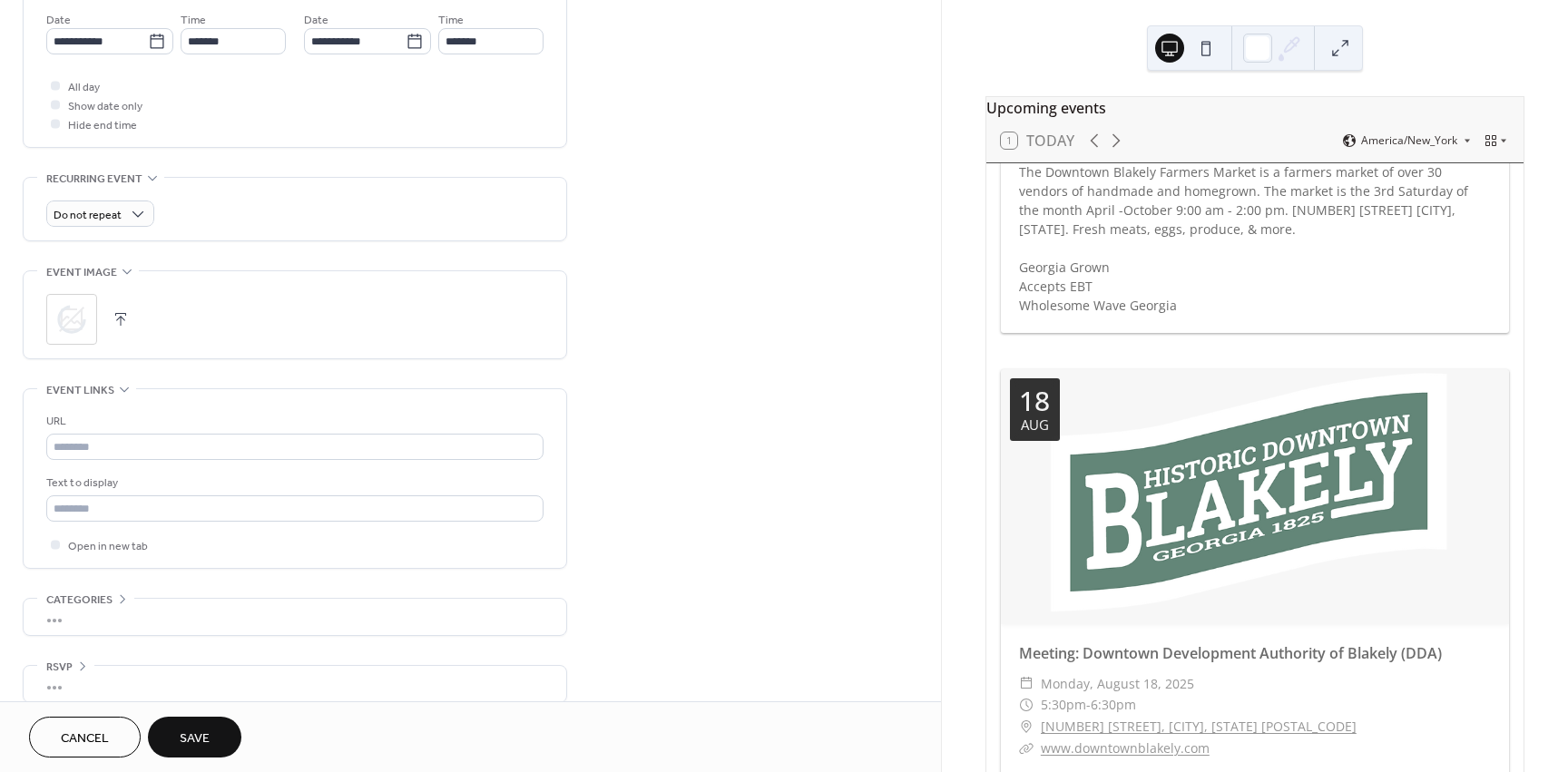 scroll, scrollTop: 635, scrollLeft: 0, axis: vertical 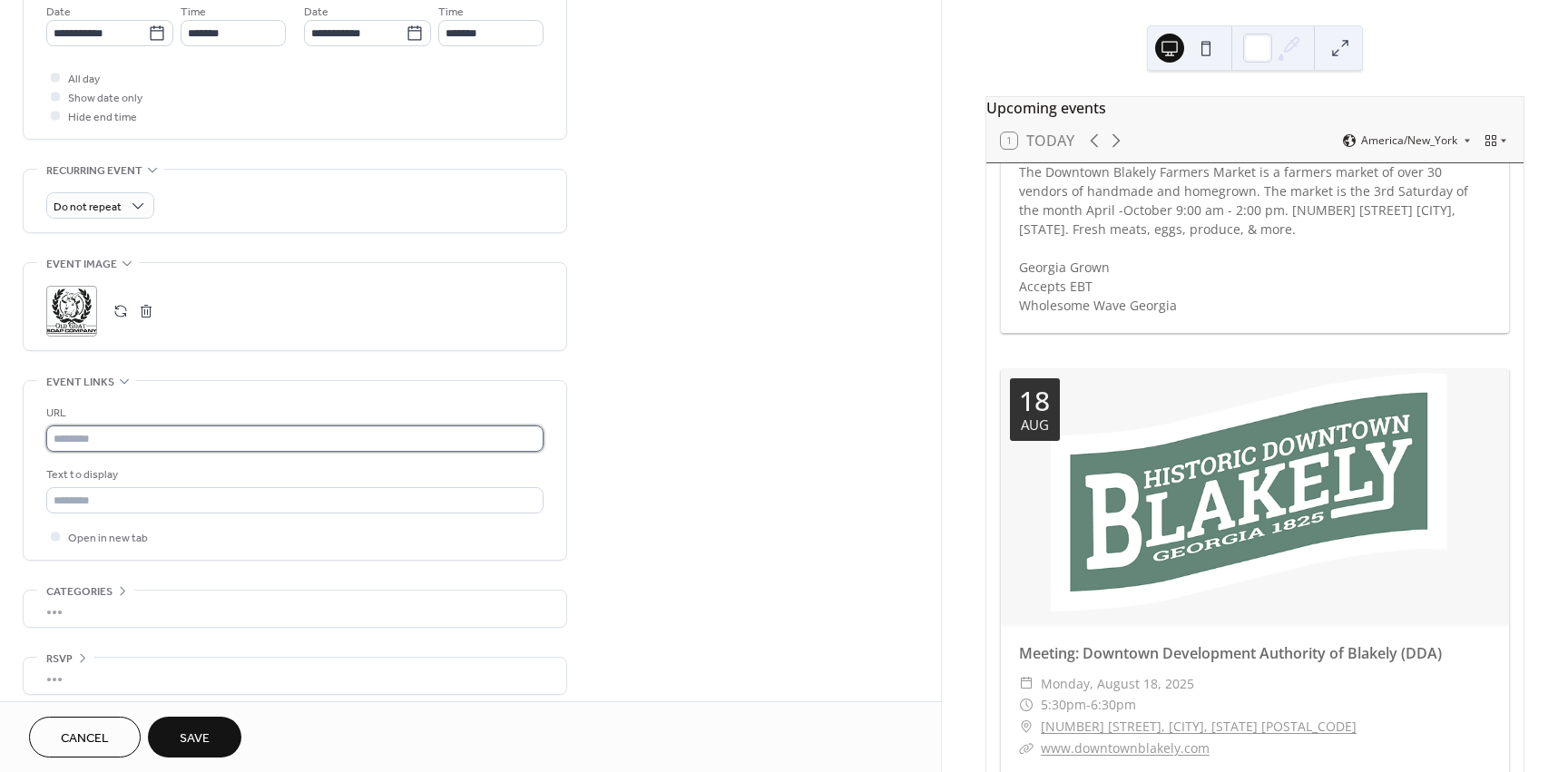 click at bounding box center [295, 438] 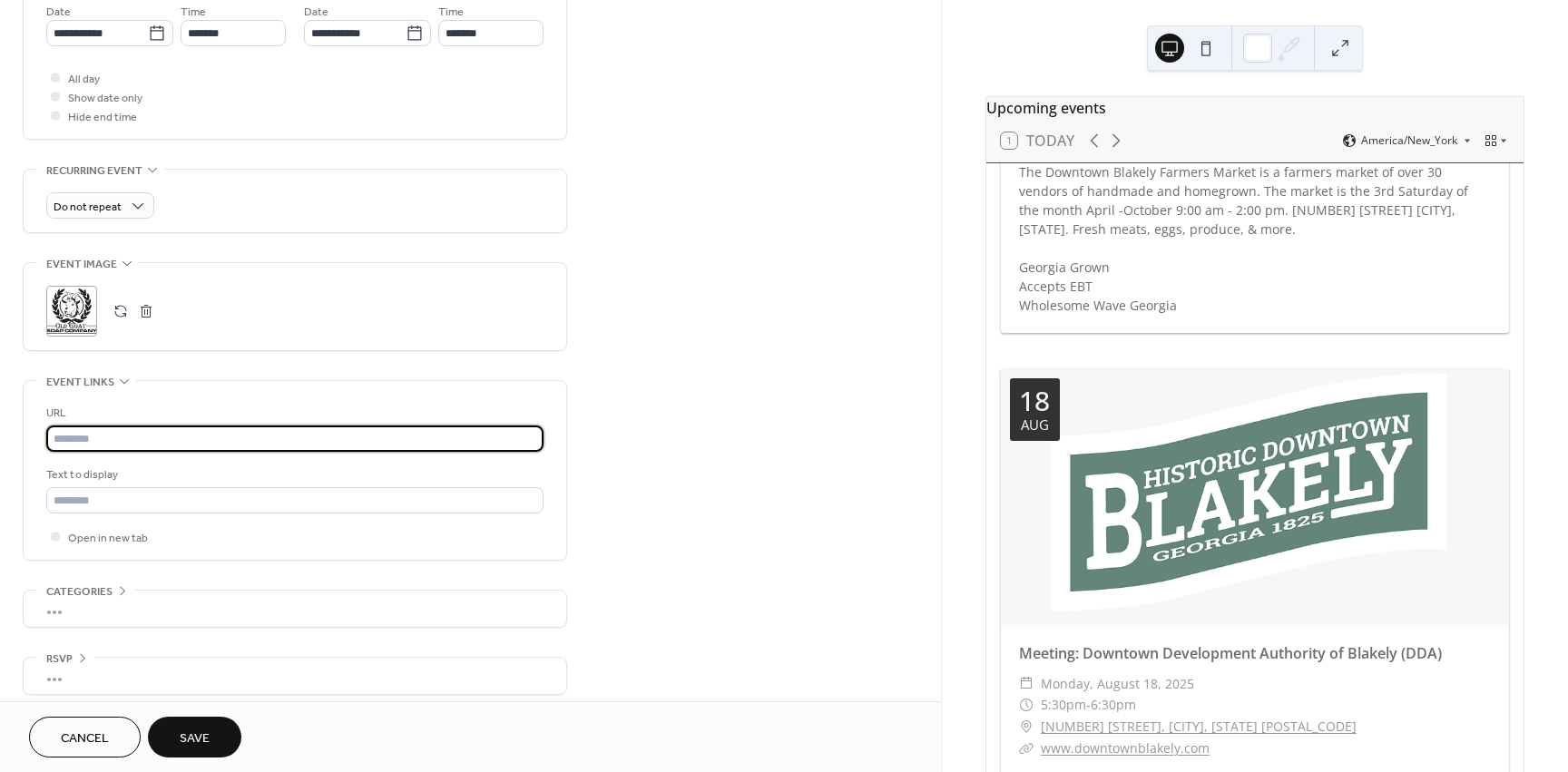paste on "**********" 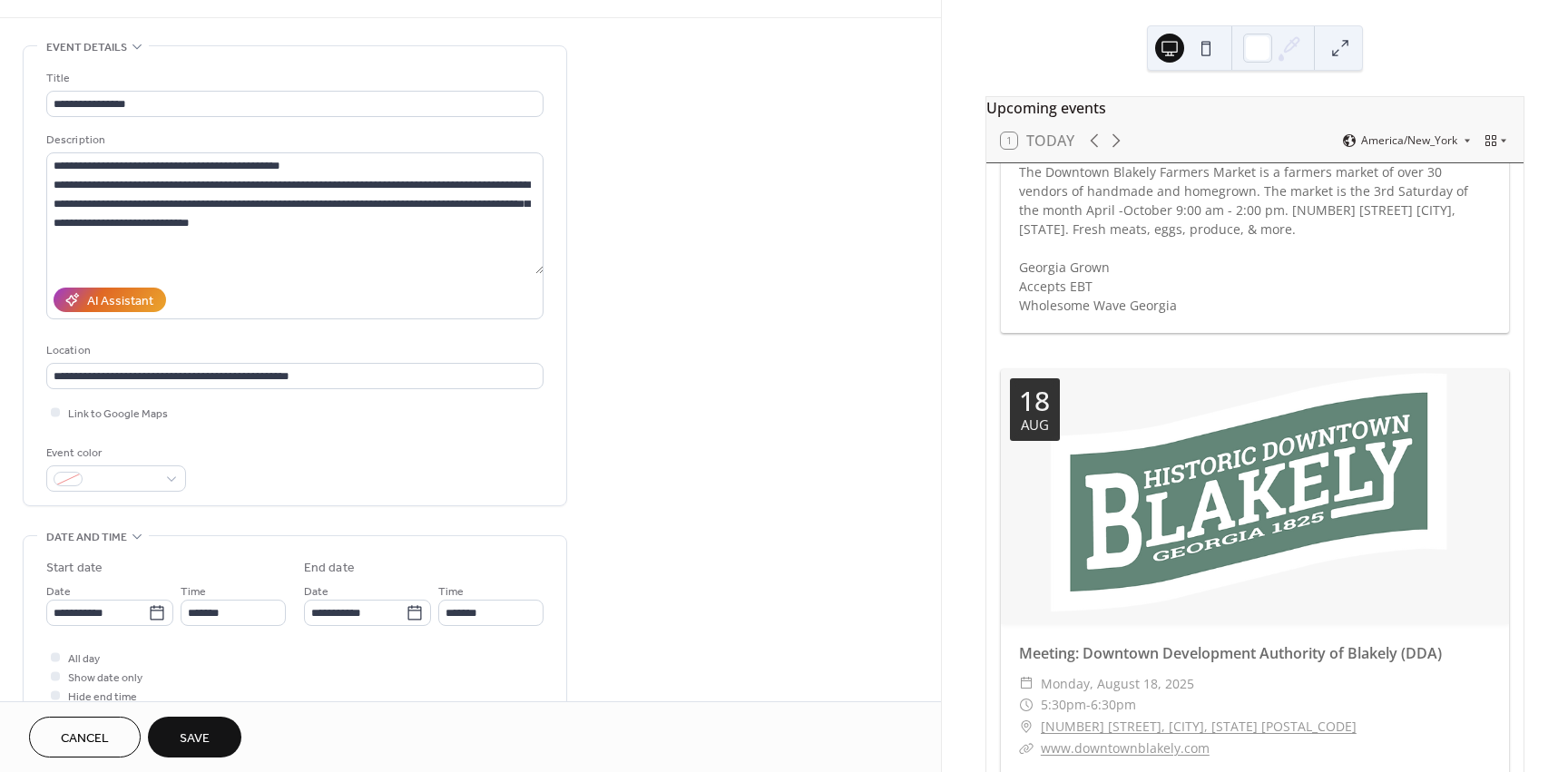scroll, scrollTop: 0, scrollLeft: 0, axis: both 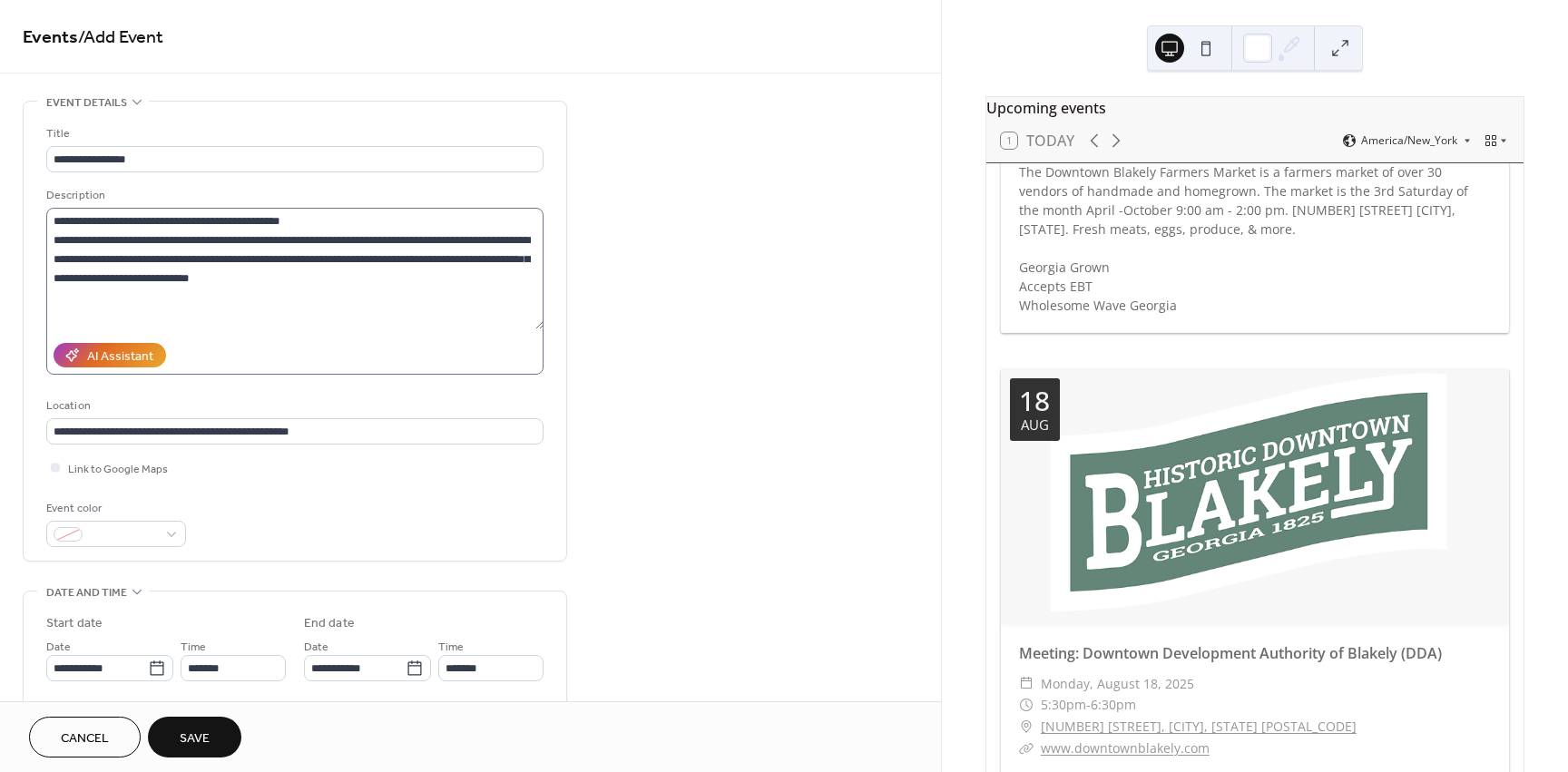 type on "**********" 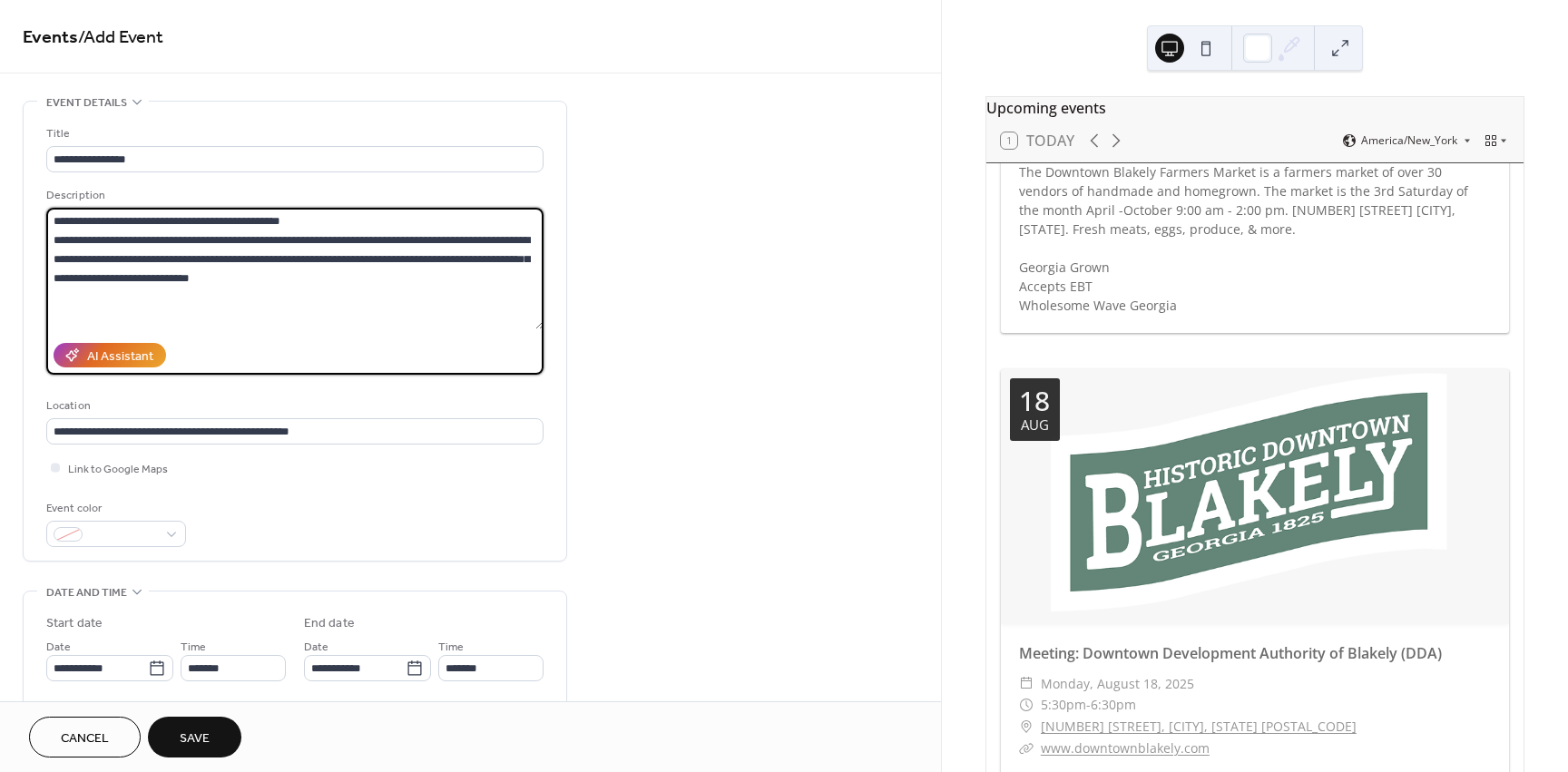 click on "**********" at bounding box center (295, 269) 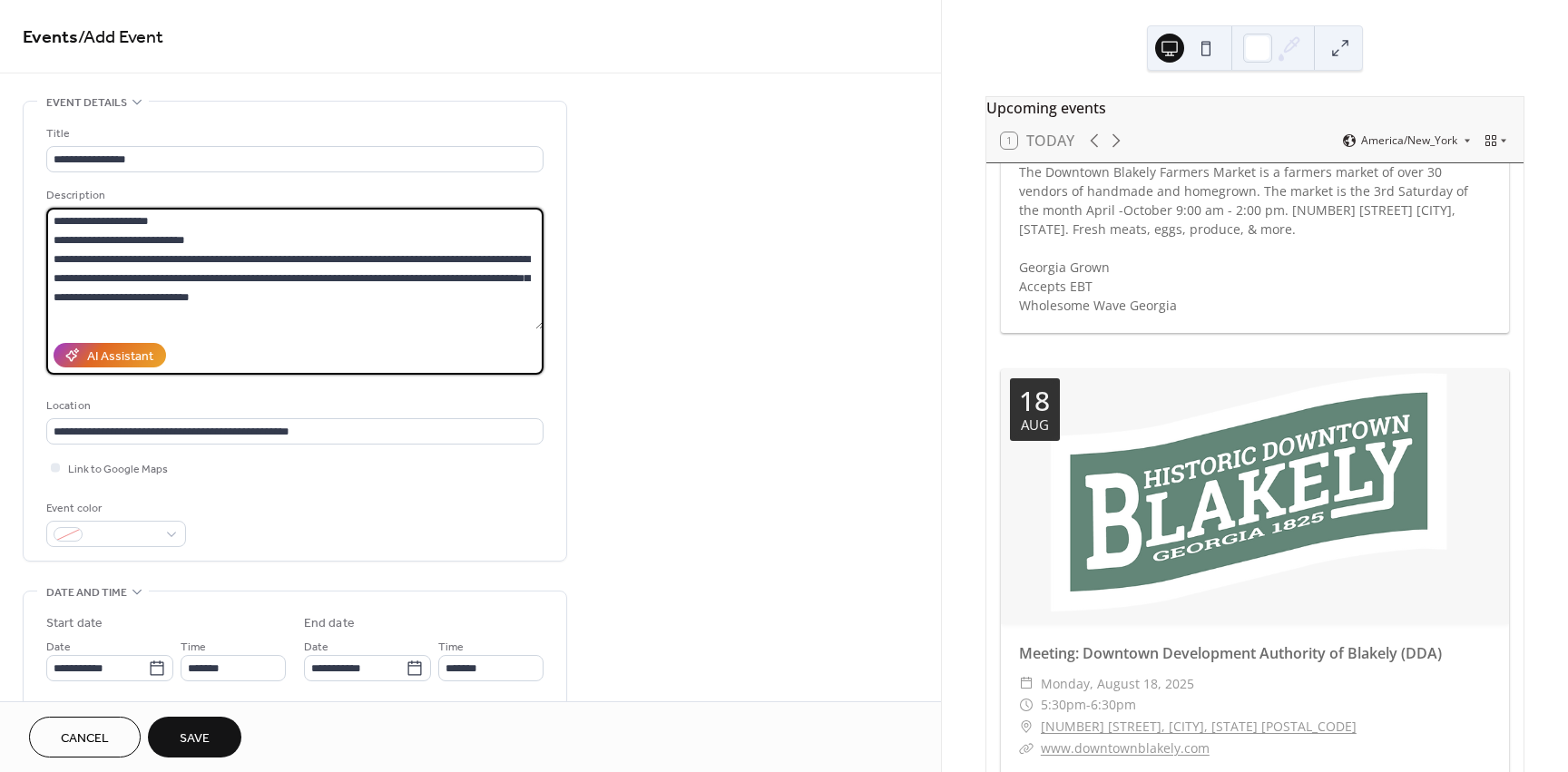 type on "**********" 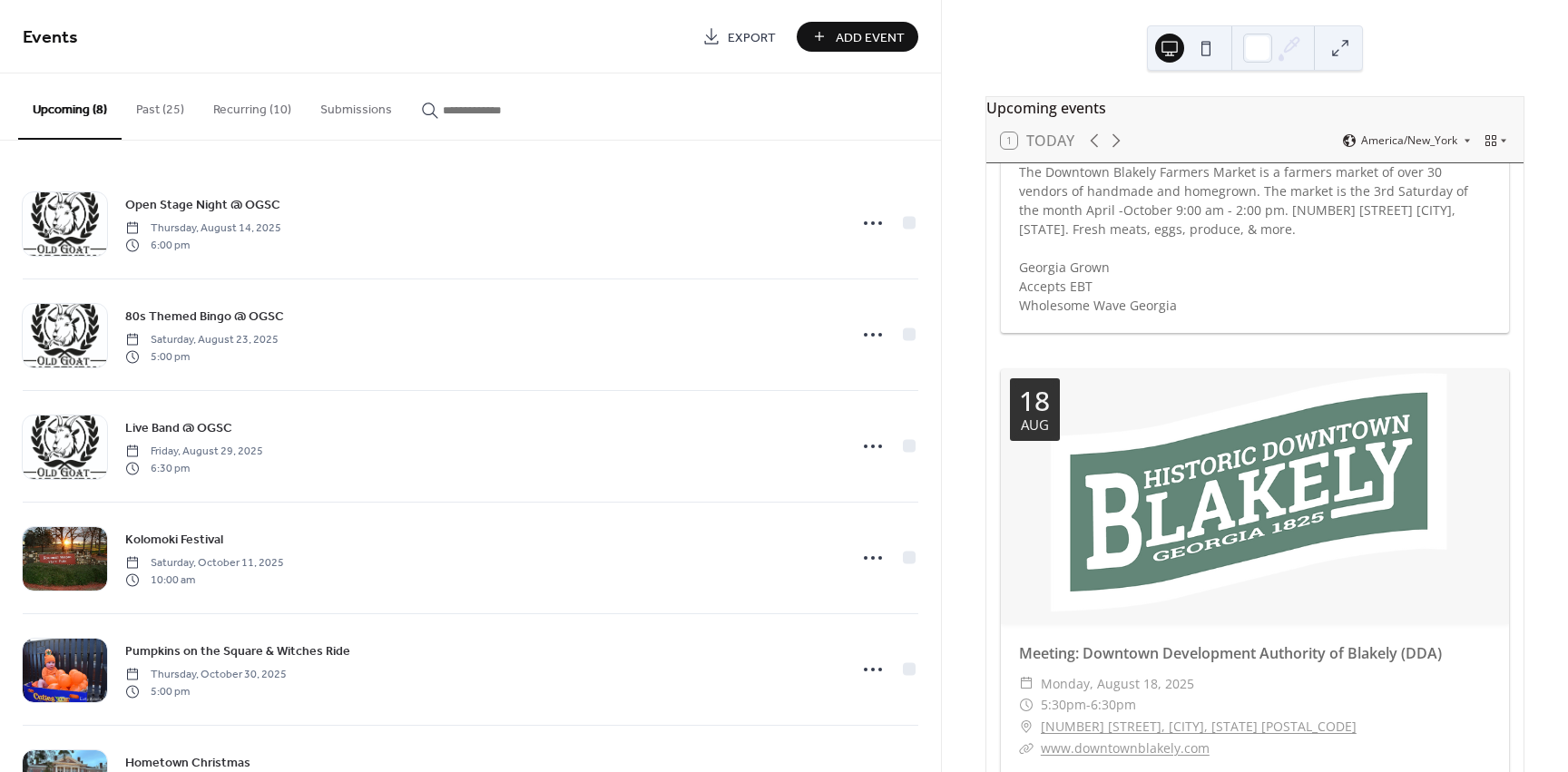 drag, startPoint x: 841, startPoint y: 34, endPoint x: 820, endPoint y: 34, distance: 21 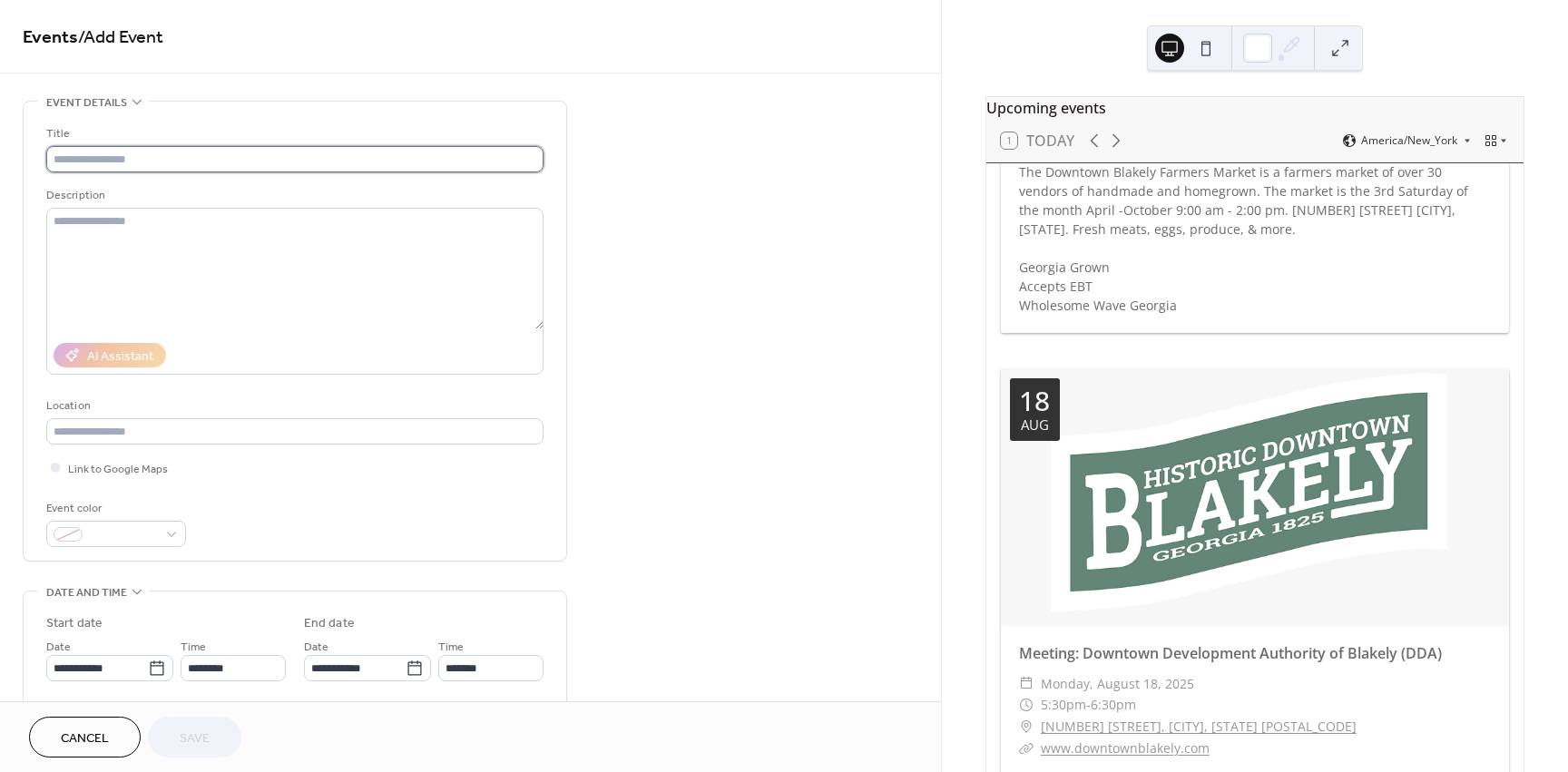 click at bounding box center (295, 159) 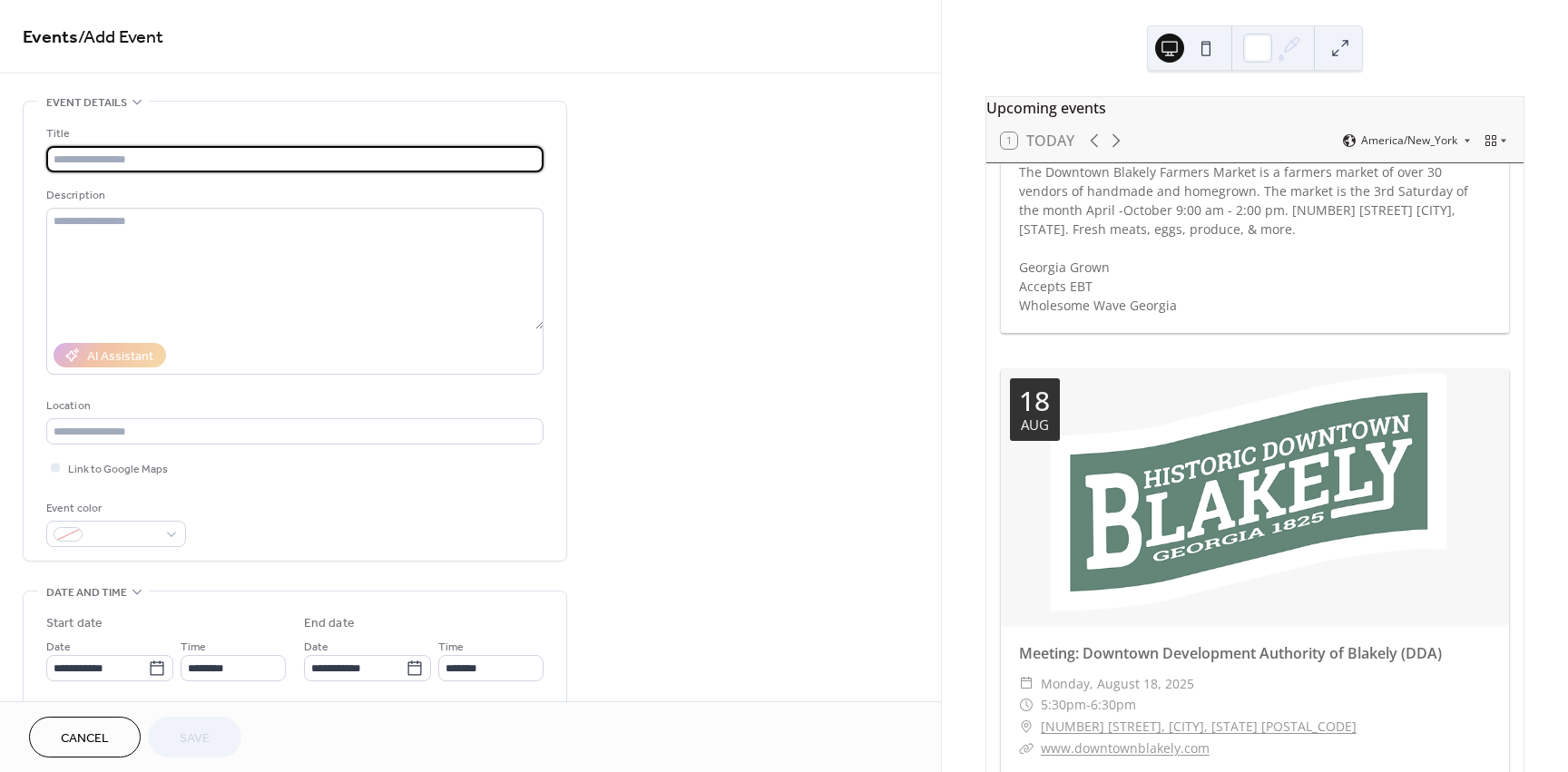paste on "**********" 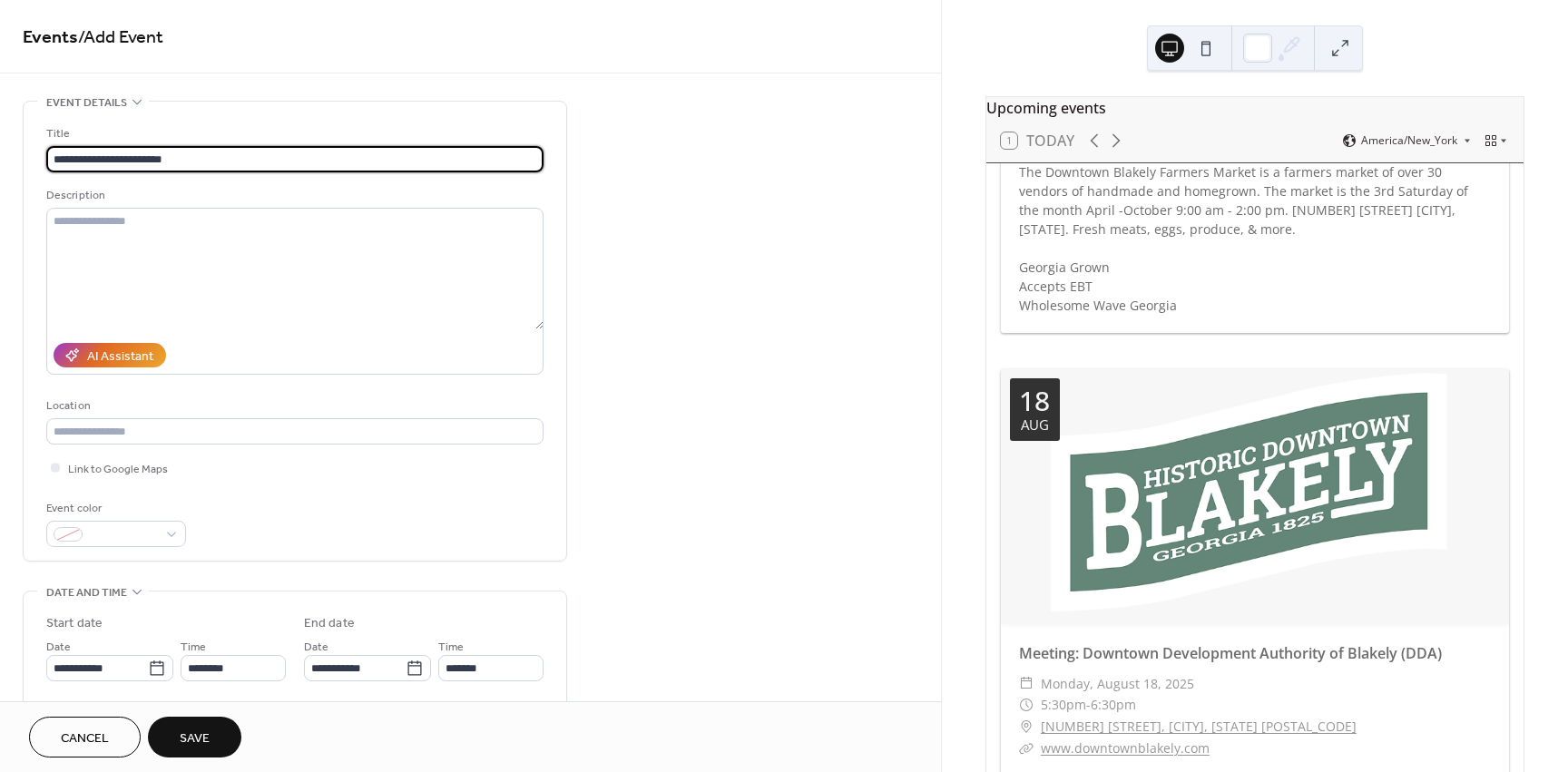 type on "**********" 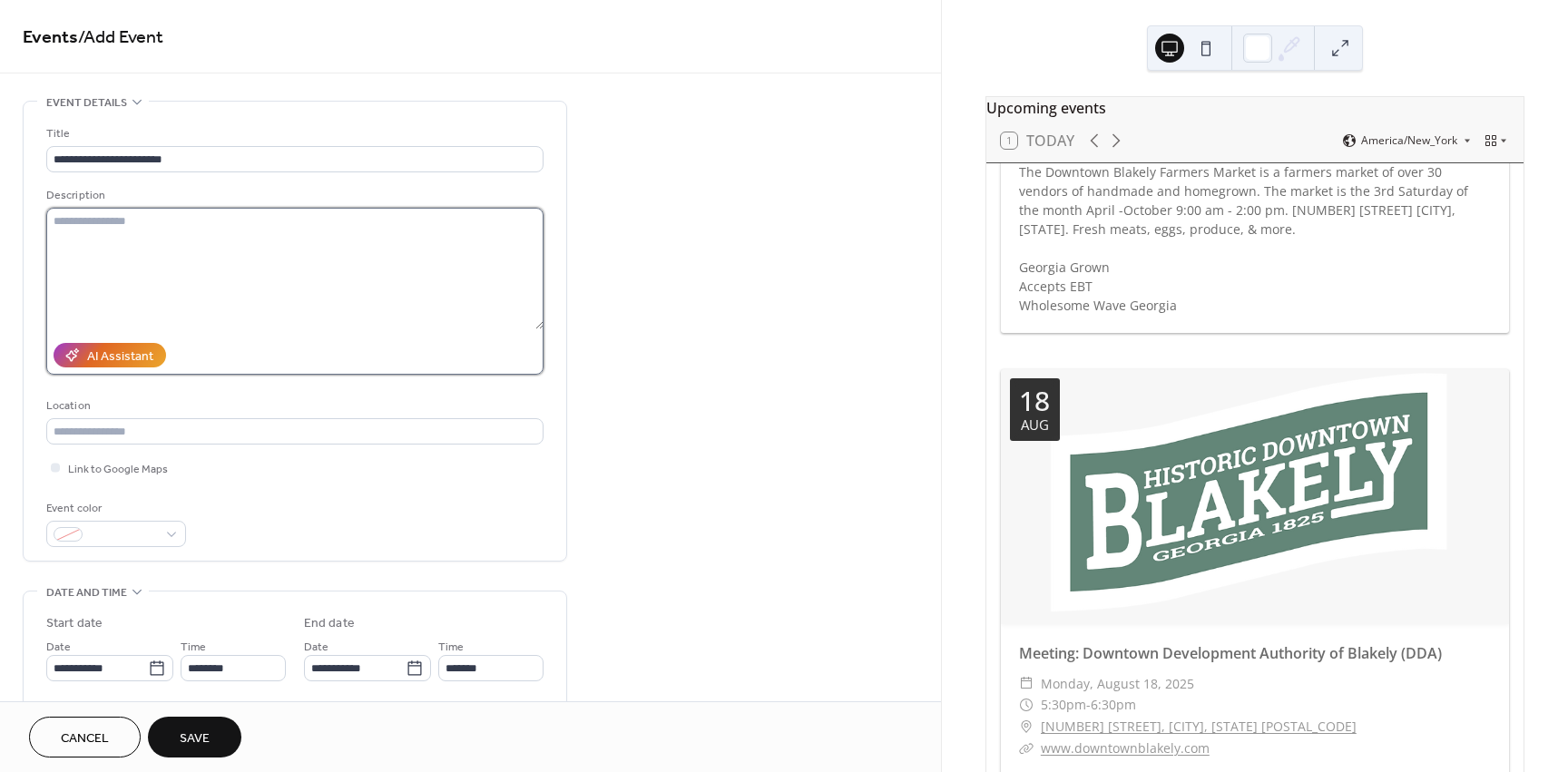 click at bounding box center [295, 269] 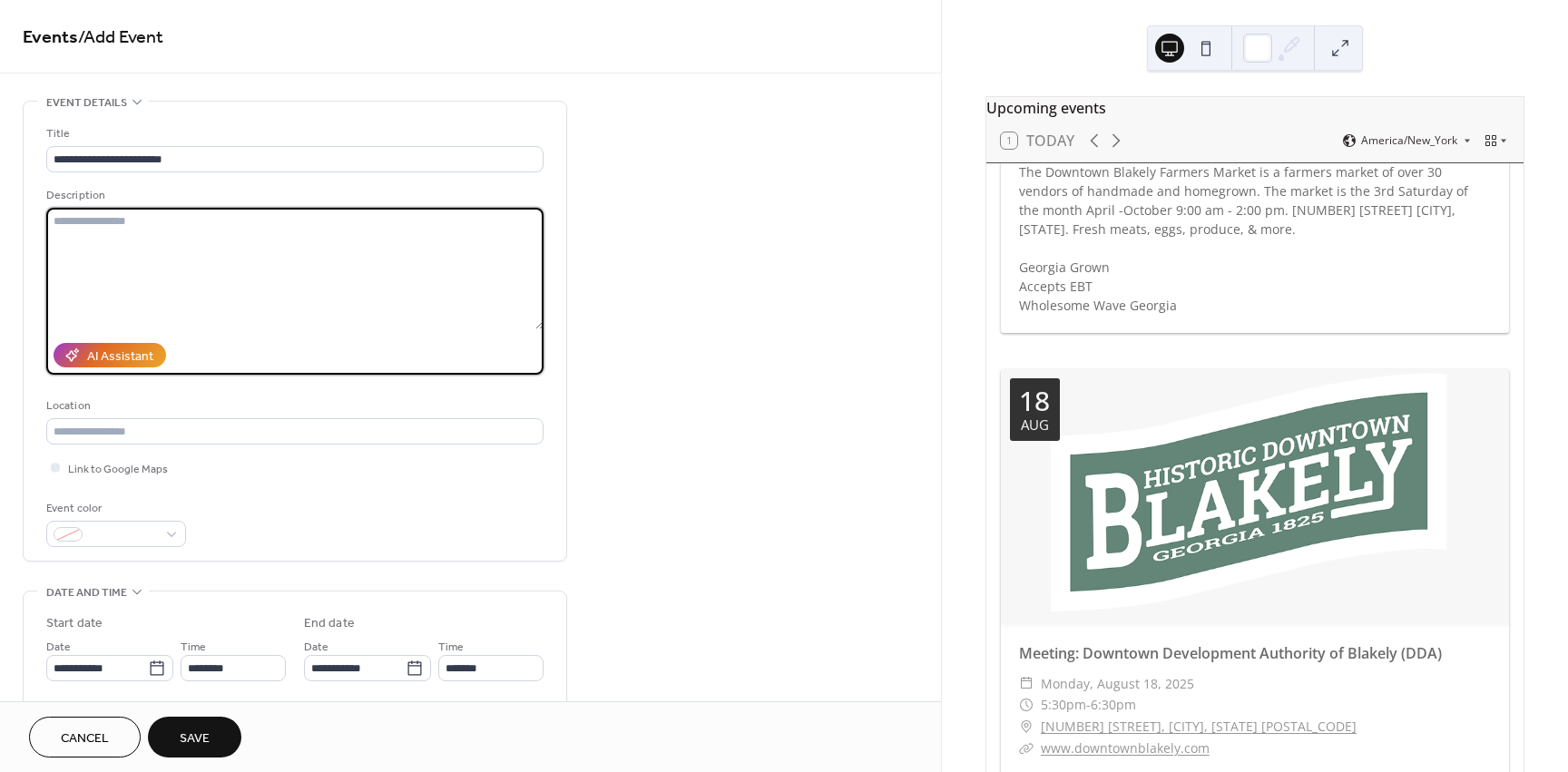 paste on "**********" 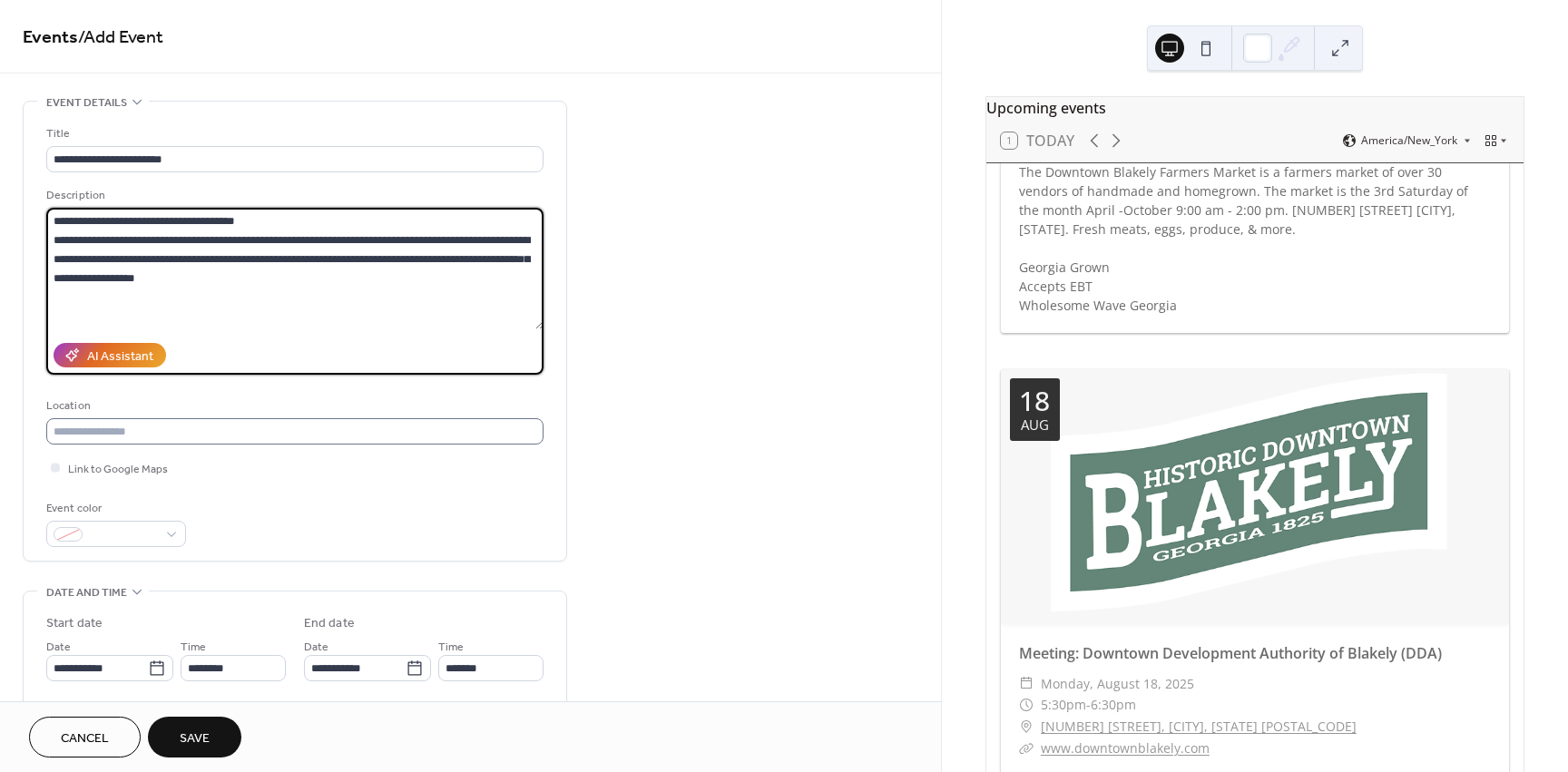 type on "**********" 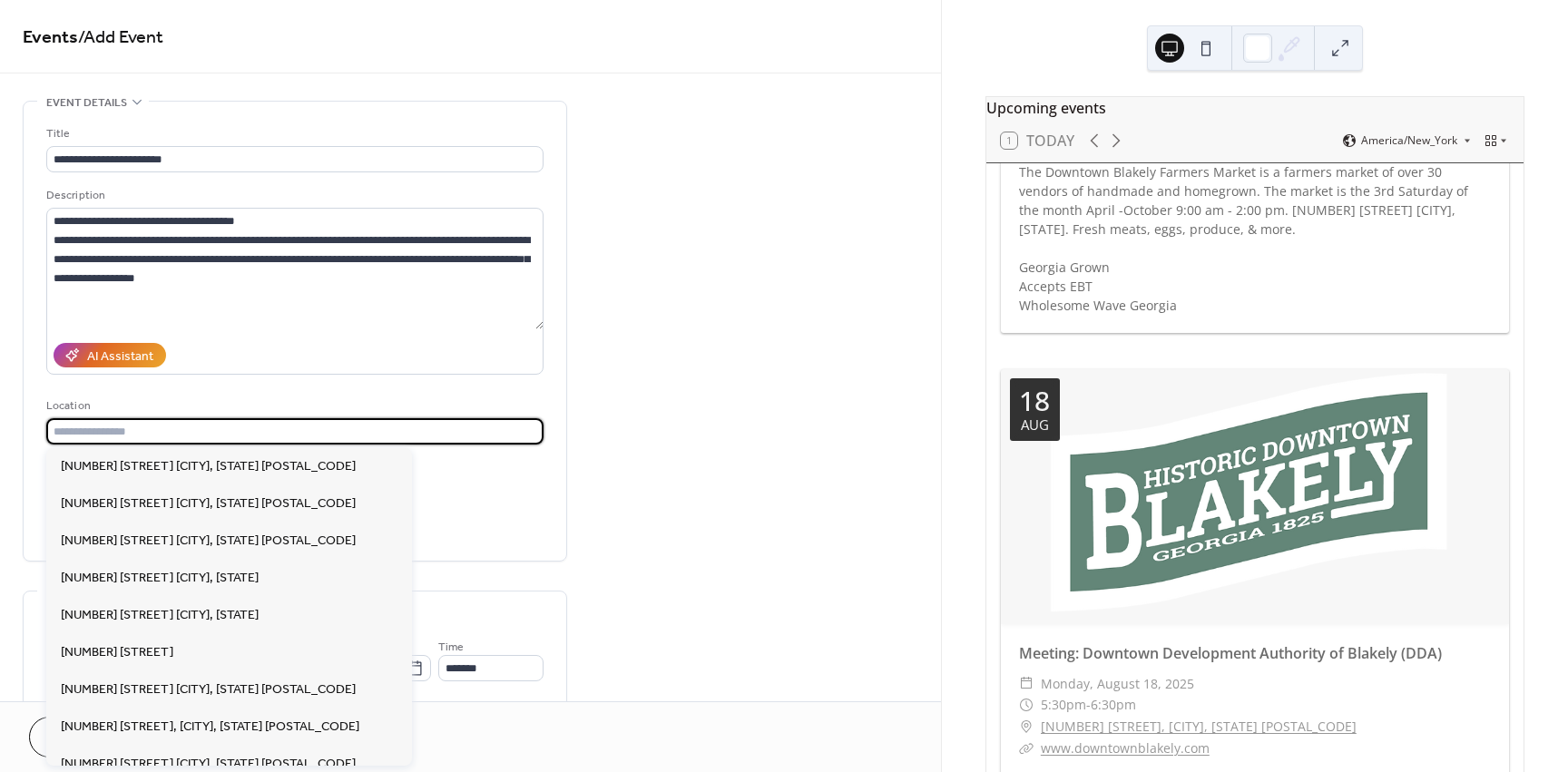 click at bounding box center (295, 431) 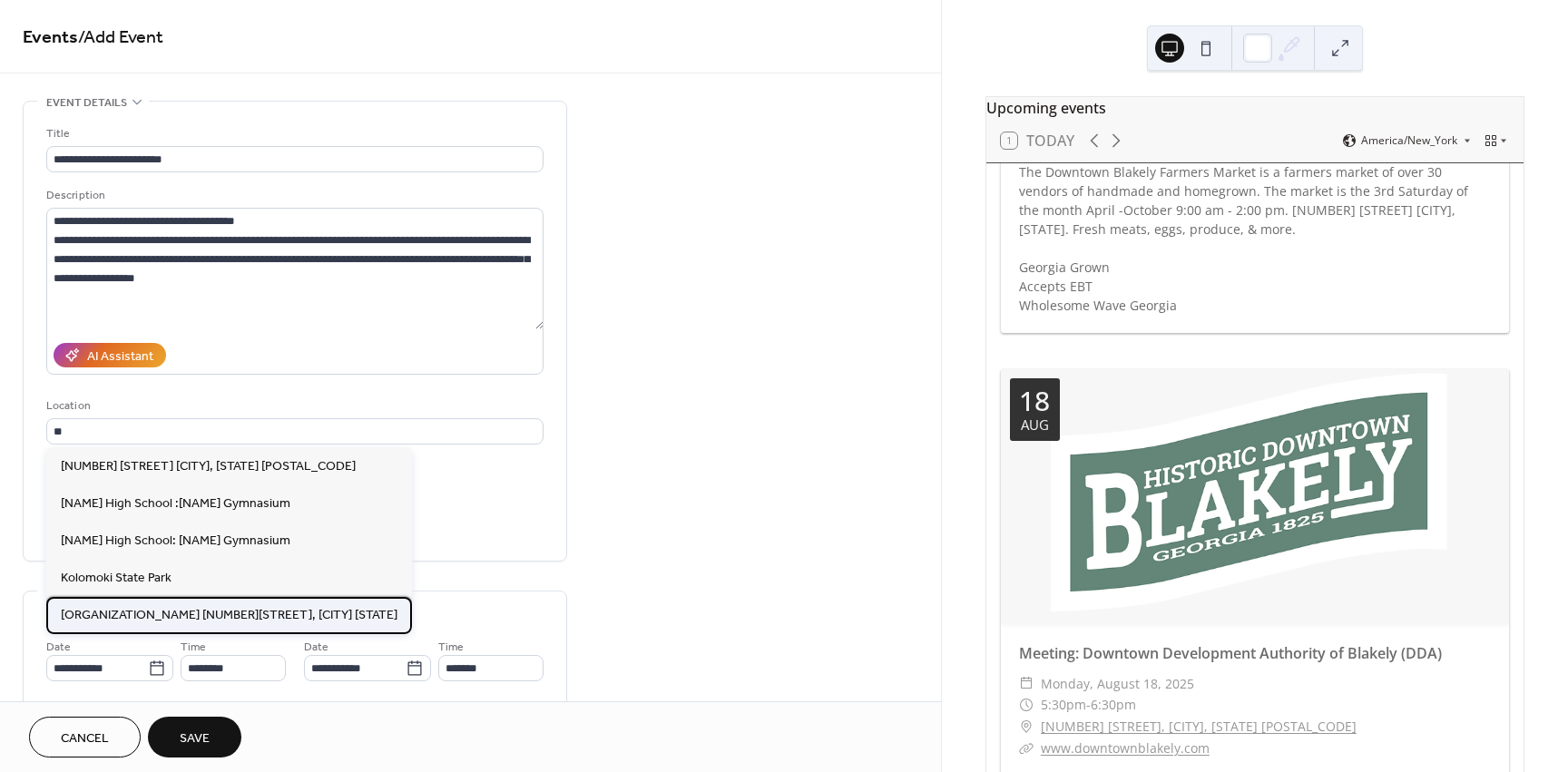click on "Old Goat Soap Co. [NUMBER] [STREET], [CITY] [STATE]" at bounding box center (229, 615) 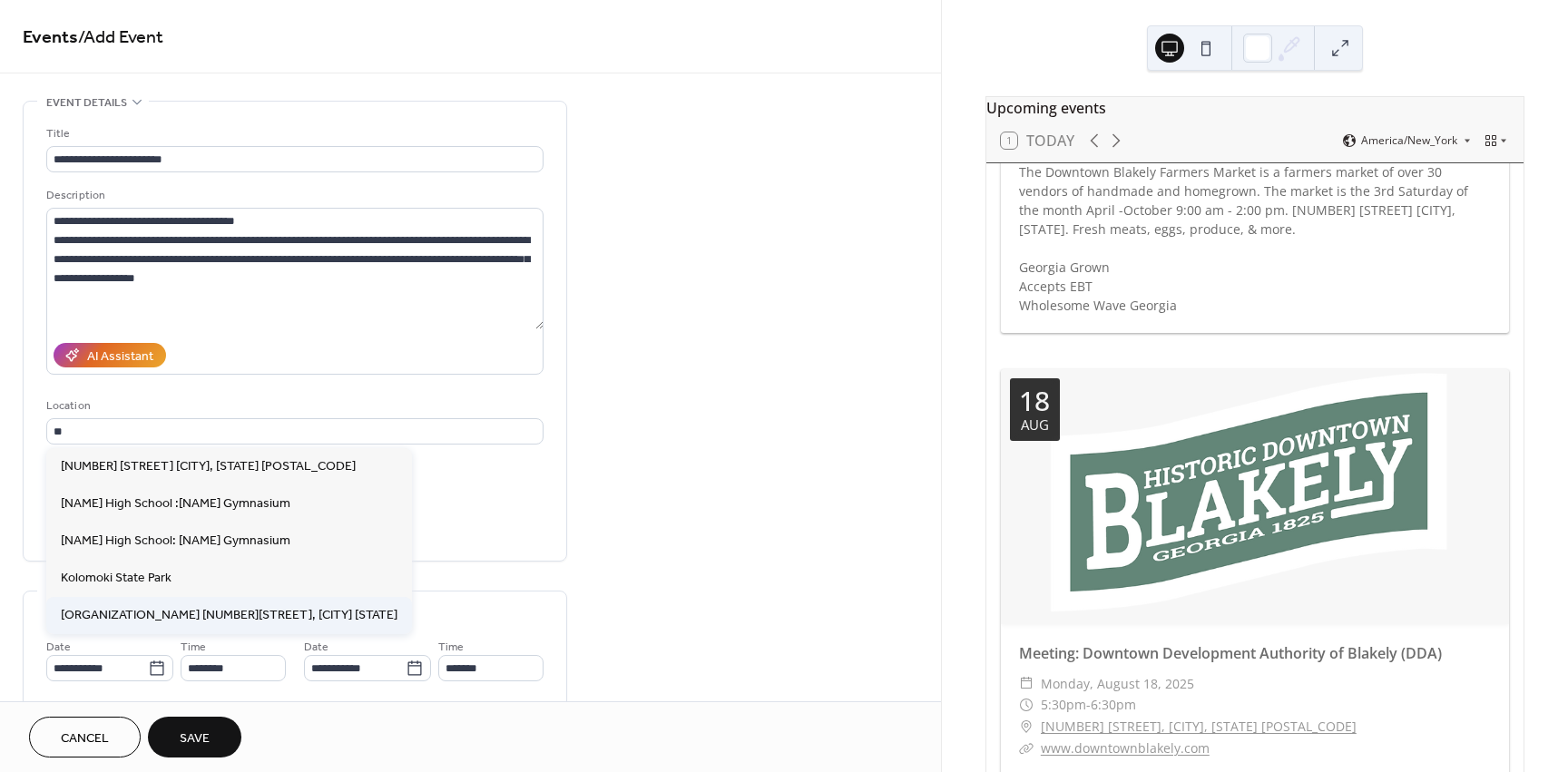 type on "**********" 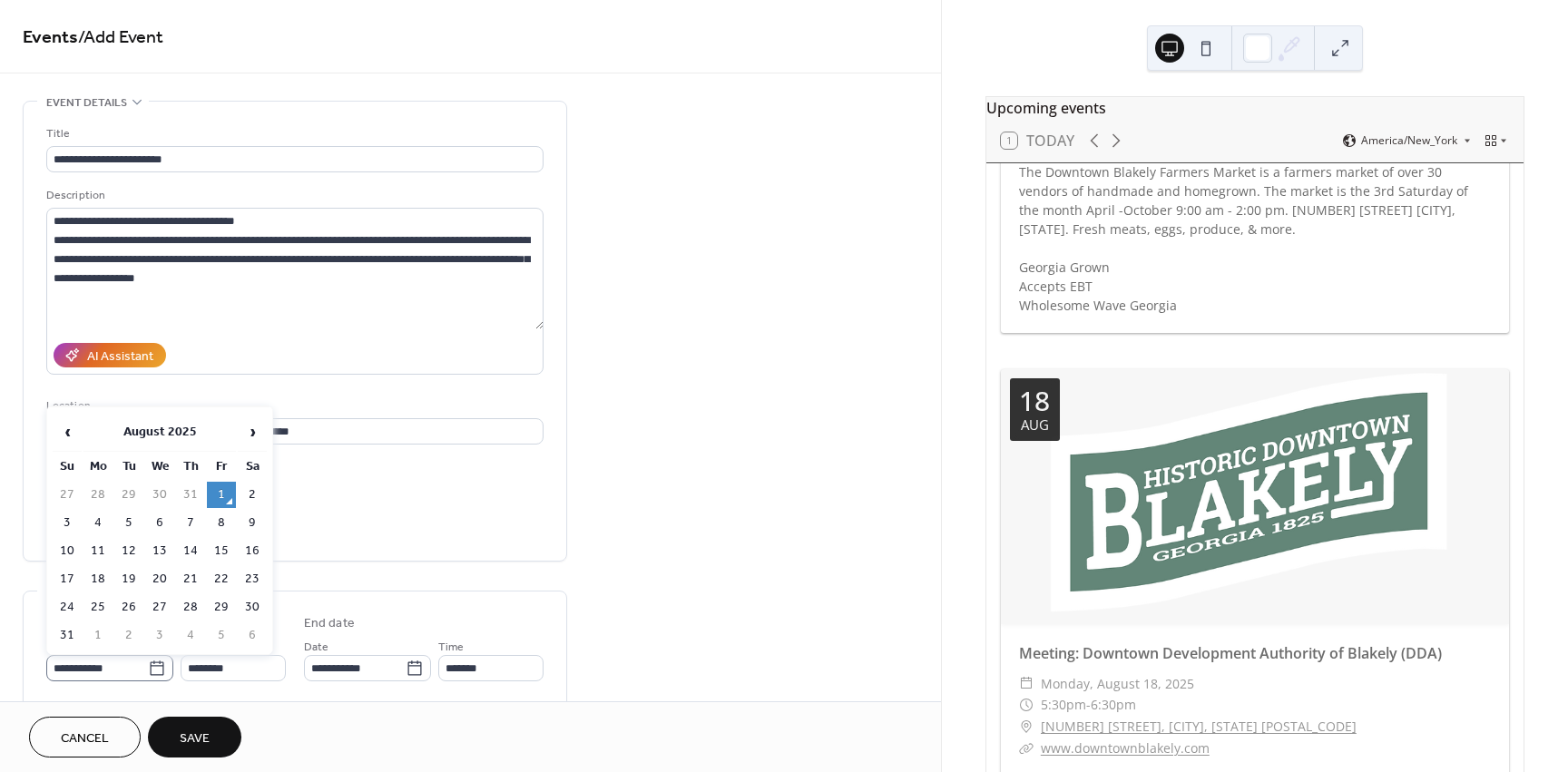click 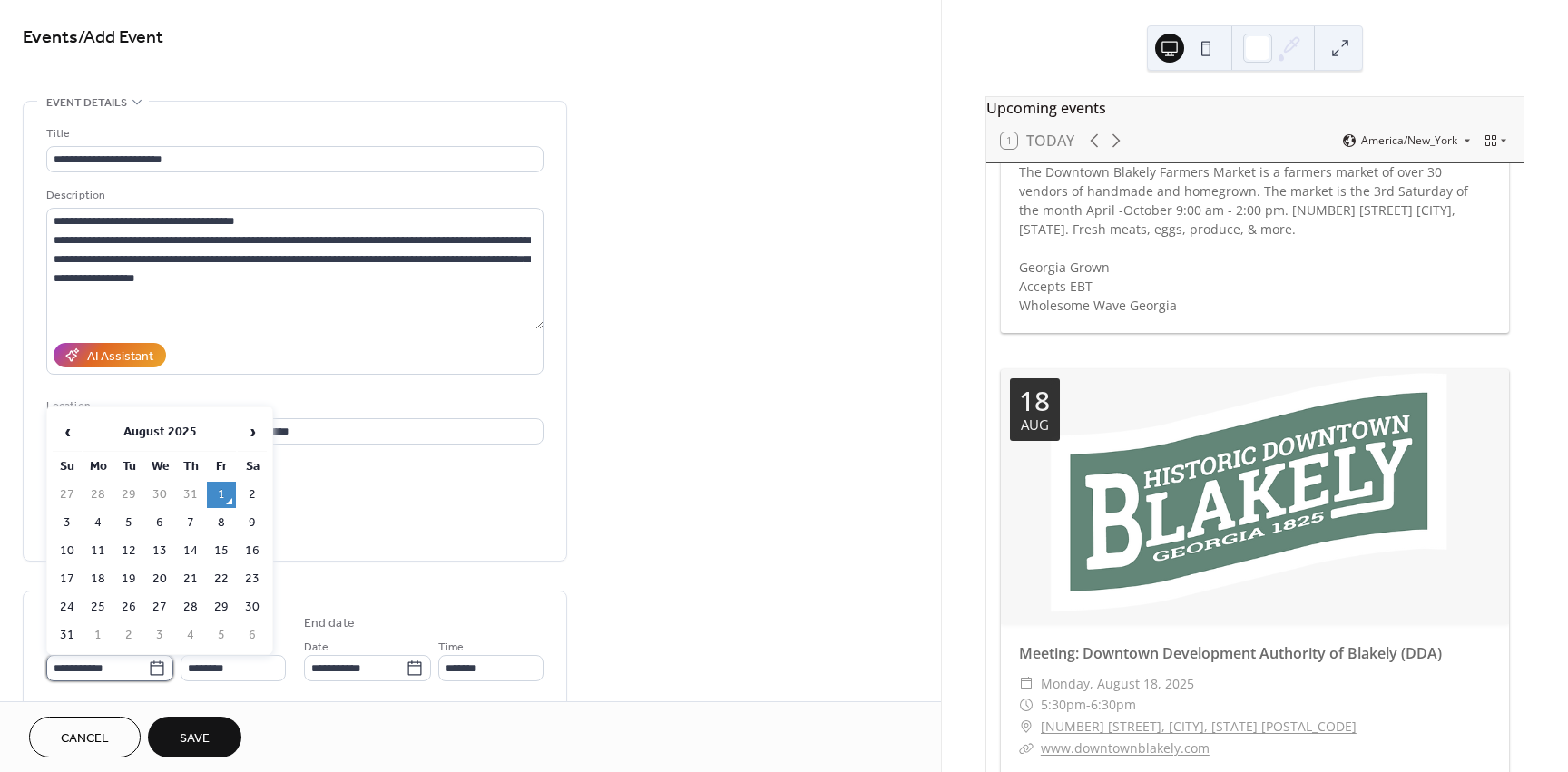 click on "**********" at bounding box center (97, 668) 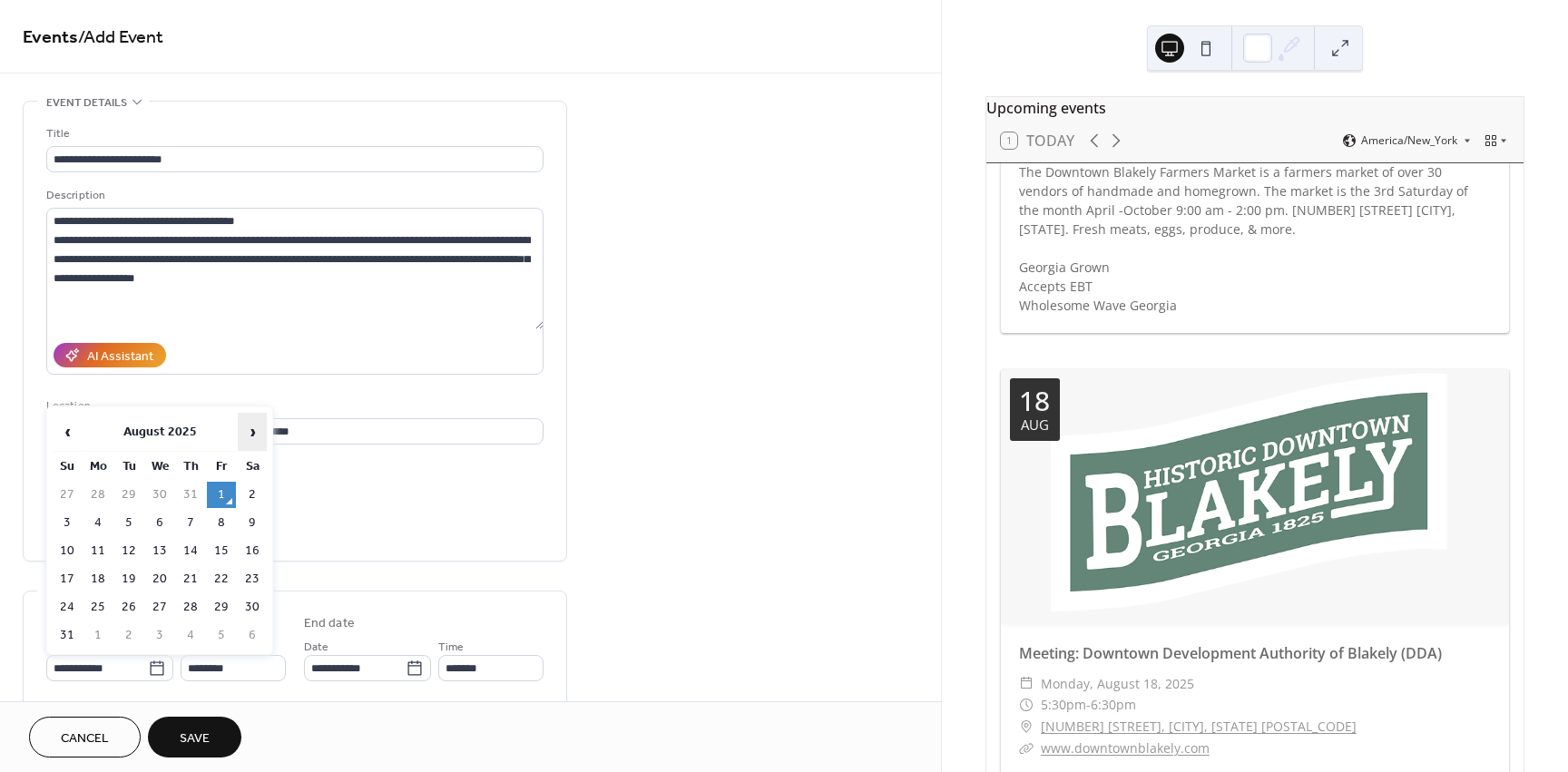 click on "›" at bounding box center (252, 432) 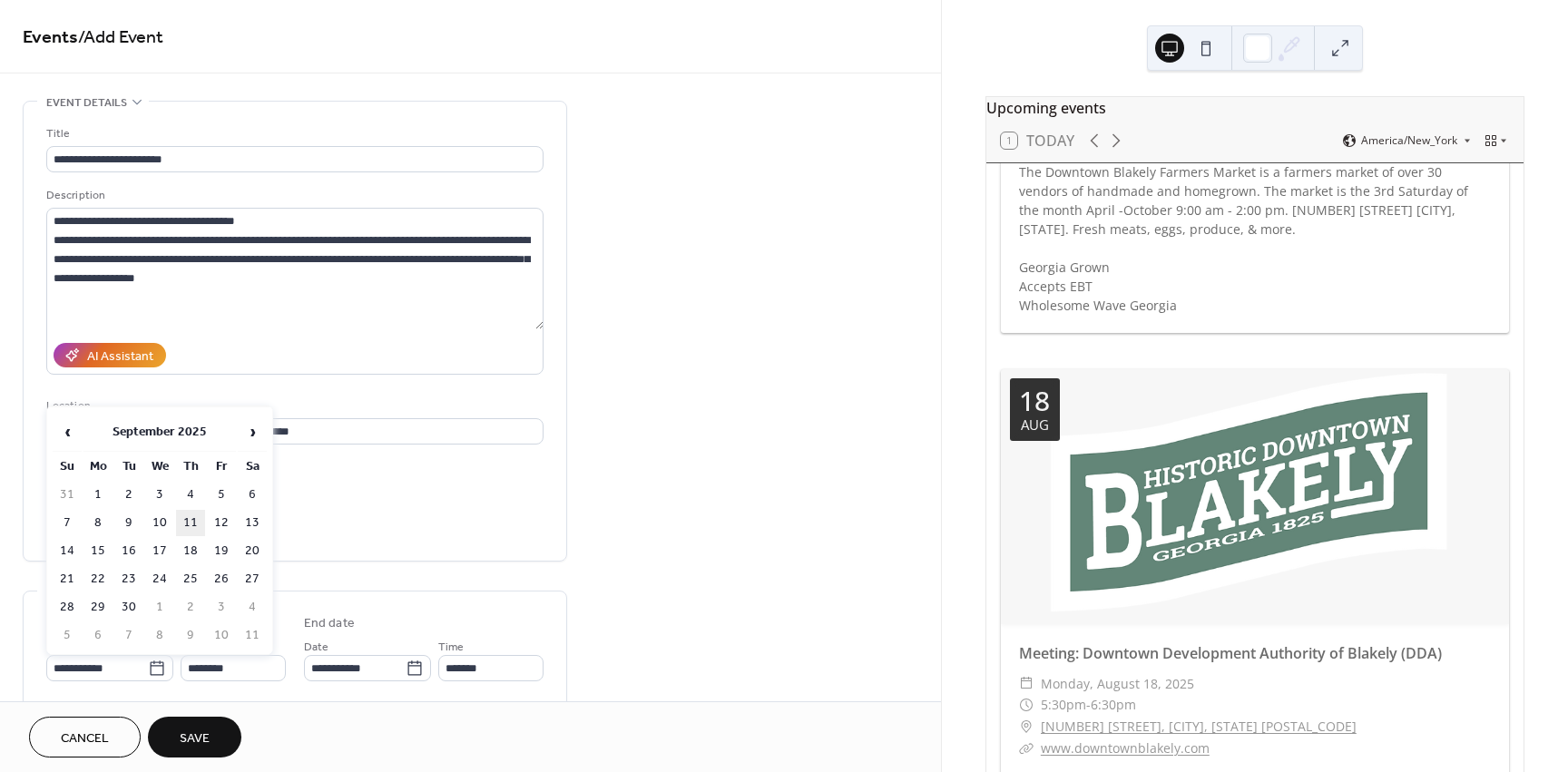 click on "11" at bounding box center [191, 523] 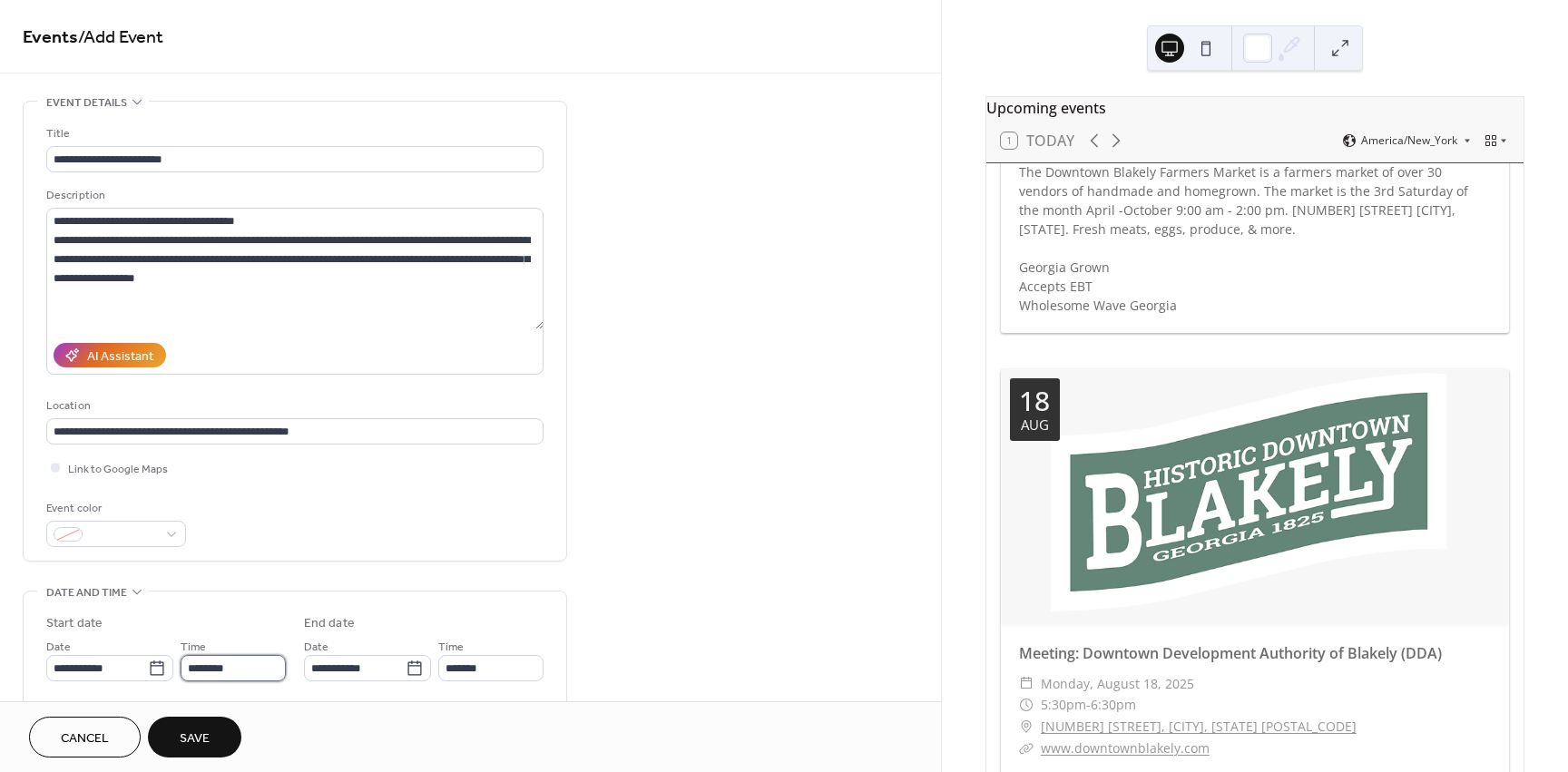 click on "********" at bounding box center (233, 668) 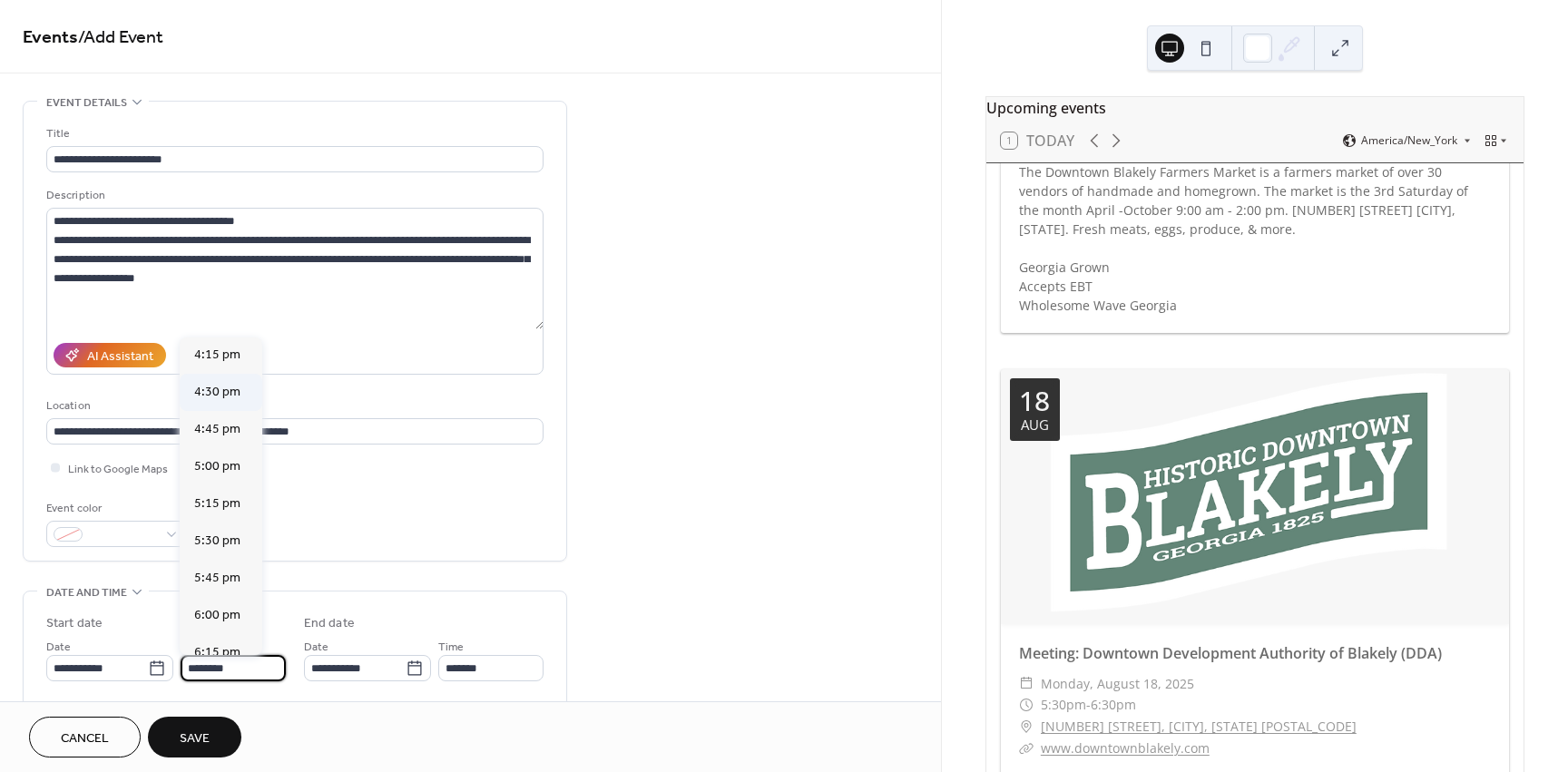 scroll, scrollTop: 2420, scrollLeft: 0, axis: vertical 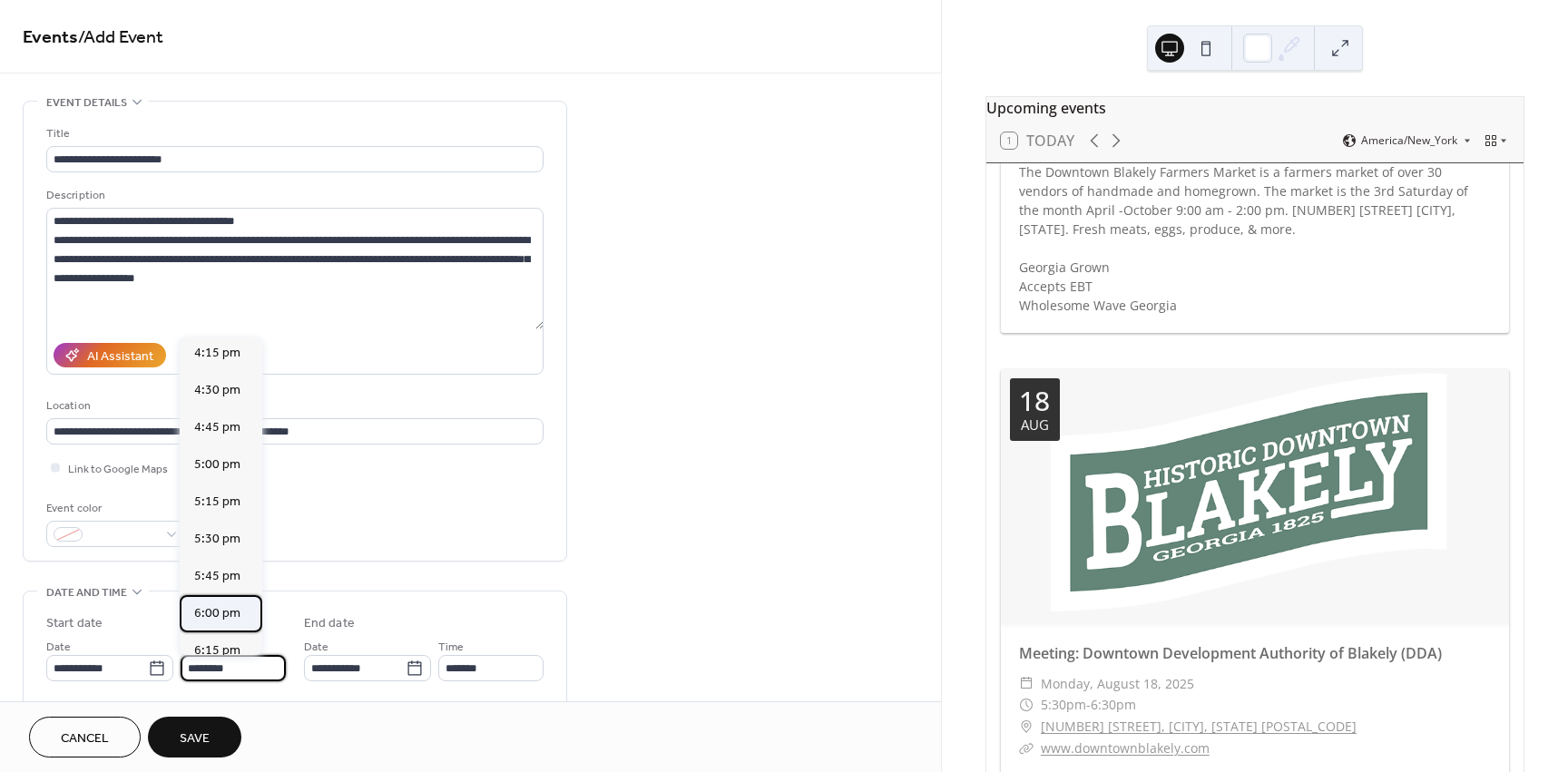 click on "6:00 pm" at bounding box center (217, 613) 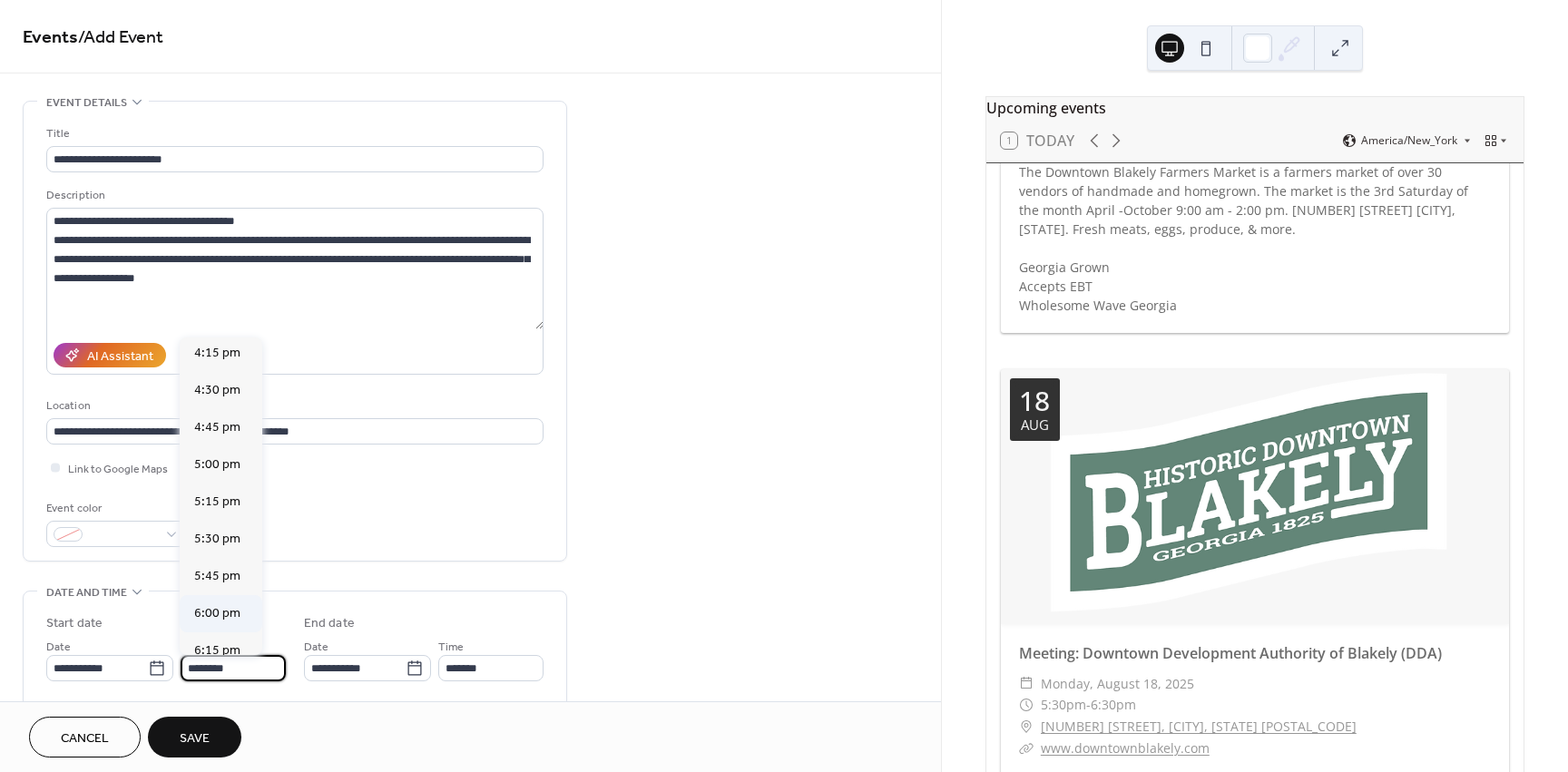 type on "*******" 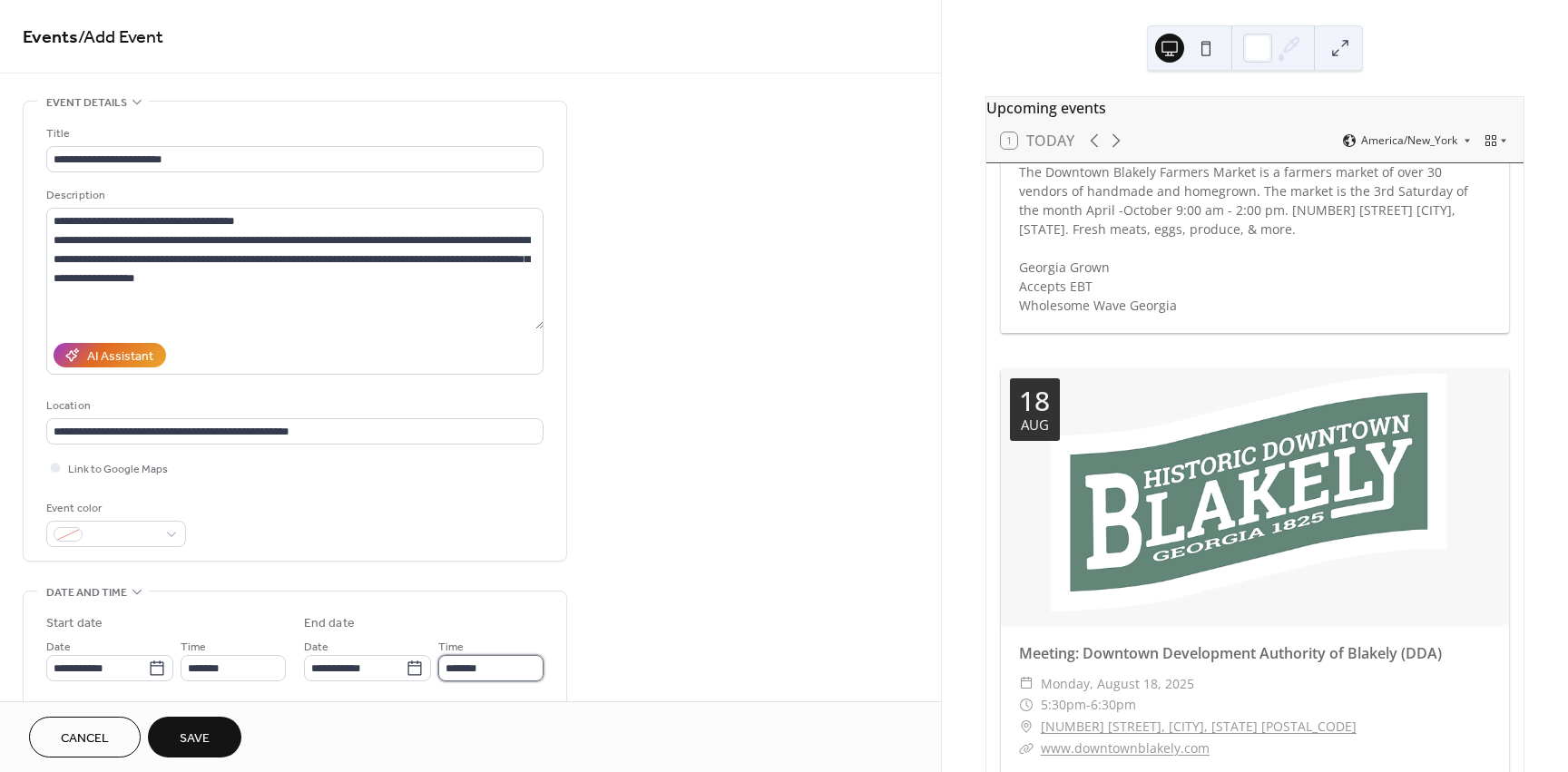click on "*******" at bounding box center (491, 668) 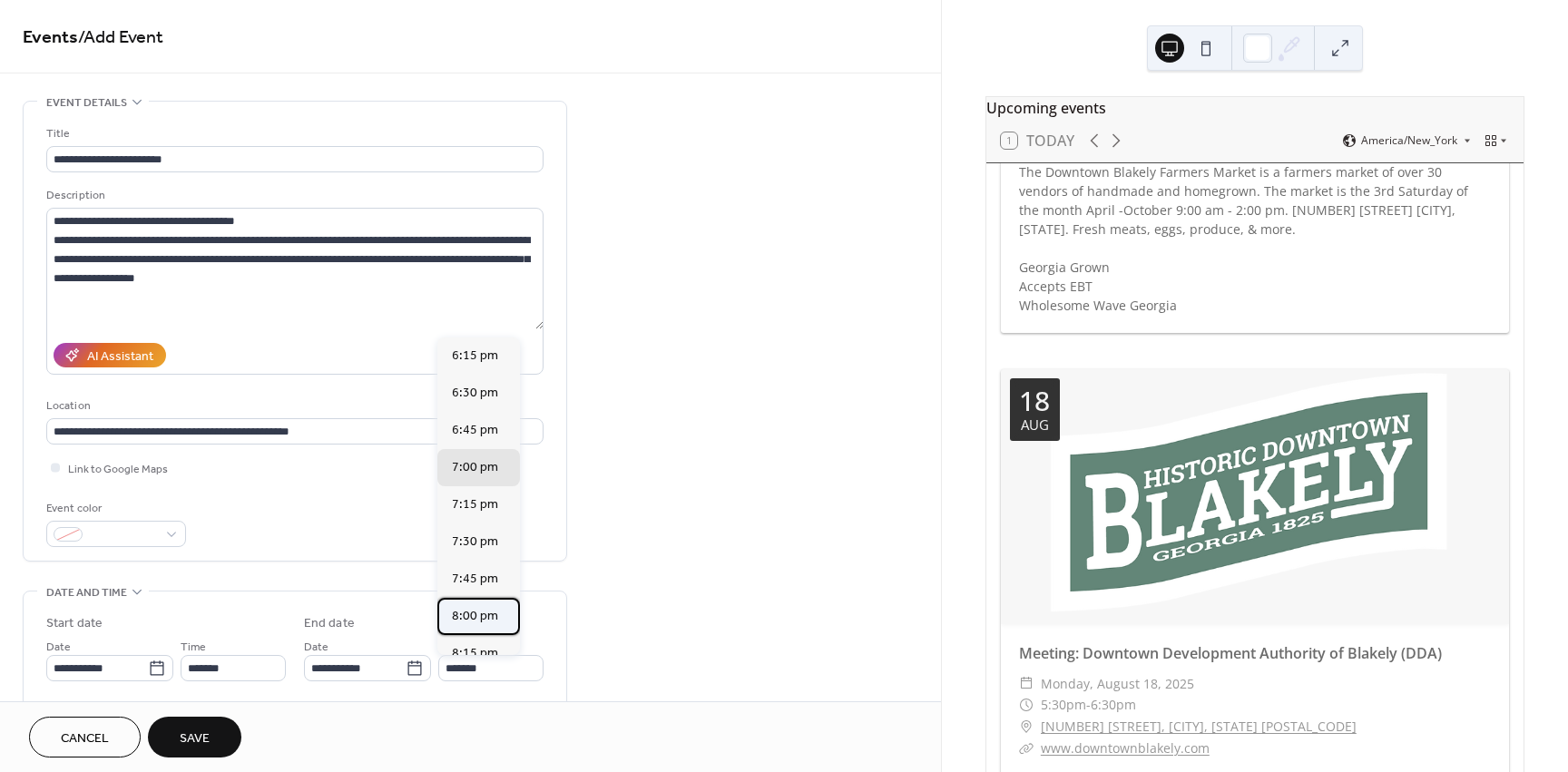 click on "8:00 pm" at bounding box center (475, 616) 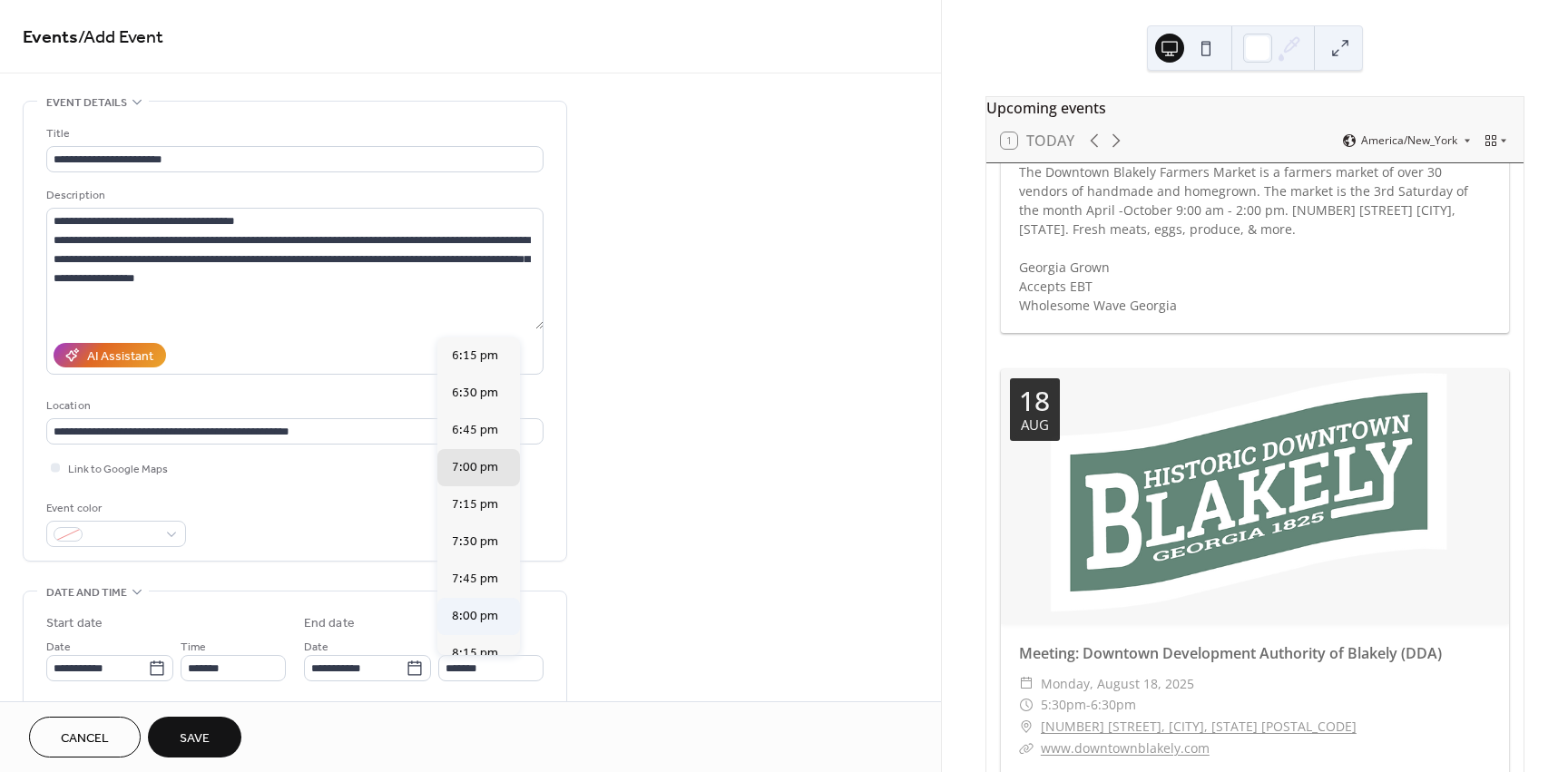type on "*******" 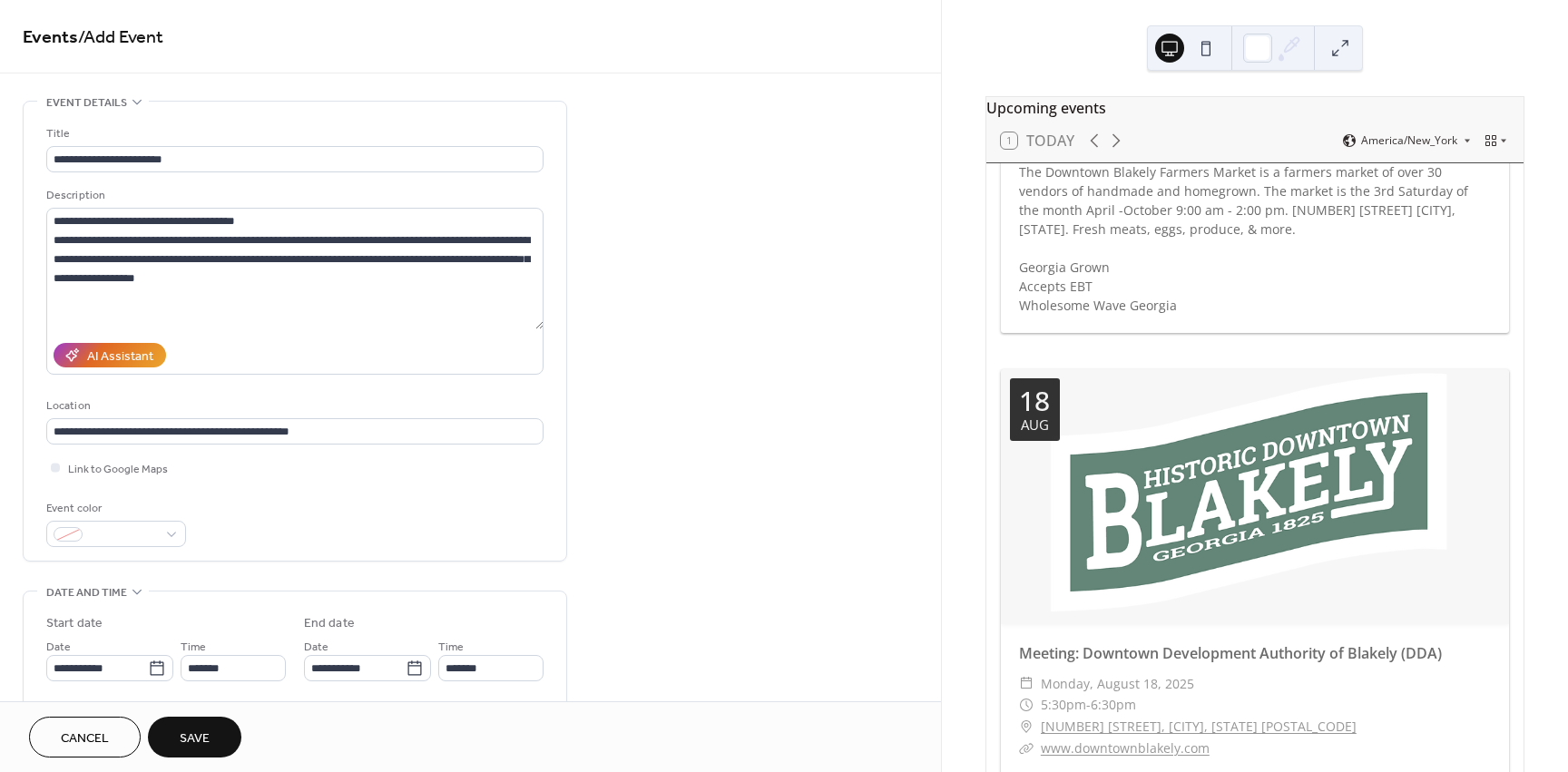 scroll, scrollTop: 1, scrollLeft: 0, axis: vertical 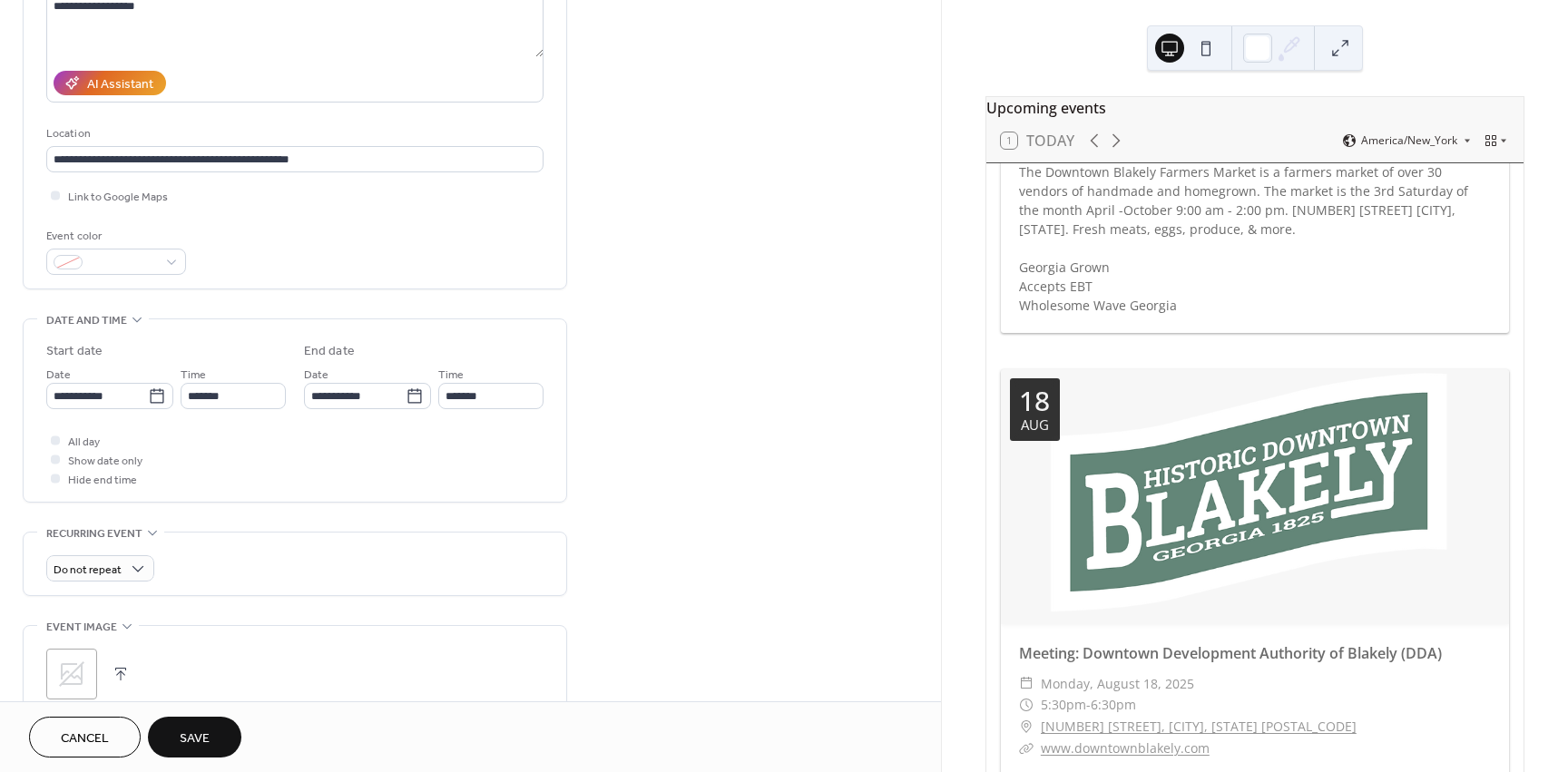 click on ";" at bounding box center (72, 674) 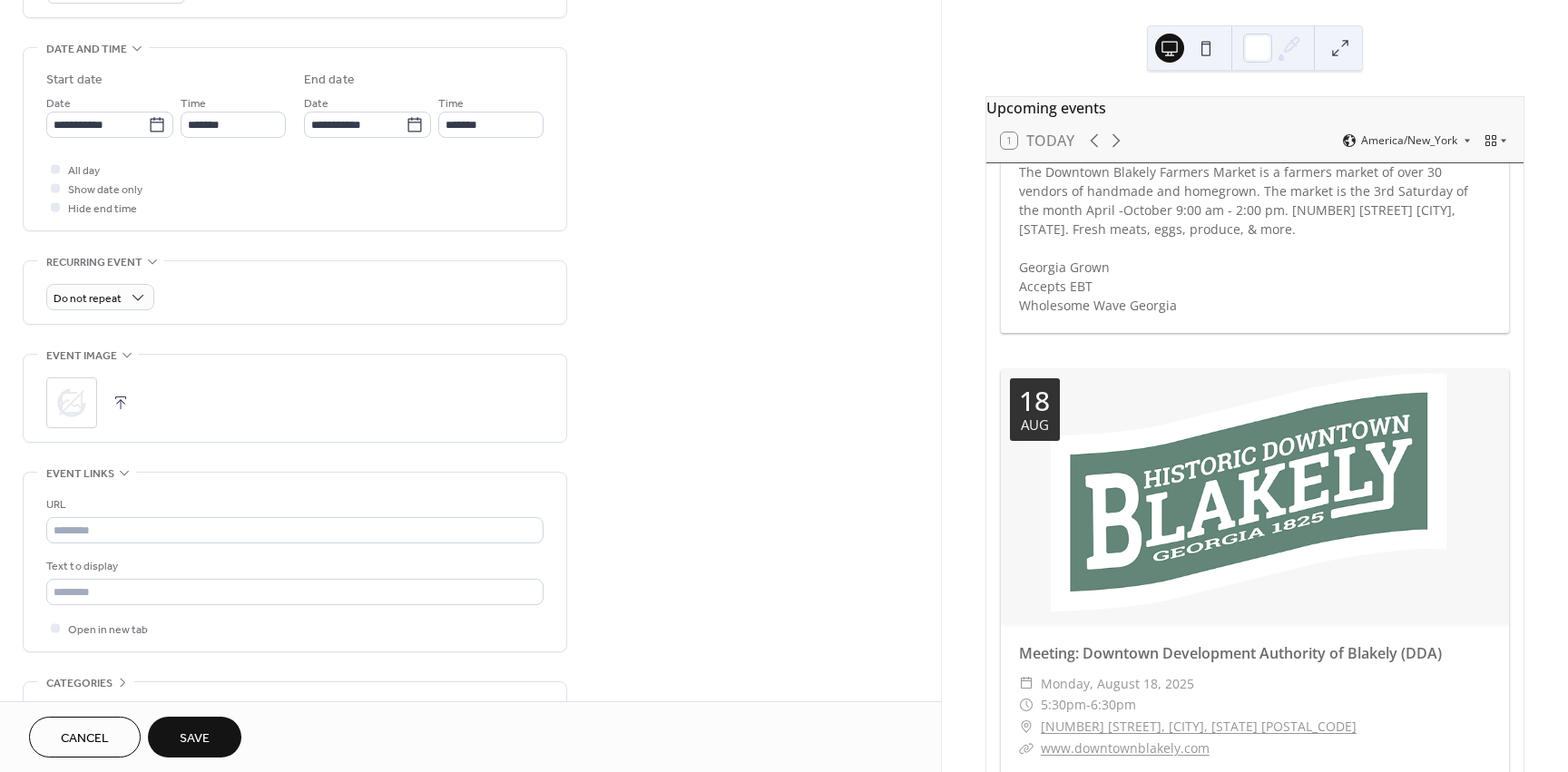 scroll, scrollTop: 544, scrollLeft: 0, axis: vertical 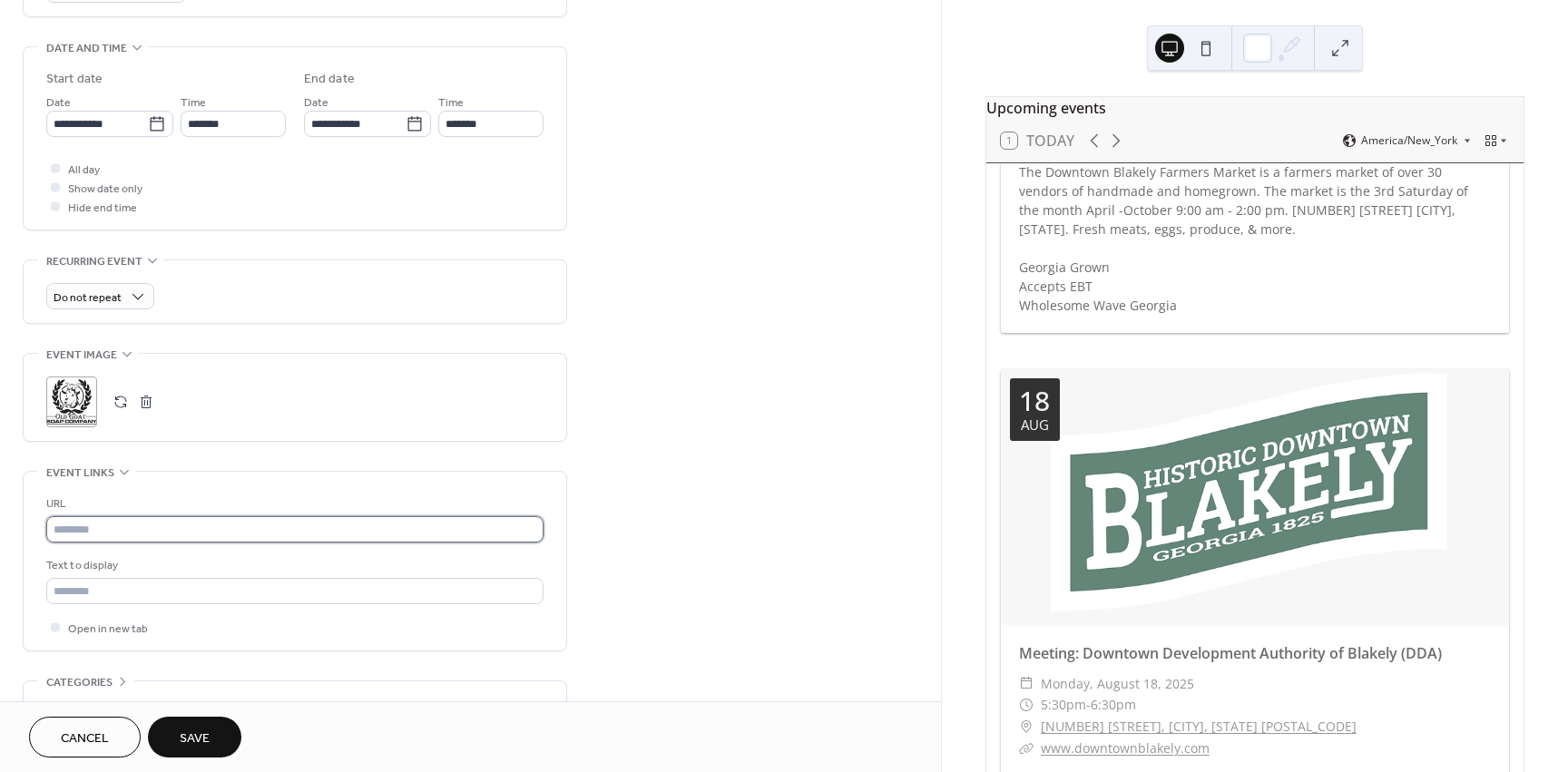 click at bounding box center [295, 529] 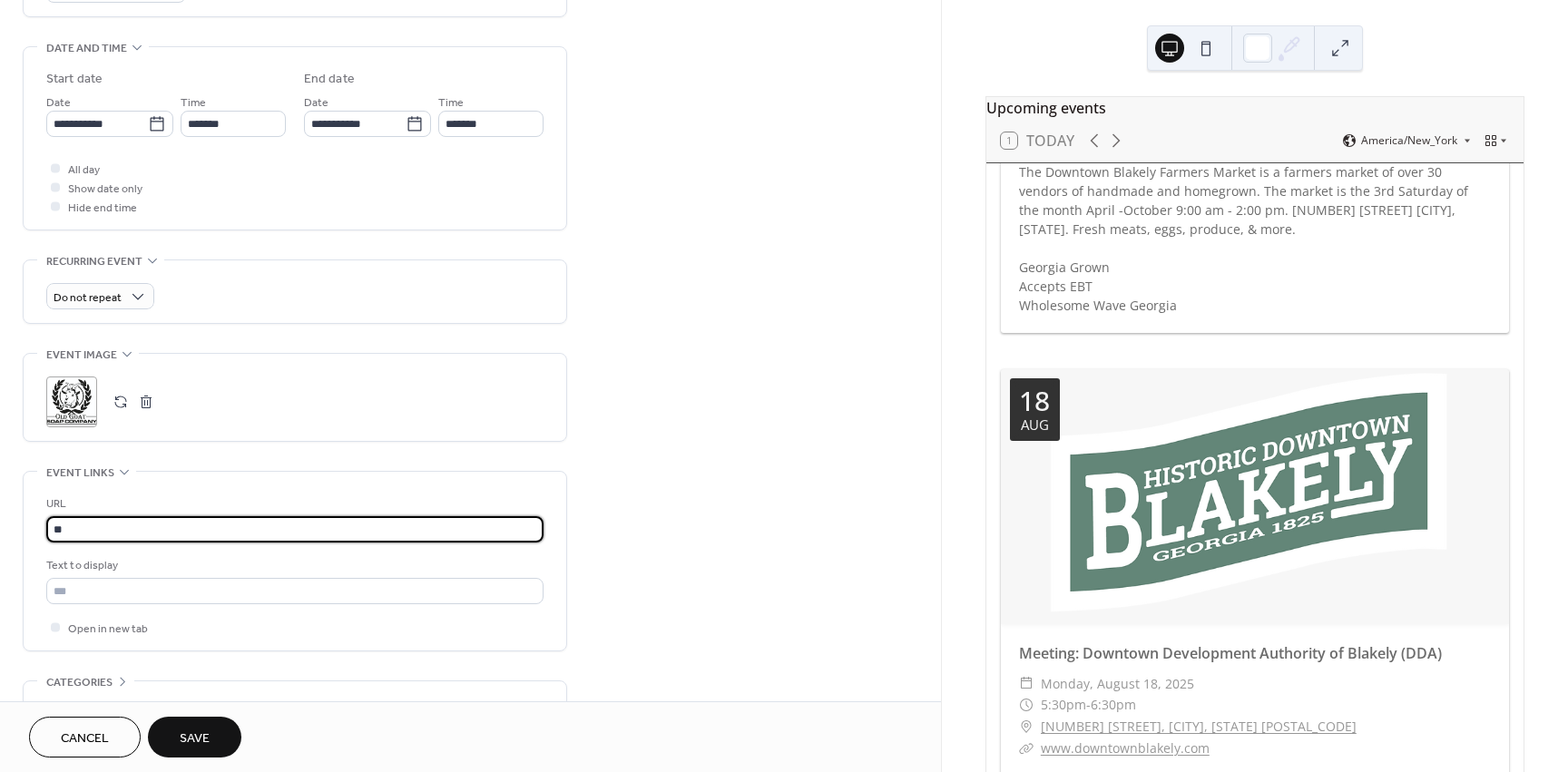 type on "*" 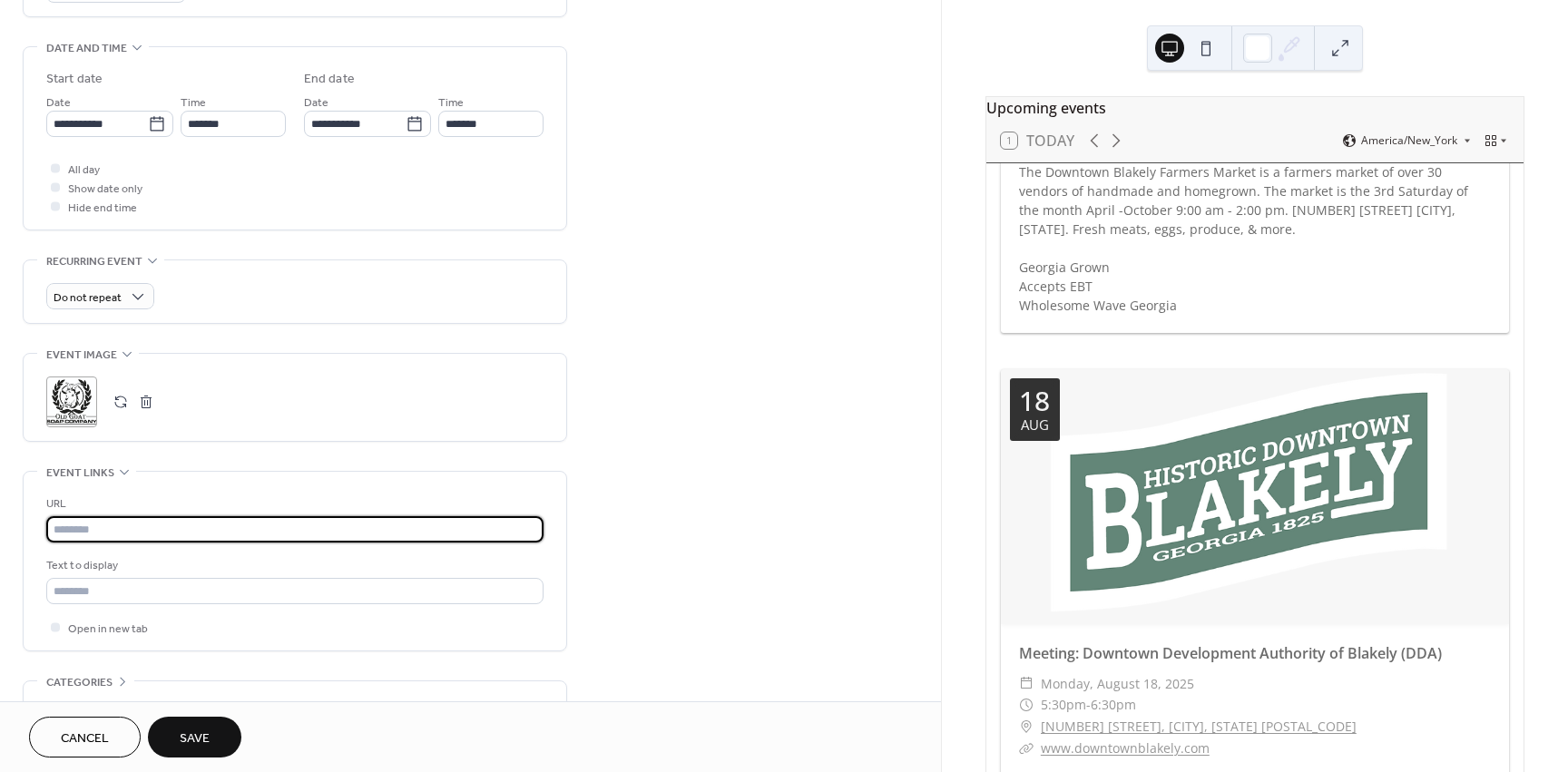 click at bounding box center (295, 529) 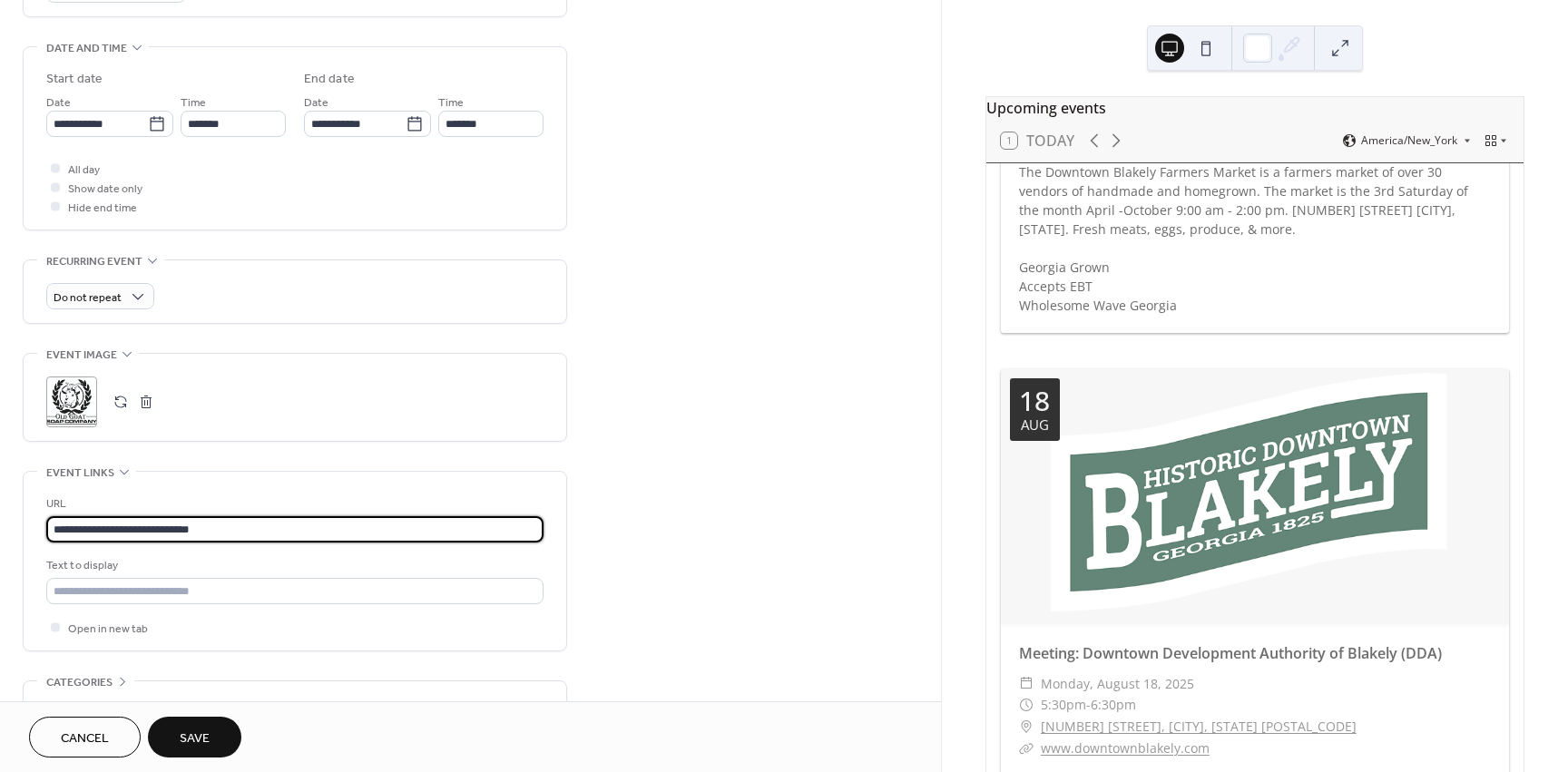 type on "**********" 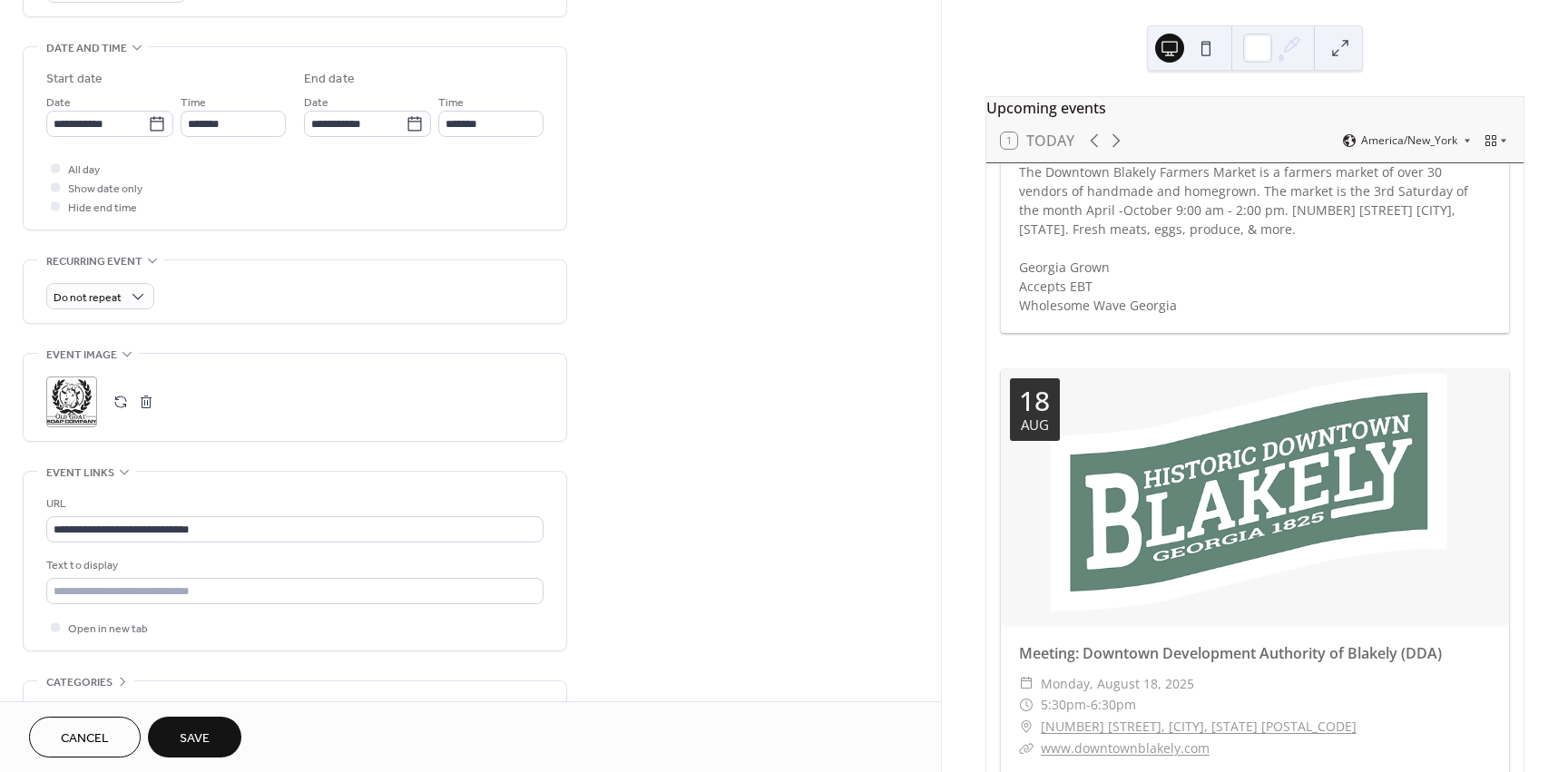 click on "Save" at bounding box center (194, 737) 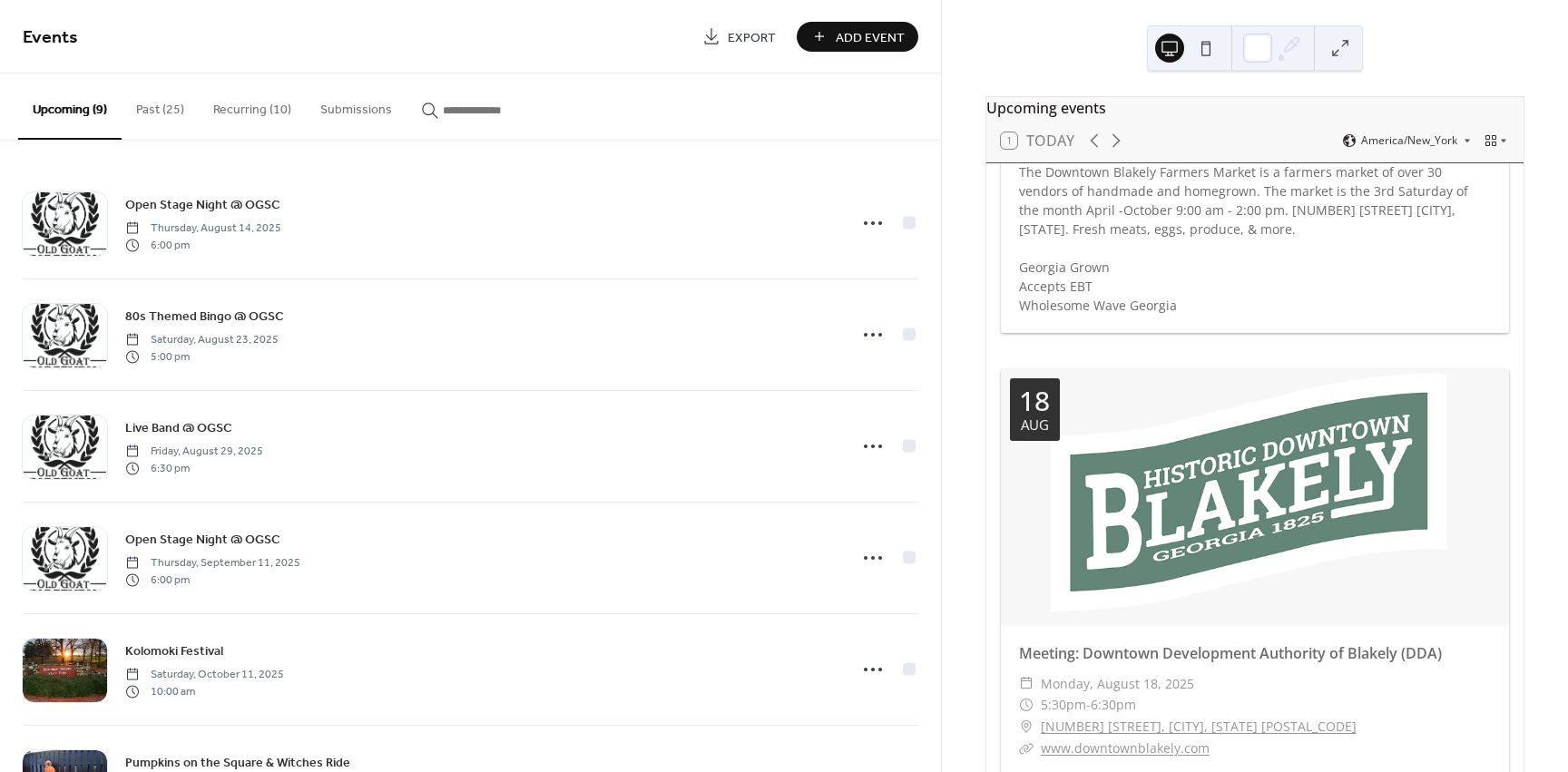 click on "Add Event" at bounding box center (870, 37) 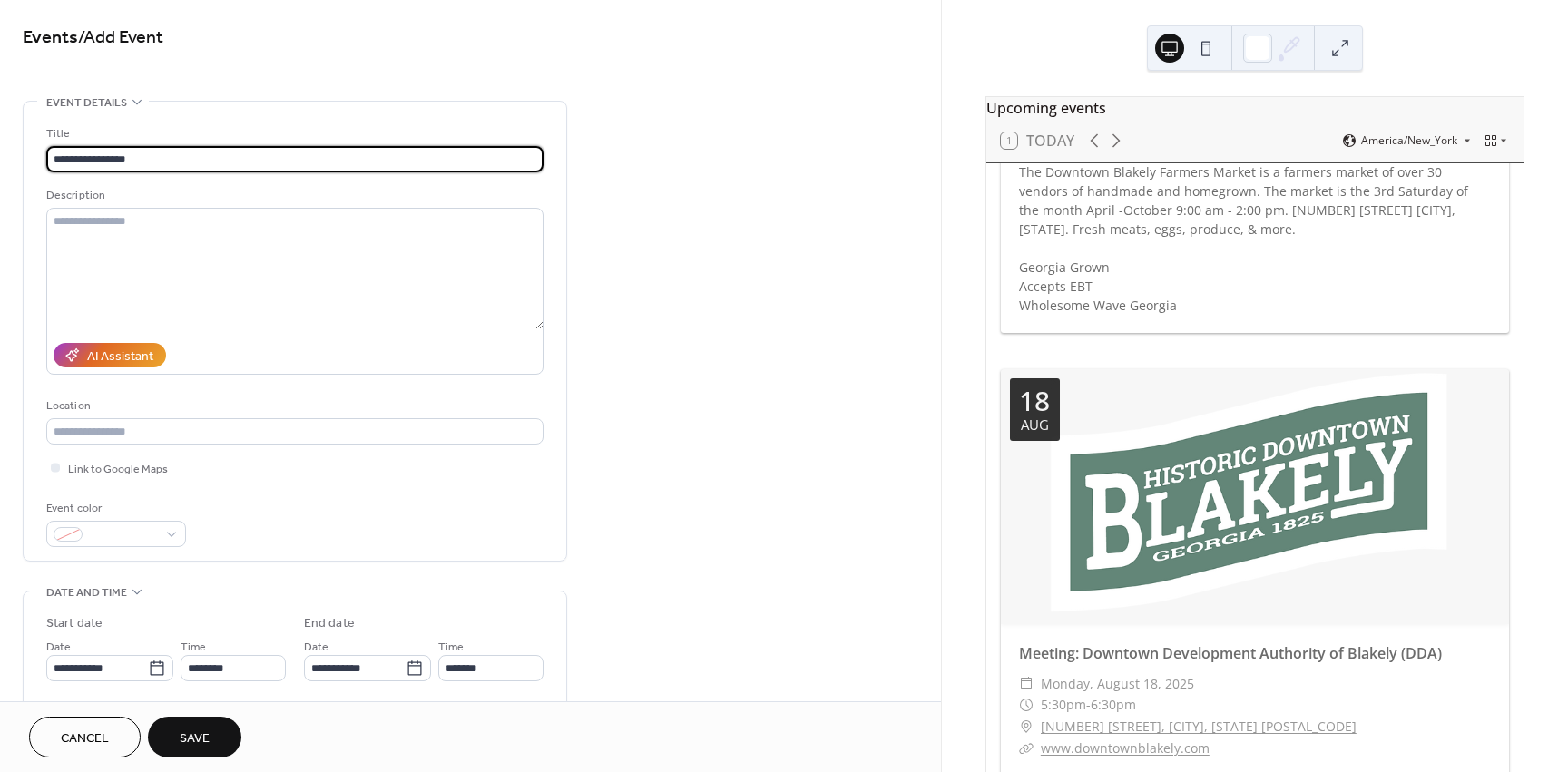 type on "**********" 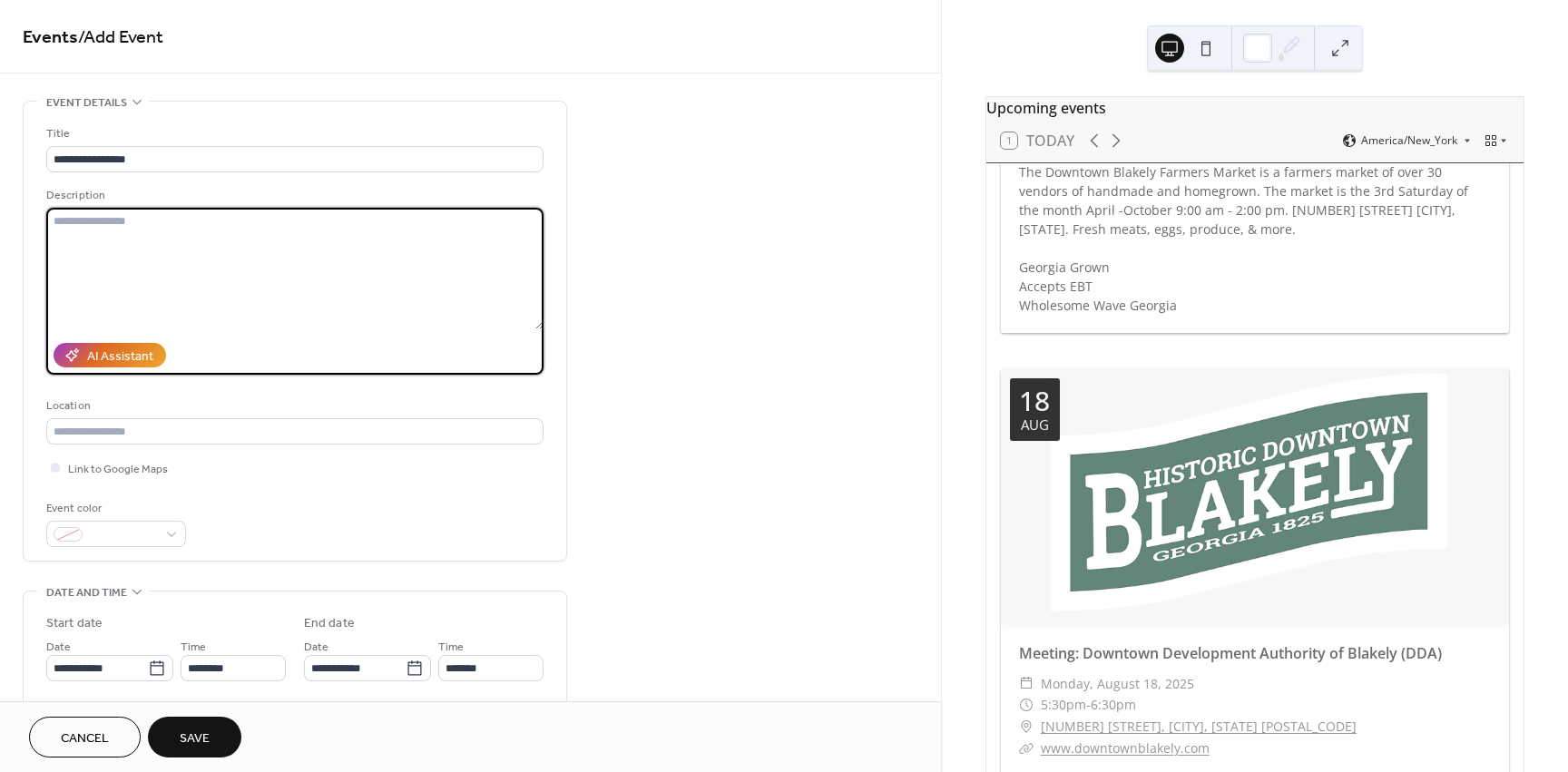 click at bounding box center [295, 269] 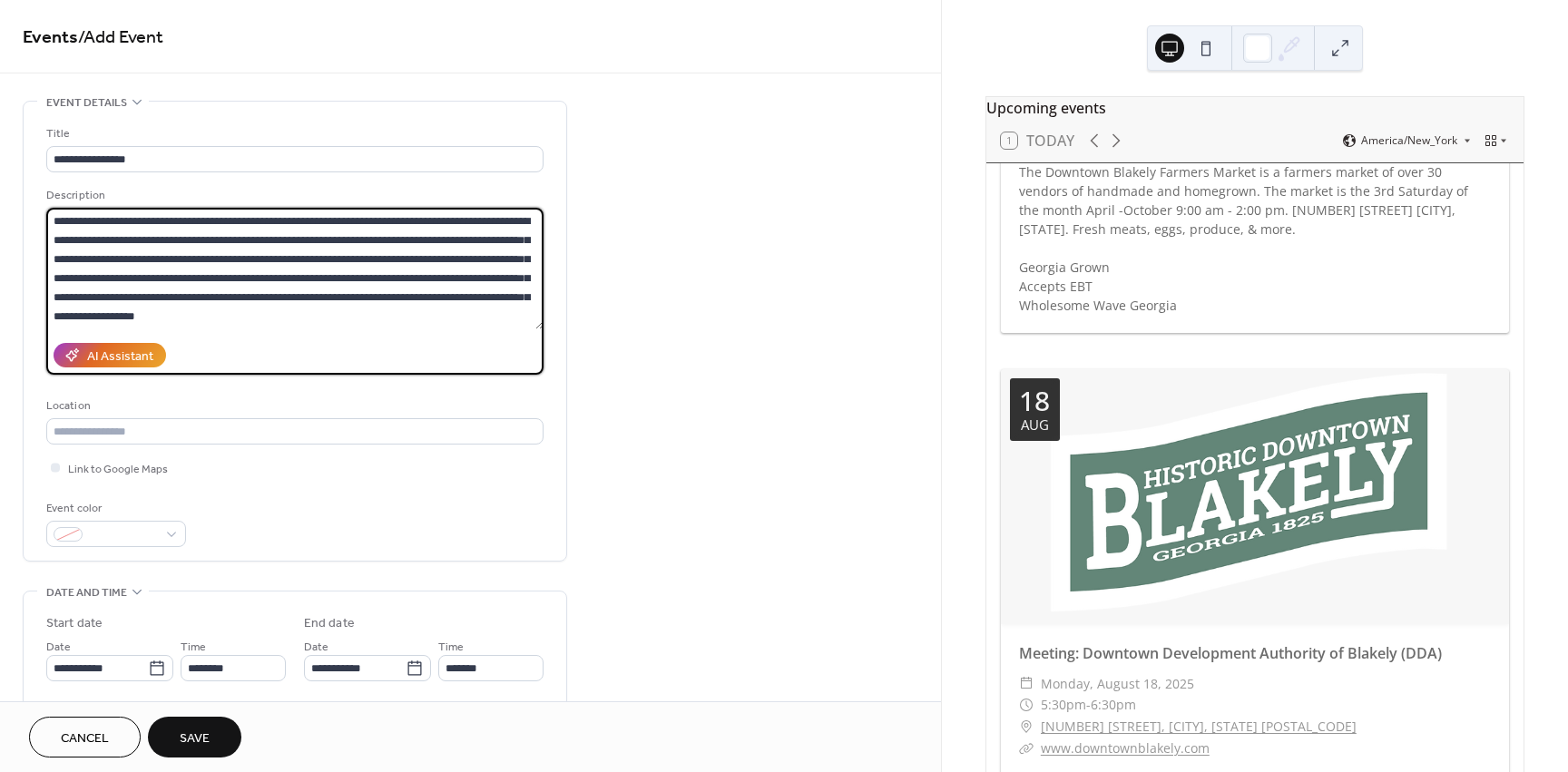 scroll, scrollTop: 0, scrollLeft: 0, axis: both 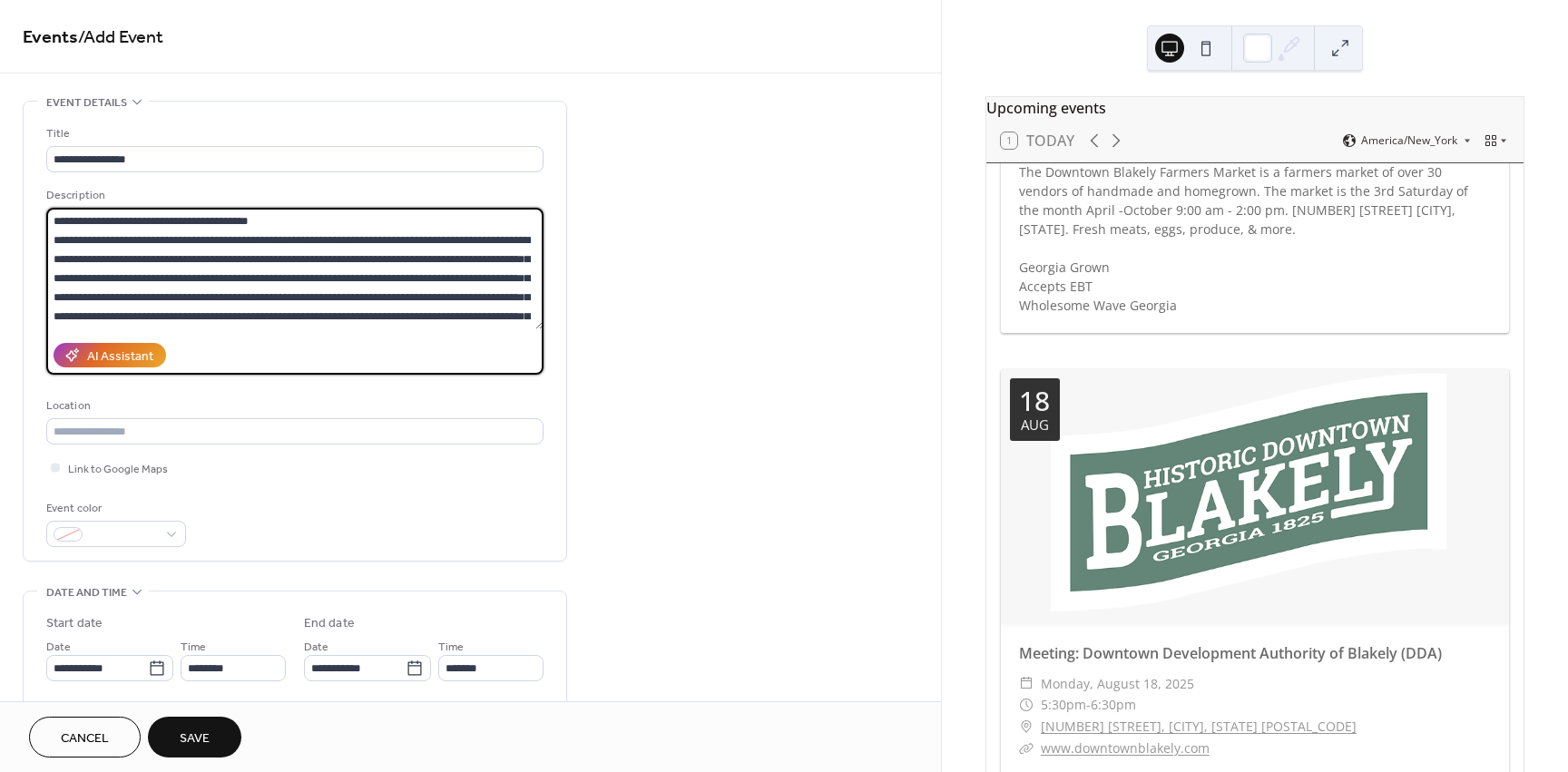 click on "**********" at bounding box center (295, 269) 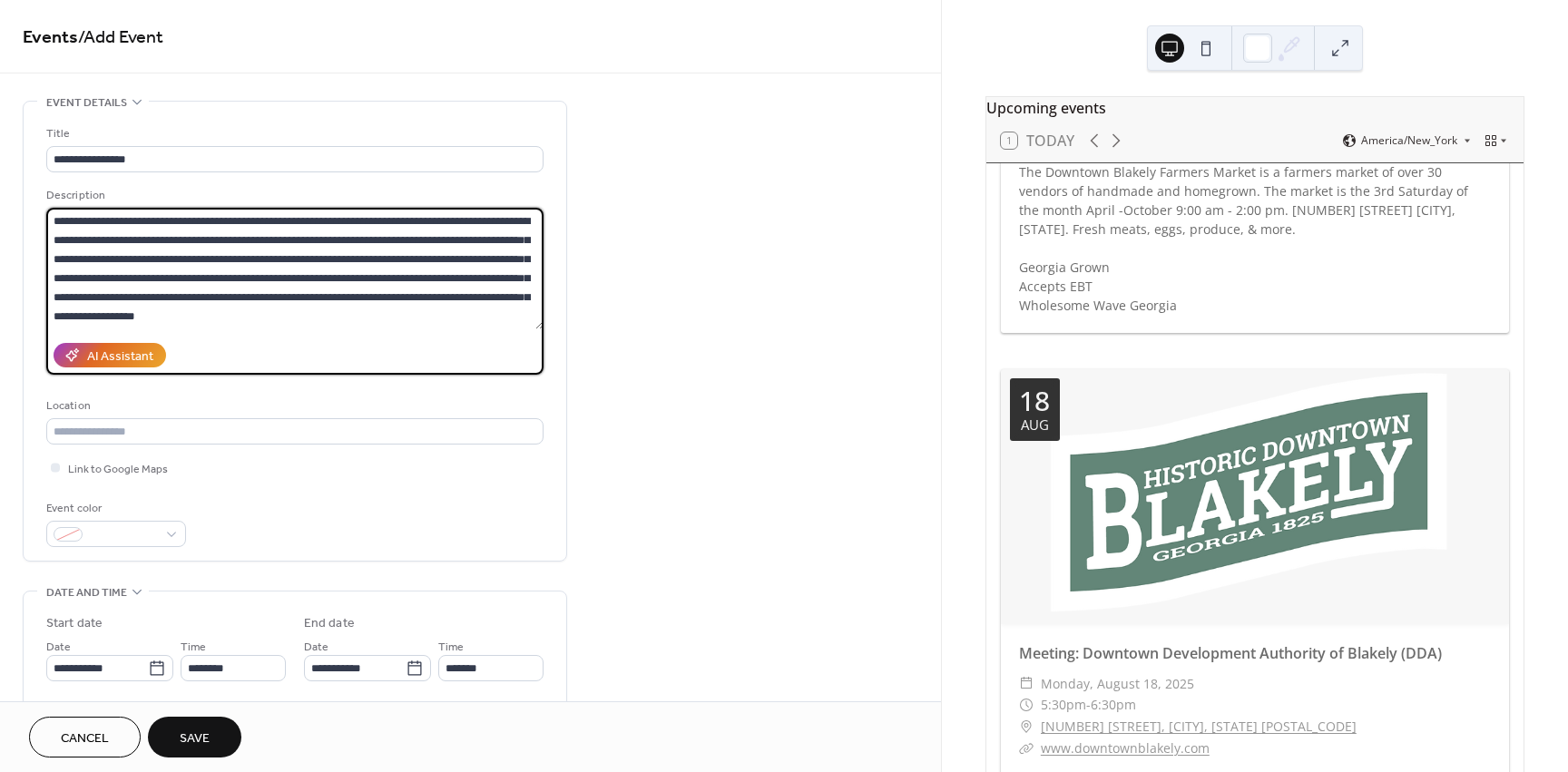 scroll, scrollTop: 57, scrollLeft: 0, axis: vertical 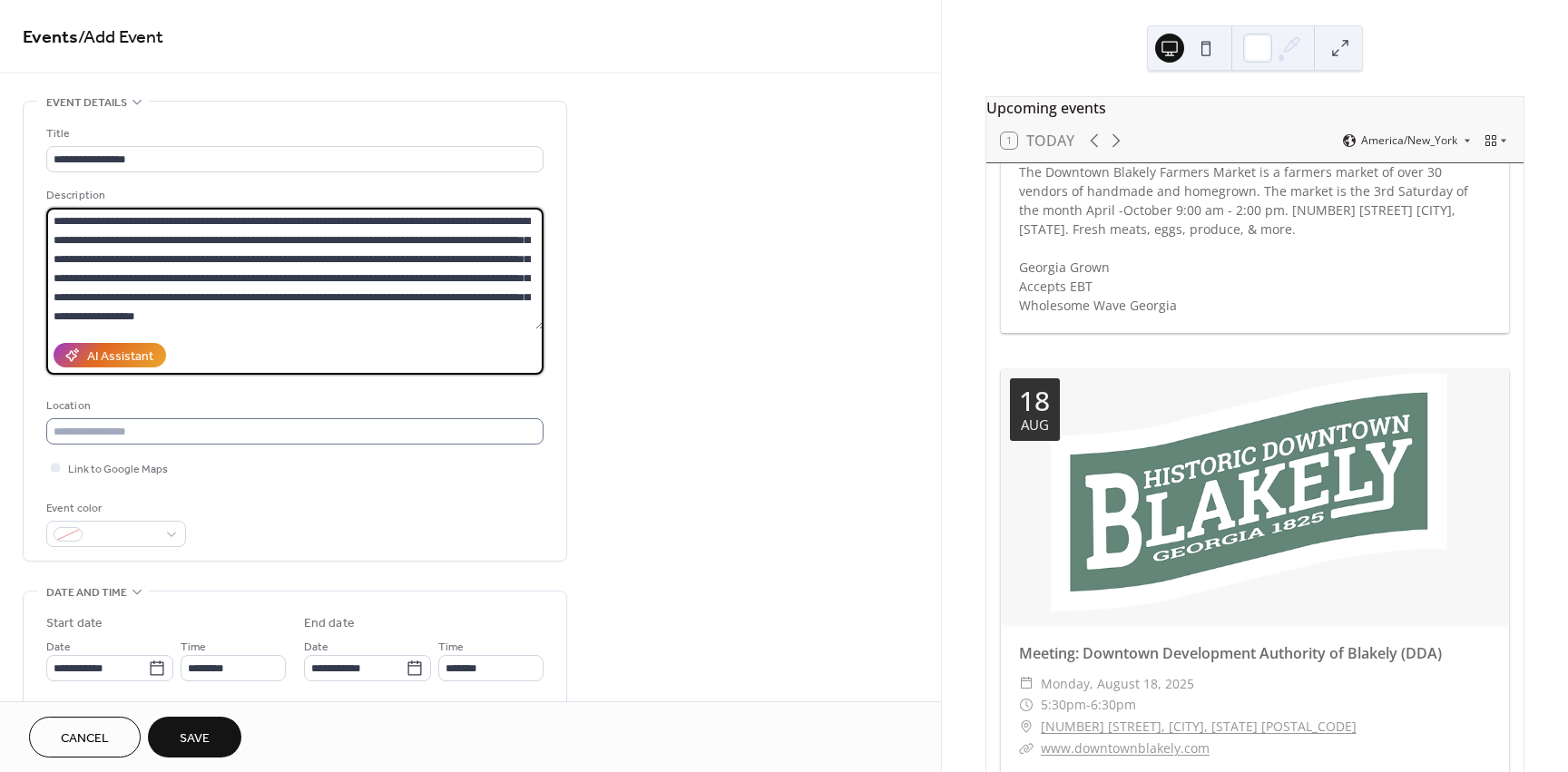 type on "**********" 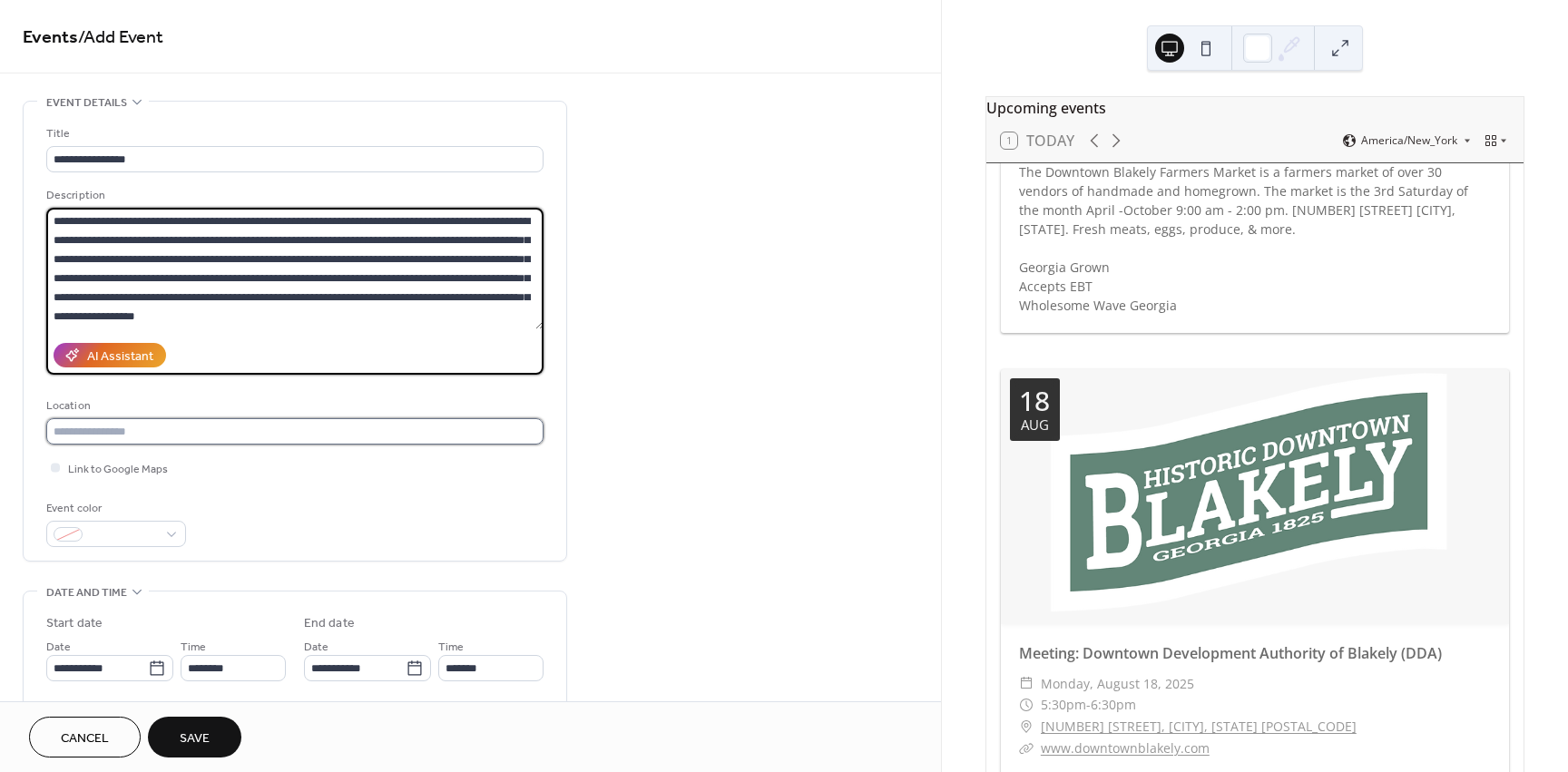 click at bounding box center (295, 431) 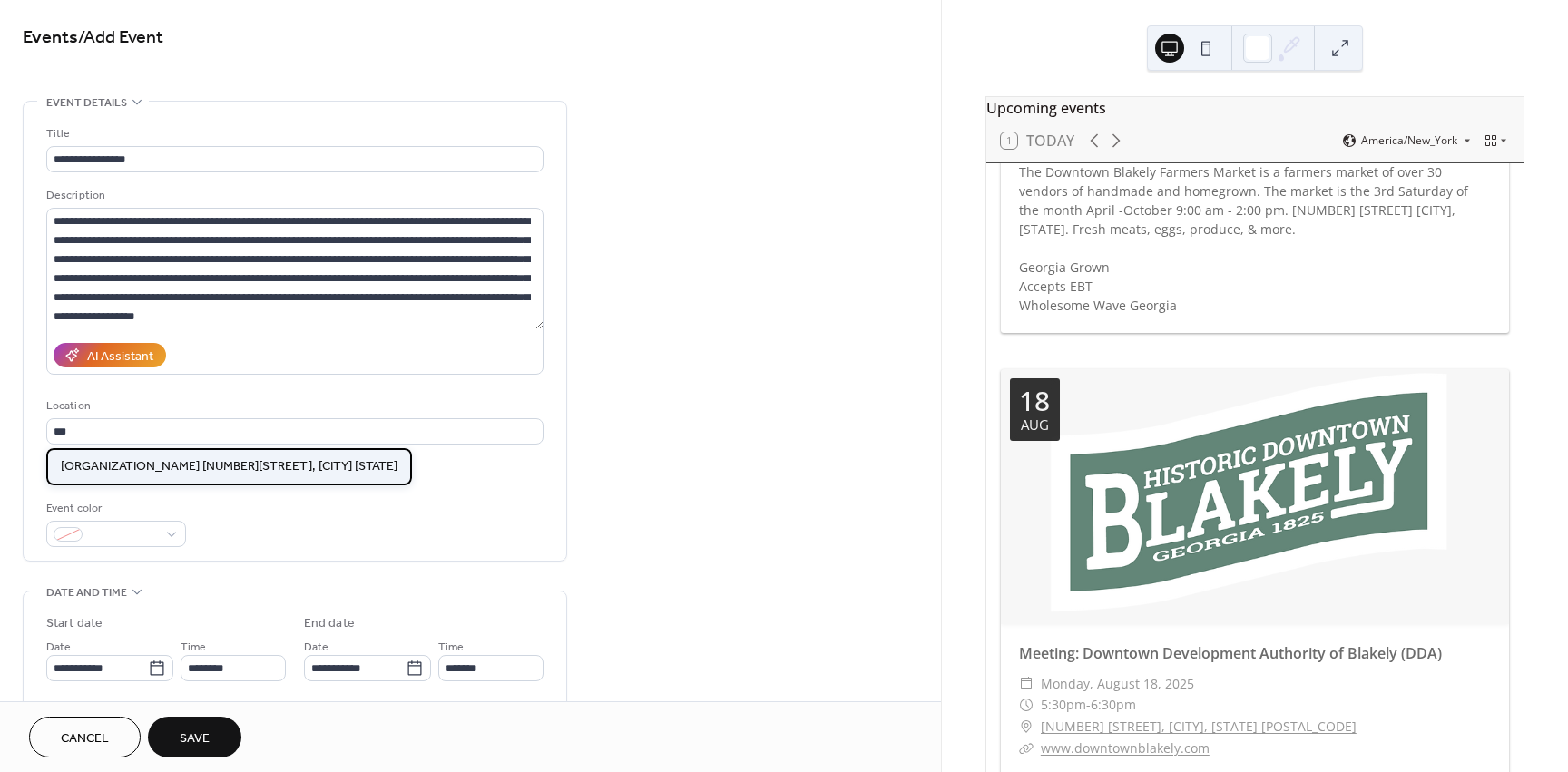 click on "Old Goat Soap Co. [NUMBER] [STREET], [CITY] [STATE]" at bounding box center [229, 466] 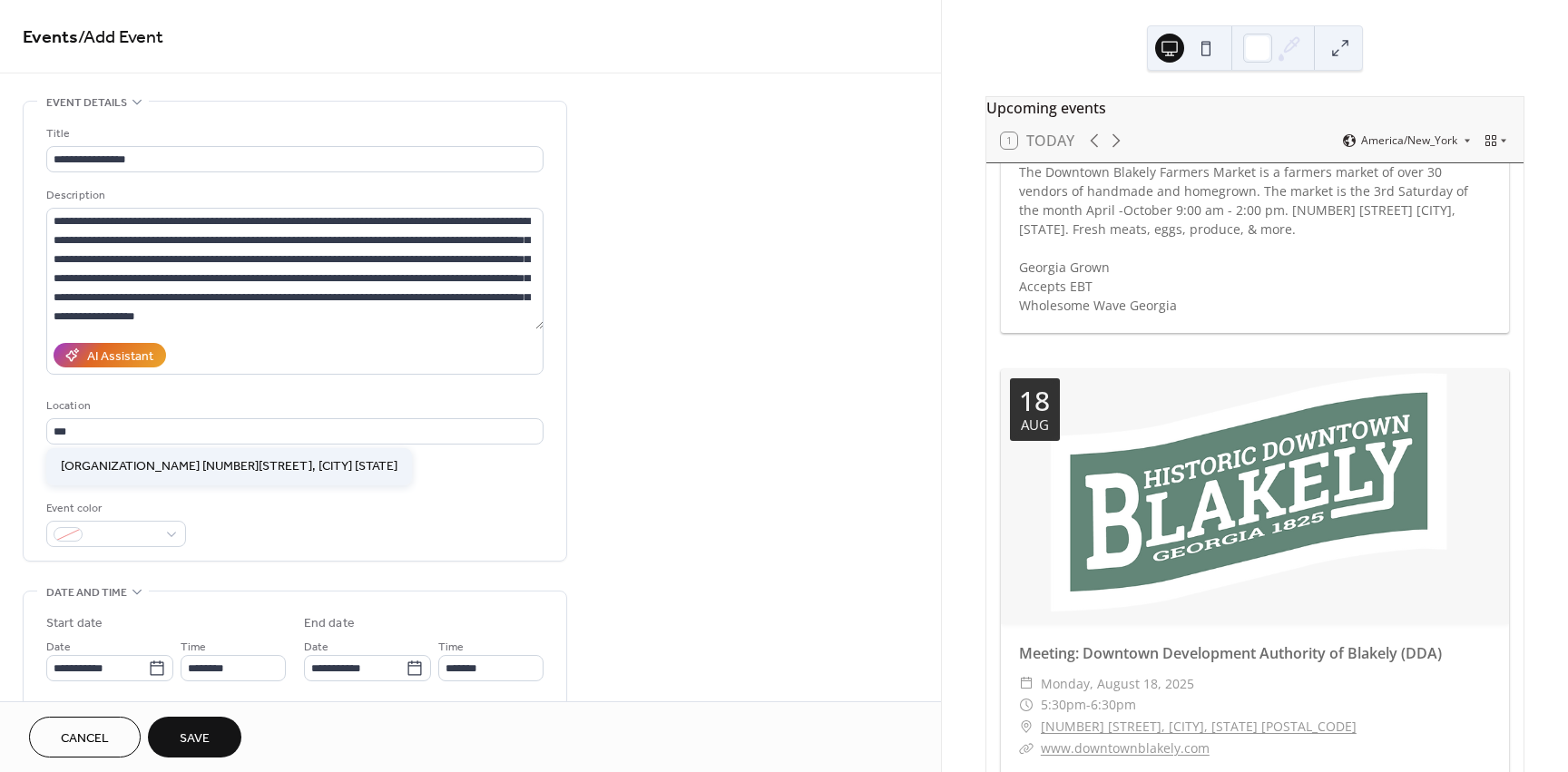 type on "**********" 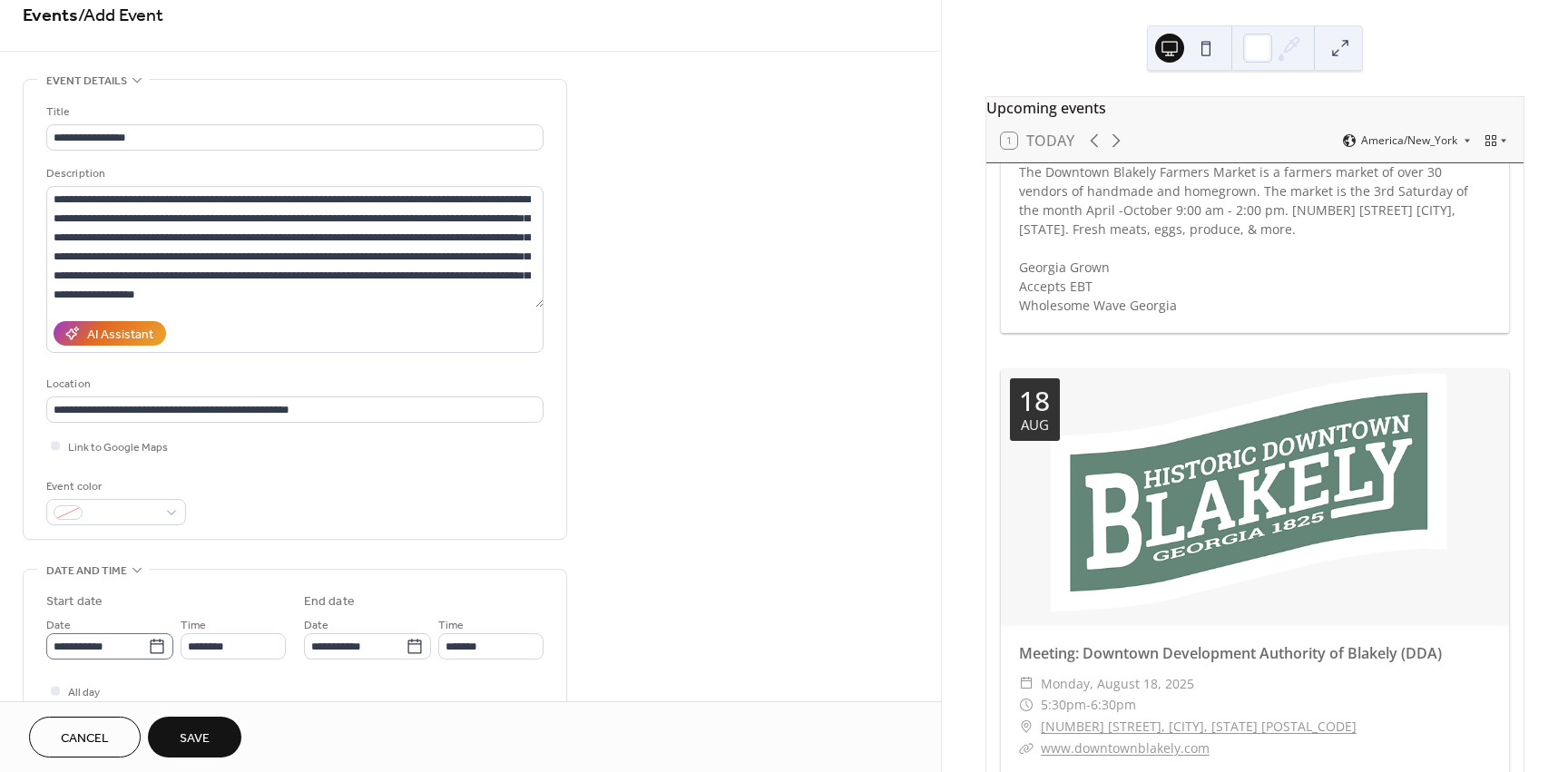 scroll, scrollTop: 91, scrollLeft: 0, axis: vertical 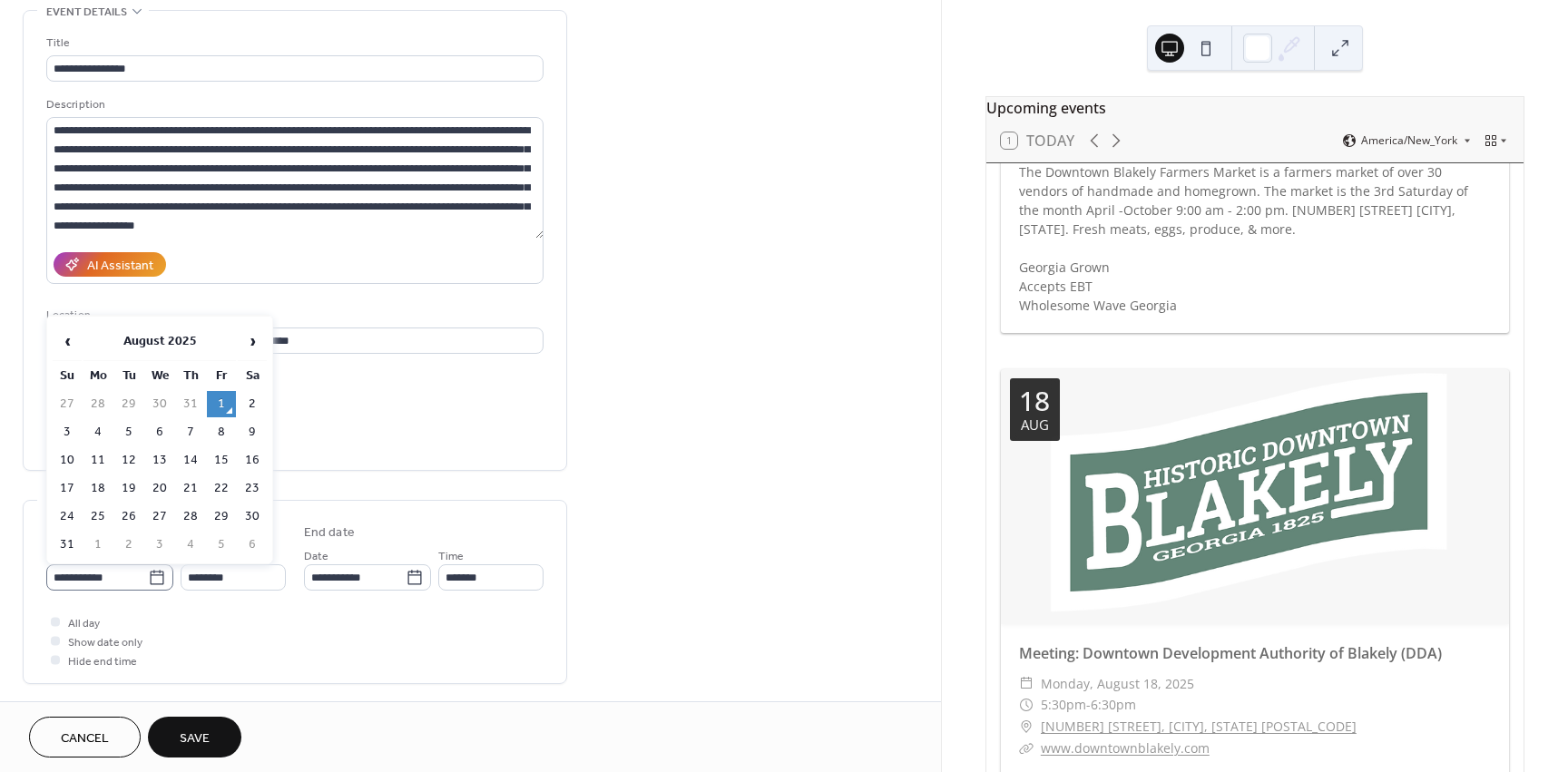 click 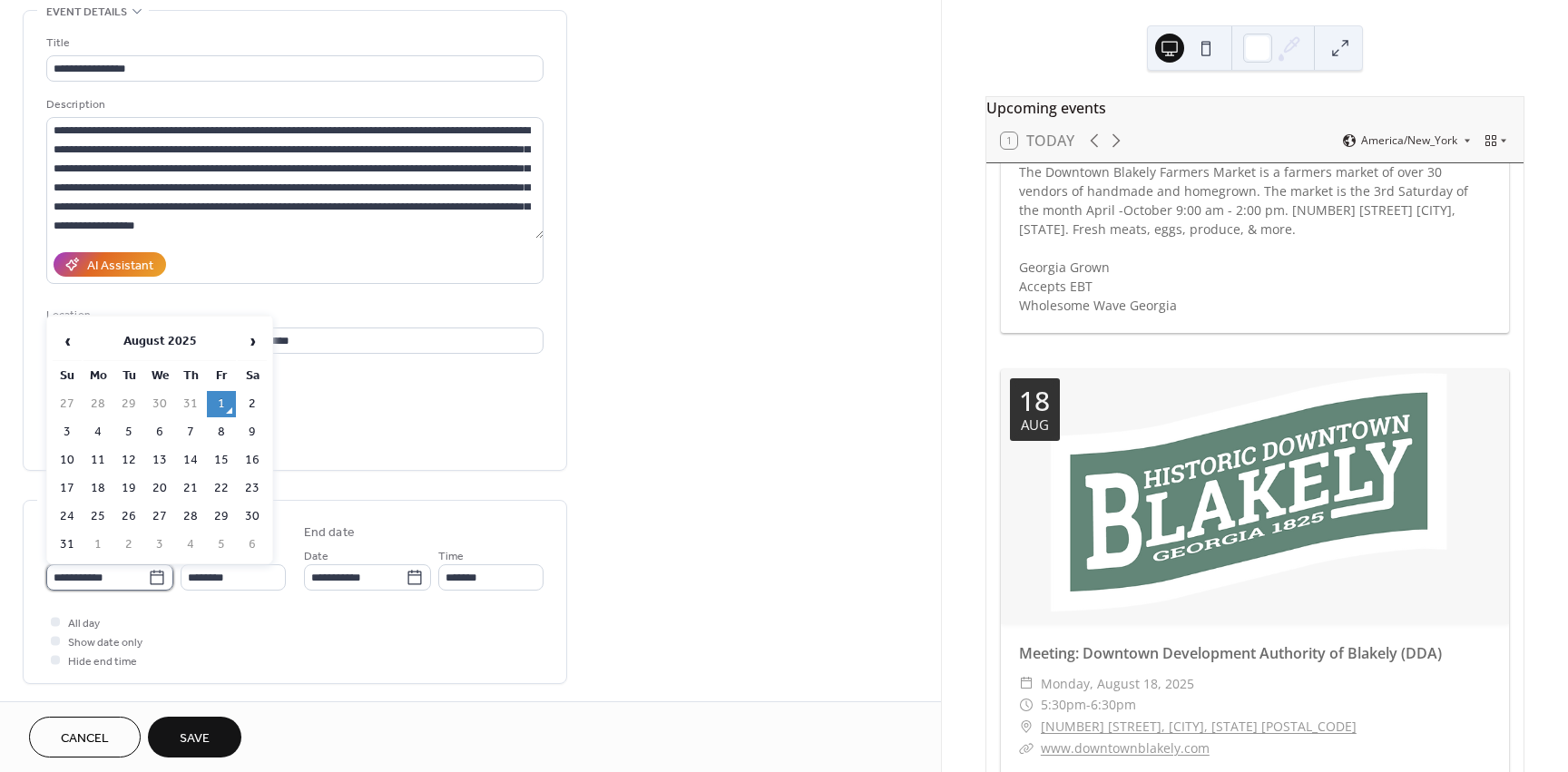 click on "**********" at bounding box center (97, 577) 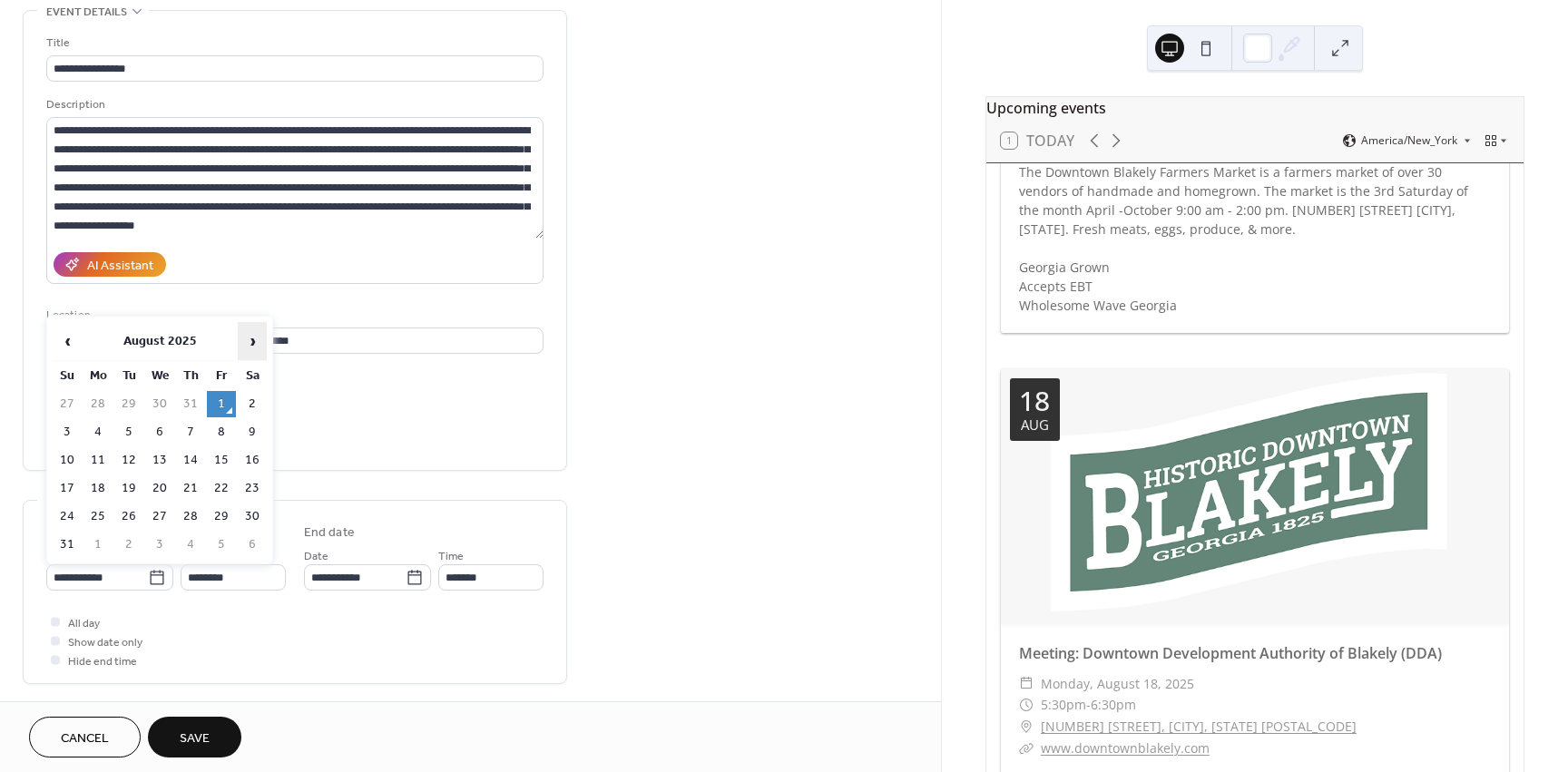 click on "›" at bounding box center (252, 341) 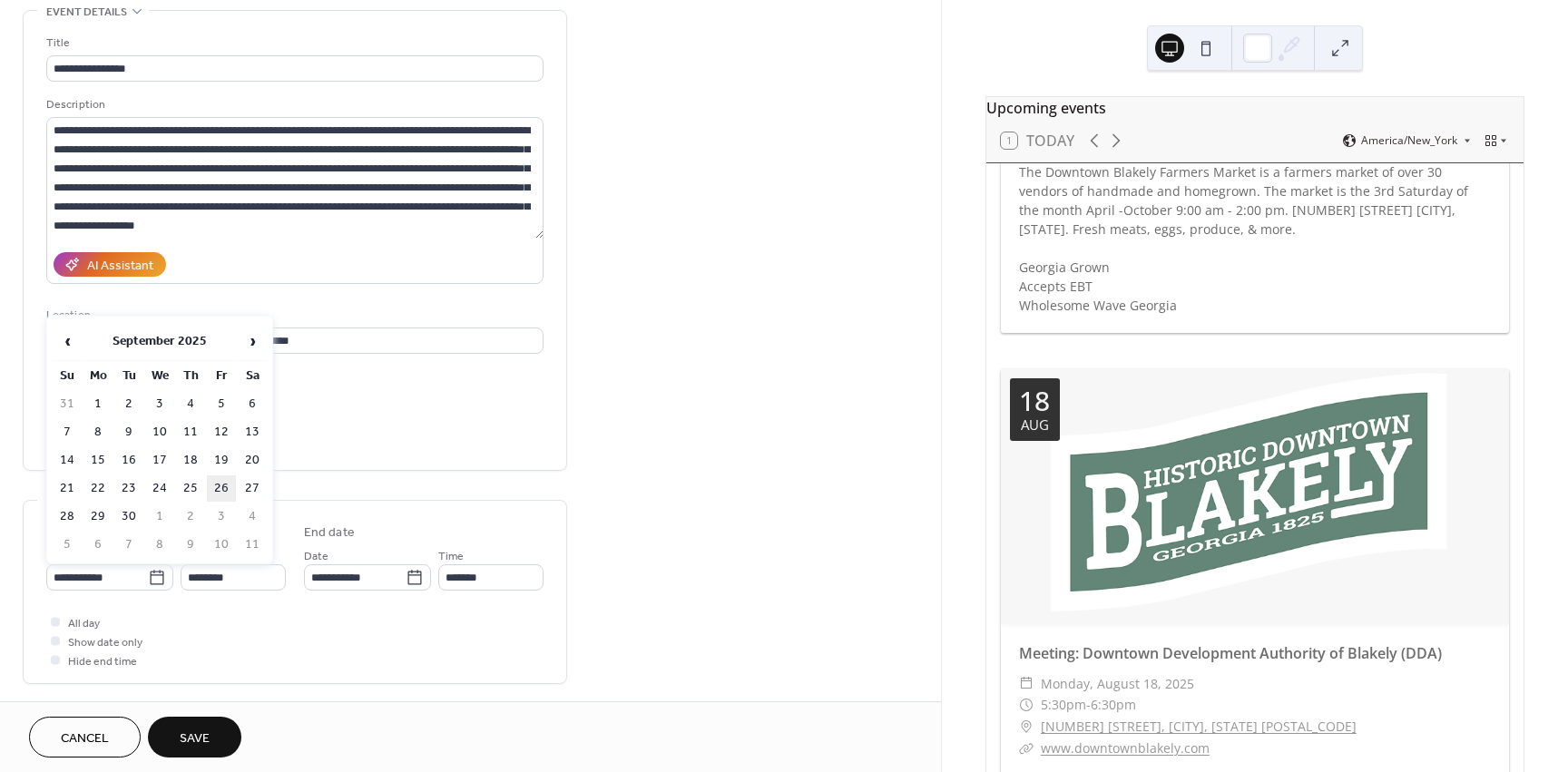 click on "26" at bounding box center (221, 488) 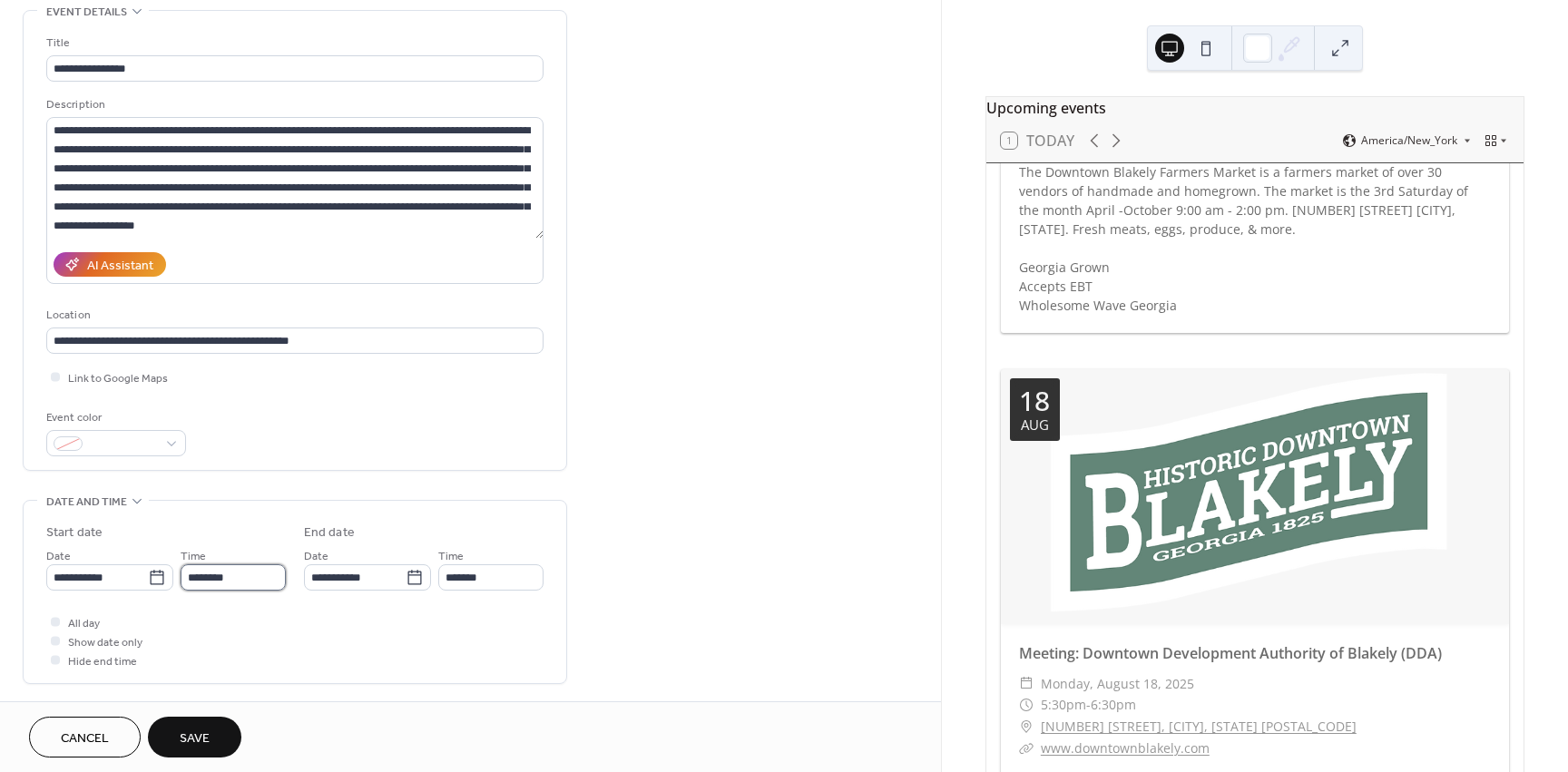 click on "********" at bounding box center (233, 577) 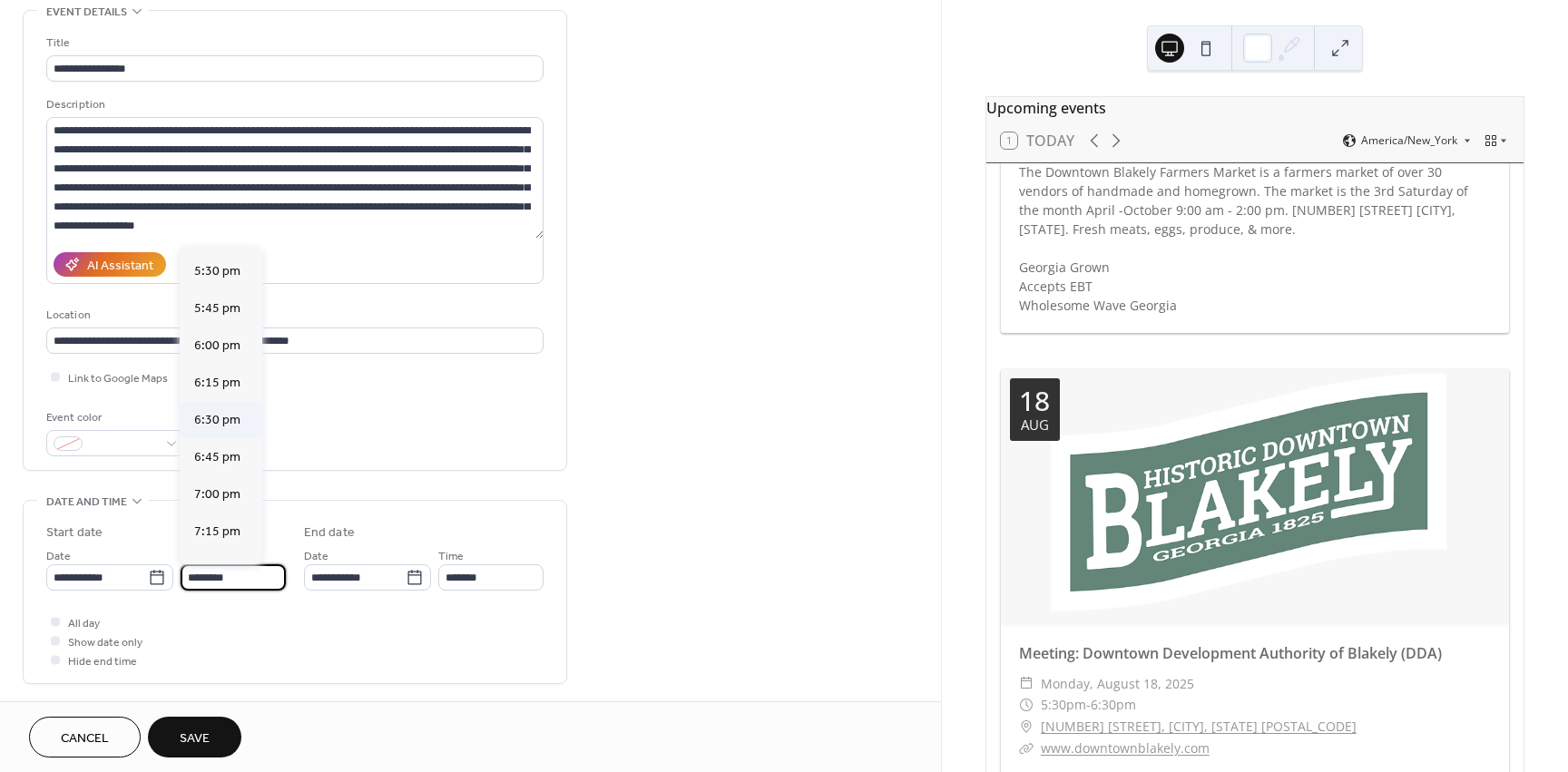 scroll, scrollTop: 2602, scrollLeft: 0, axis: vertical 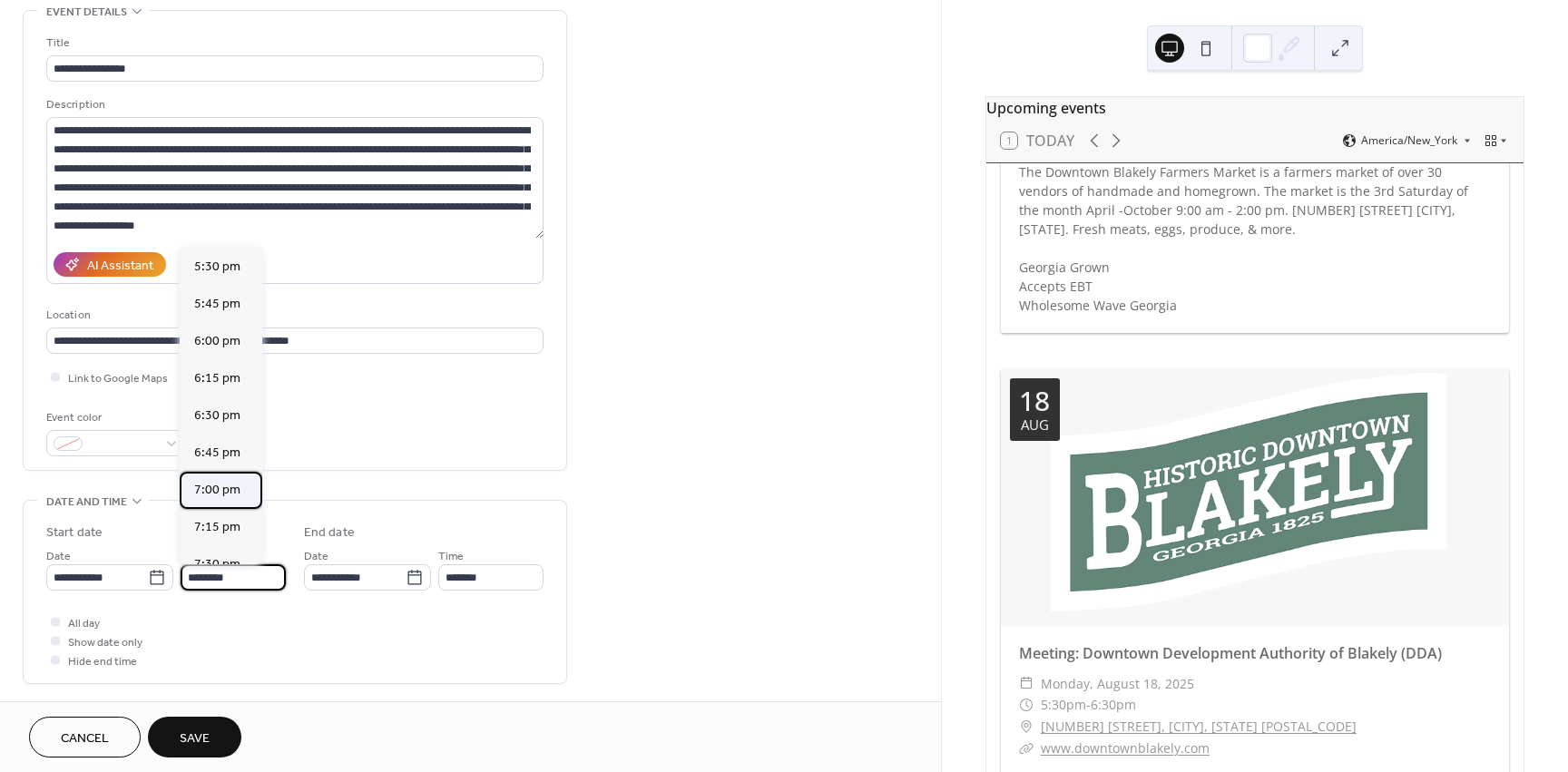click on "7:00 pm" at bounding box center [217, 490] 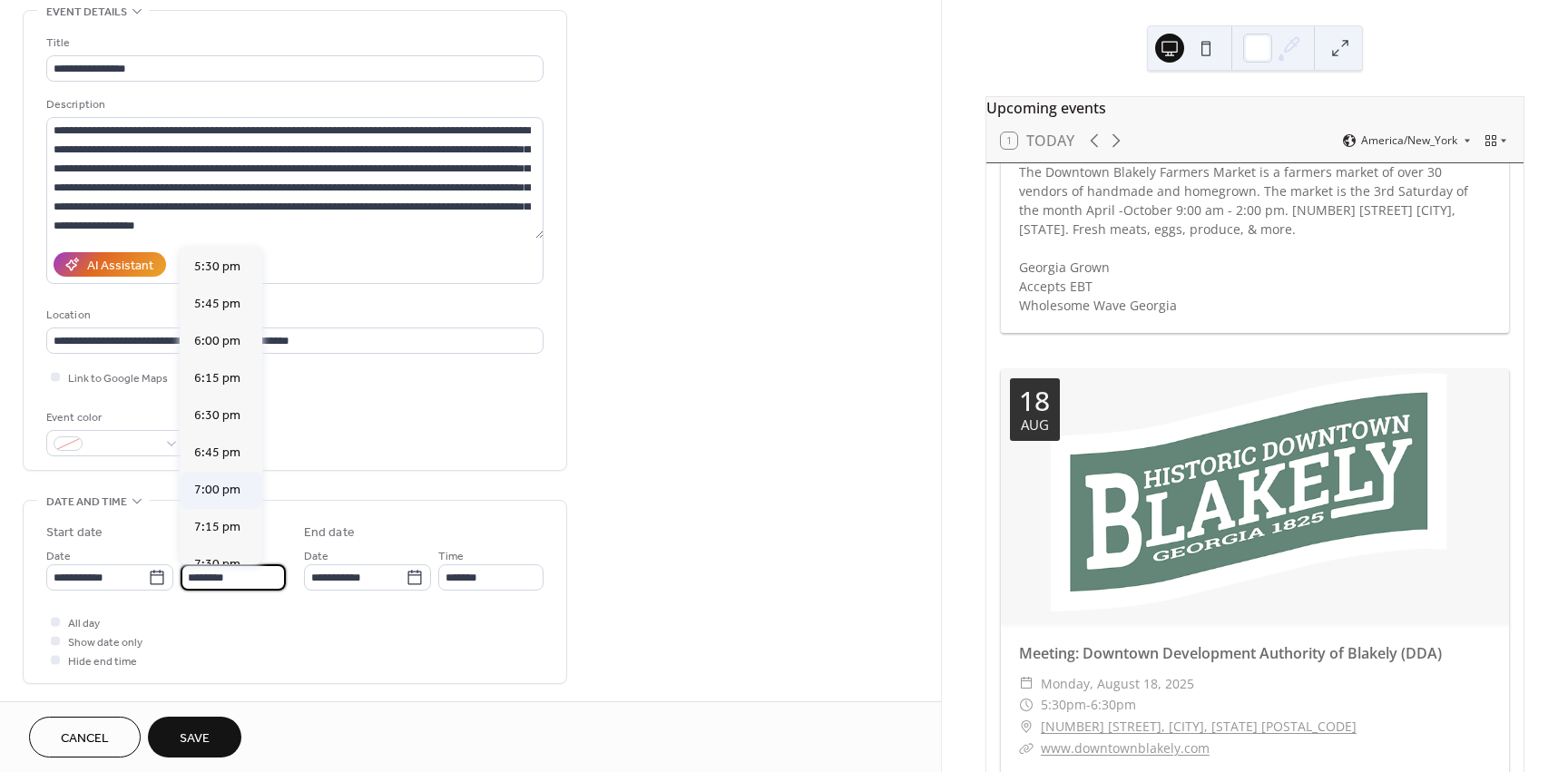 type on "*******" 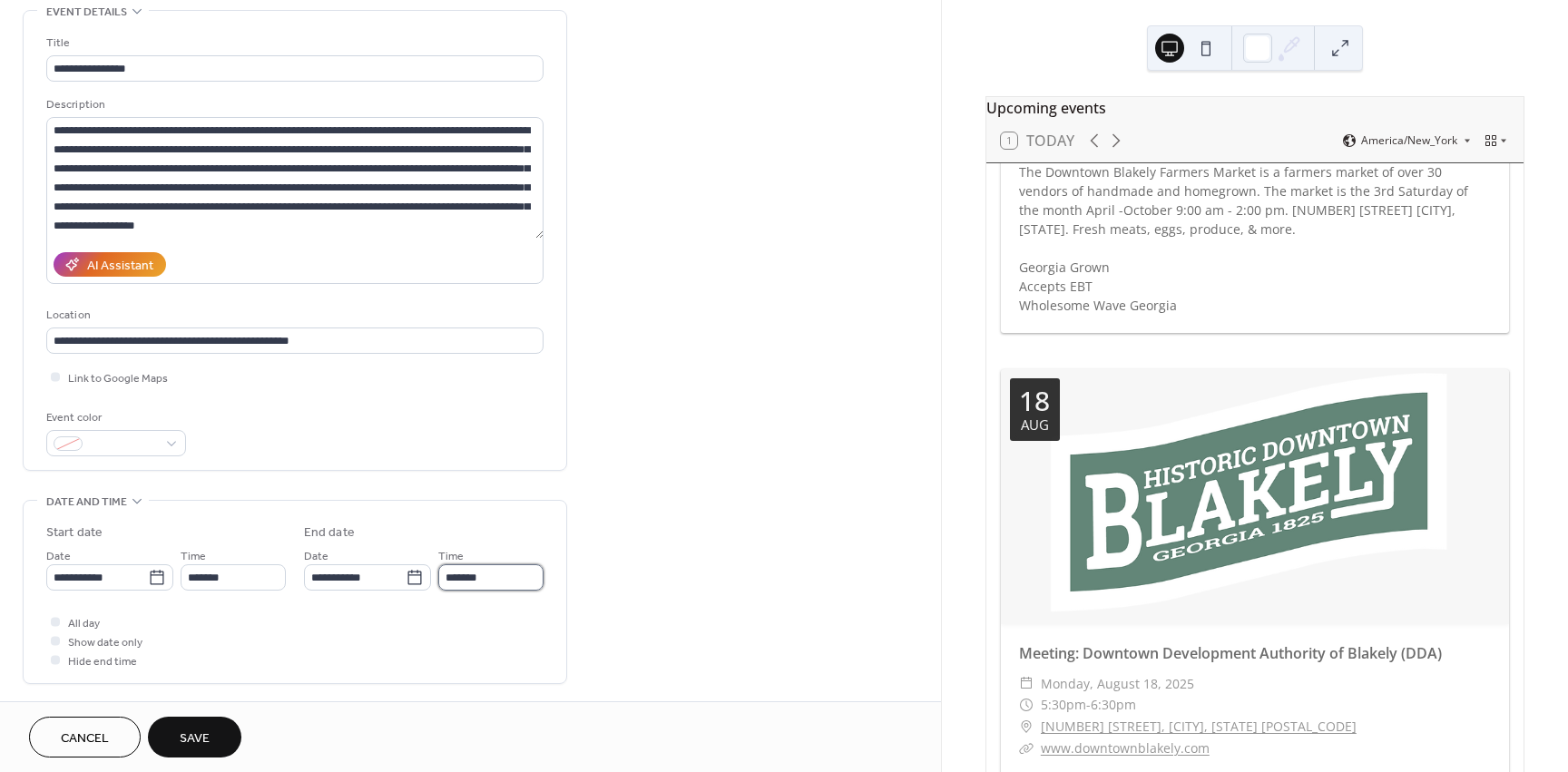 click on "*******" at bounding box center (491, 577) 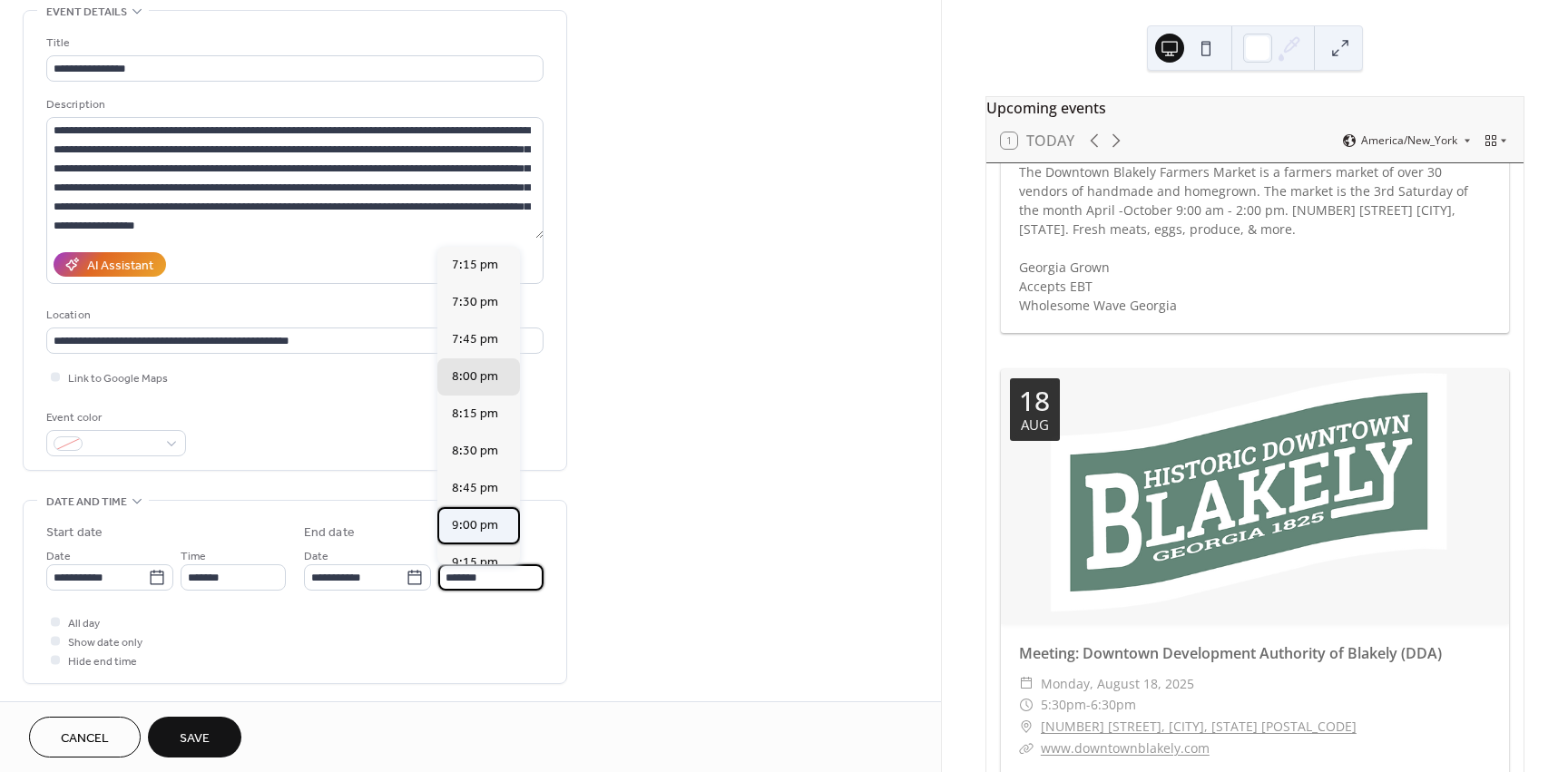 click on "9:00 pm" at bounding box center [475, 525] 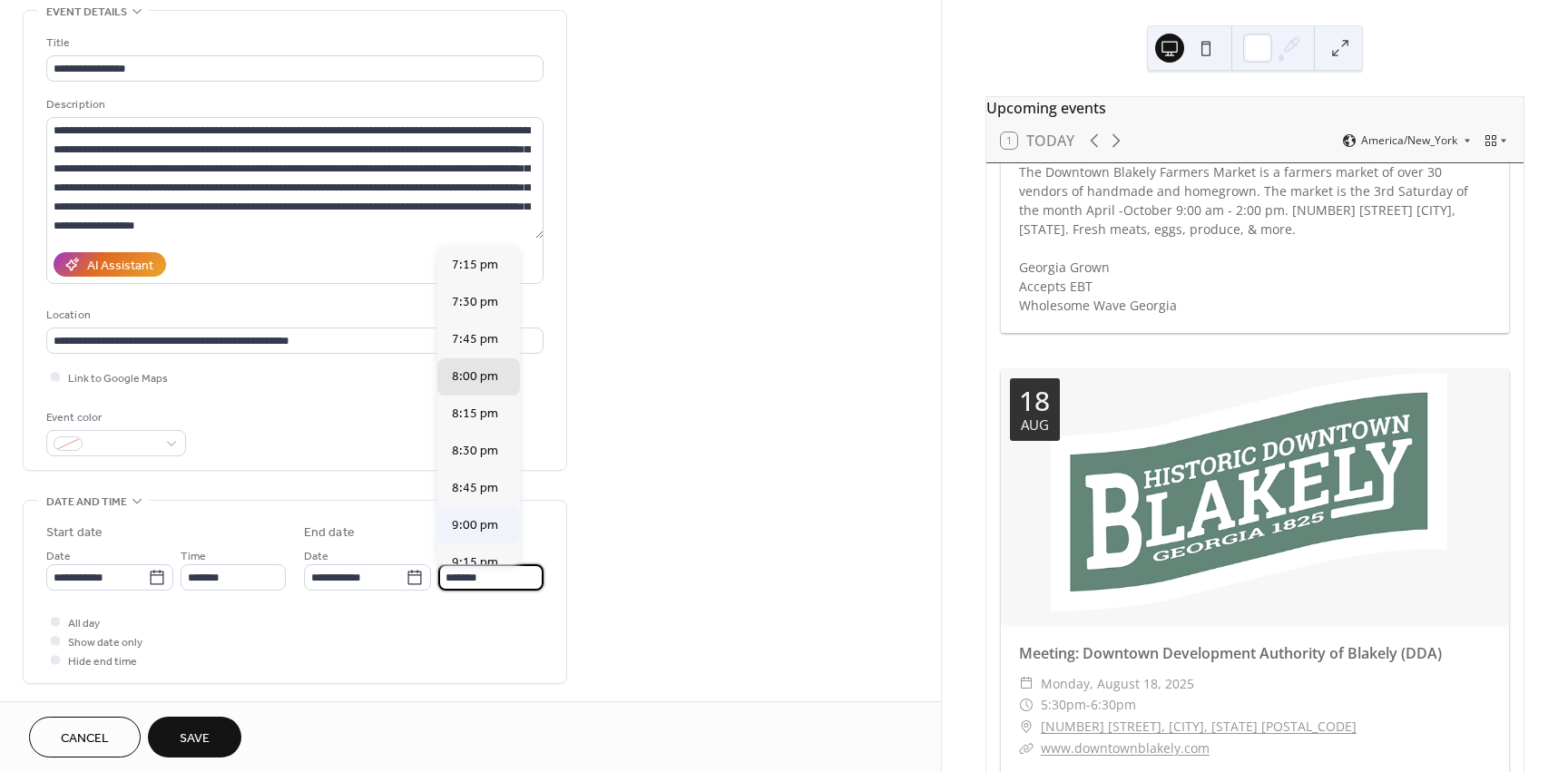 type on "*******" 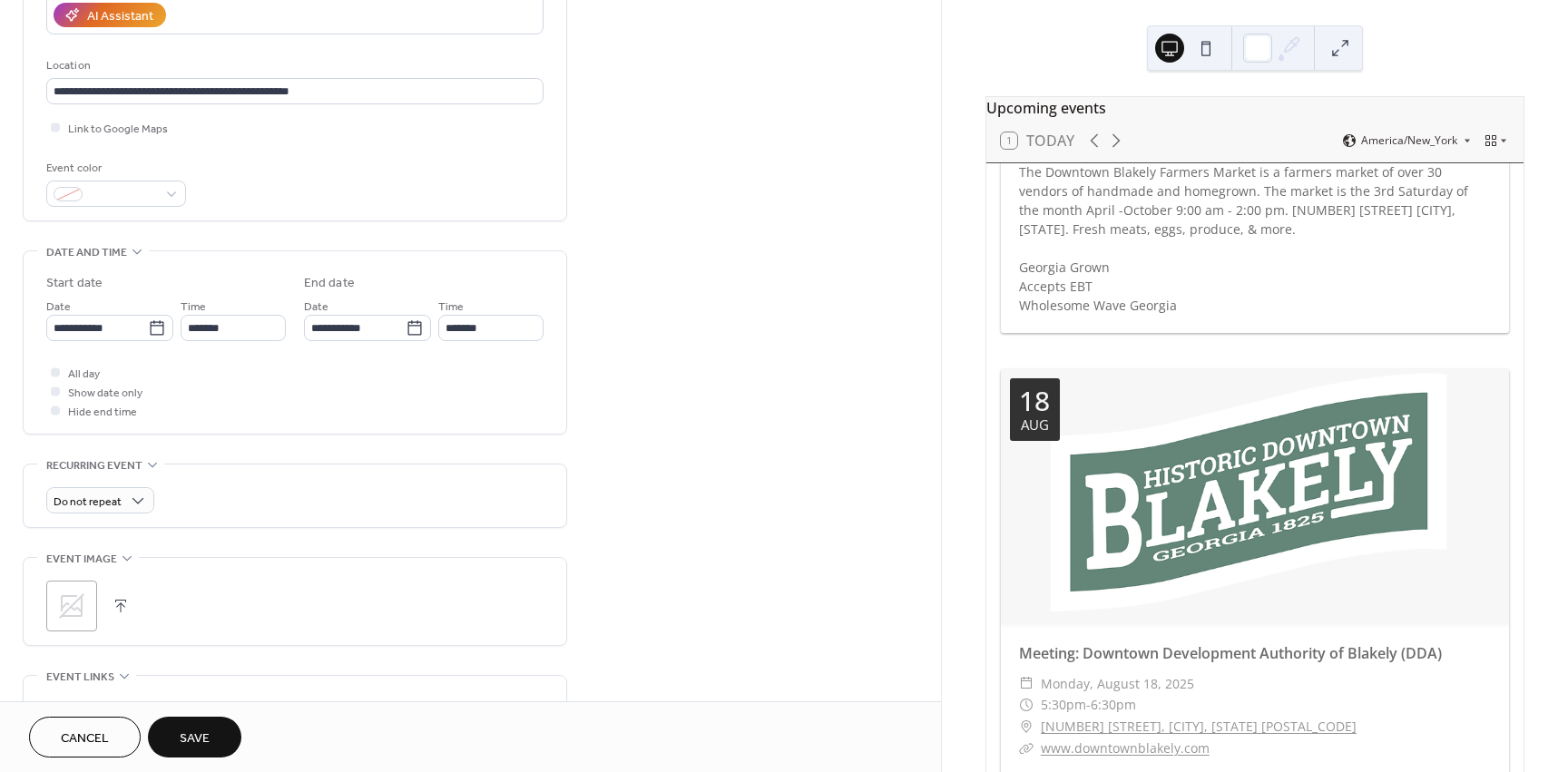 scroll, scrollTop: 363, scrollLeft: 0, axis: vertical 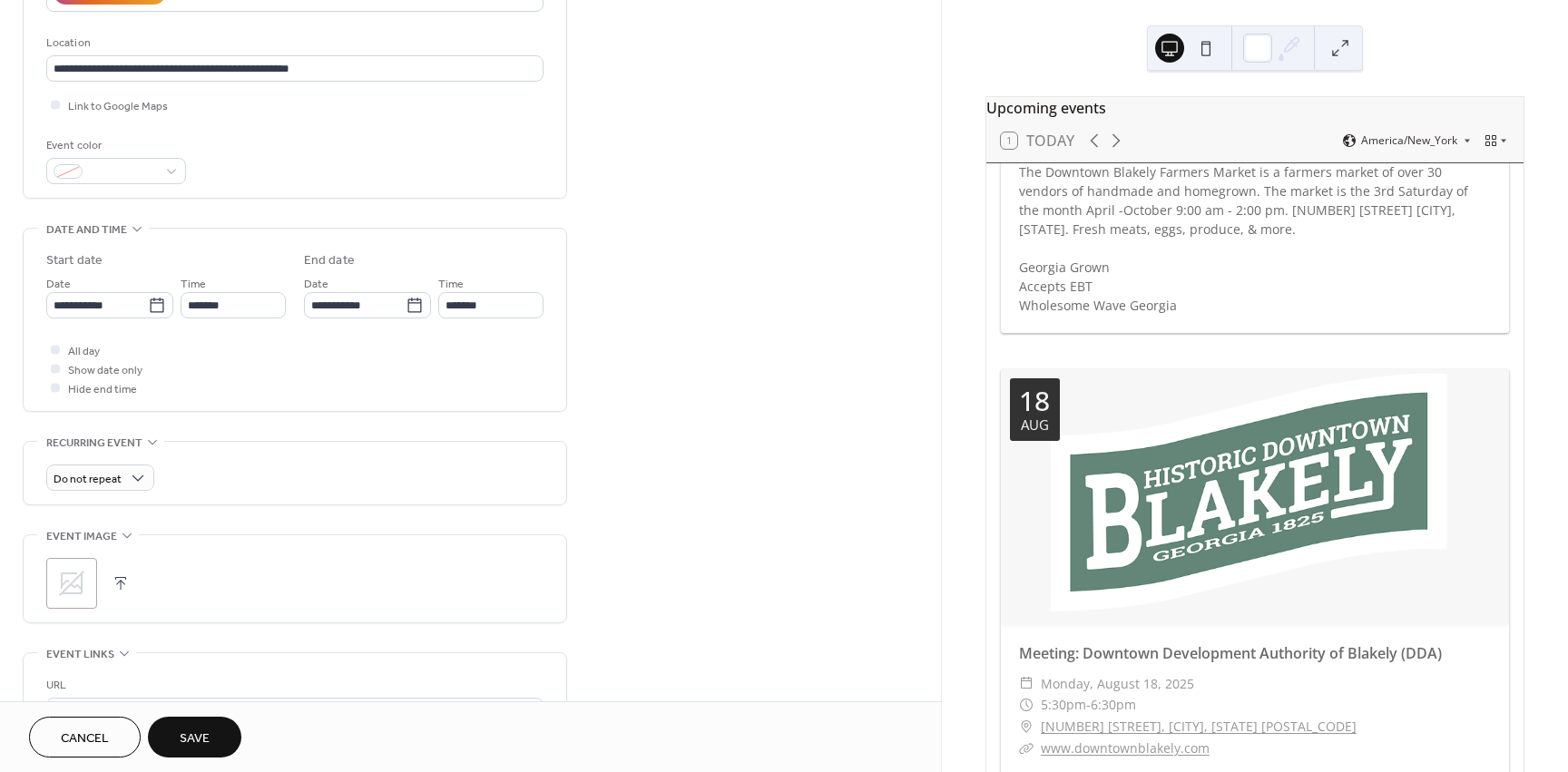 click 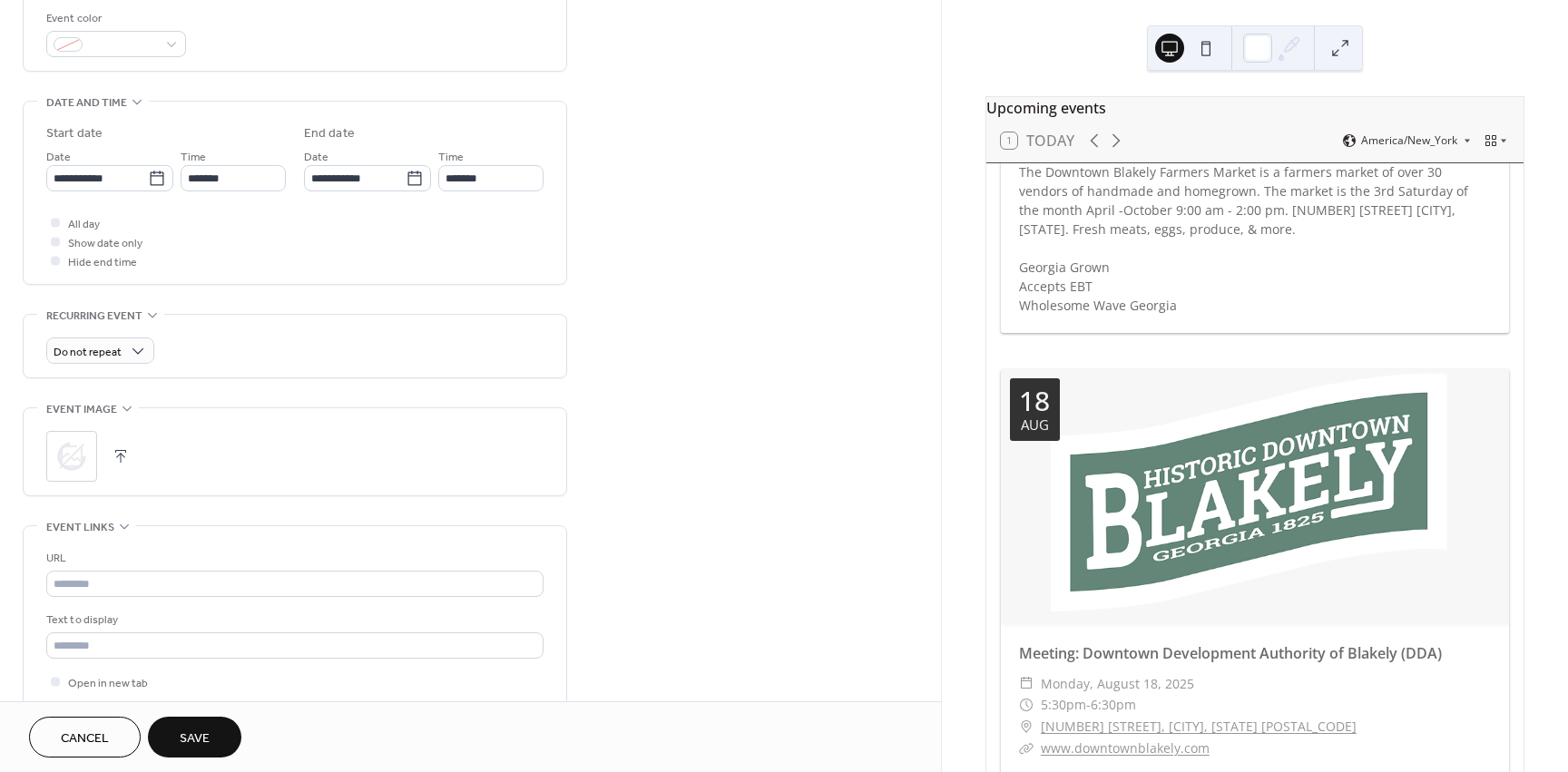 scroll, scrollTop: 544, scrollLeft: 0, axis: vertical 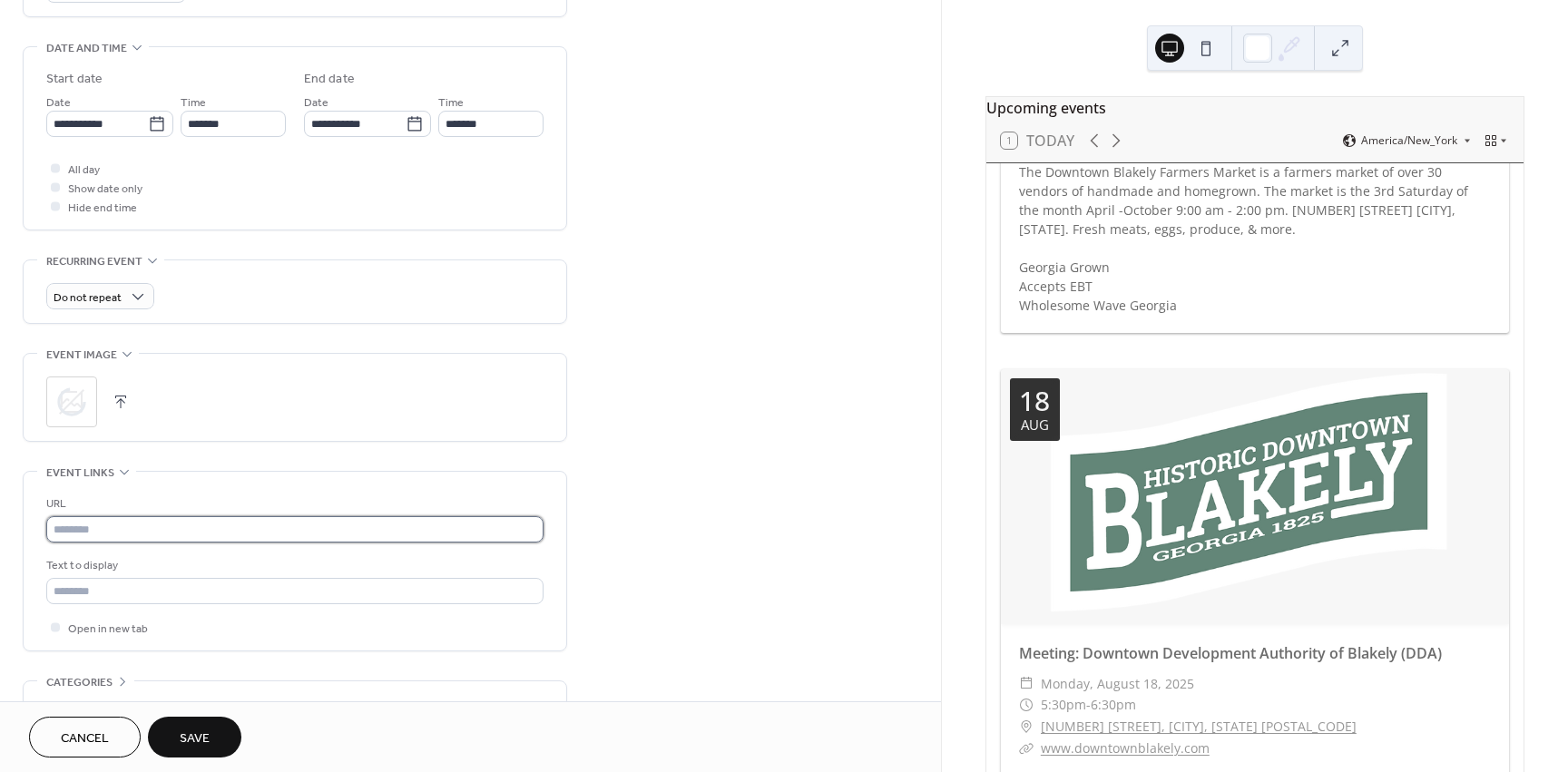 click at bounding box center [295, 529] 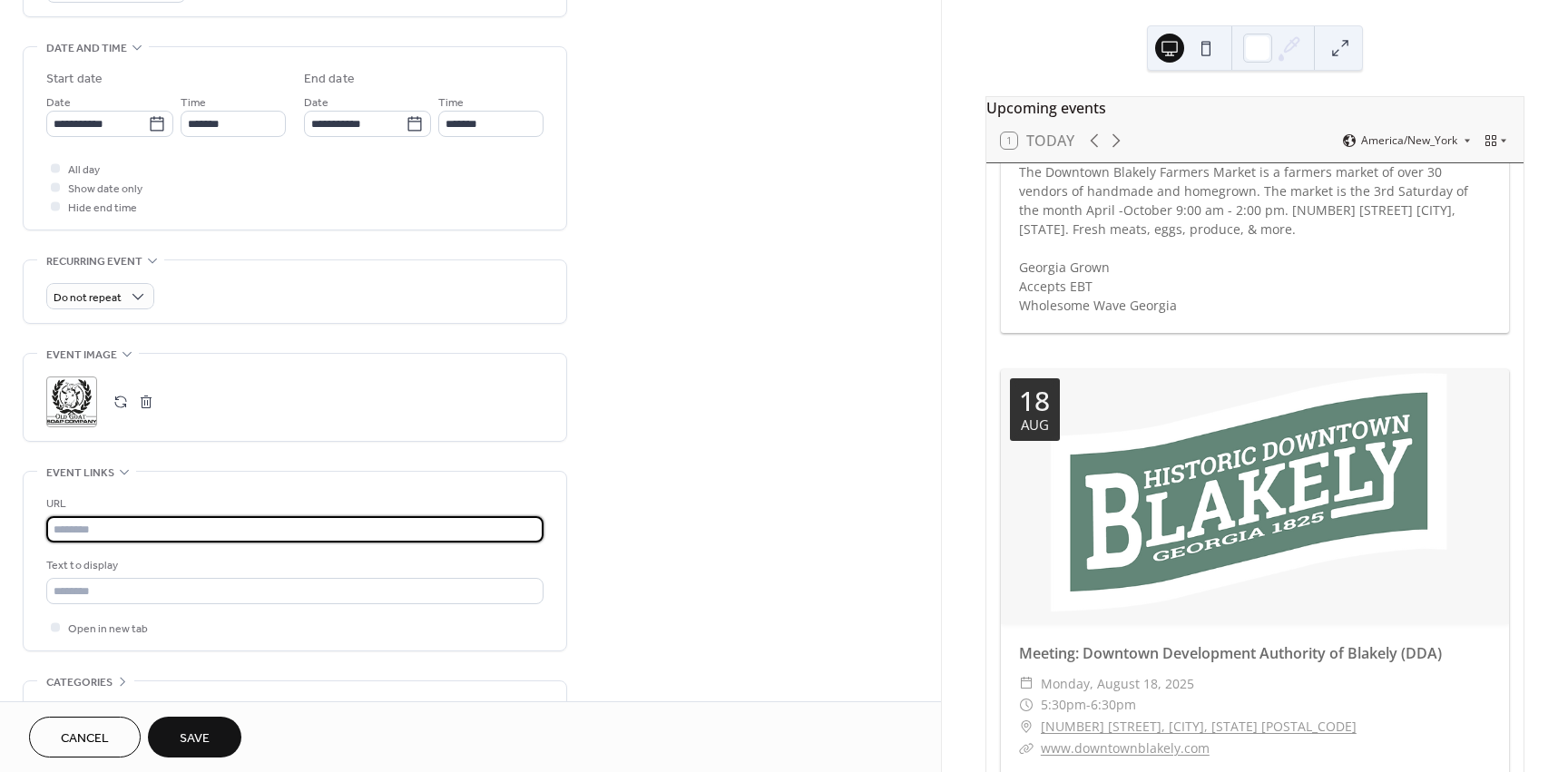 click on "URL Text to display Open in new tab" at bounding box center (295, 565) 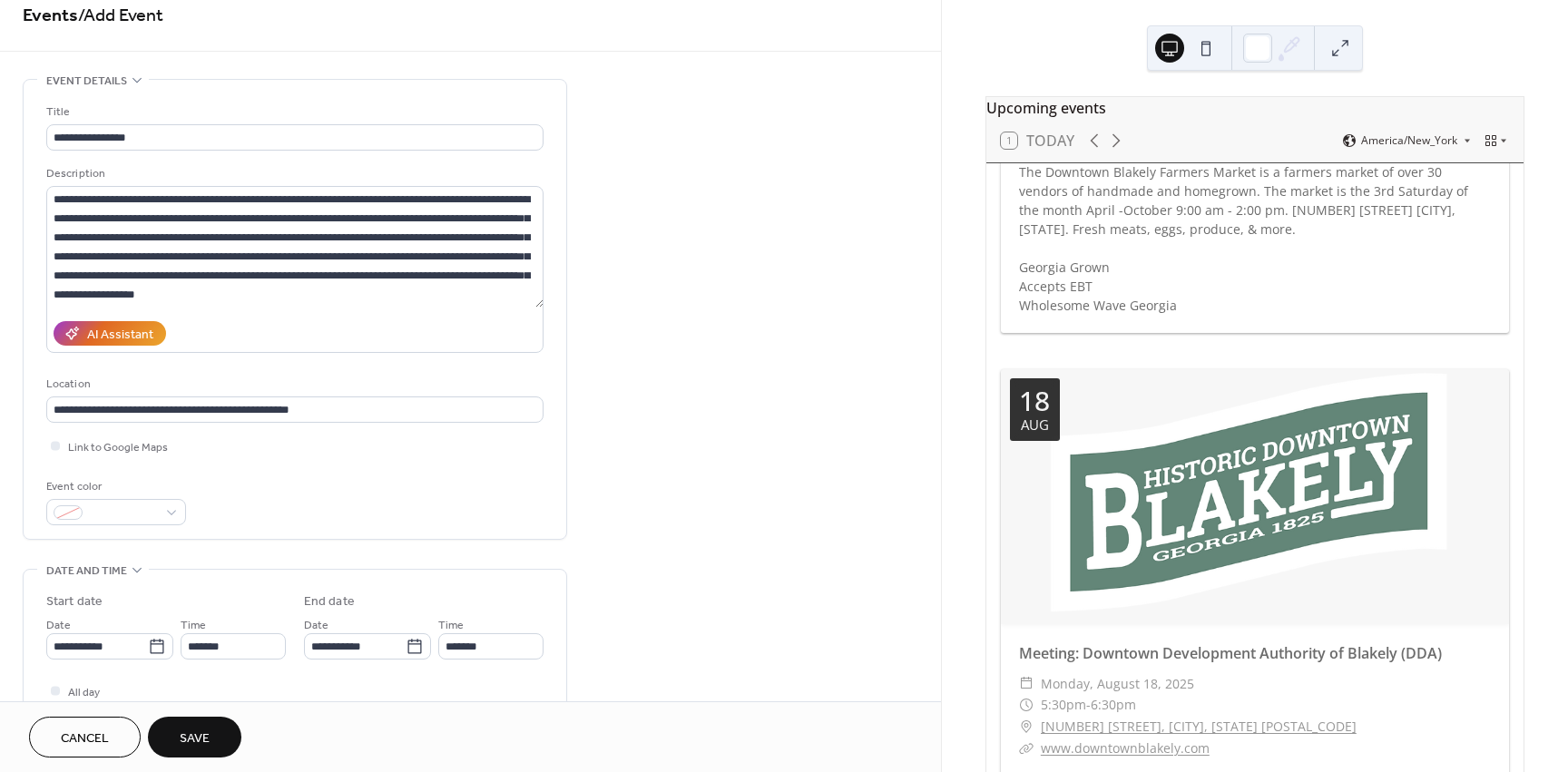 scroll, scrollTop: 0, scrollLeft: 0, axis: both 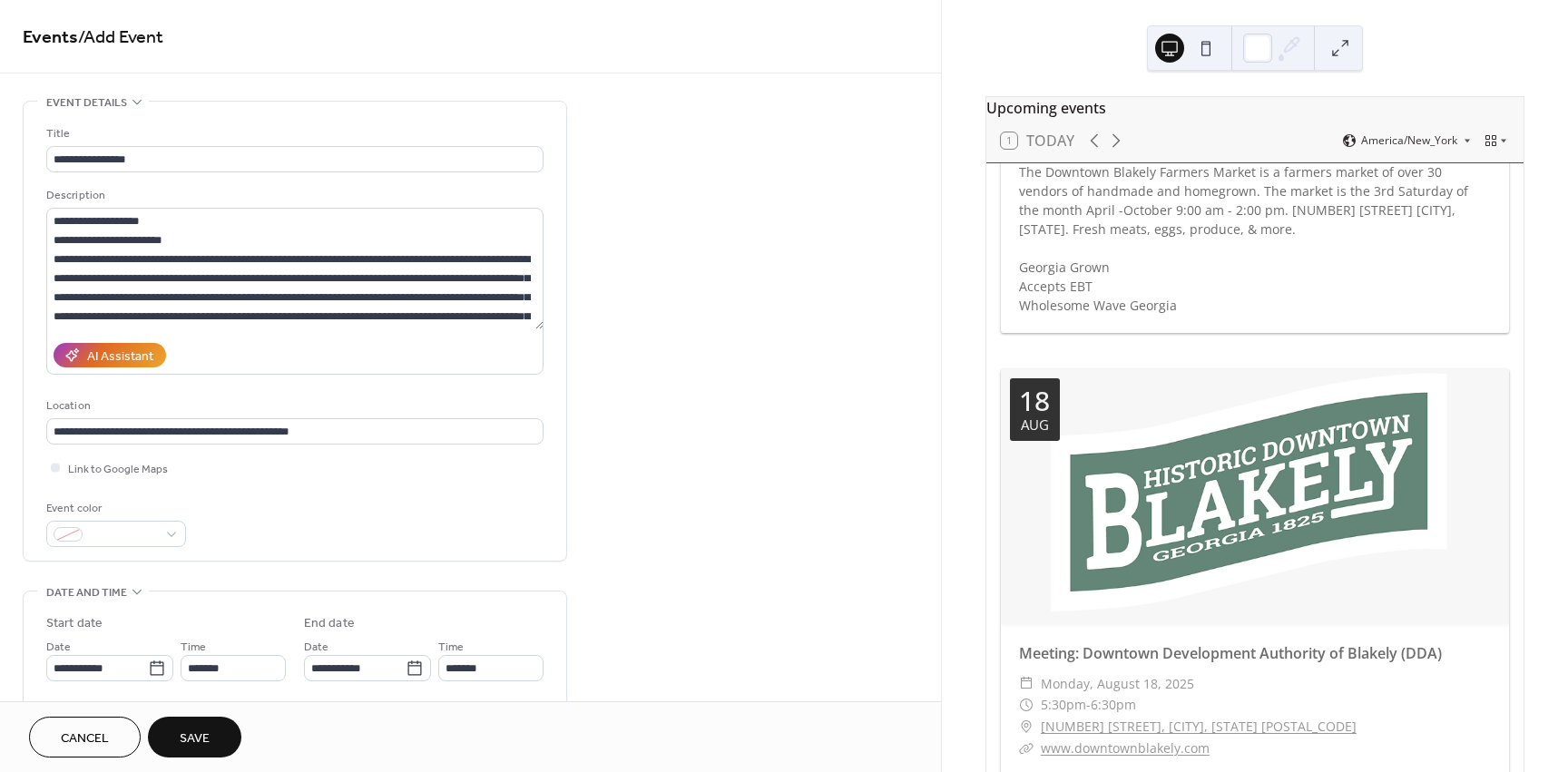 type on "**********" 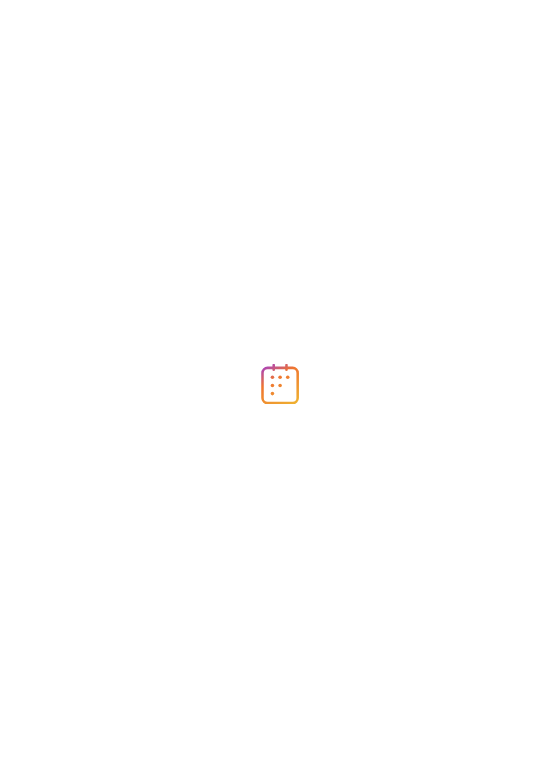 scroll, scrollTop: 0, scrollLeft: 0, axis: both 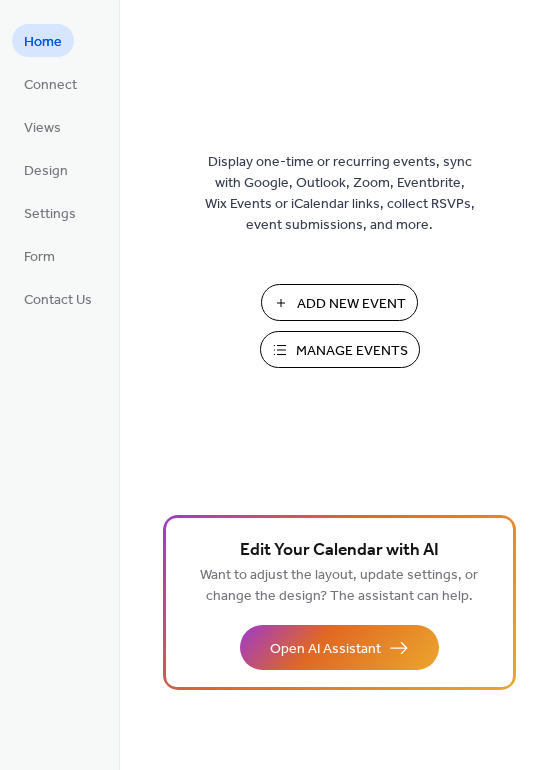 click on "Add New Event" at bounding box center [351, 304] 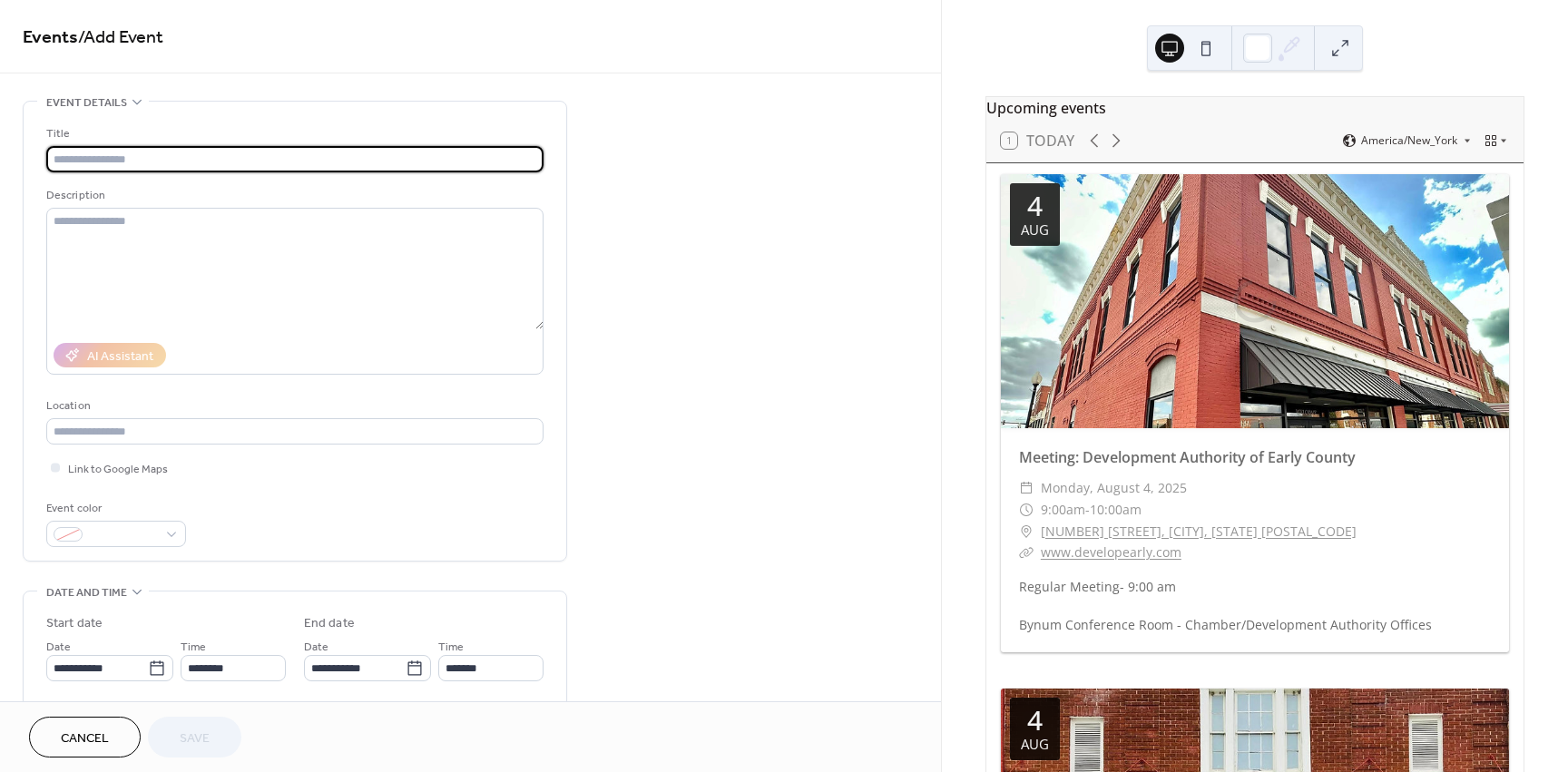 scroll, scrollTop: 0, scrollLeft: 0, axis: both 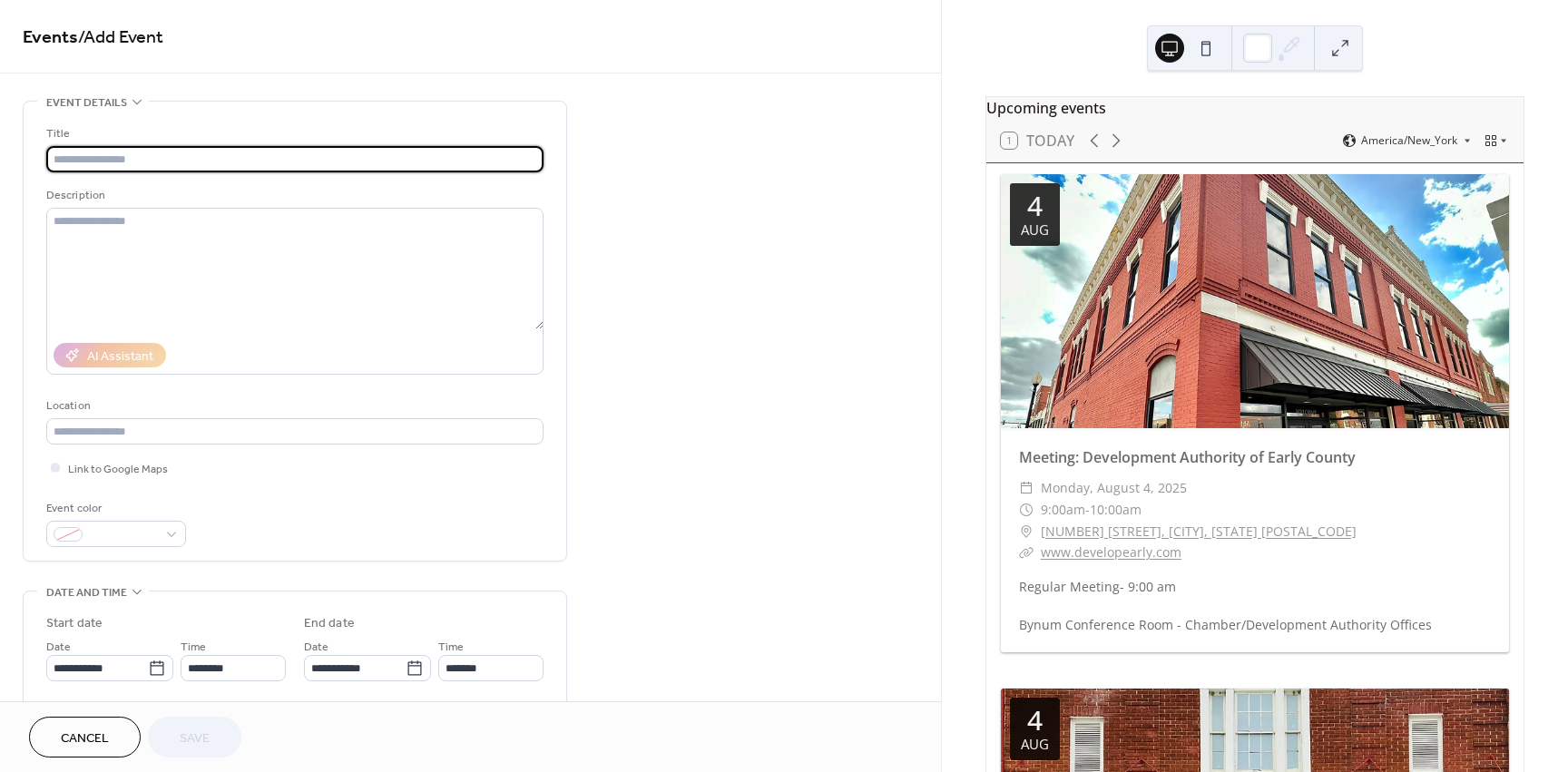 click at bounding box center [295, 159] 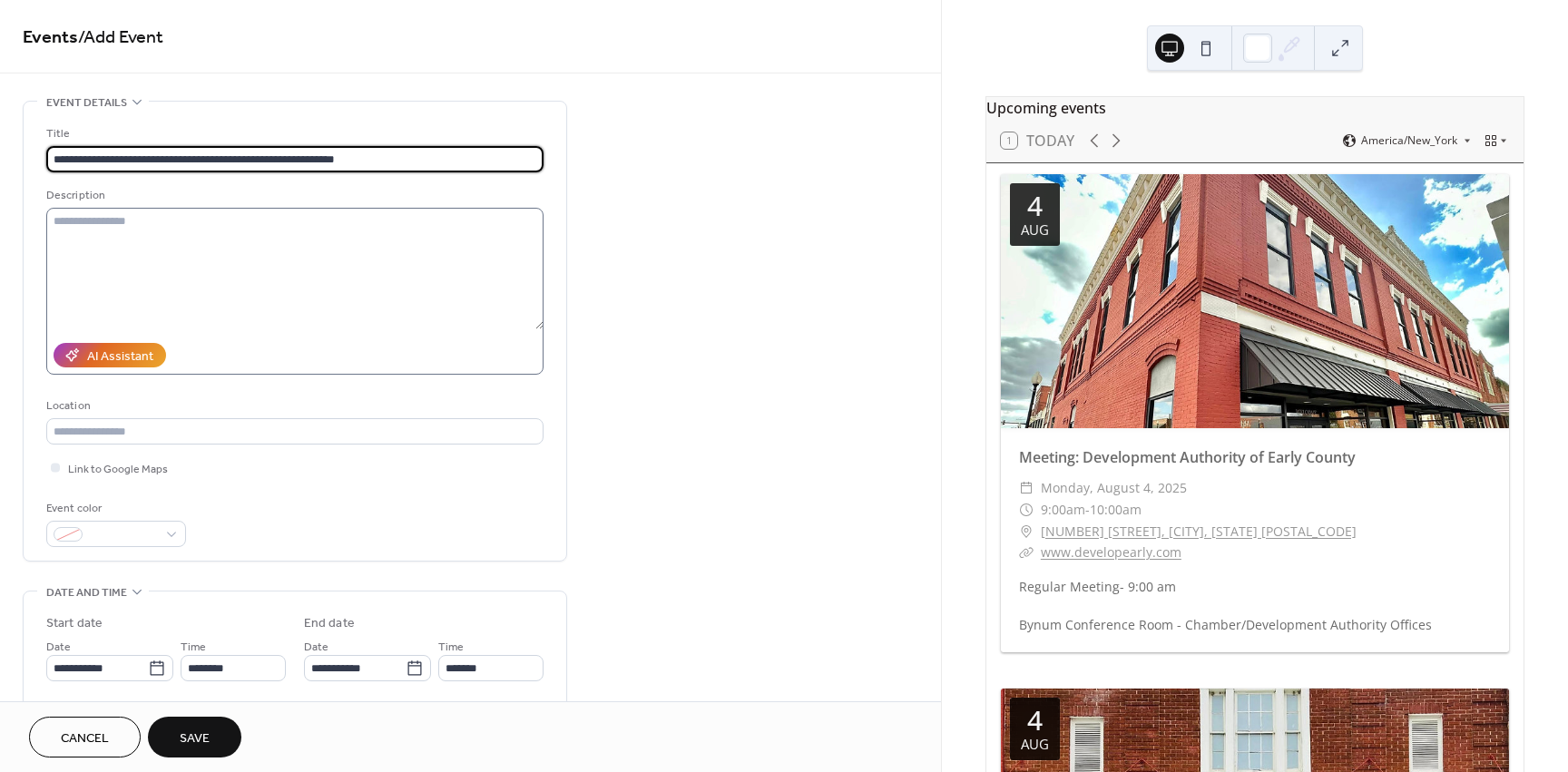 type on "**********" 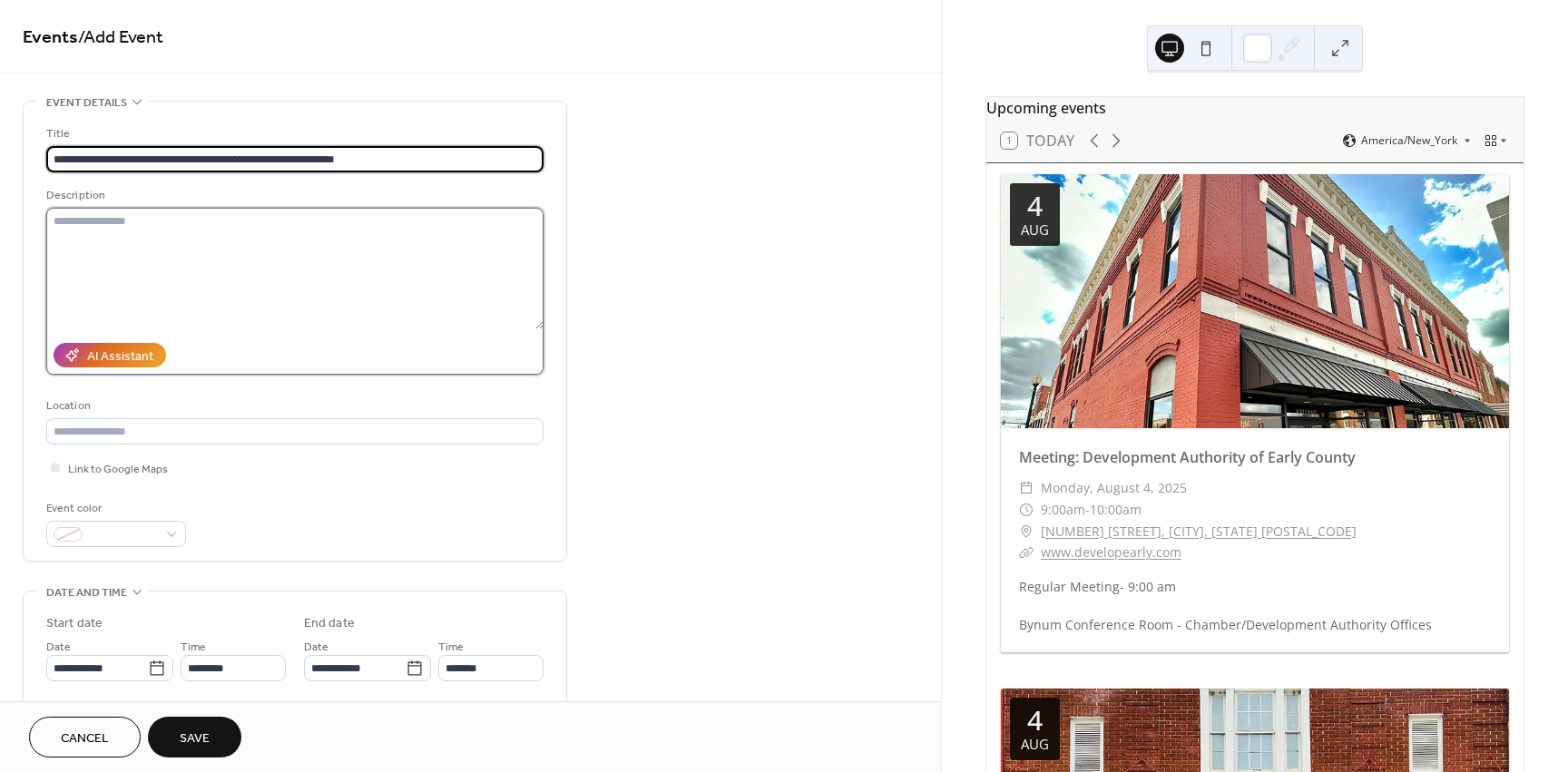 click at bounding box center (295, 269) 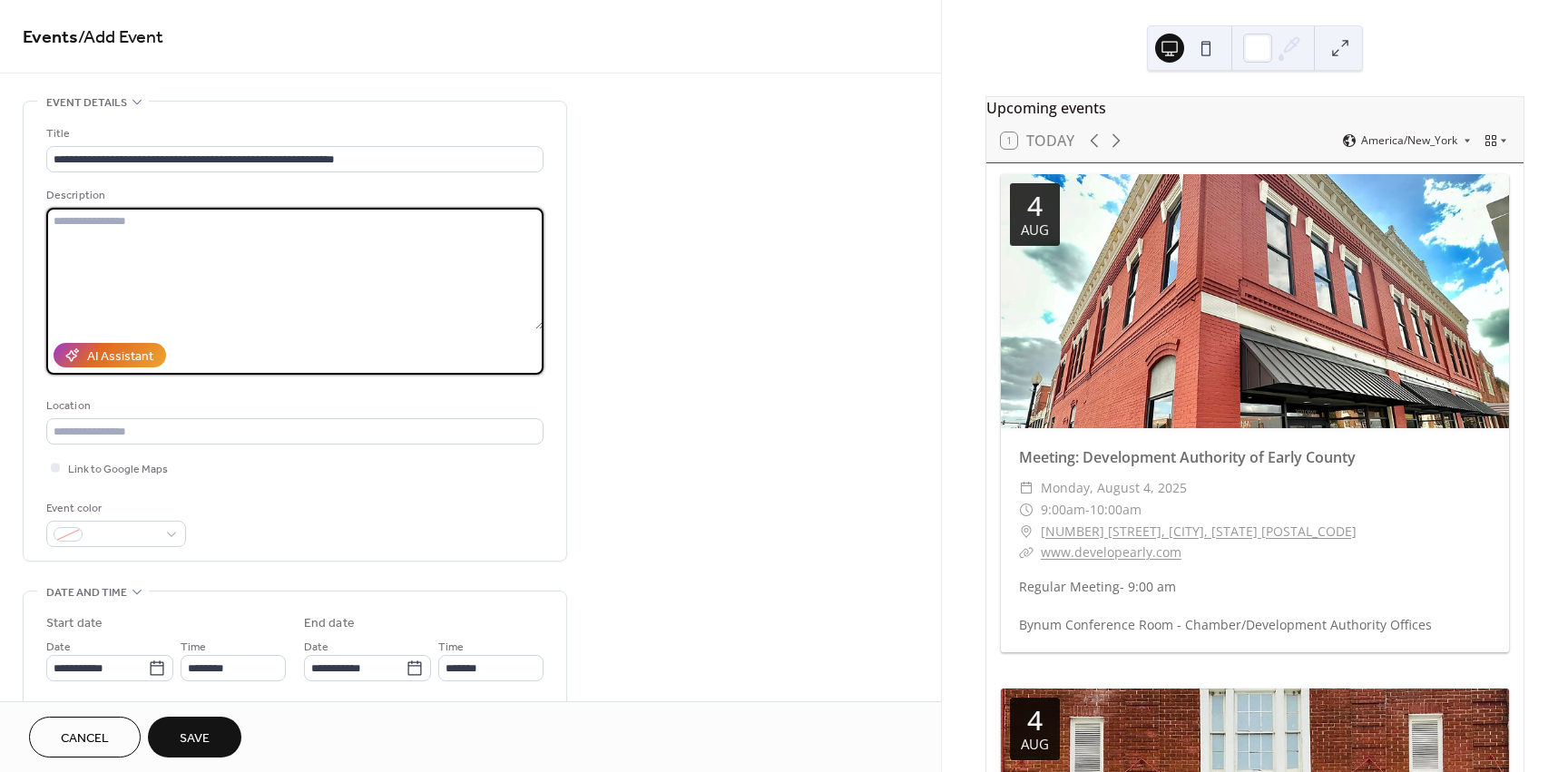 click at bounding box center (295, 269) 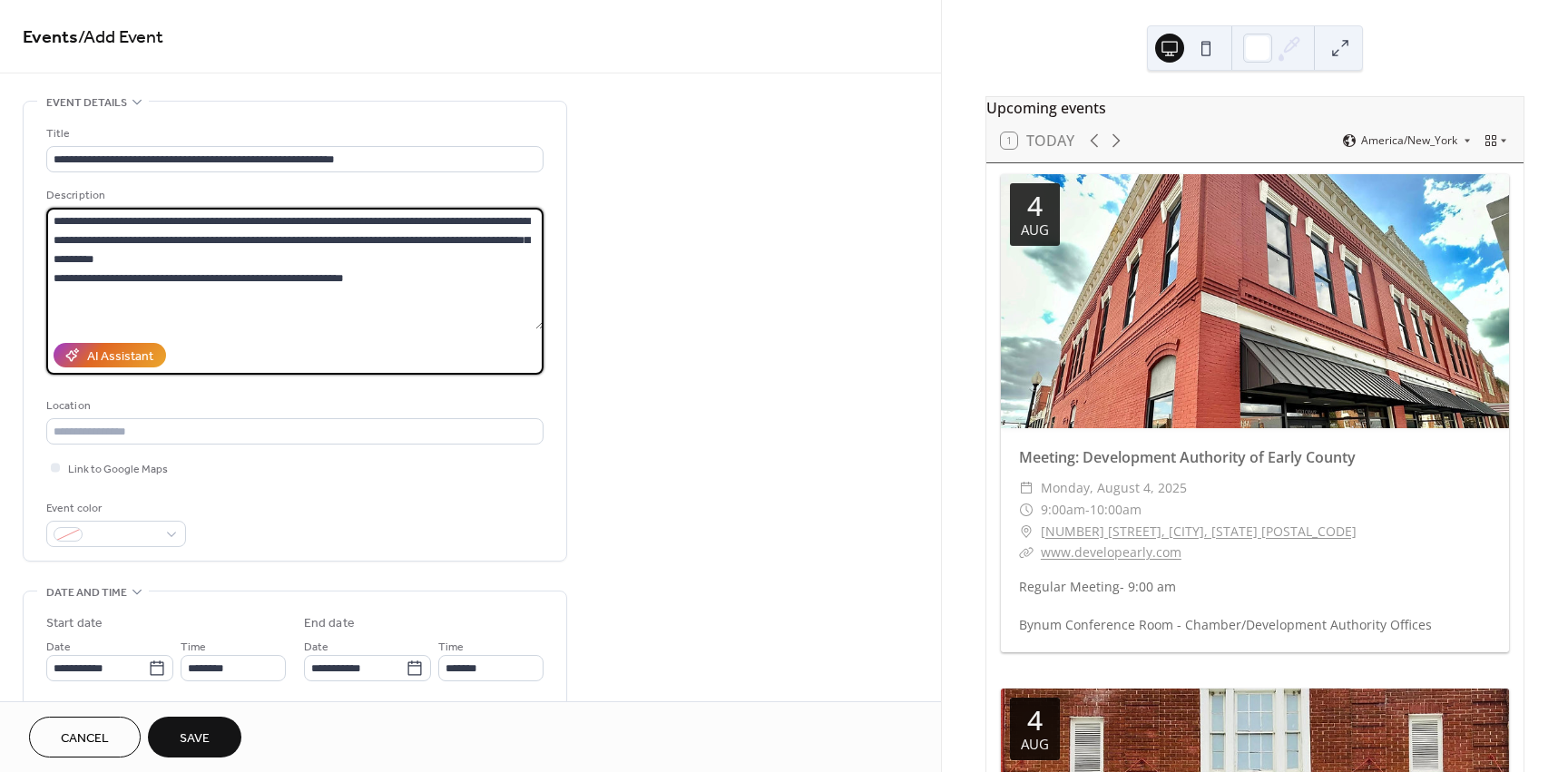 click on "**********" at bounding box center [295, 269] 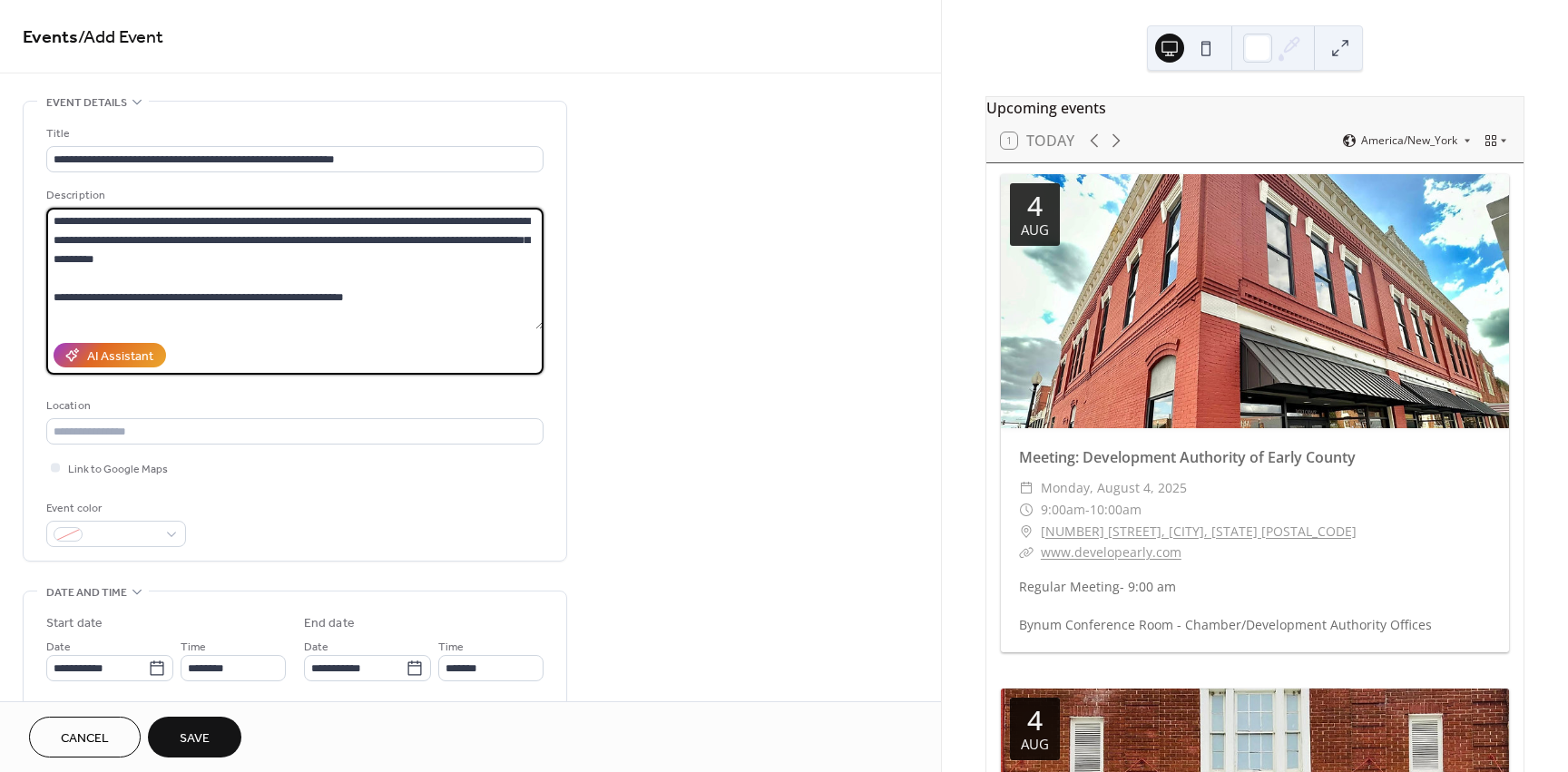 click on "**********" at bounding box center (295, 269) 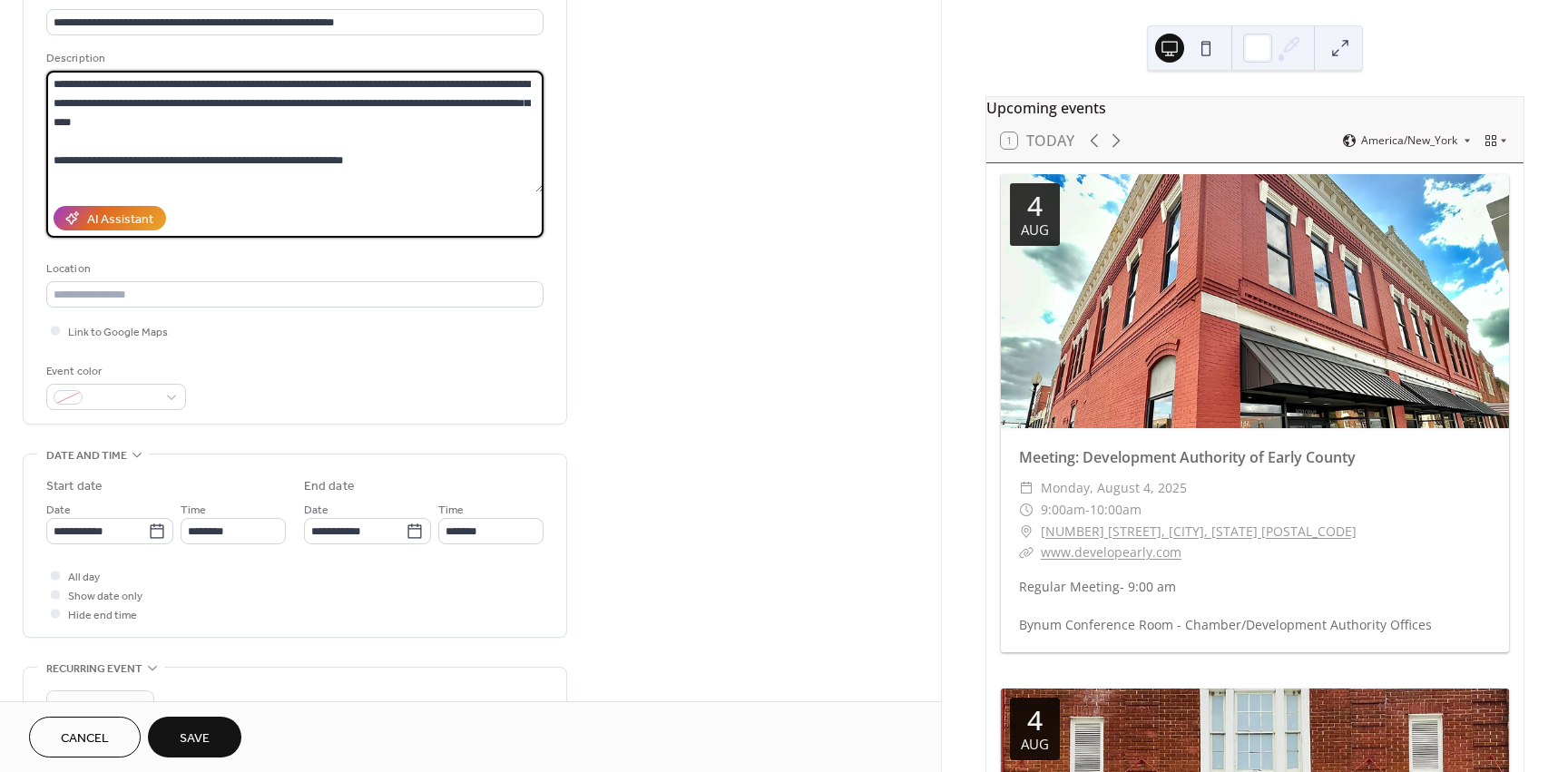 scroll, scrollTop: 181, scrollLeft: 0, axis: vertical 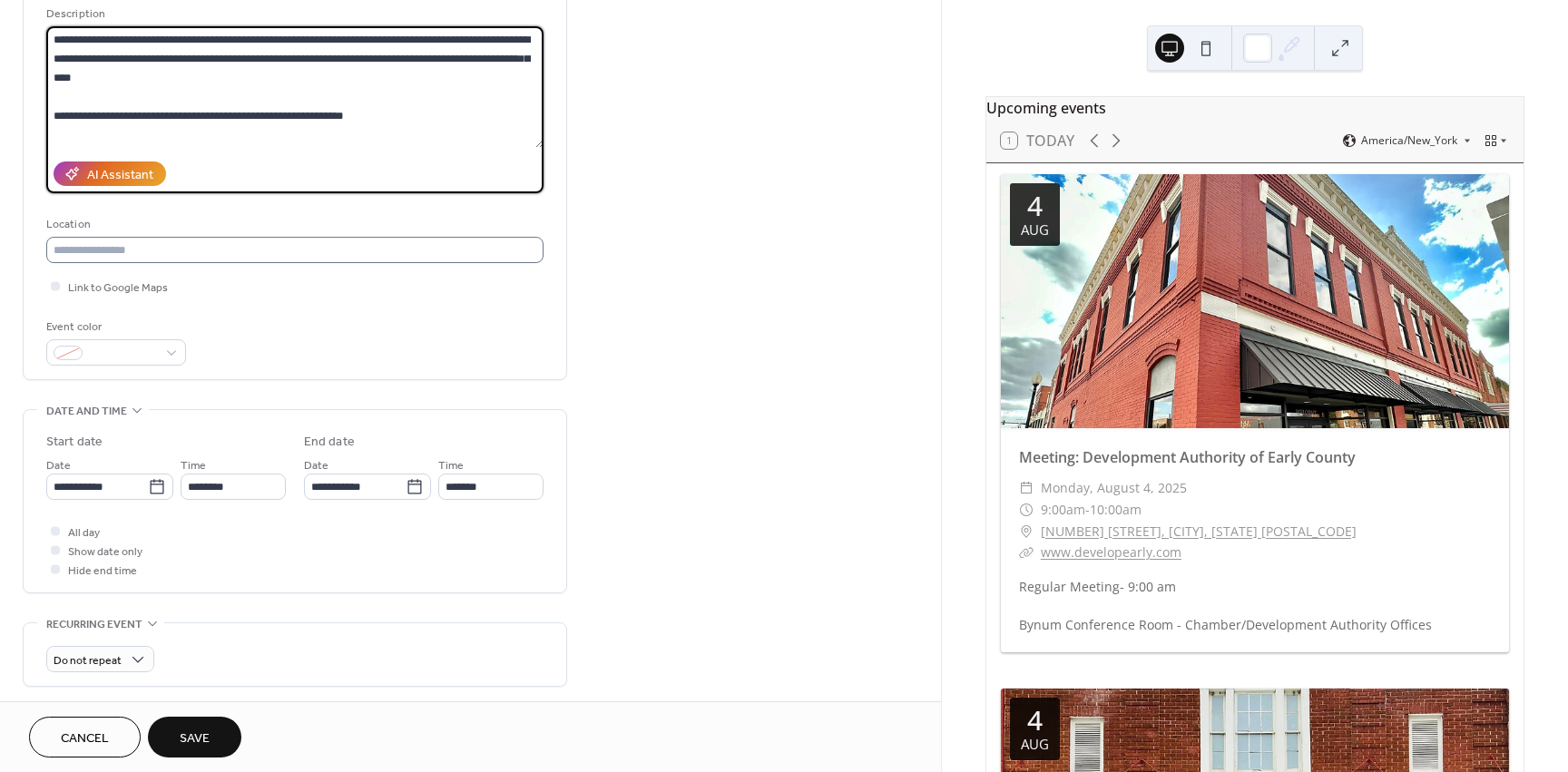 type on "**********" 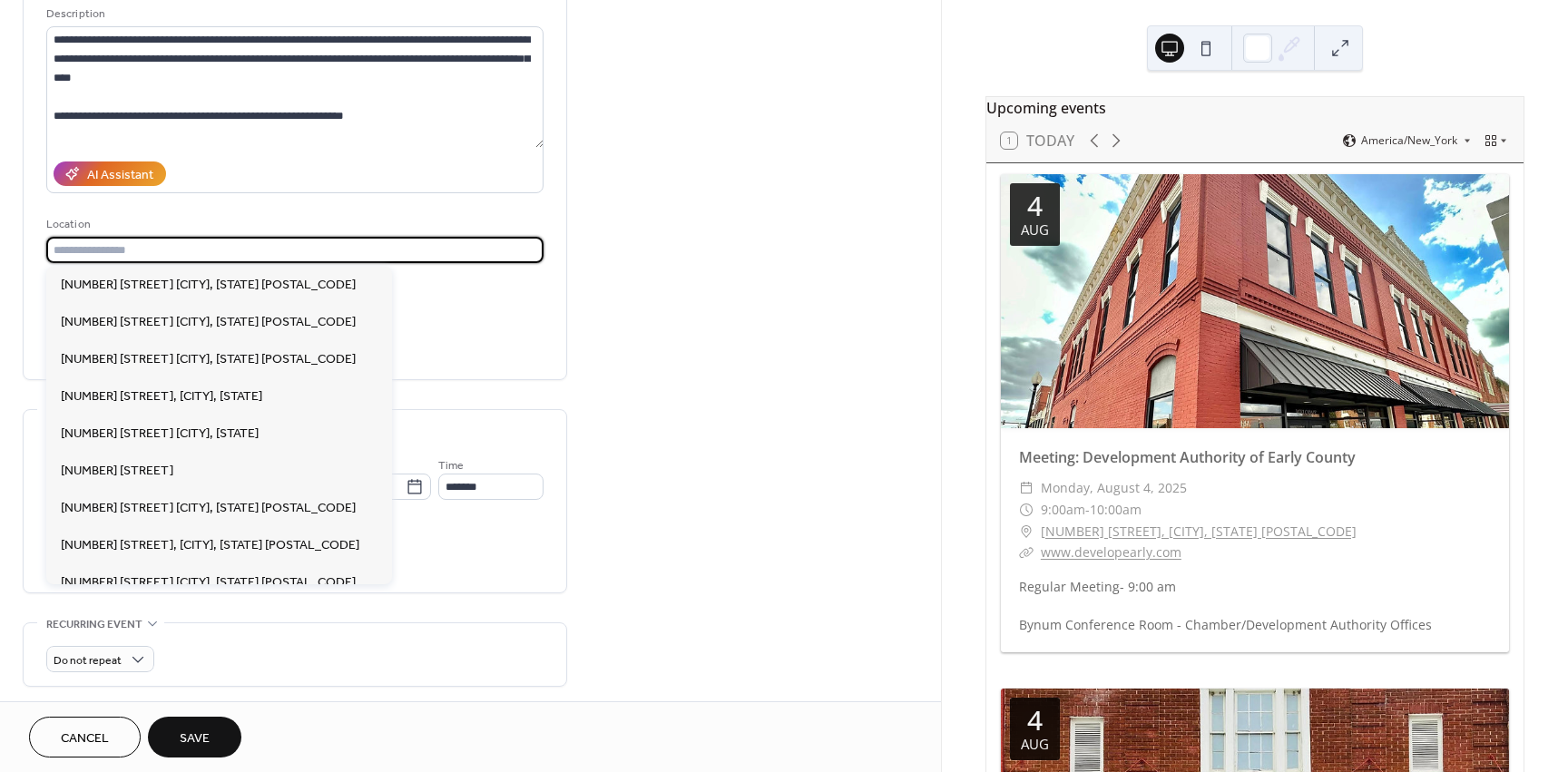 click at bounding box center (295, 249) 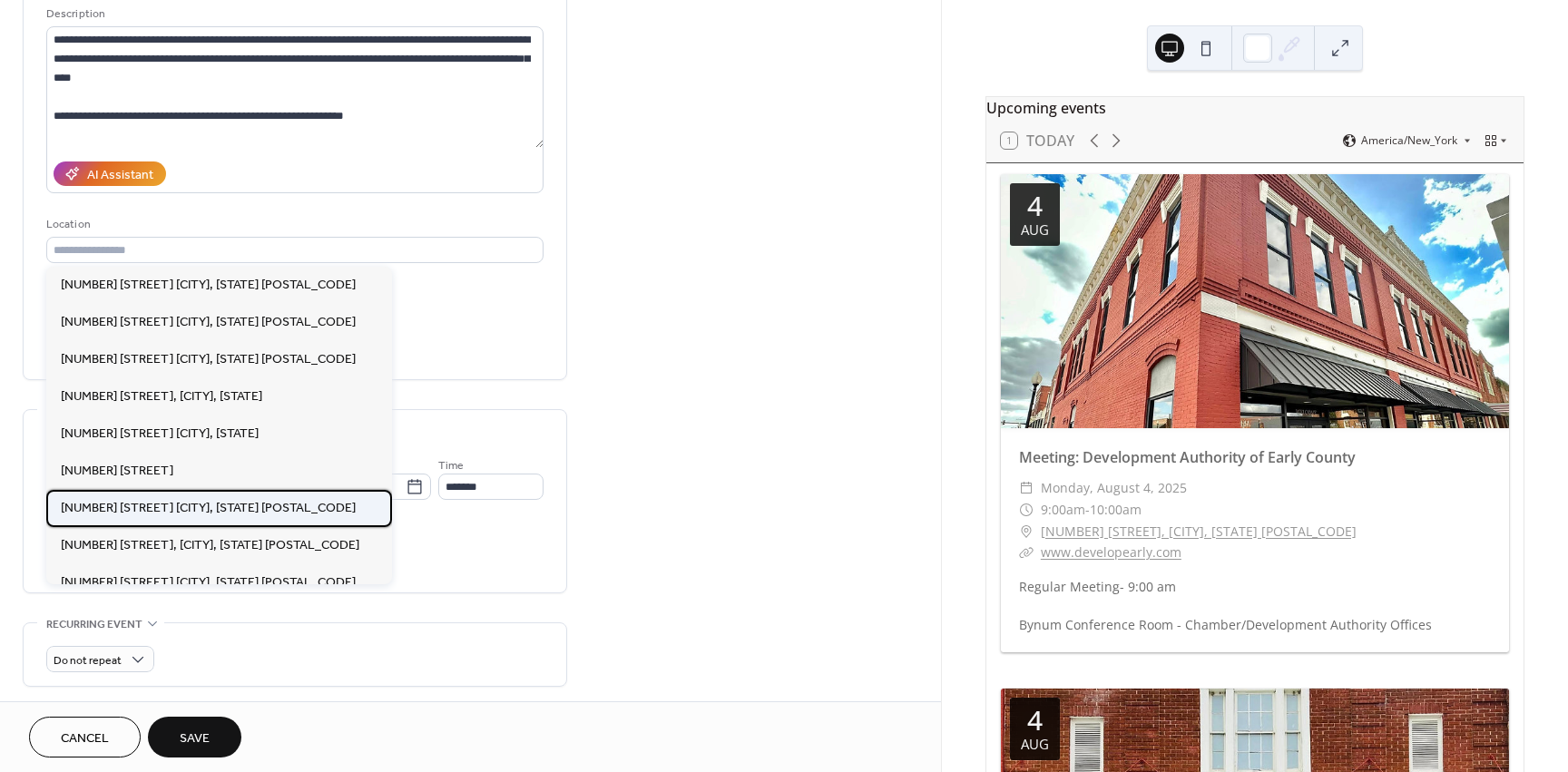click on "[NUMBER] [STREET] [CITY], [STATE] [POSTAL_CODE]" at bounding box center (208, 508) 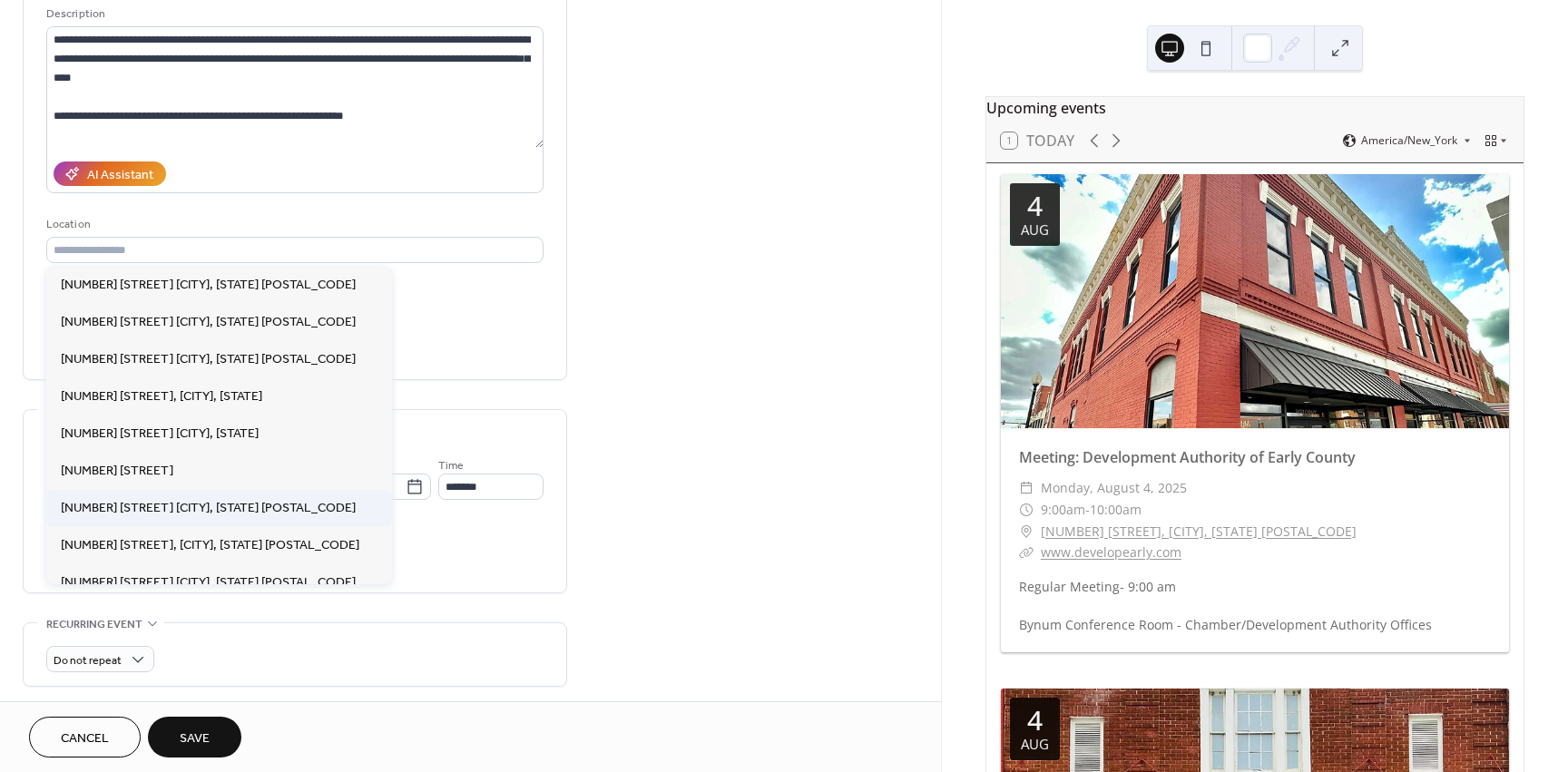 type on "**********" 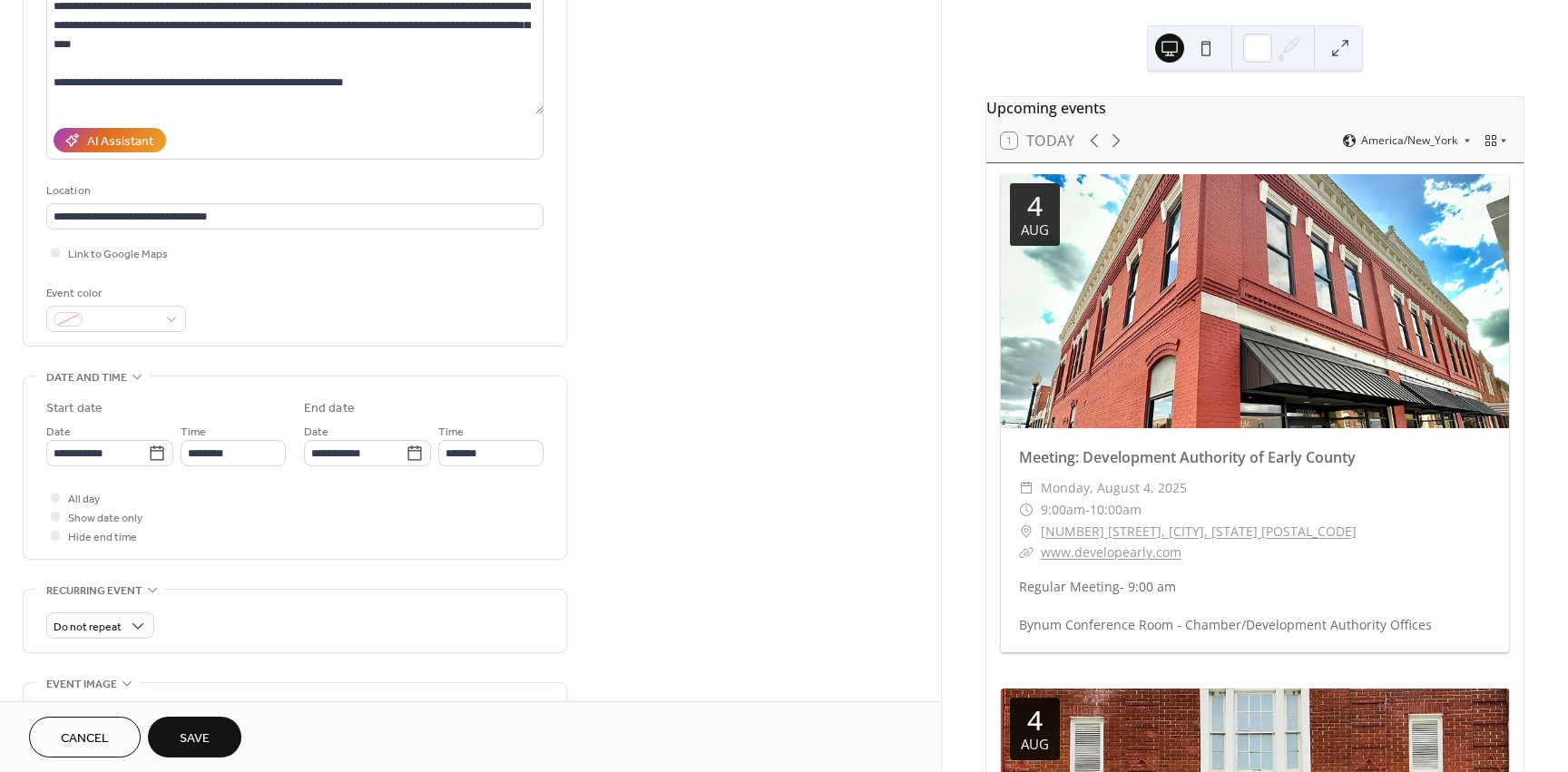 scroll, scrollTop: 272, scrollLeft: 0, axis: vertical 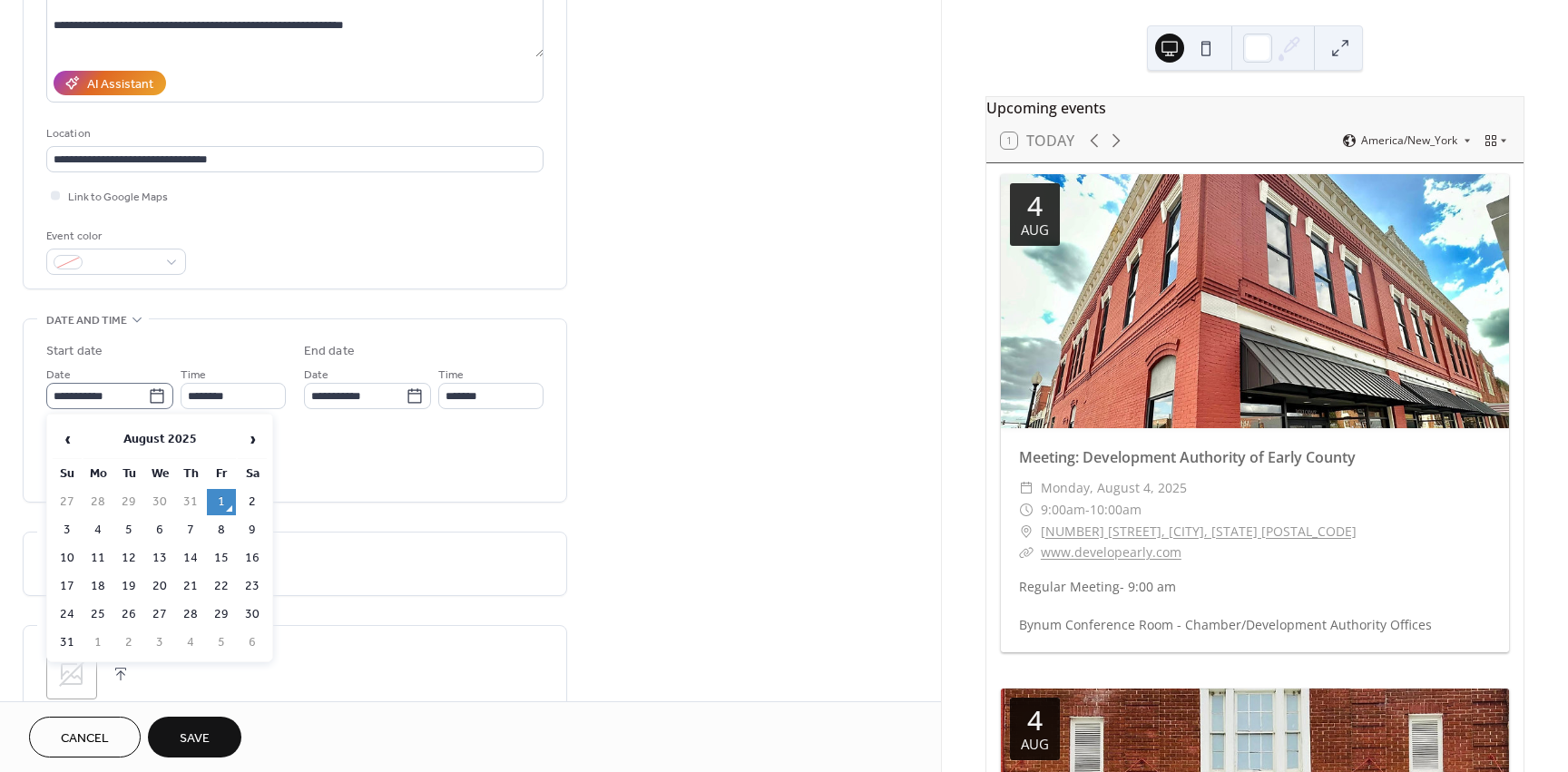 click 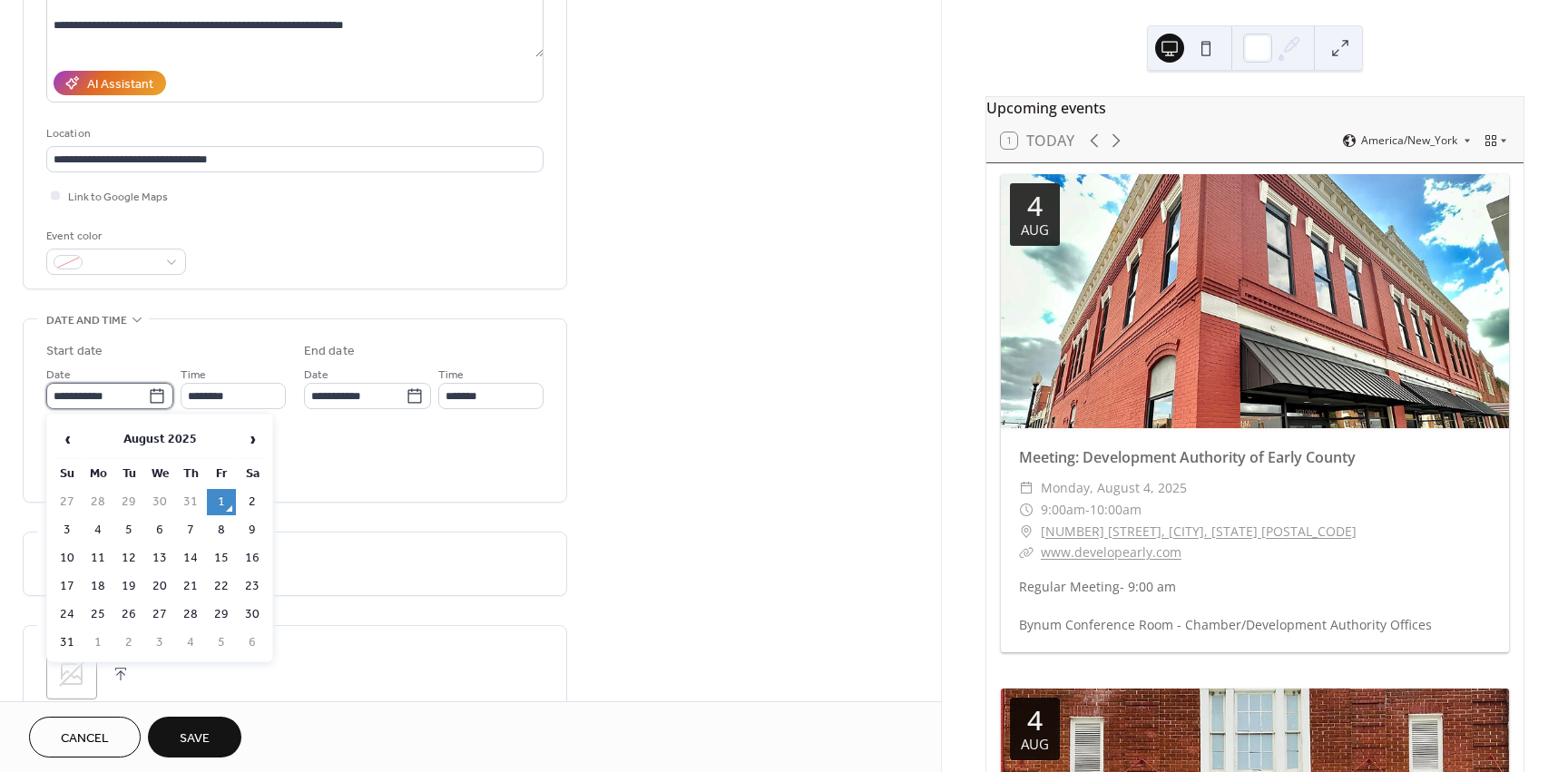 click on "**********" at bounding box center (97, 396) 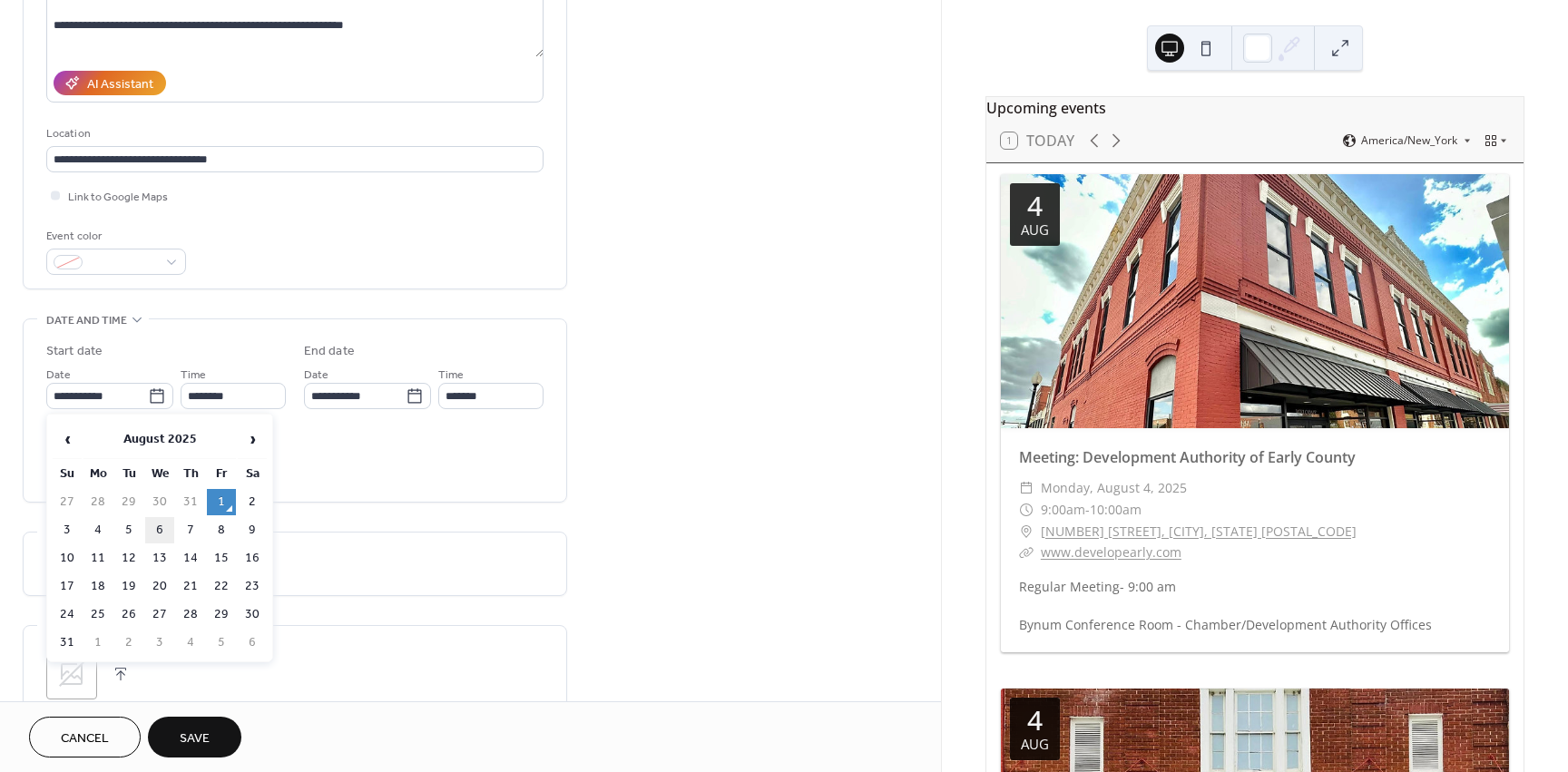 click on "6" at bounding box center [160, 530] 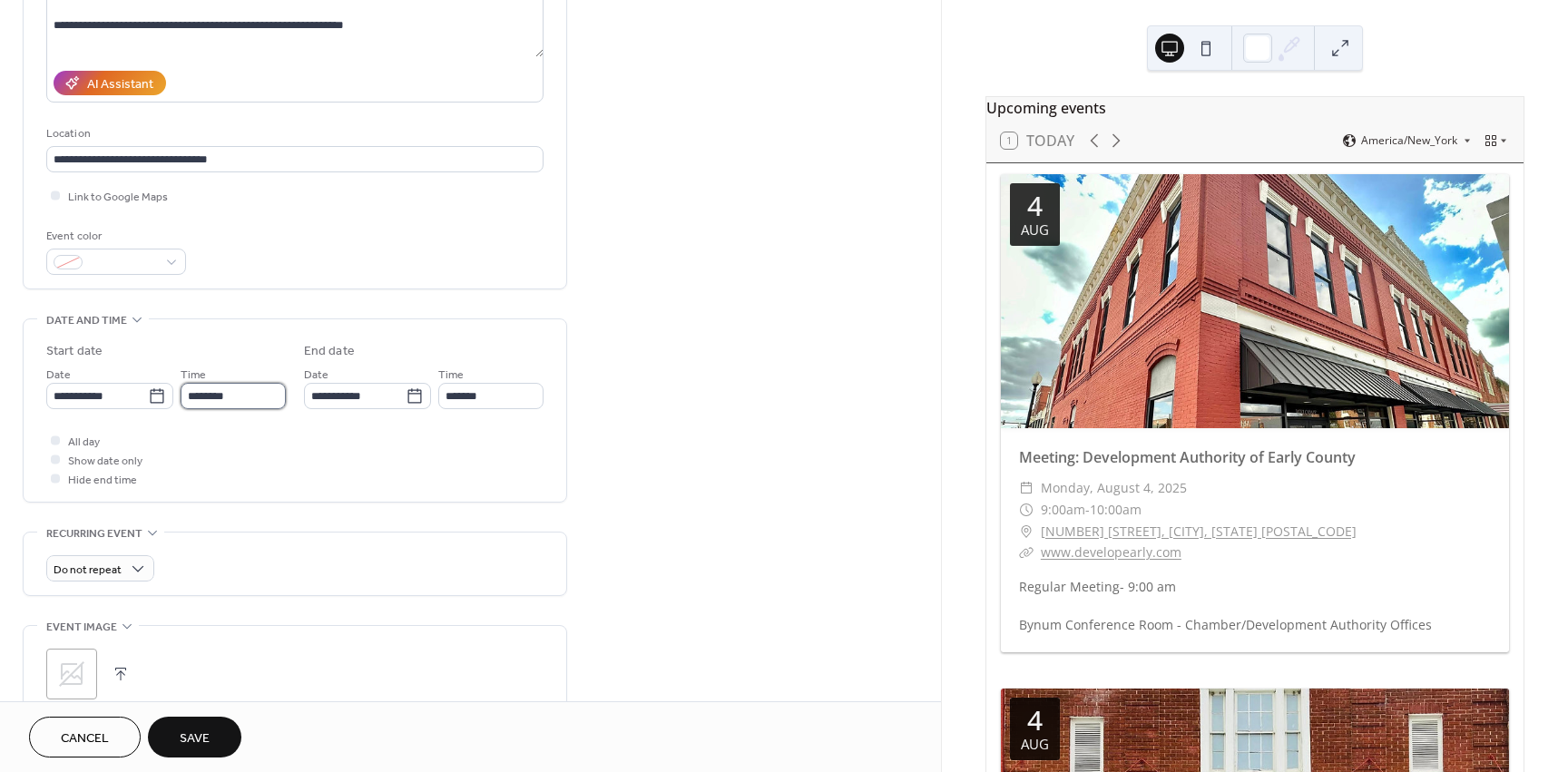 click on "********" at bounding box center [233, 396] 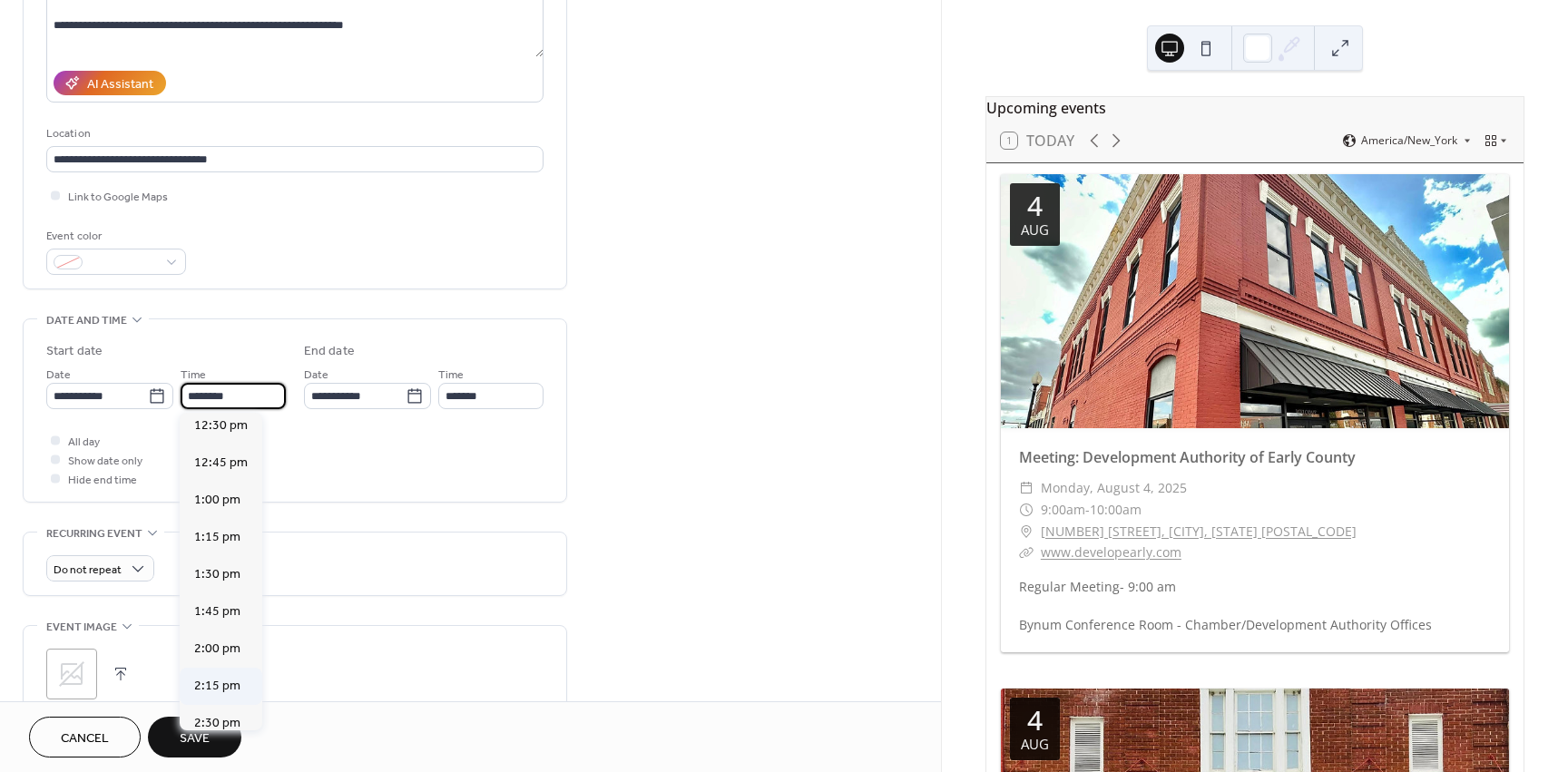 scroll, scrollTop: 1876, scrollLeft: 0, axis: vertical 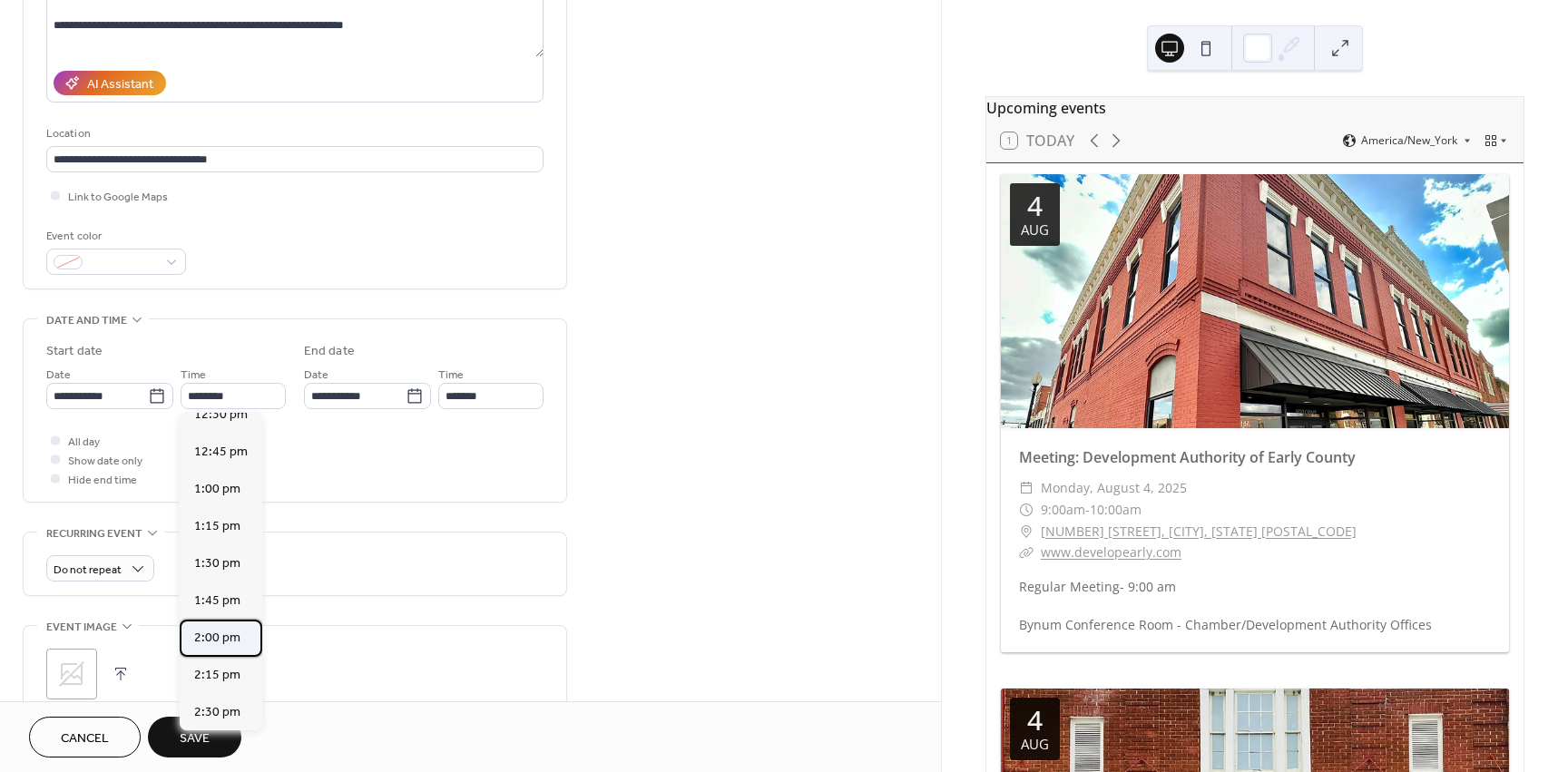 click on "2:00 pm" at bounding box center (217, 638) 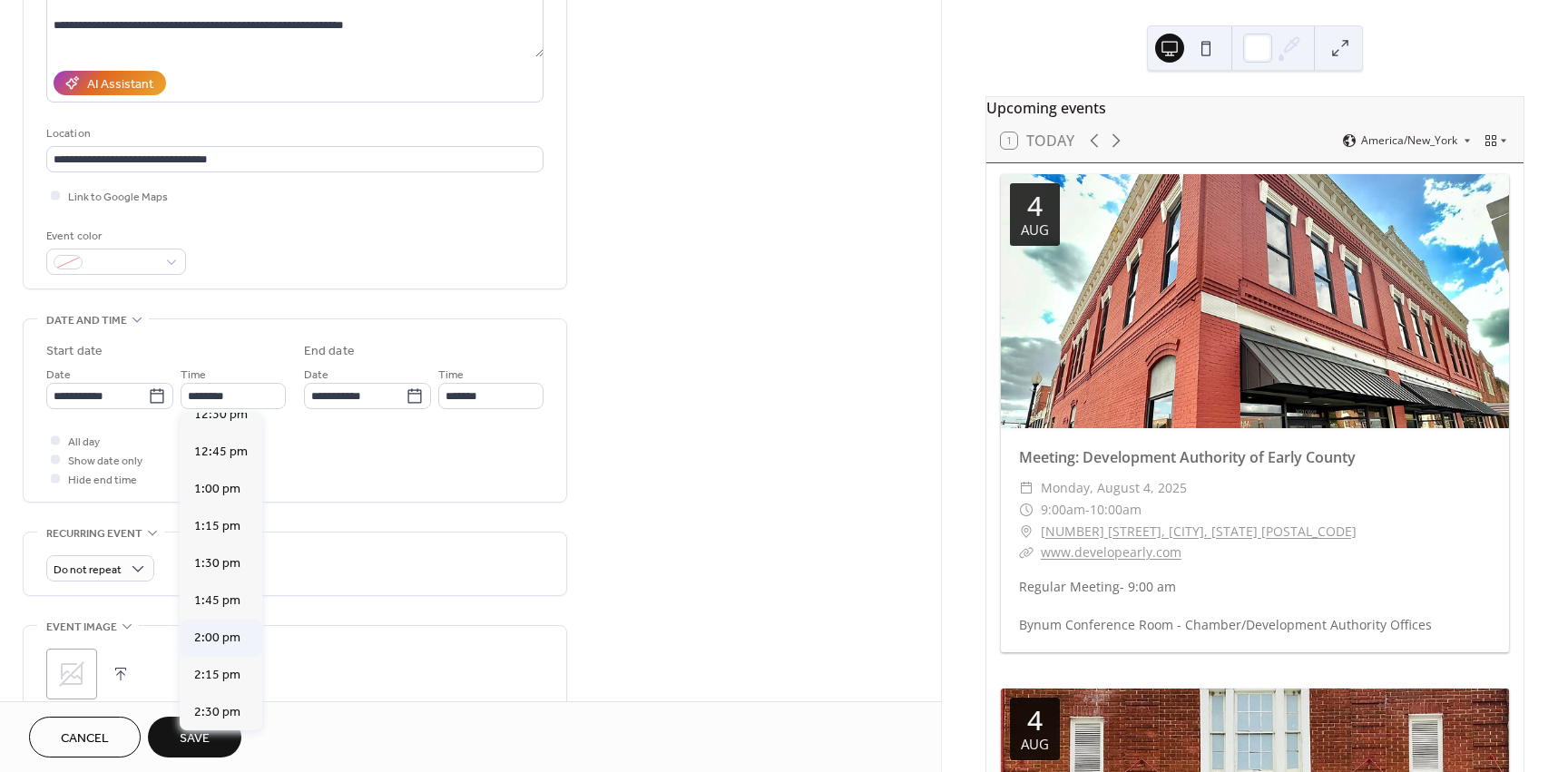 type on "*******" 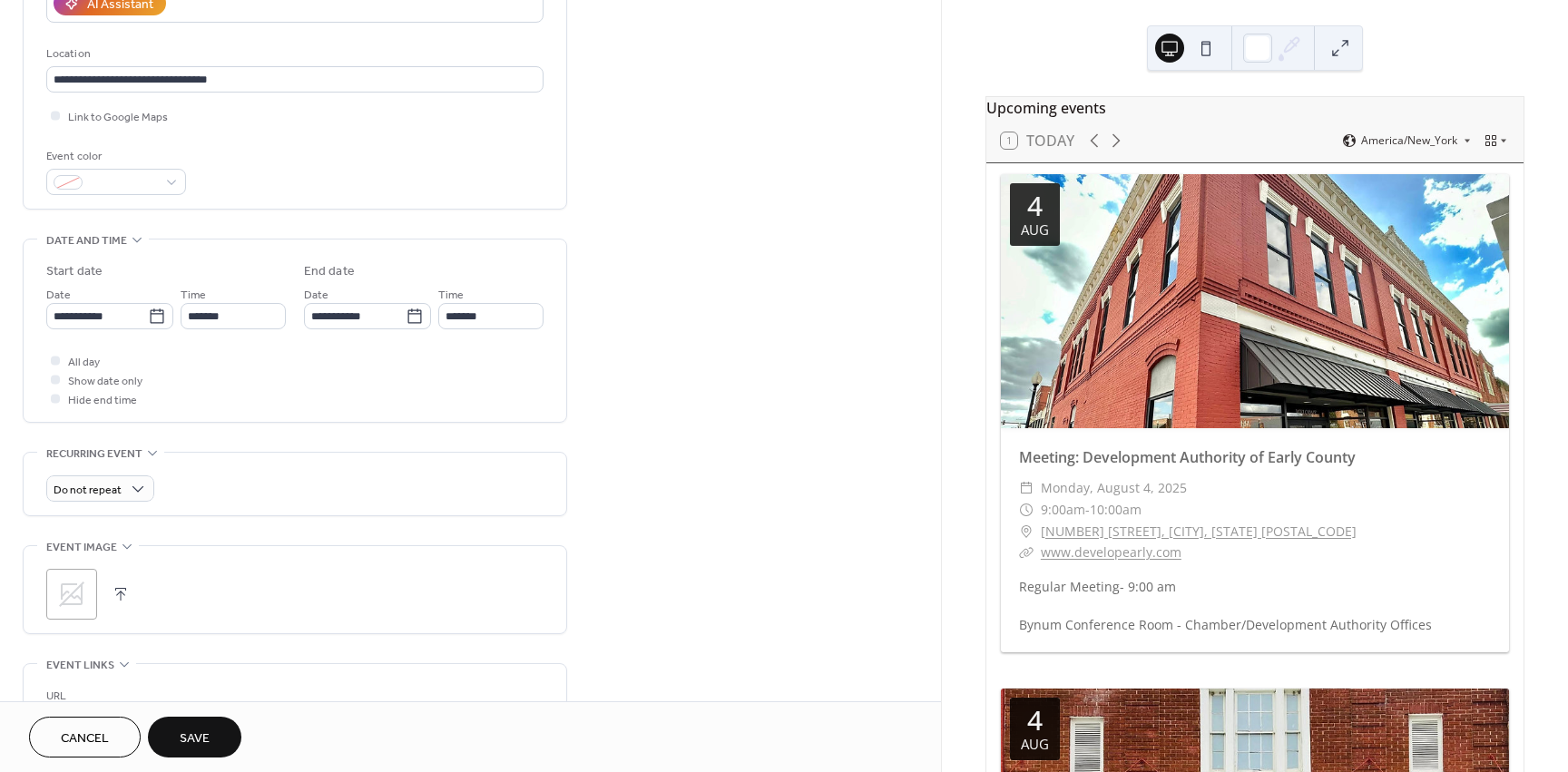 scroll, scrollTop: 363, scrollLeft: 0, axis: vertical 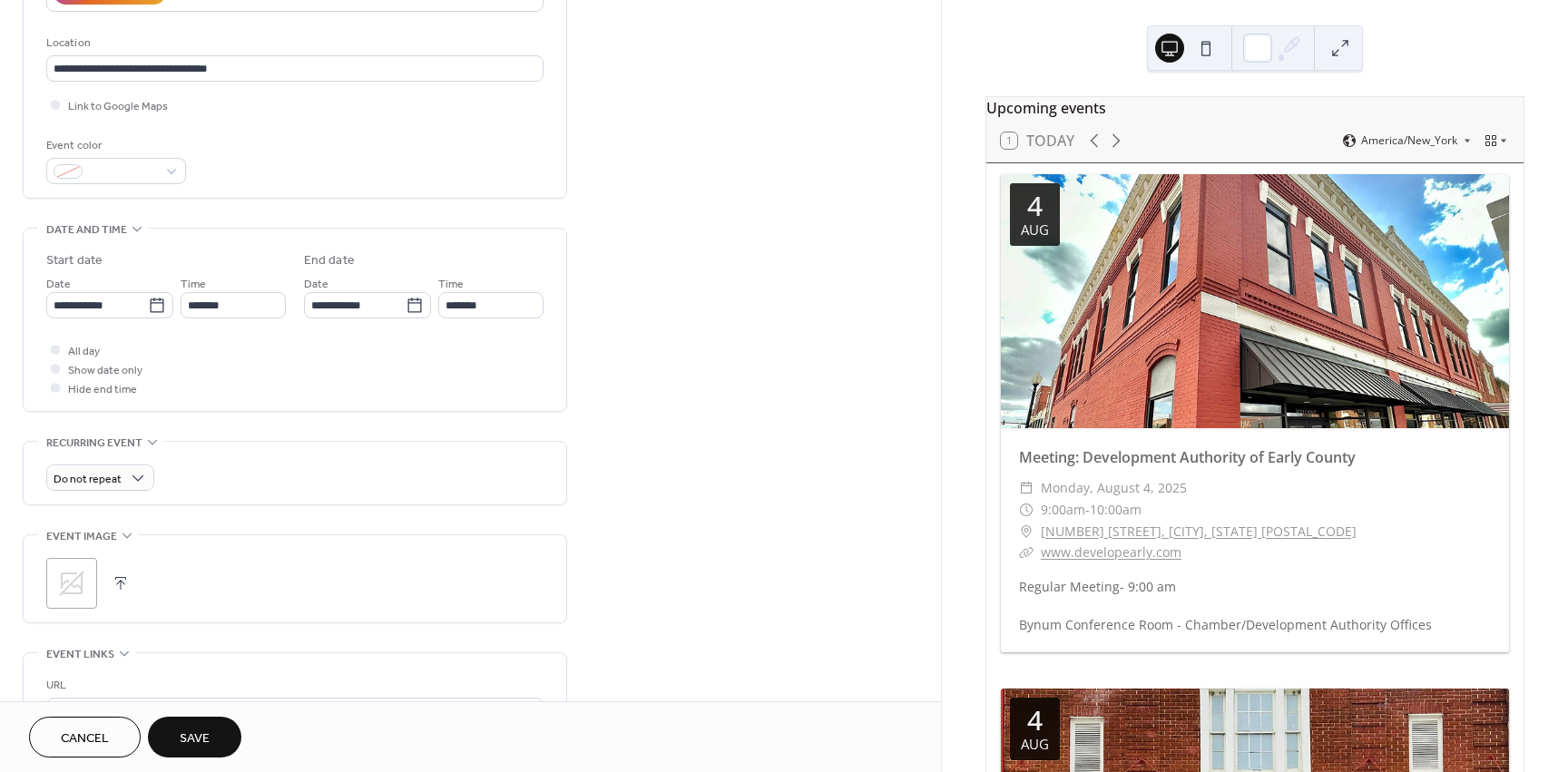 click 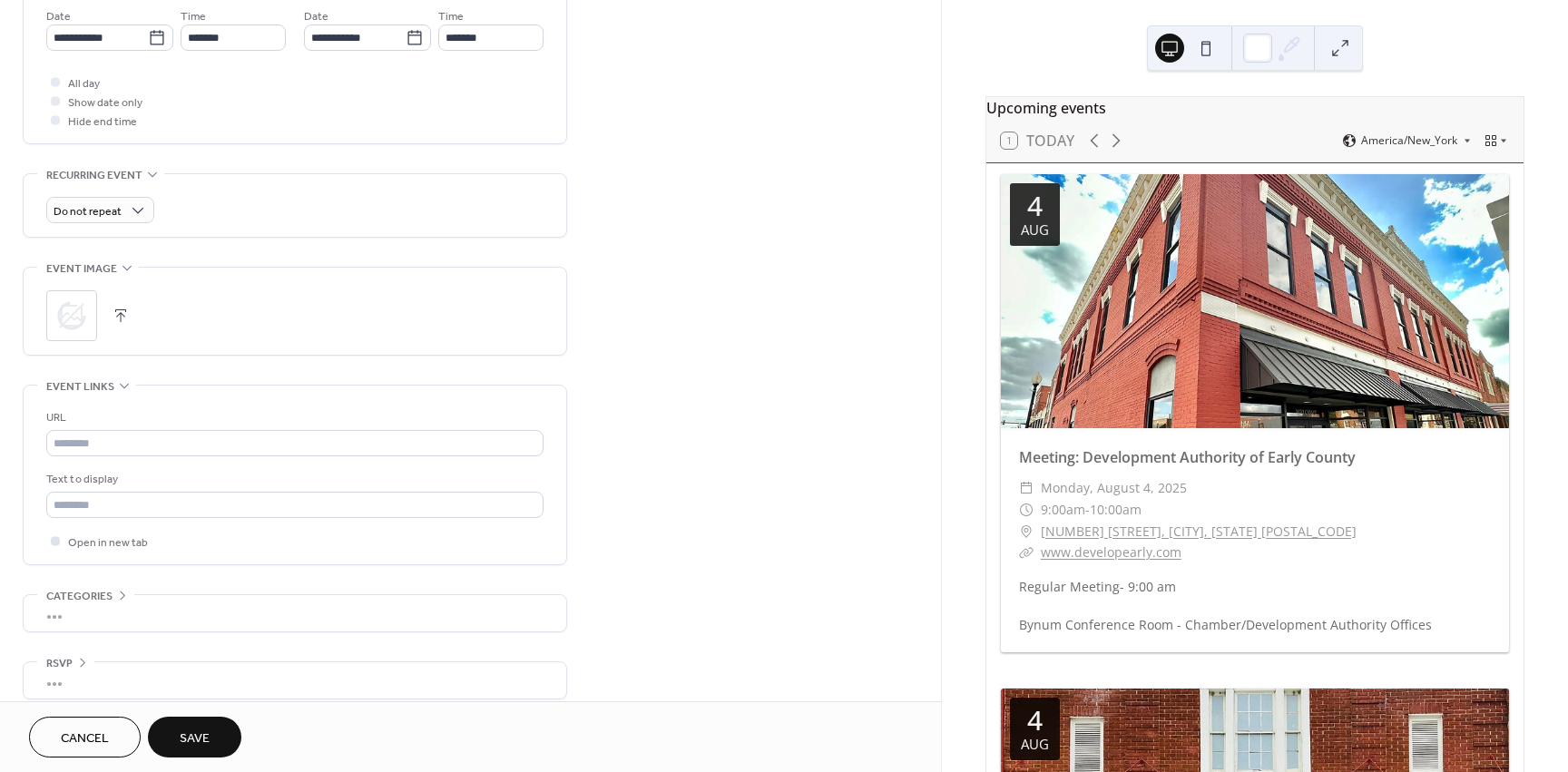 scroll, scrollTop: 635, scrollLeft: 0, axis: vertical 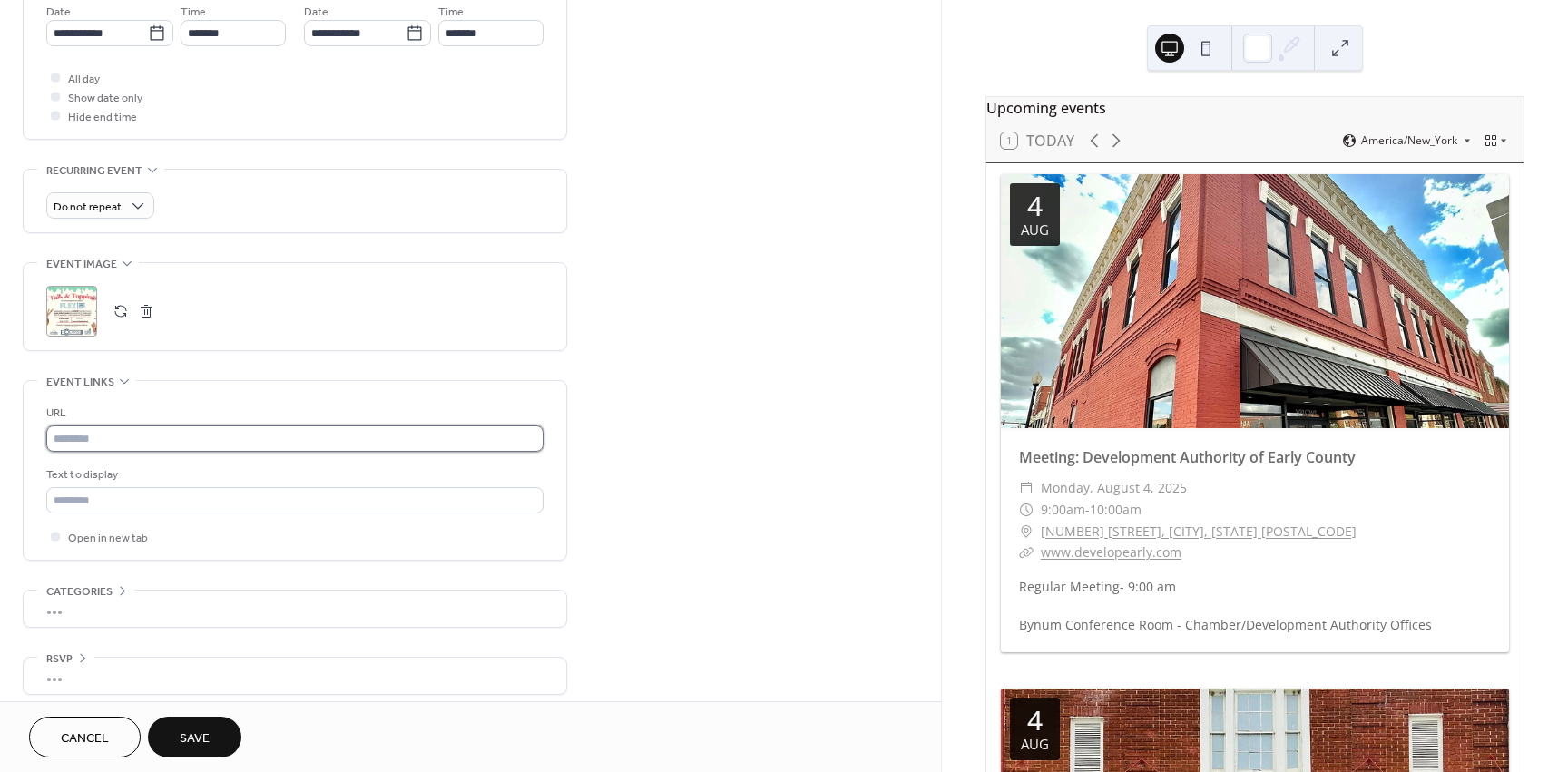 click at bounding box center (295, 438) 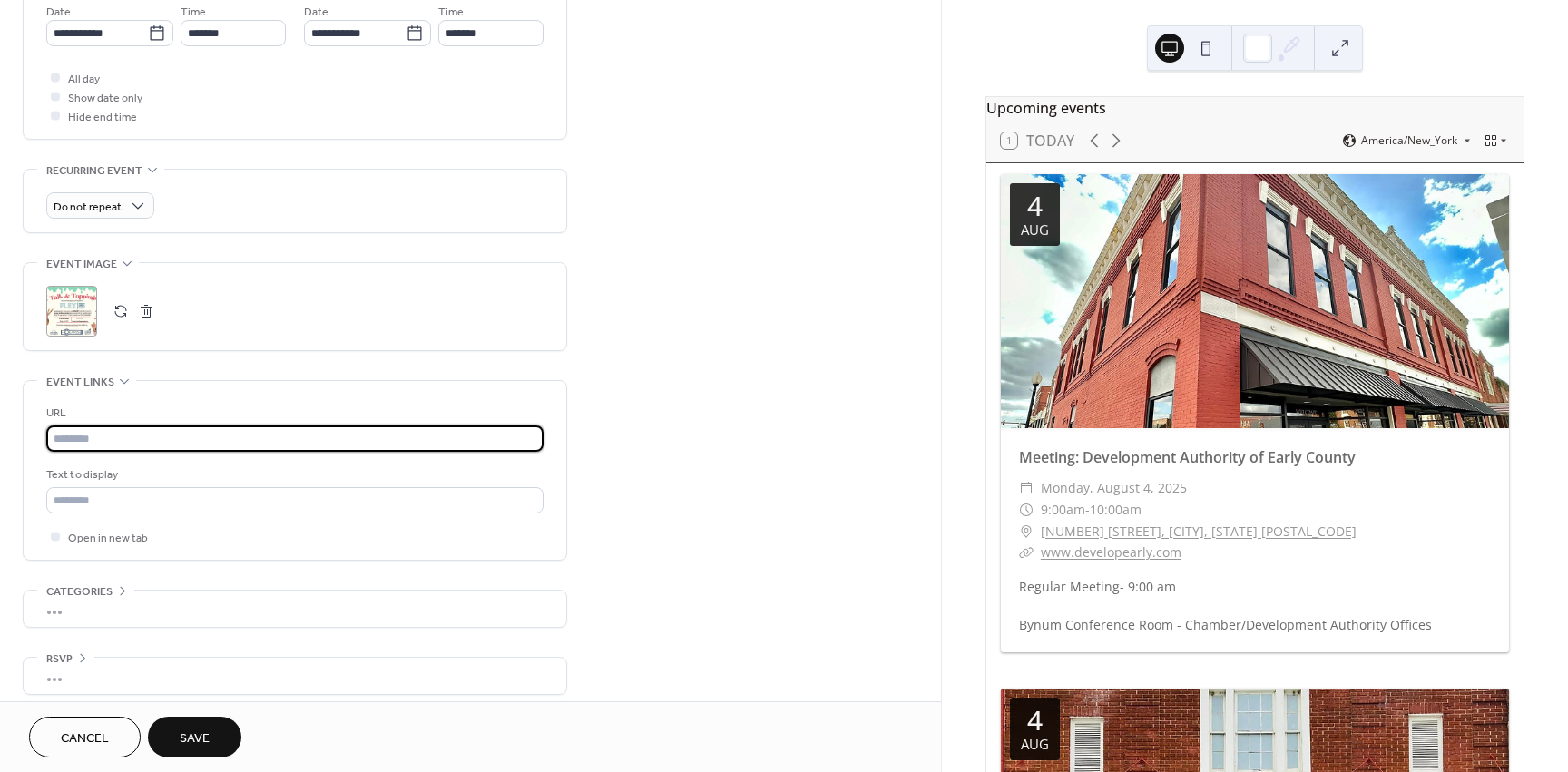 paste on "**********" 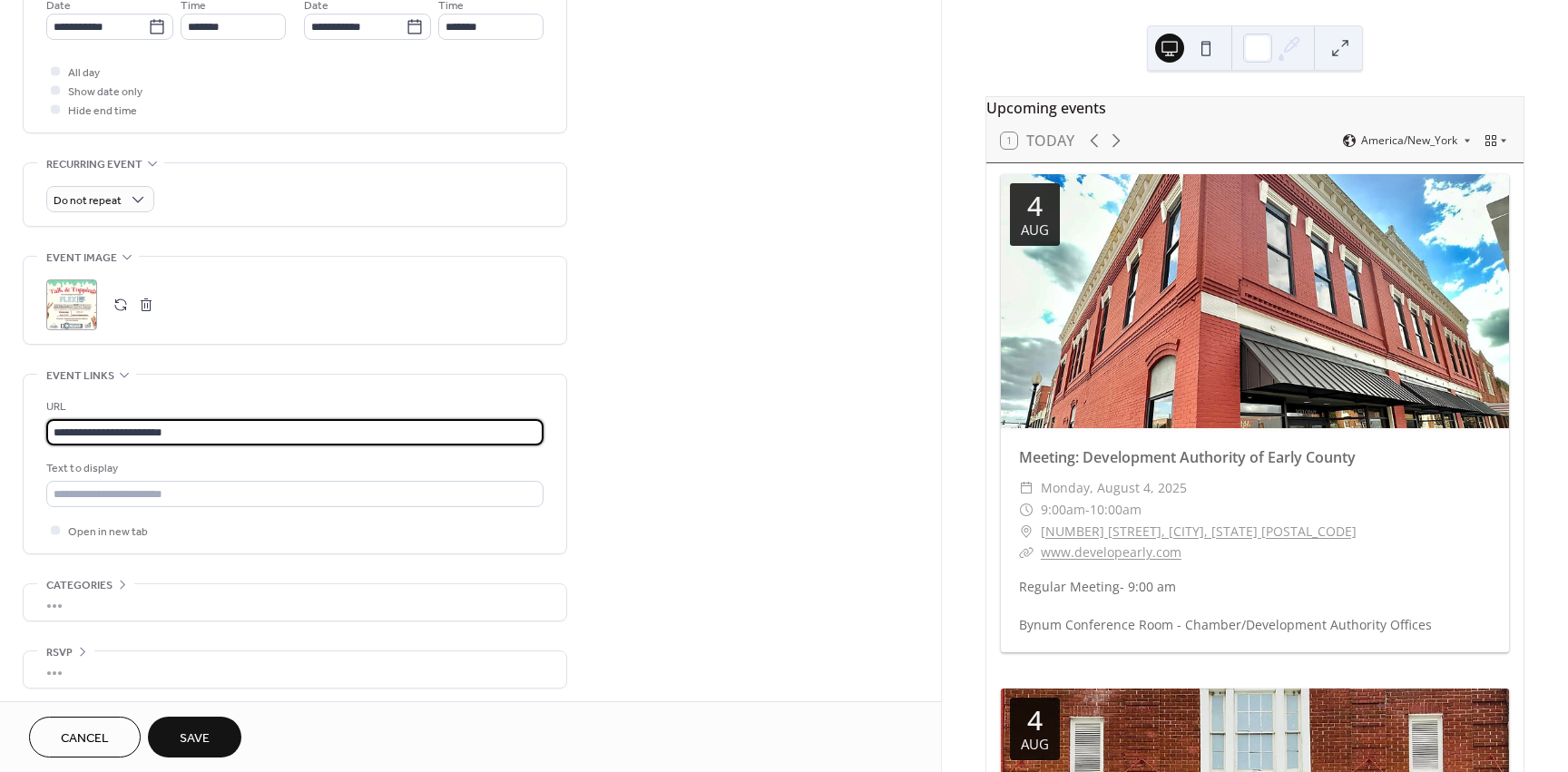 scroll, scrollTop: 647, scrollLeft: 0, axis: vertical 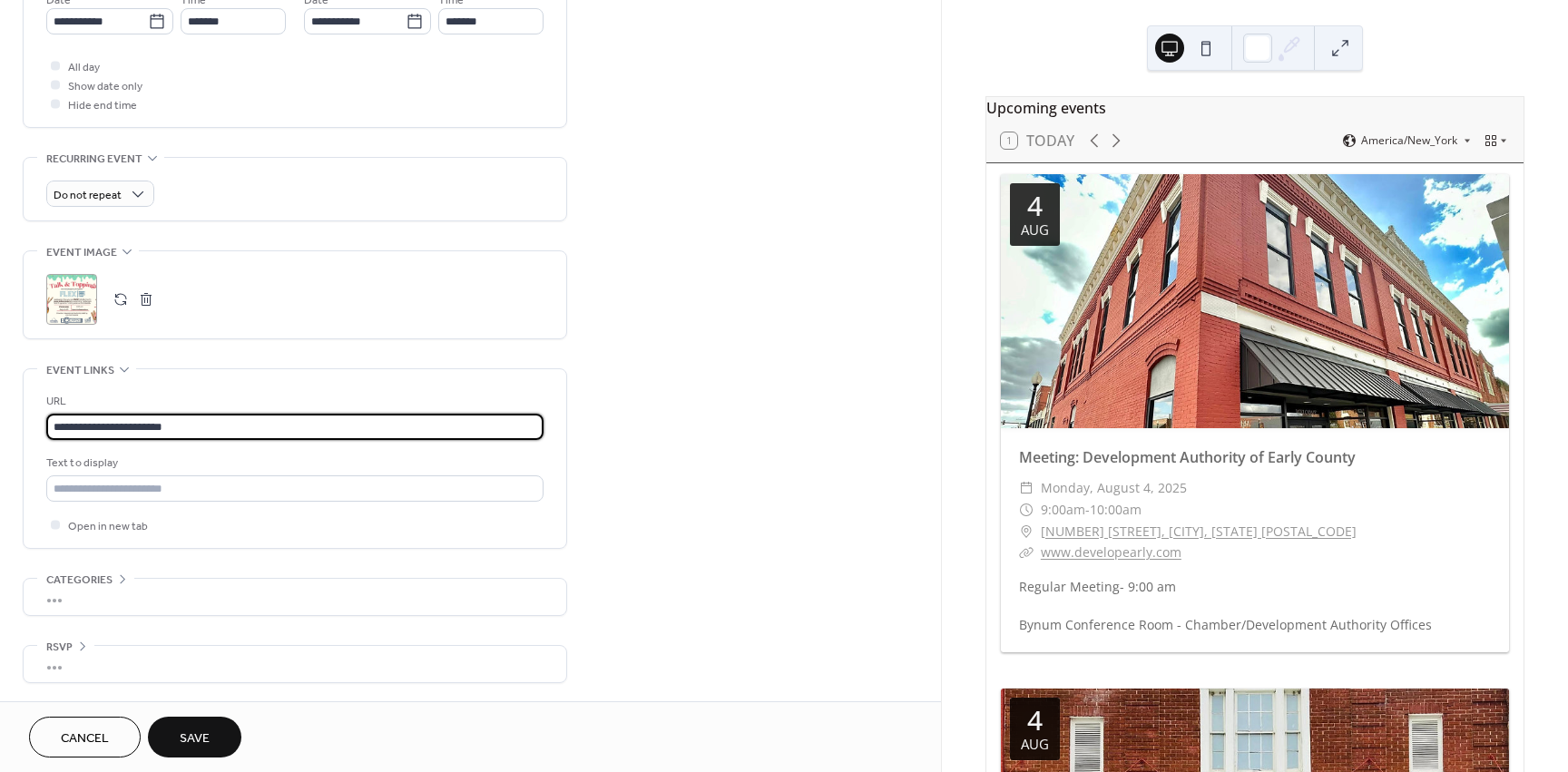 type on "**********" 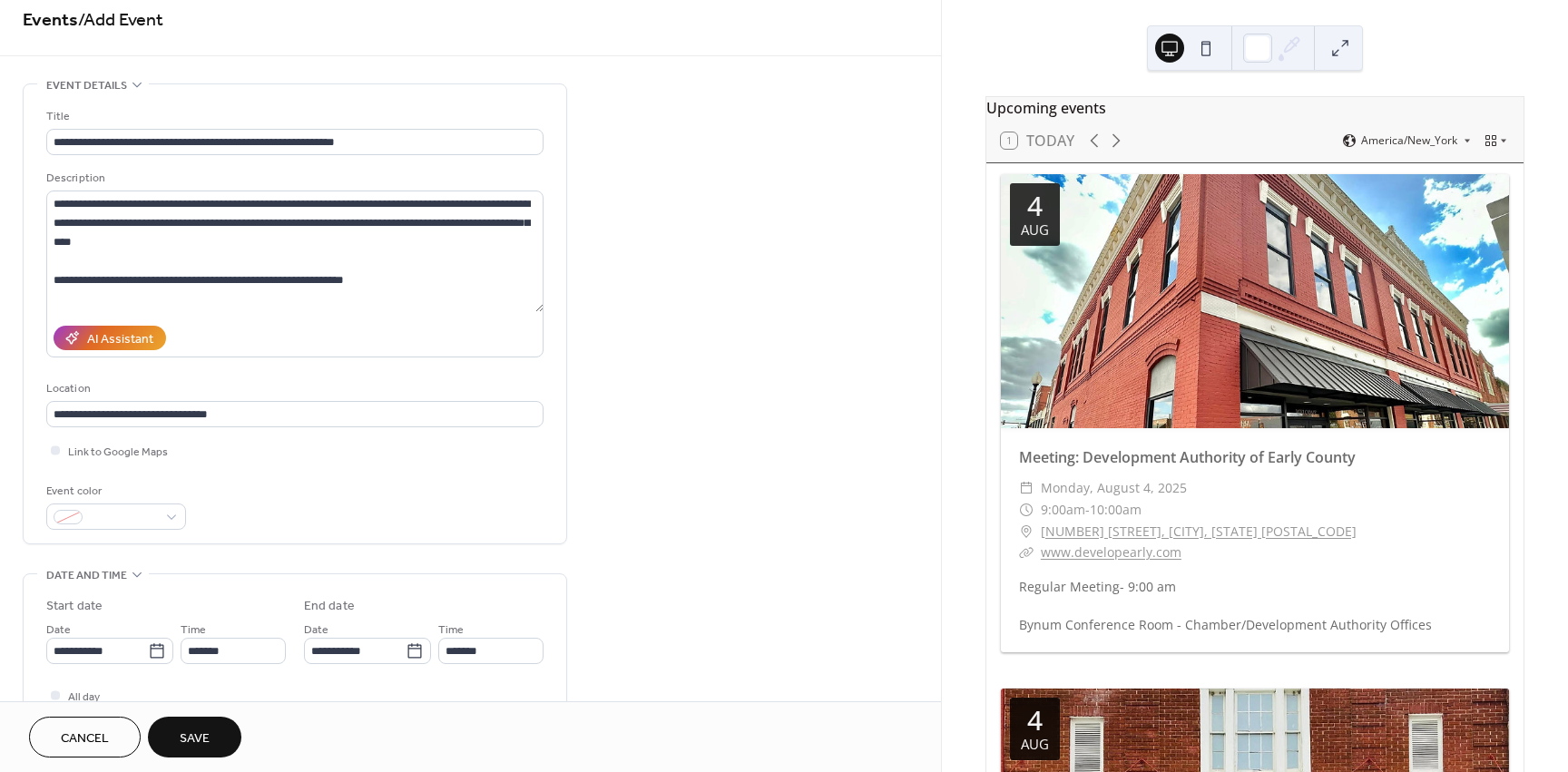 scroll, scrollTop: 0, scrollLeft: 0, axis: both 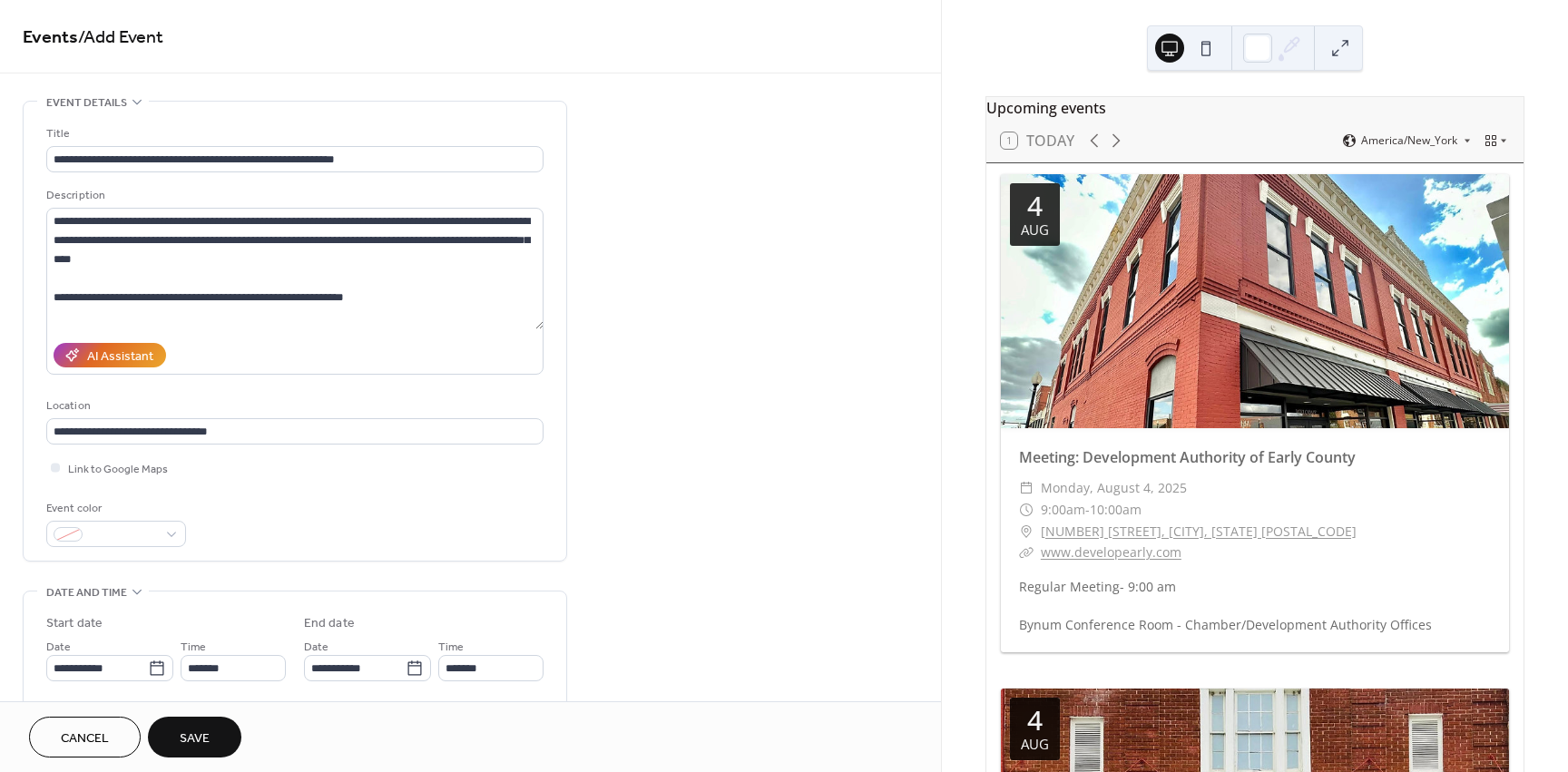 click on "Save" at bounding box center [194, 737] 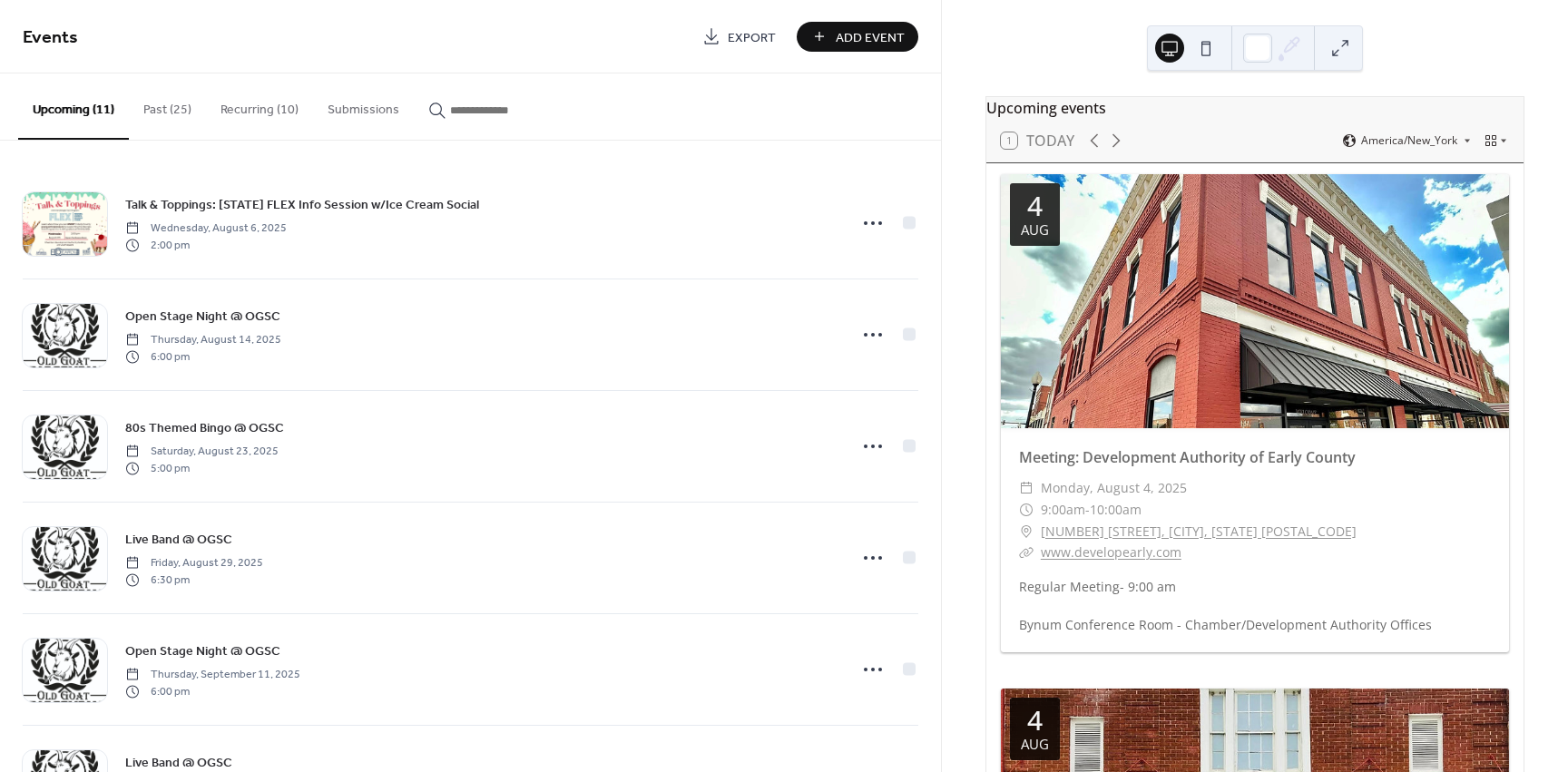 click on "Add Event" at bounding box center [870, 37] 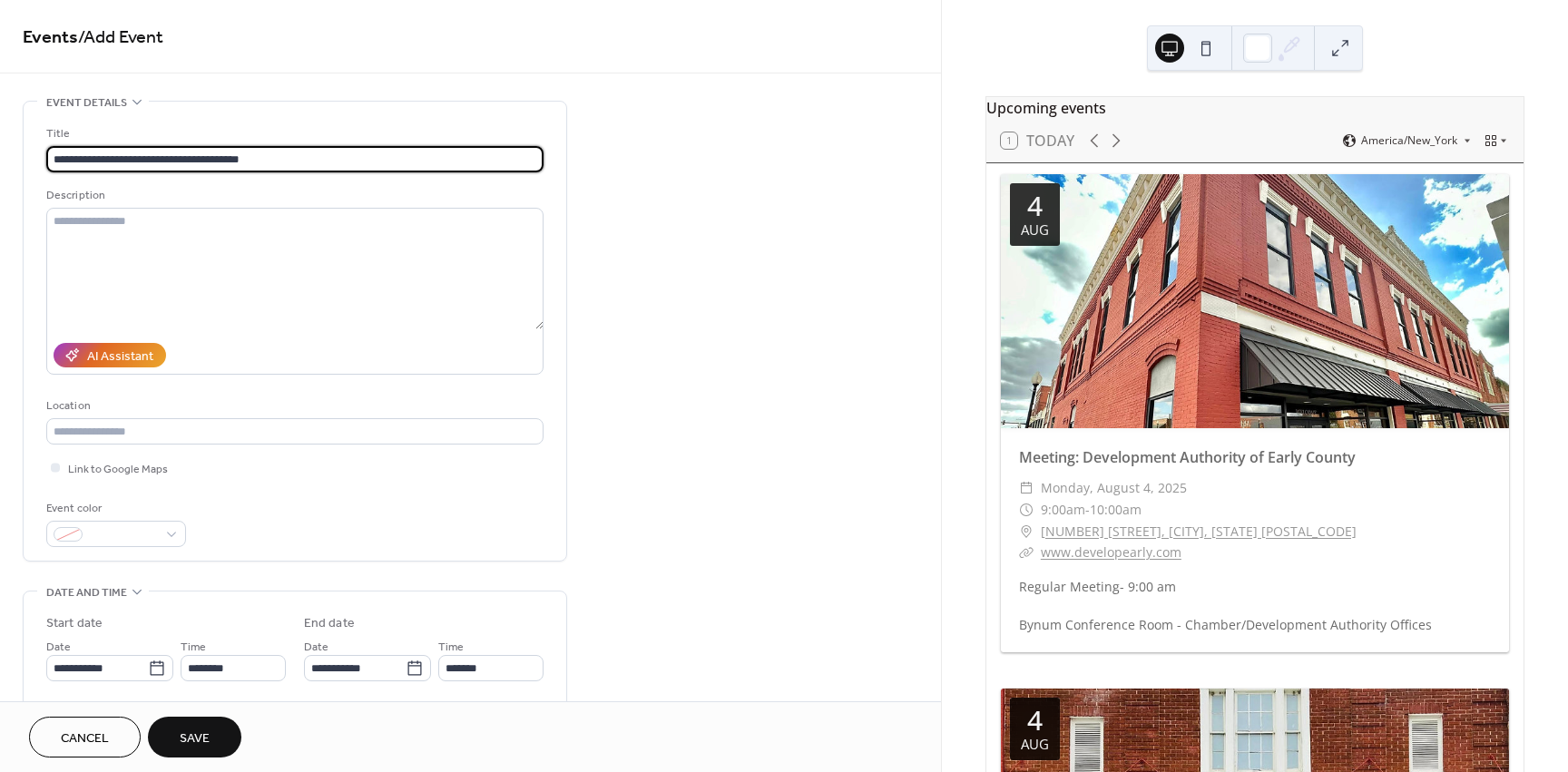 type on "**********" 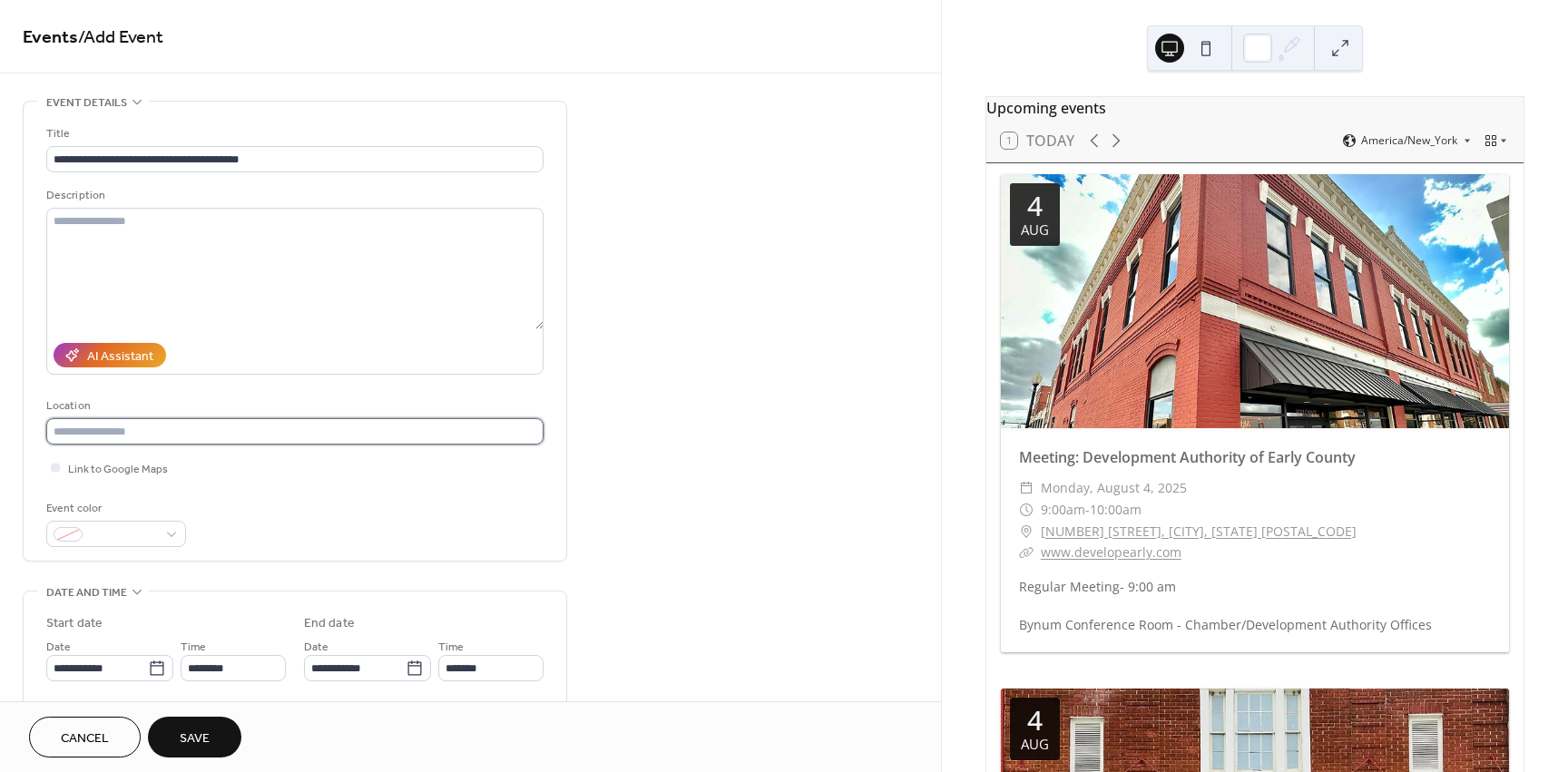 click at bounding box center (295, 431) 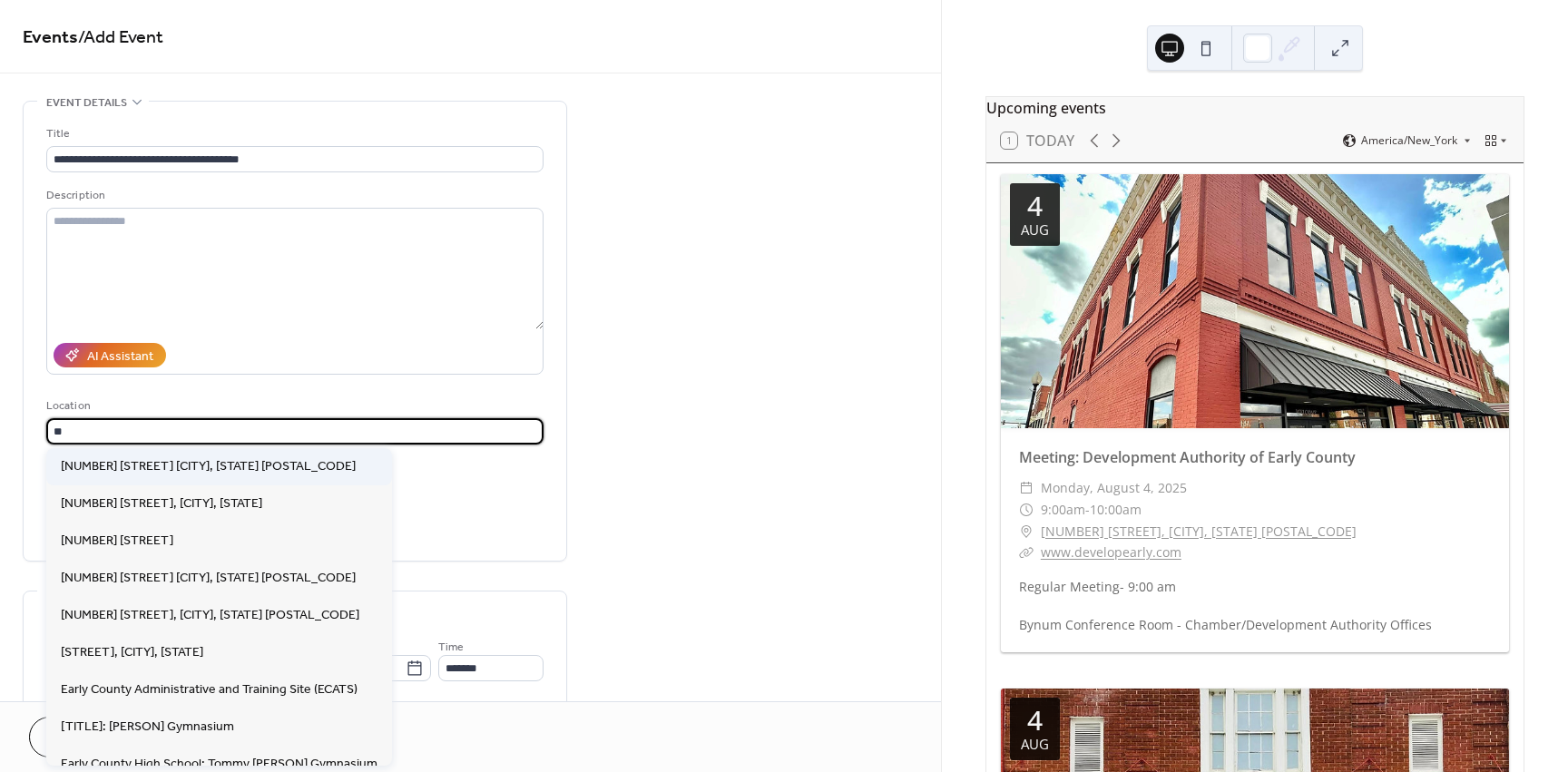 type on "*" 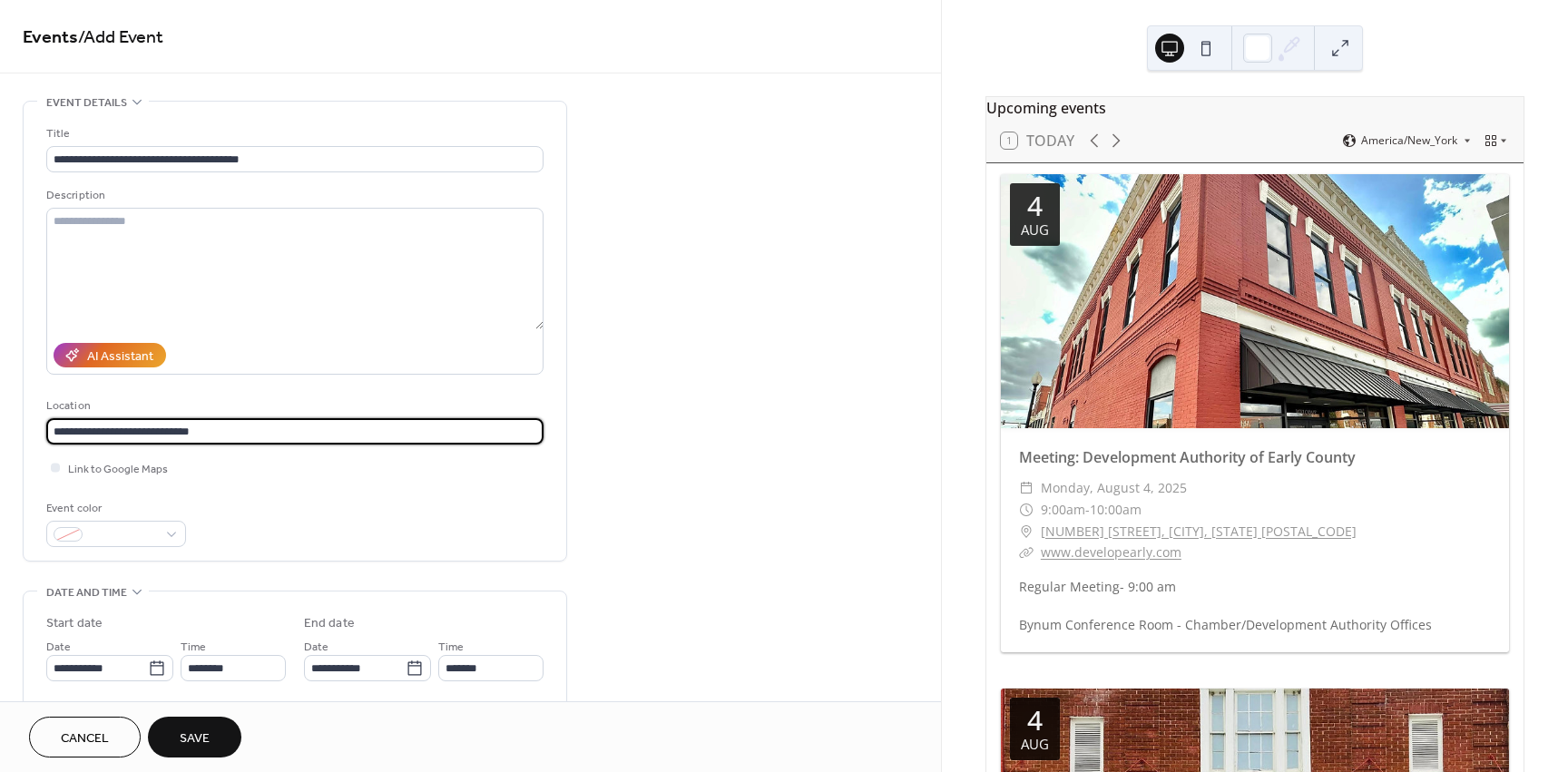 type on "**********" 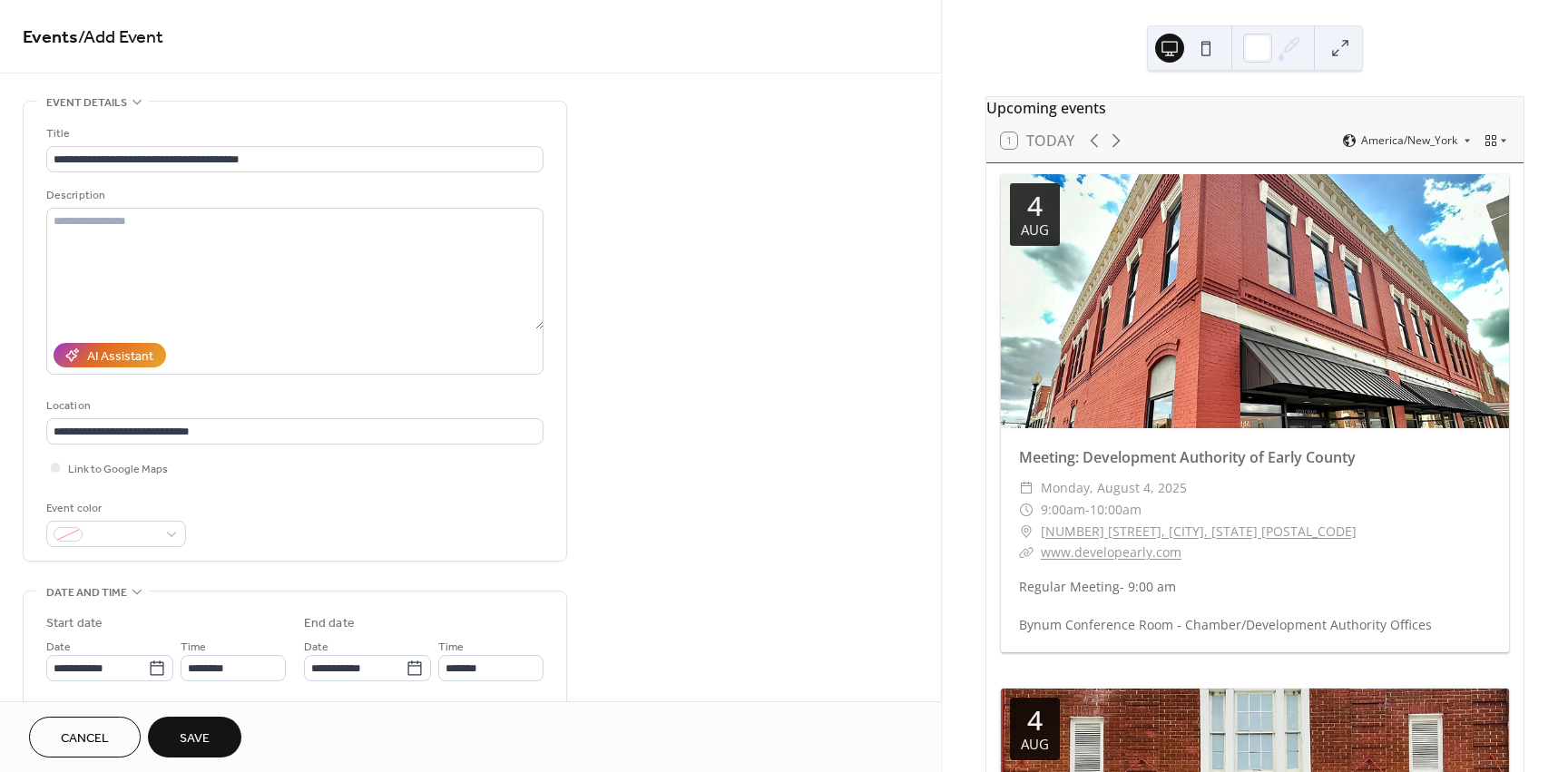 click on "**********" at bounding box center [295, 336] 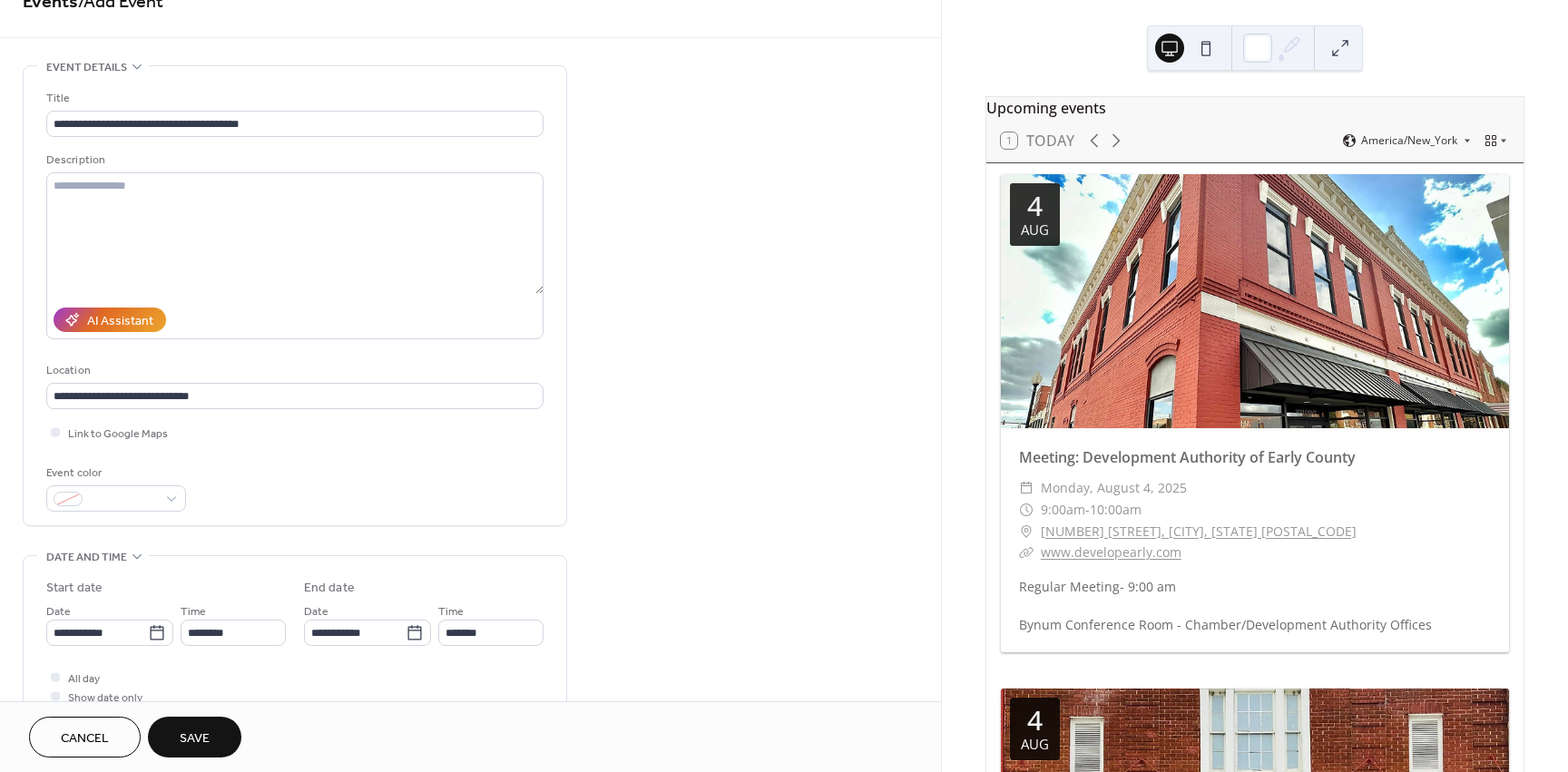 scroll, scrollTop: 181, scrollLeft: 0, axis: vertical 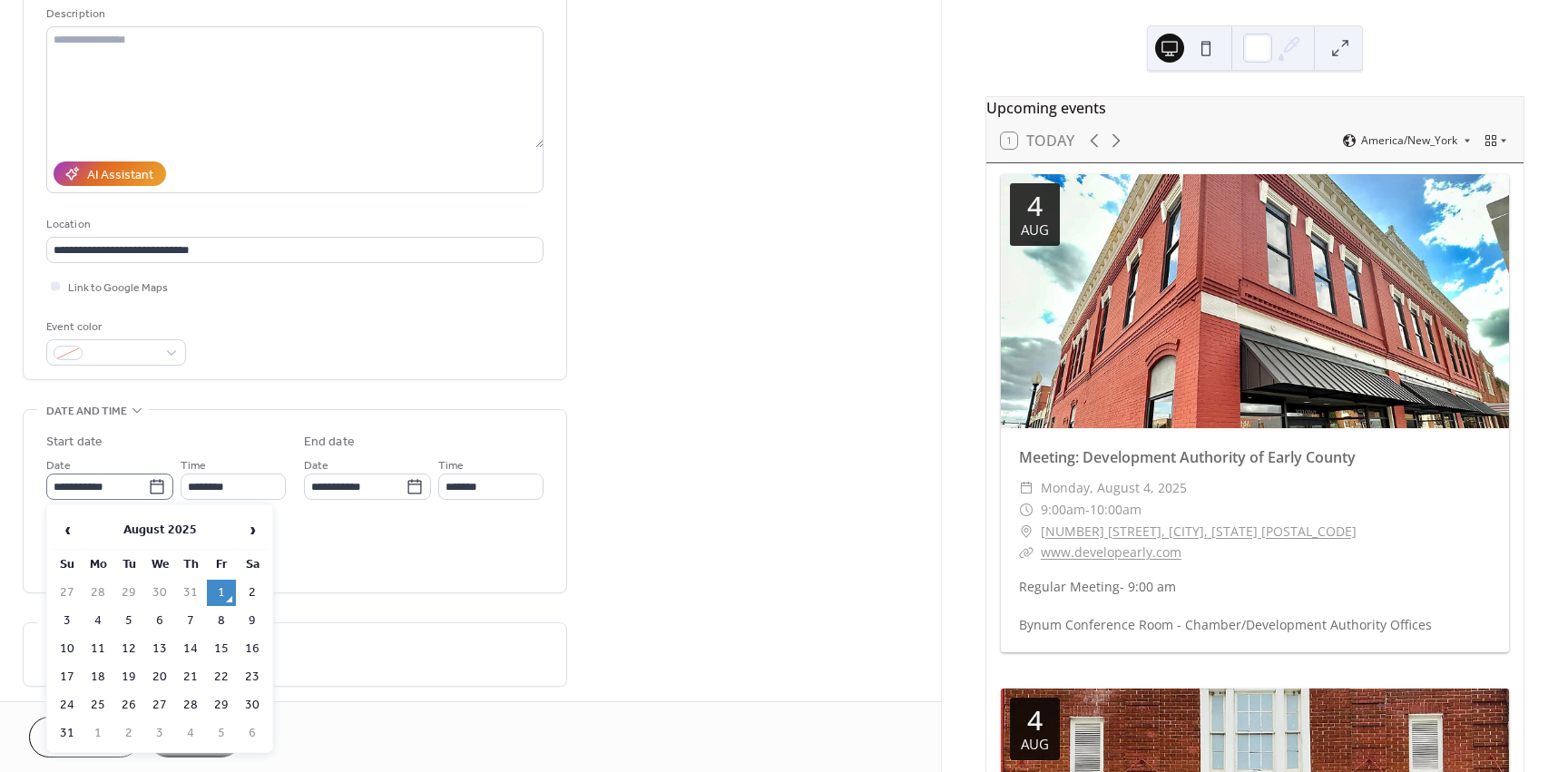 click 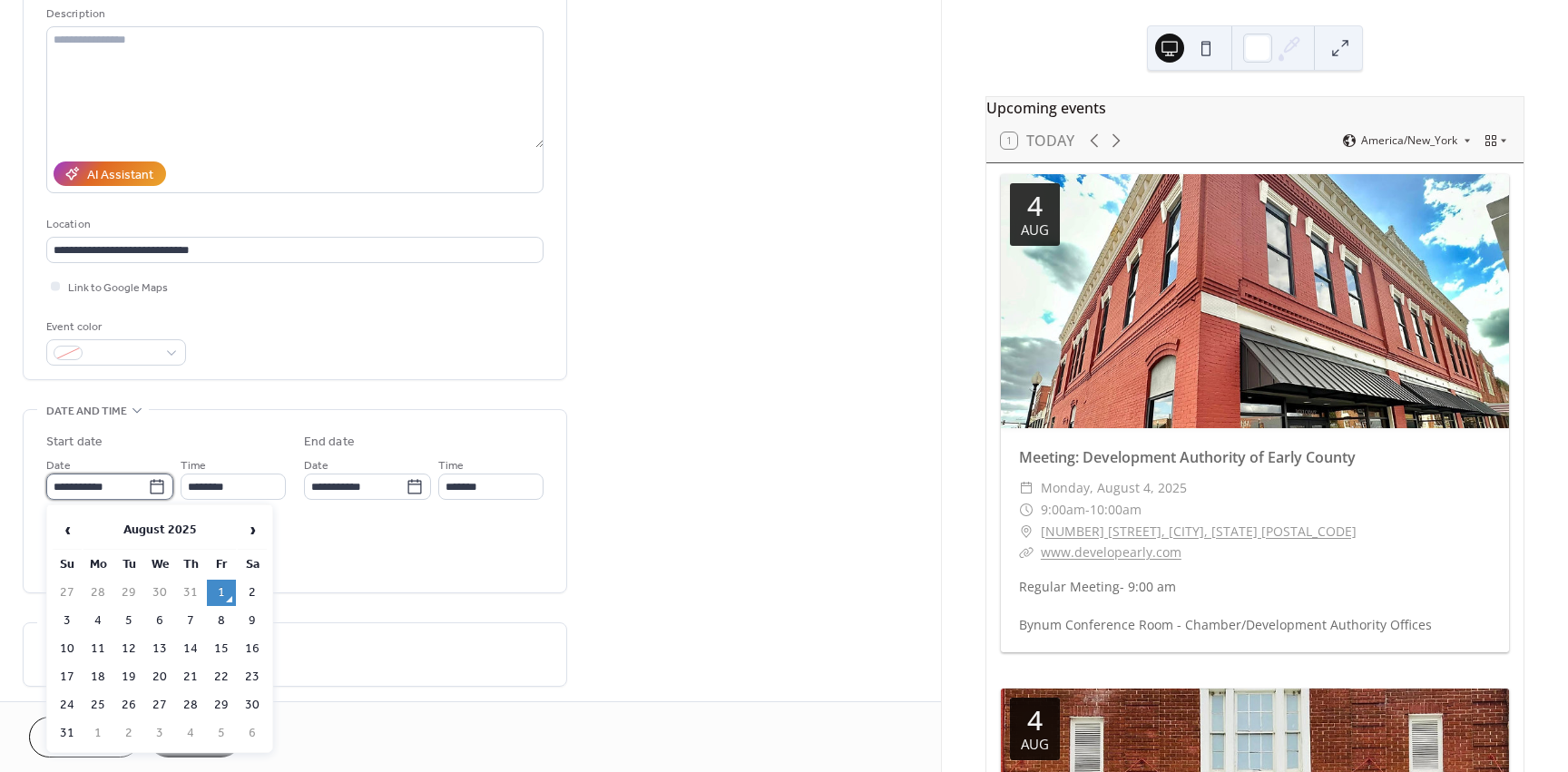 click on "**********" at bounding box center (97, 486) 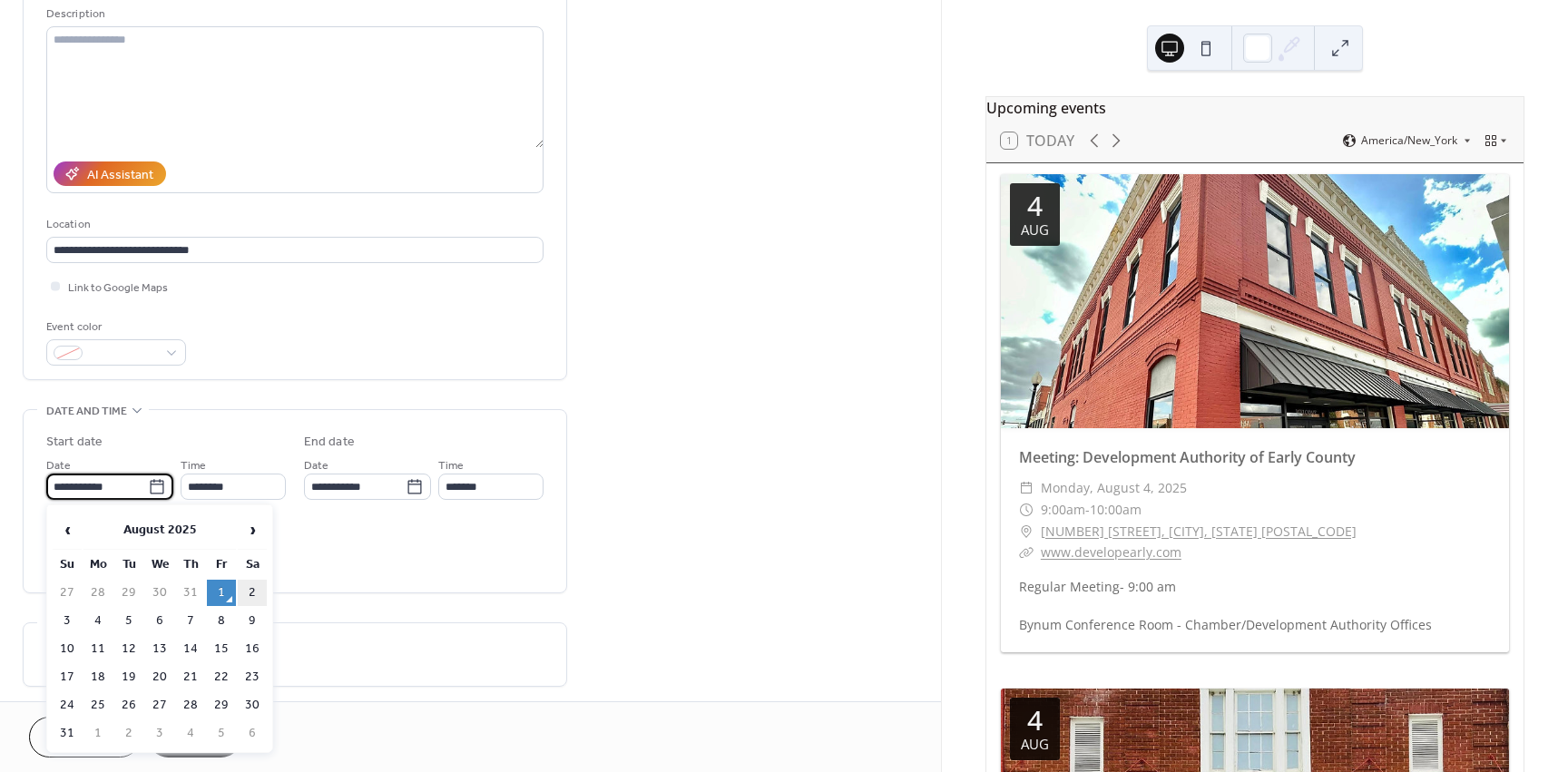 click on "2" at bounding box center [252, 592] 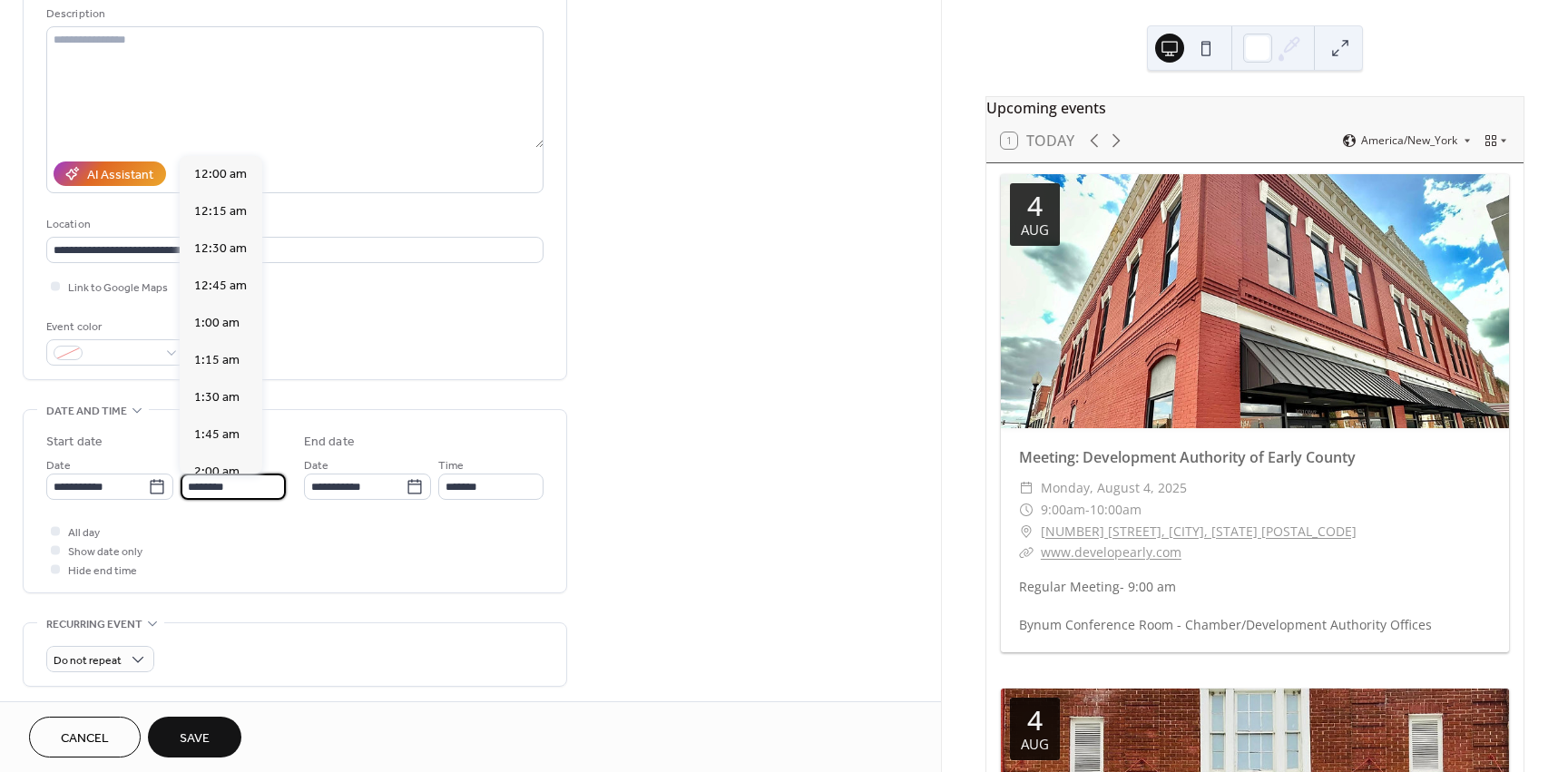 click on "********" at bounding box center [233, 486] 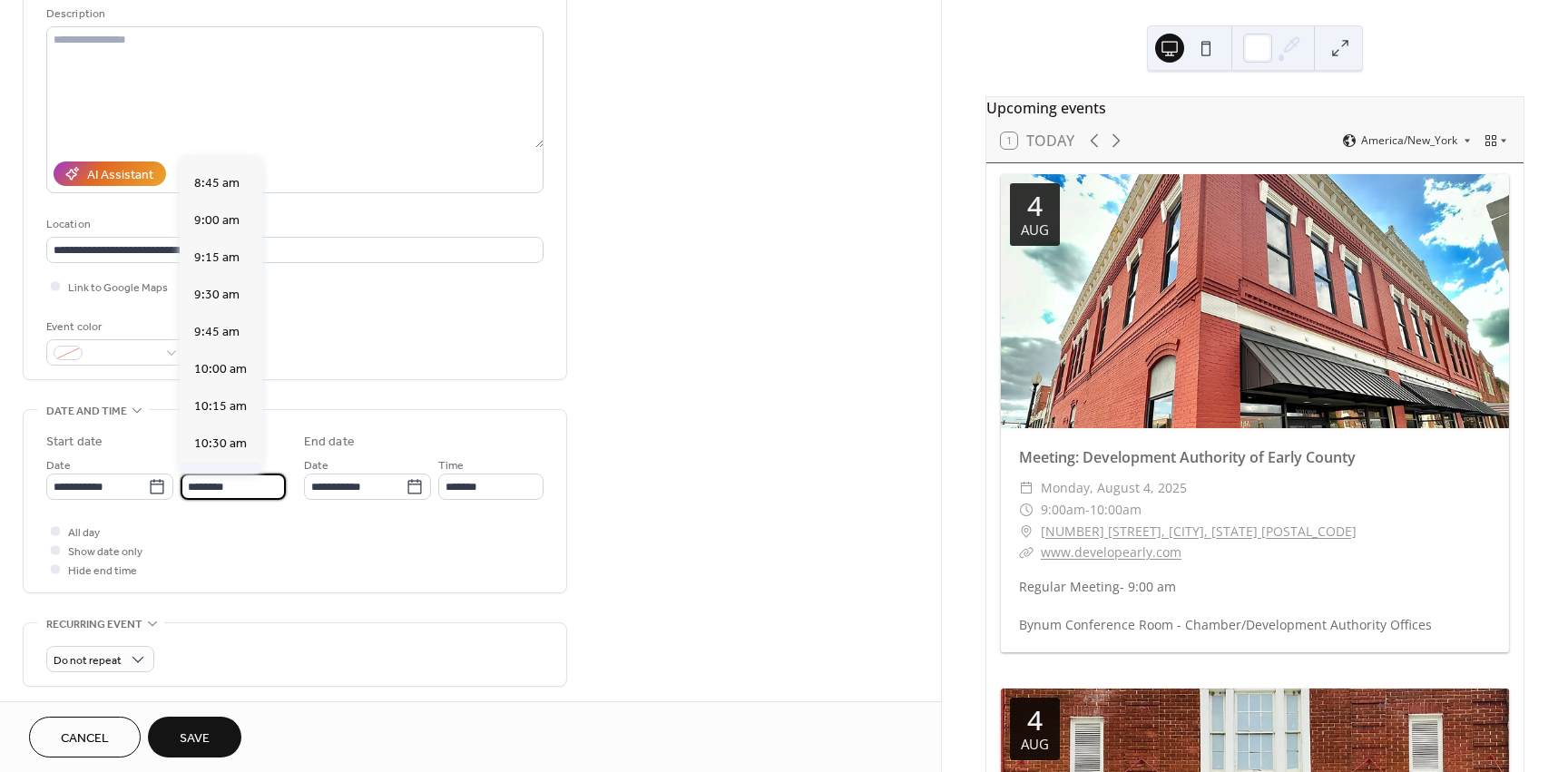 scroll, scrollTop: 1241, scrollLeft: 0, axis: vertical 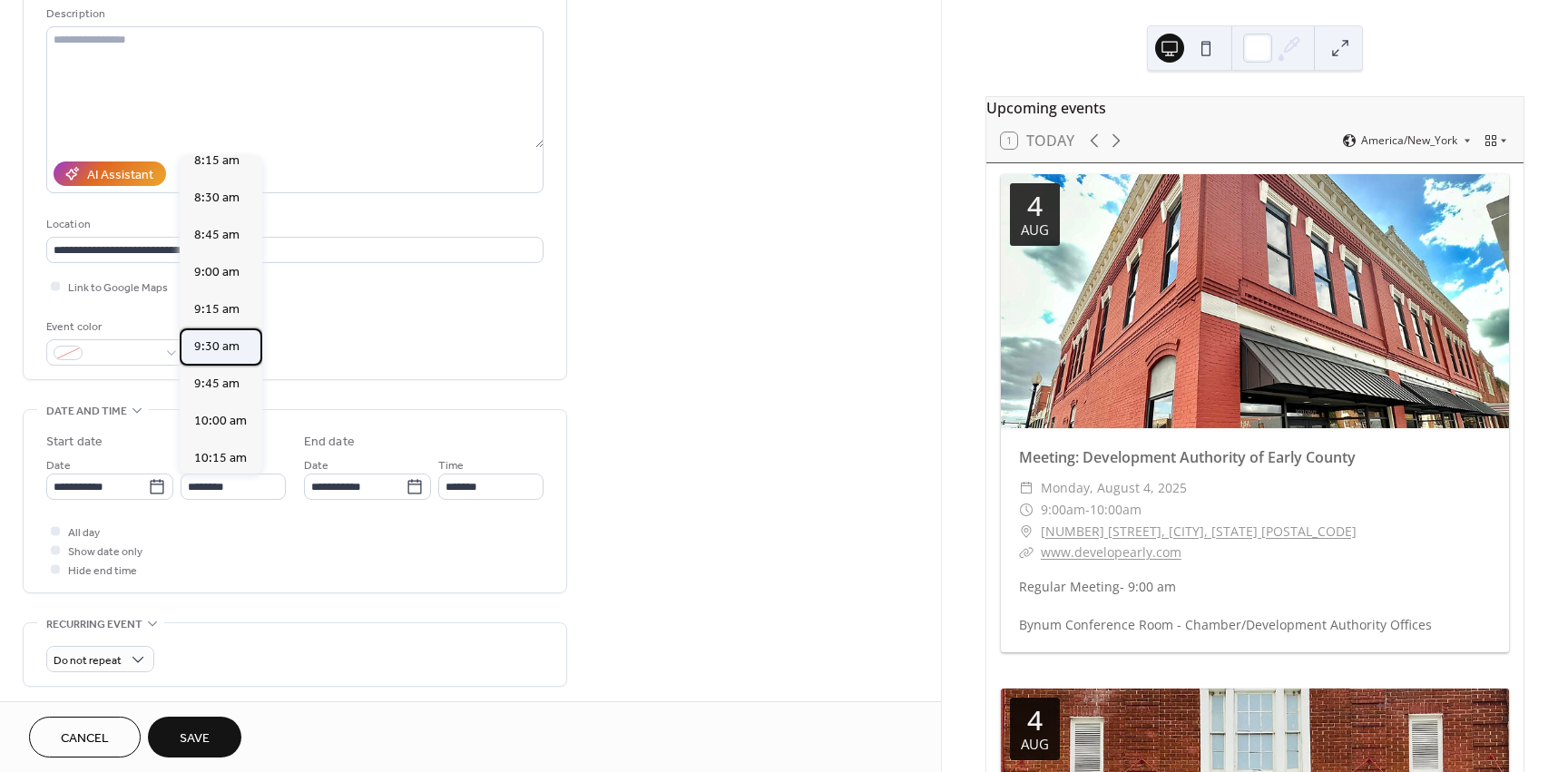 click on "9:30 am" at bounding box center [217, 347] 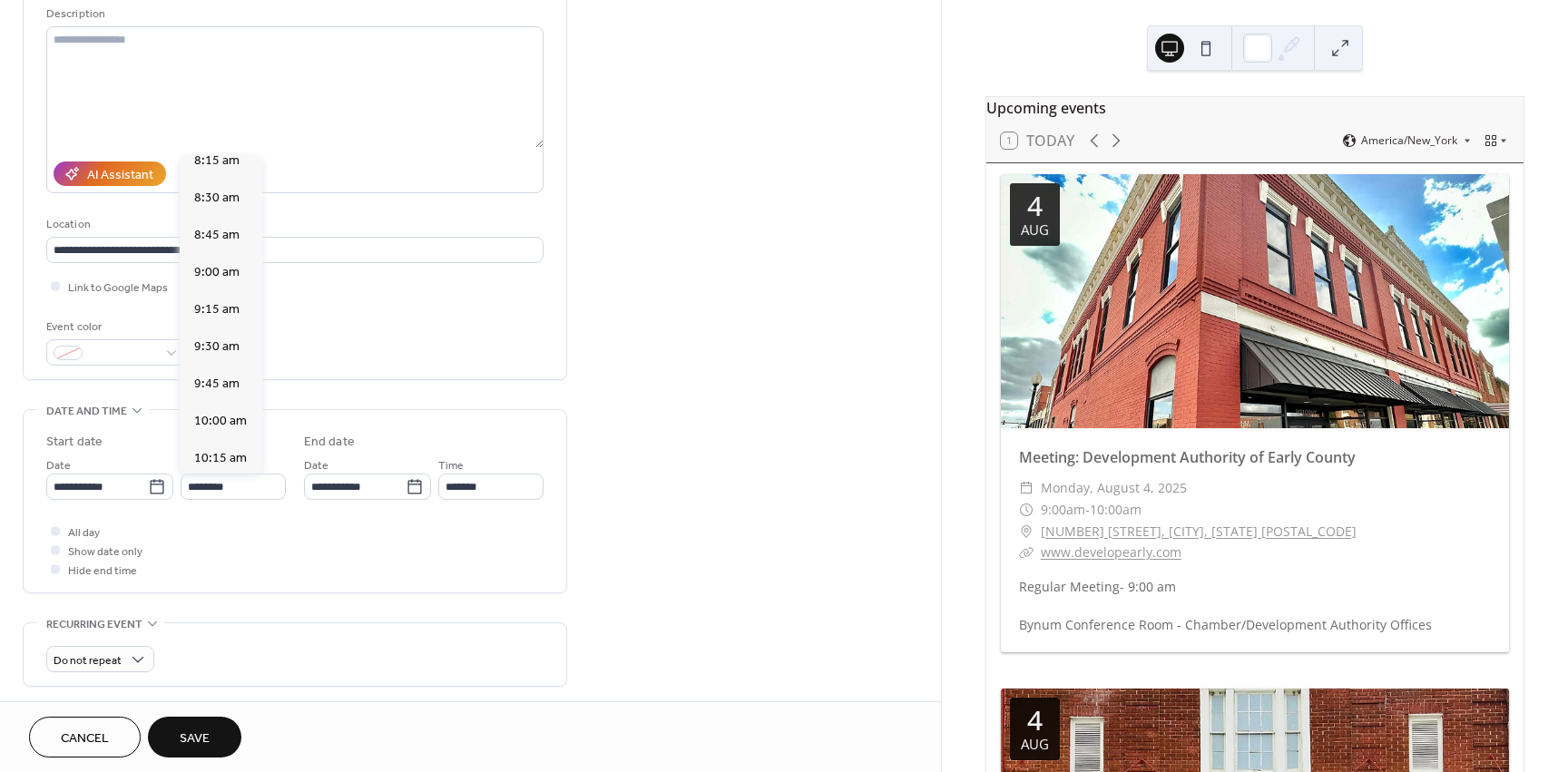 type on "*******" 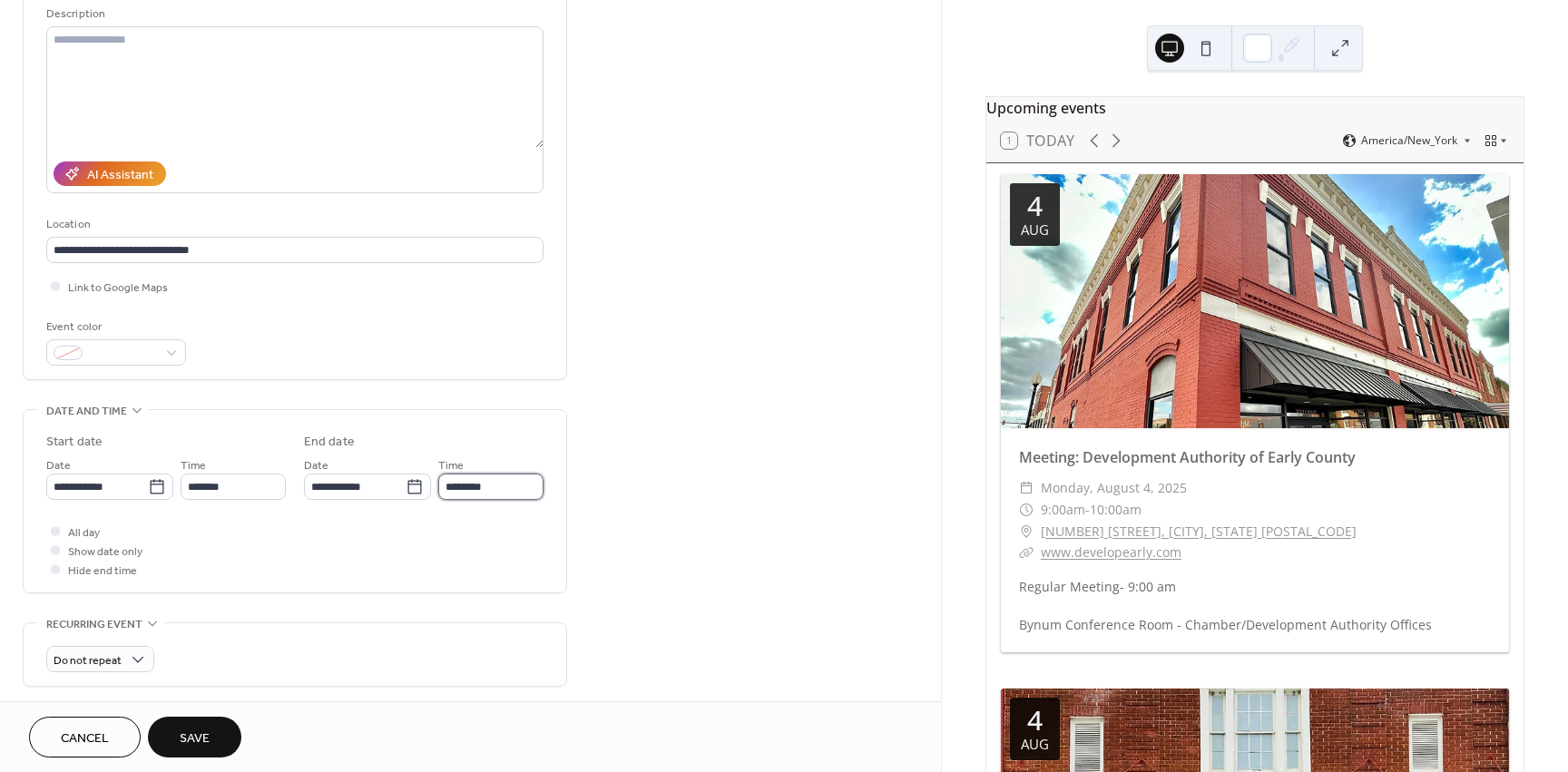 click on "********" at bounding box center [491, 486] 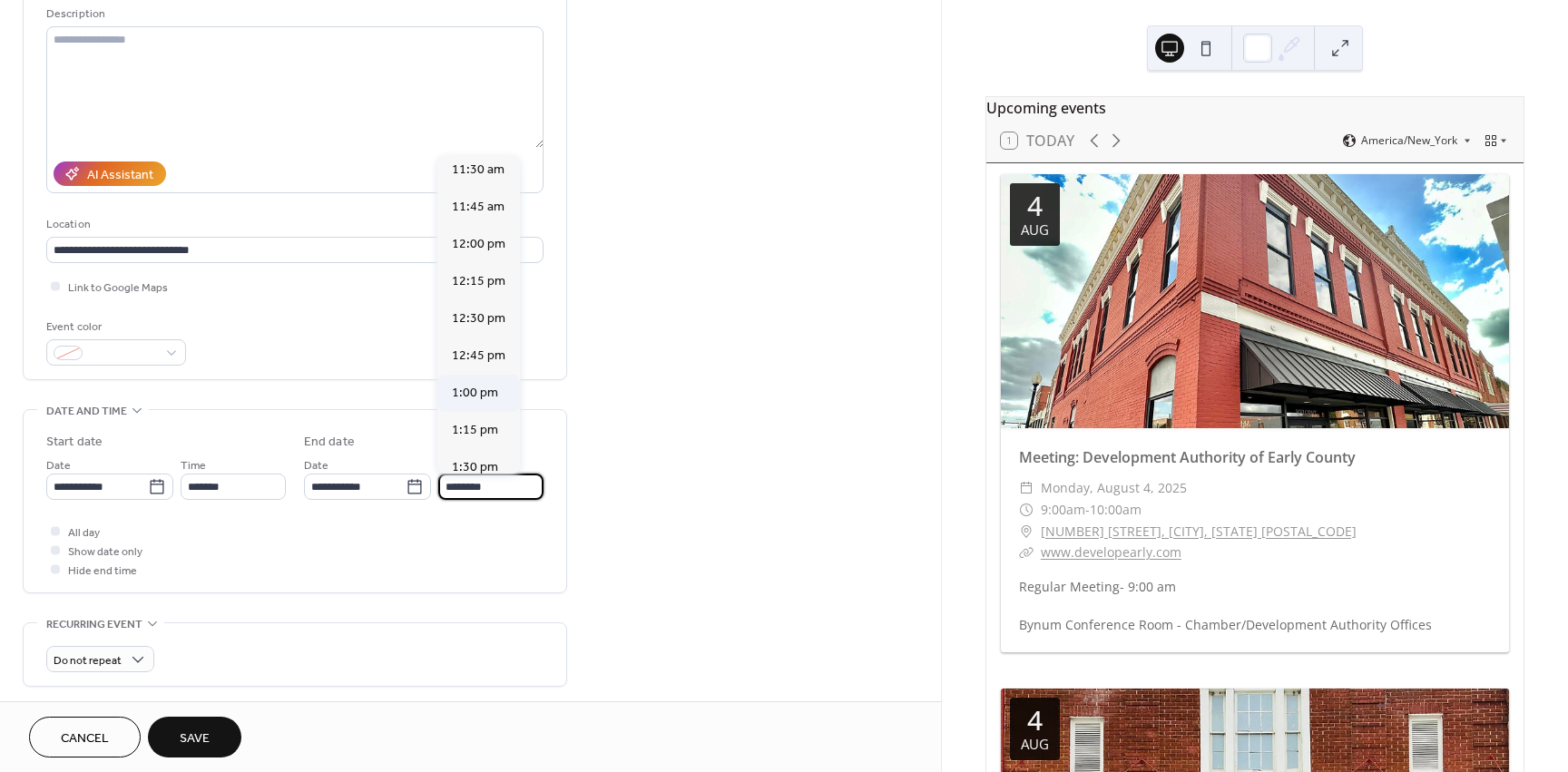 scroll, scrollTop: 272, scrollLeft: 0, axis: vertical 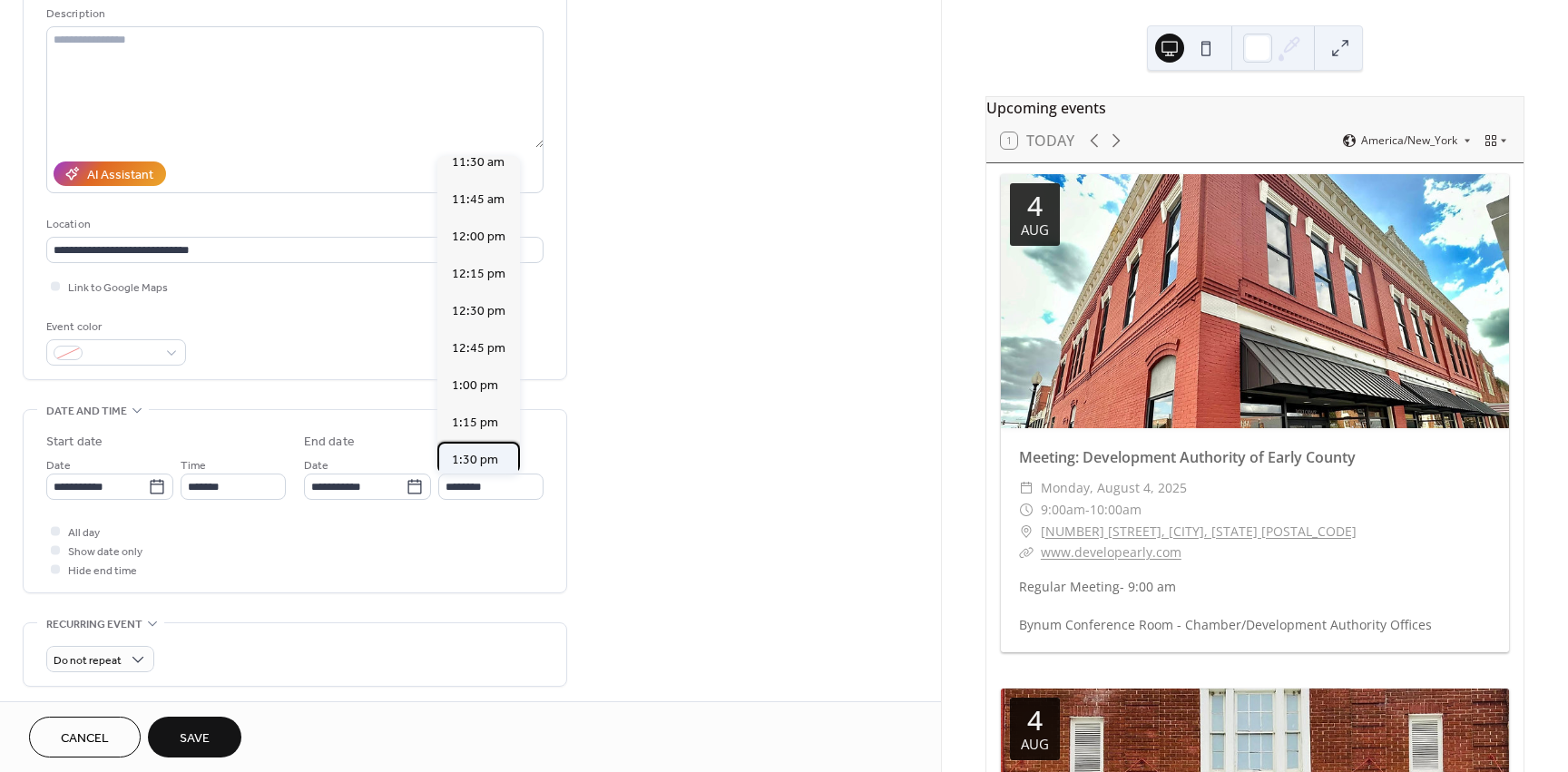 click on "1:30 pm" at bounding box center (475, 460) 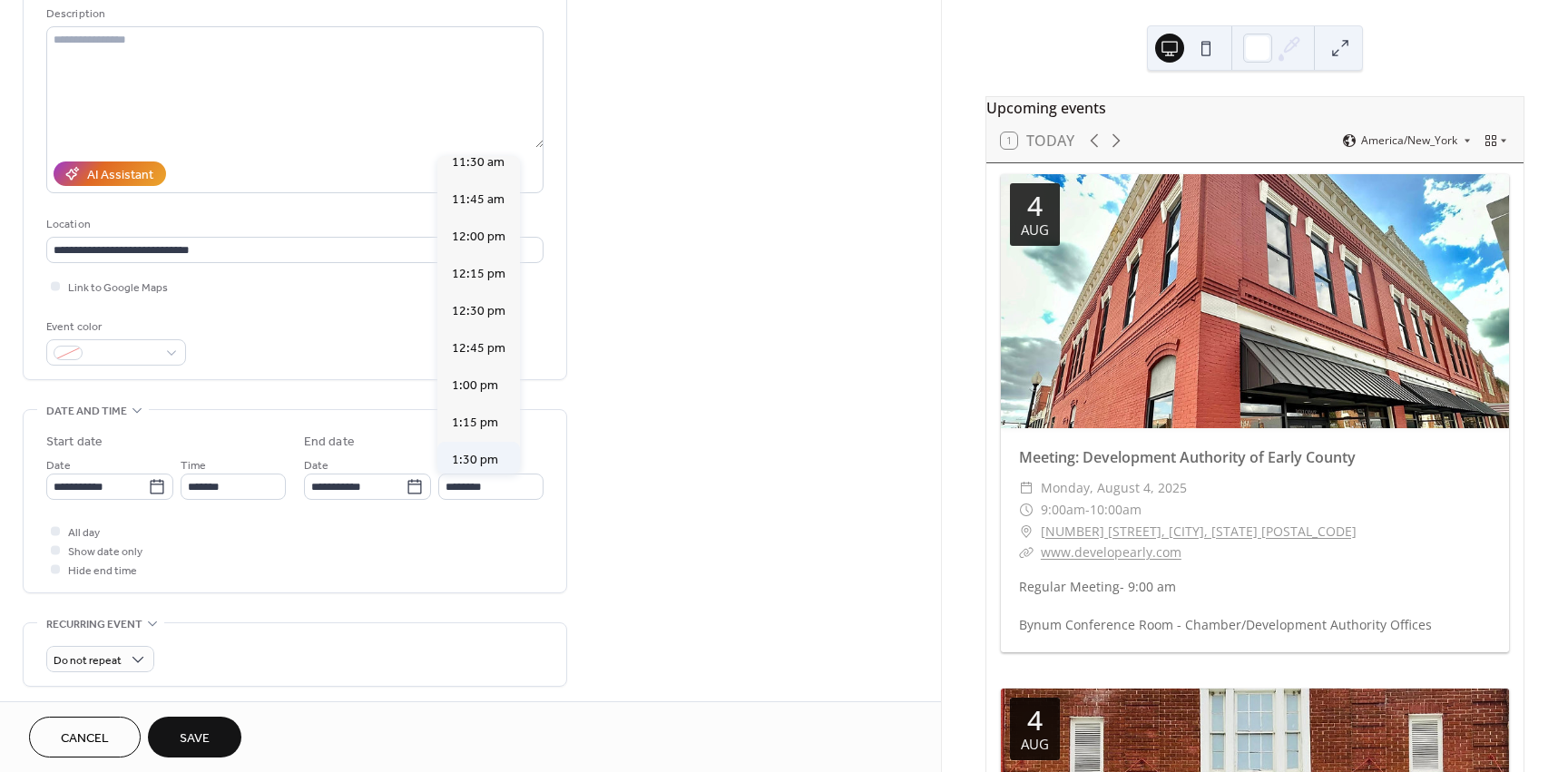 type on "*******" 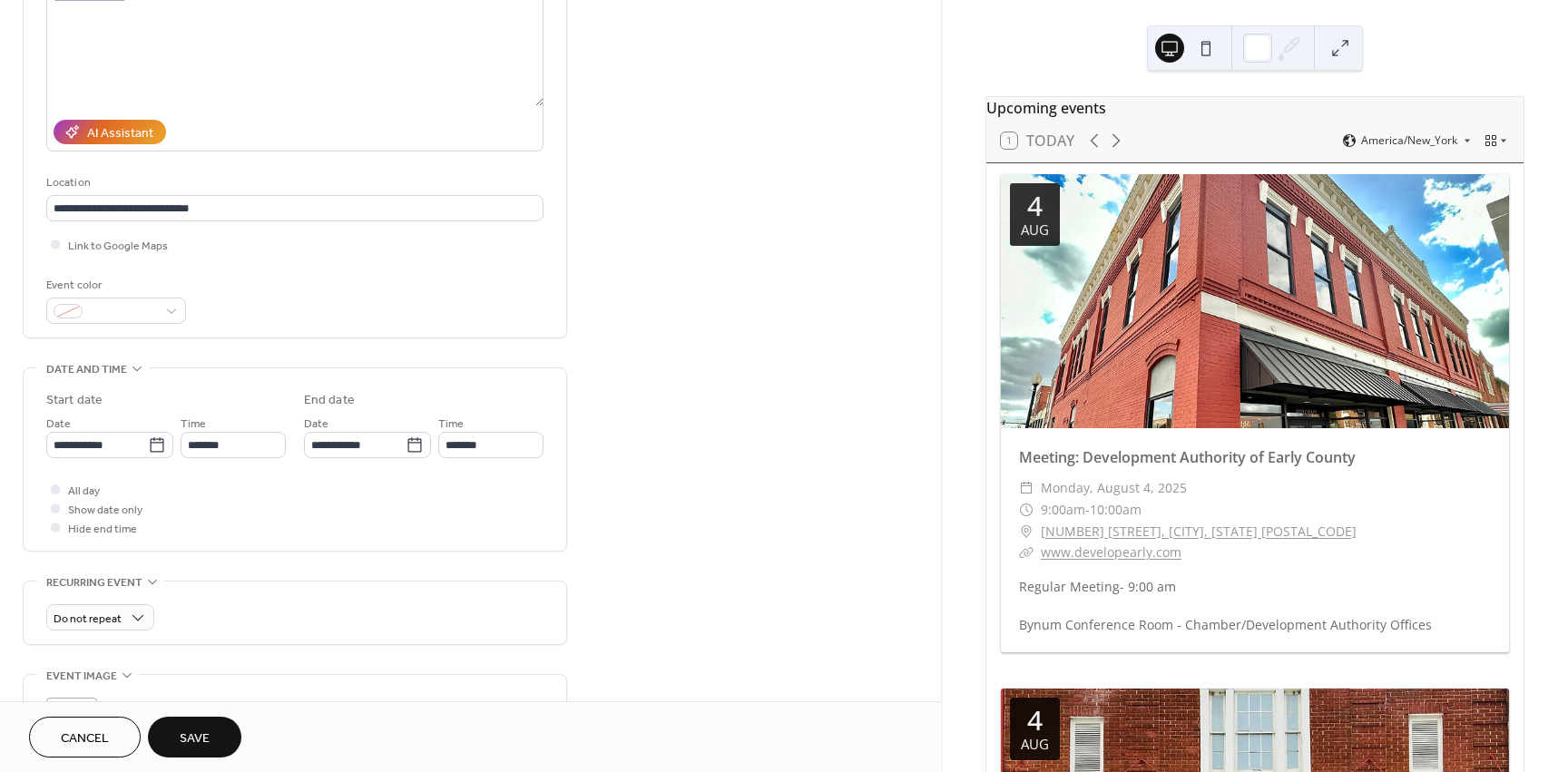 scroll, scrollTop: 0, scrollLeft: 0, axis: both 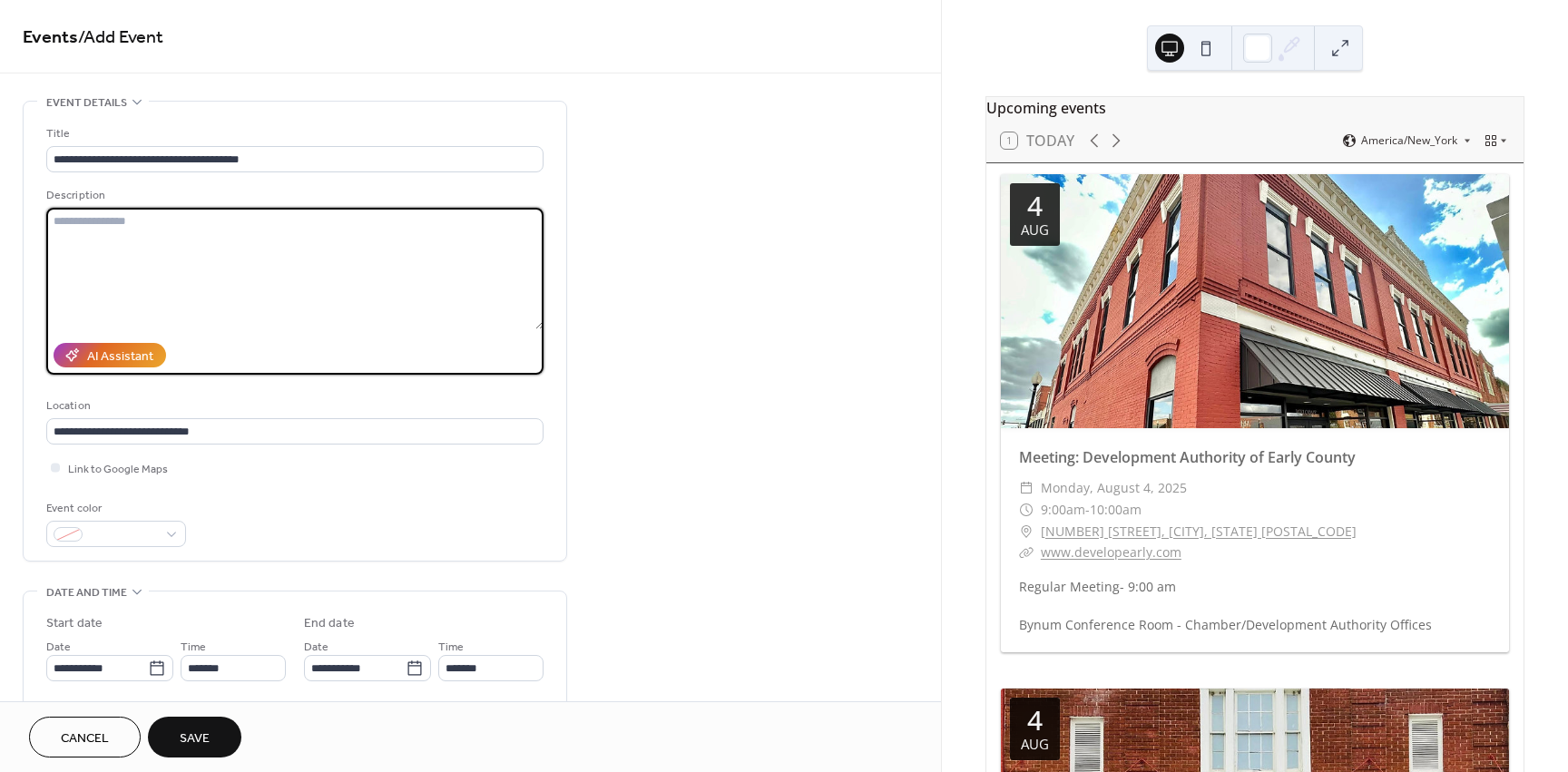 click at bounding box center (295, 269) 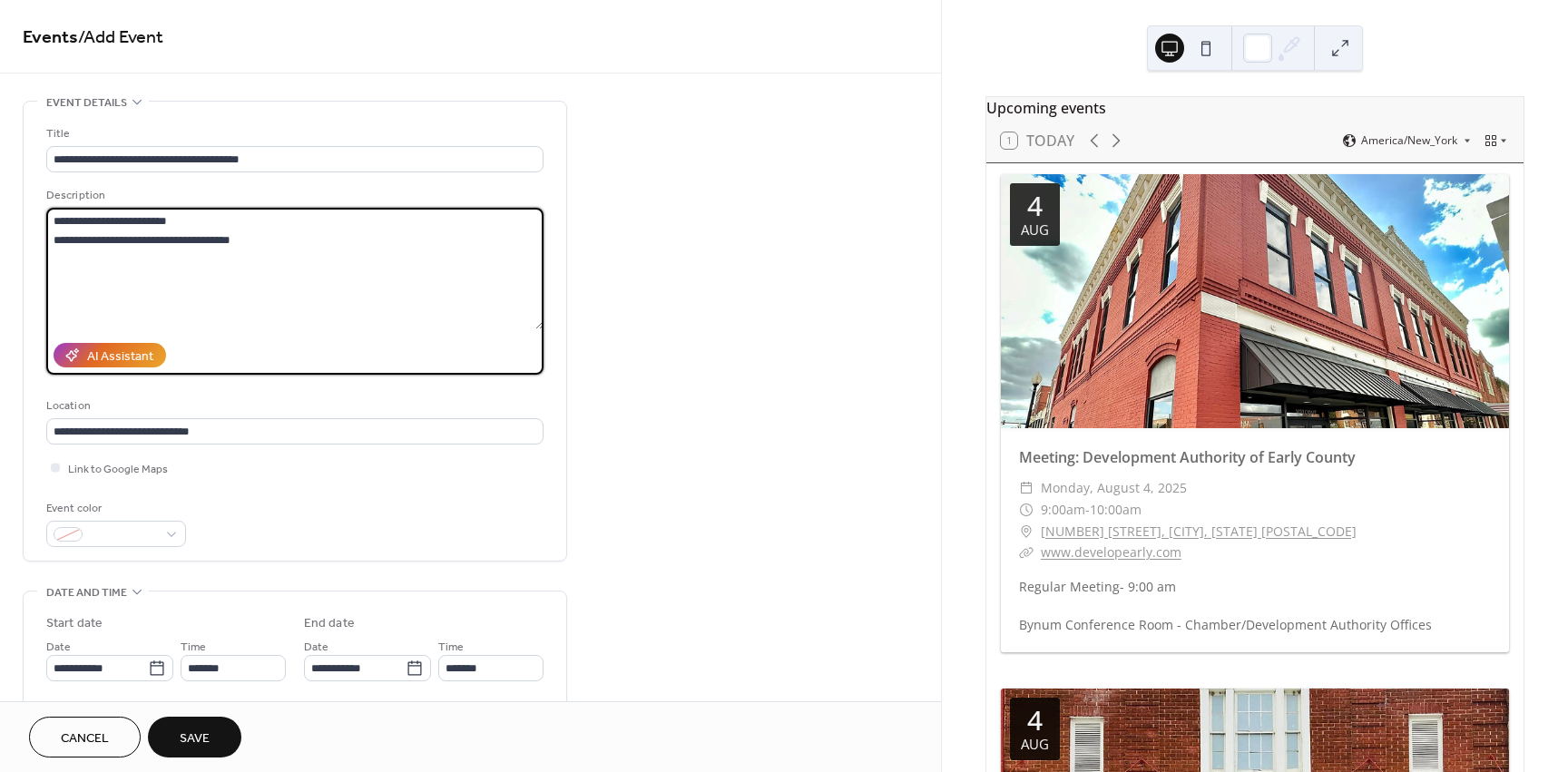 click on "**********" at bounding box center (295, 269) 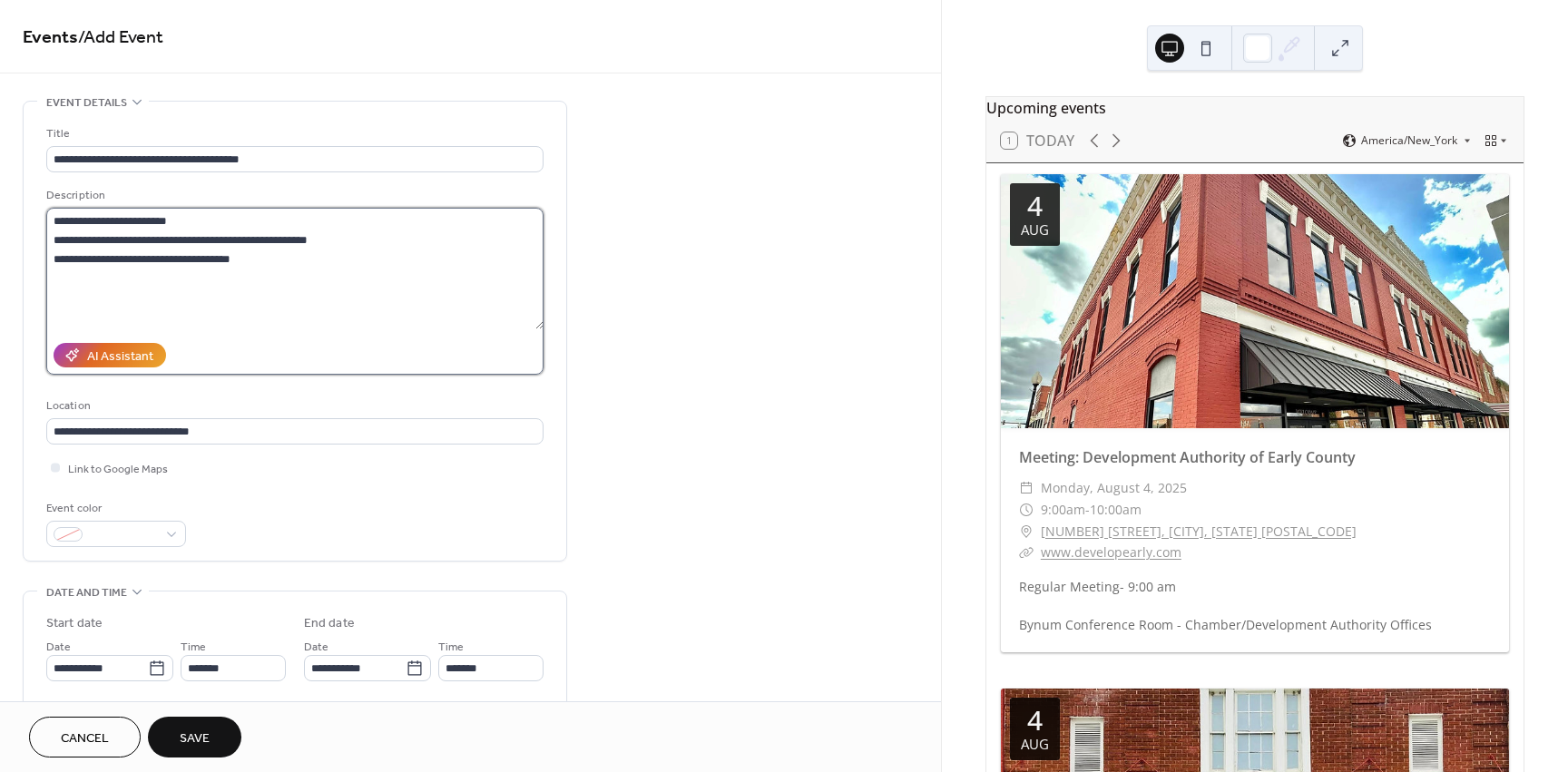 click on "**********" at bounding box center (295, 269) 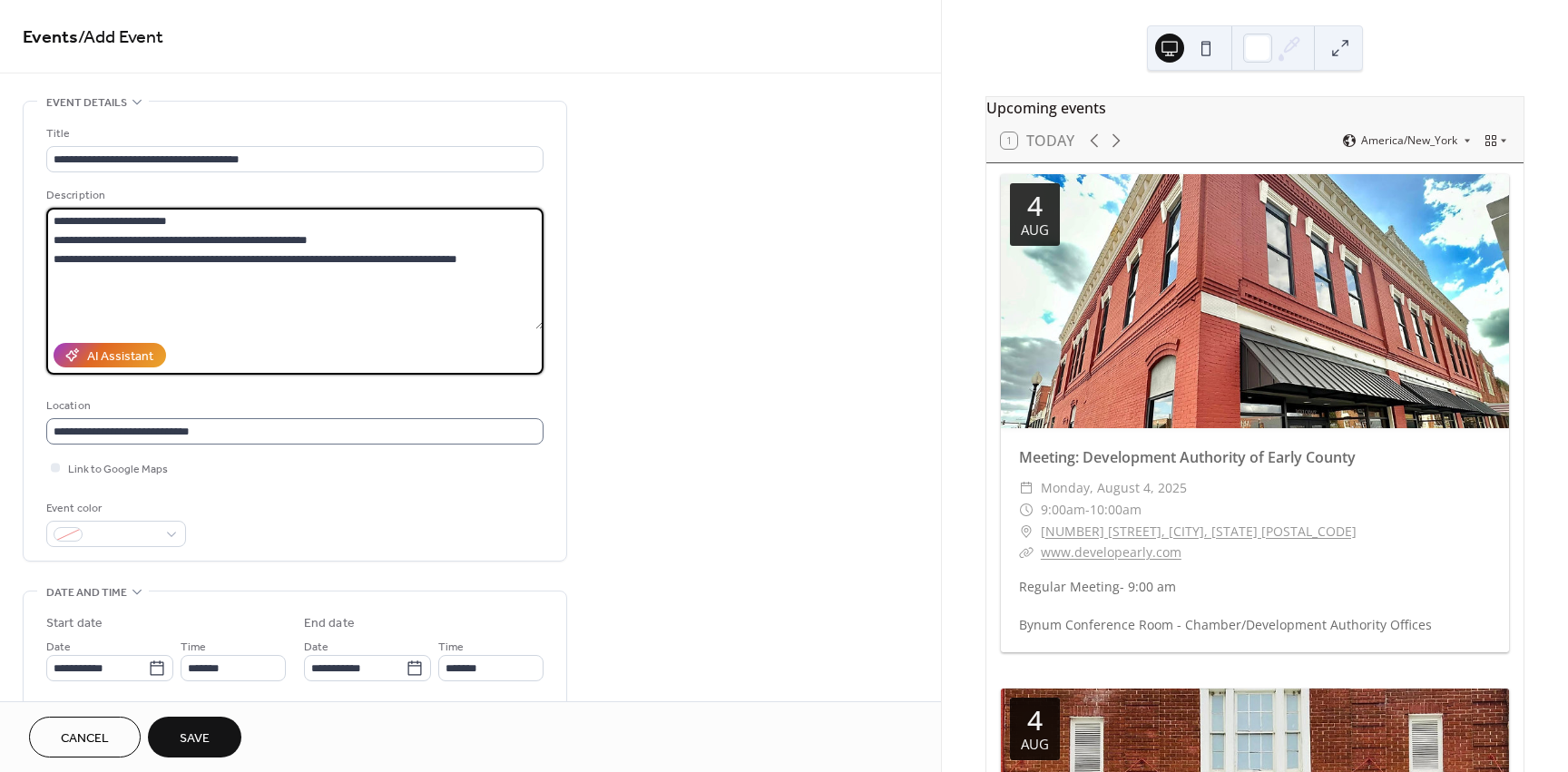 type on "**********" 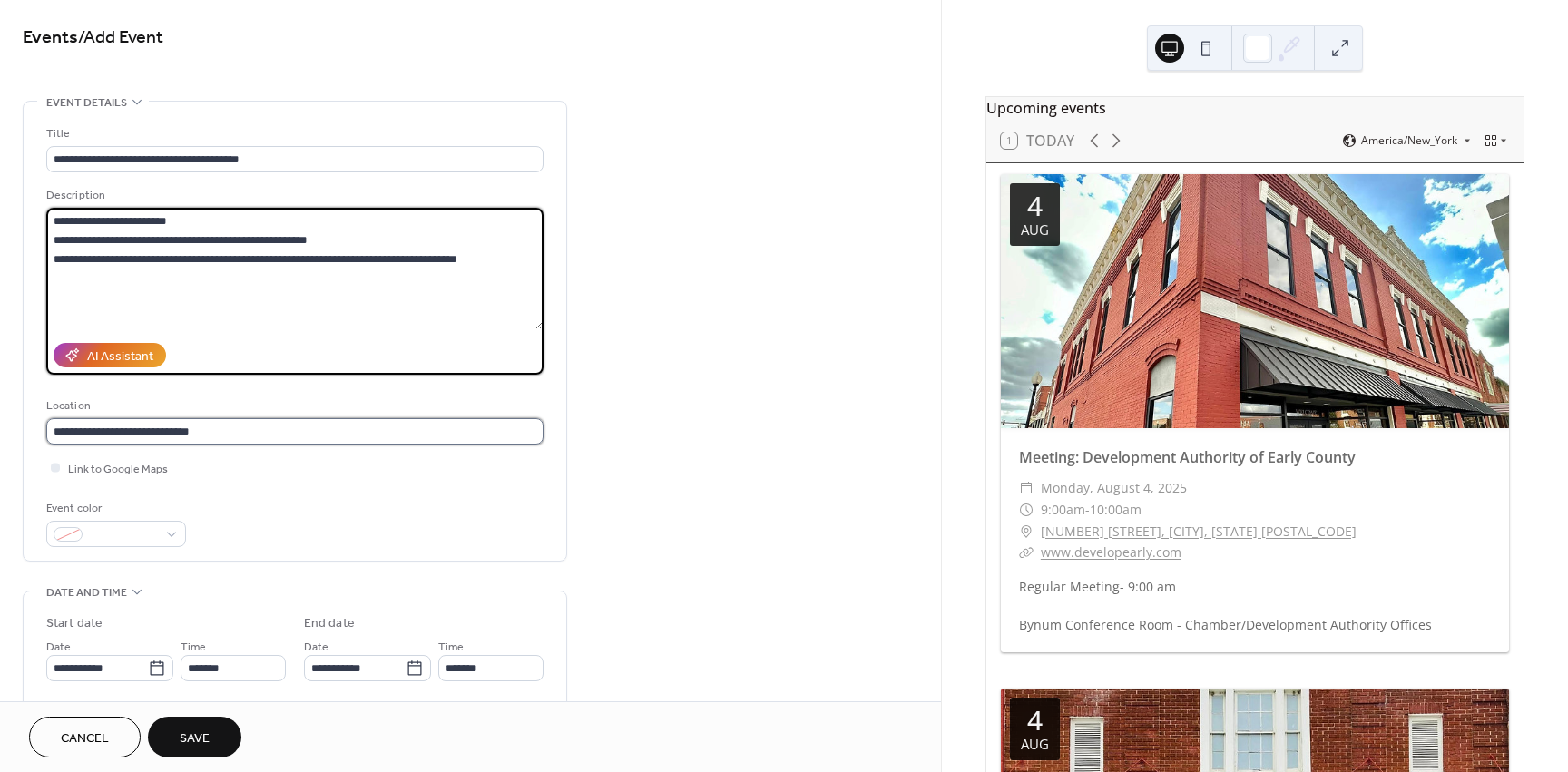 click on "**********" at bounding box center (295, 431) 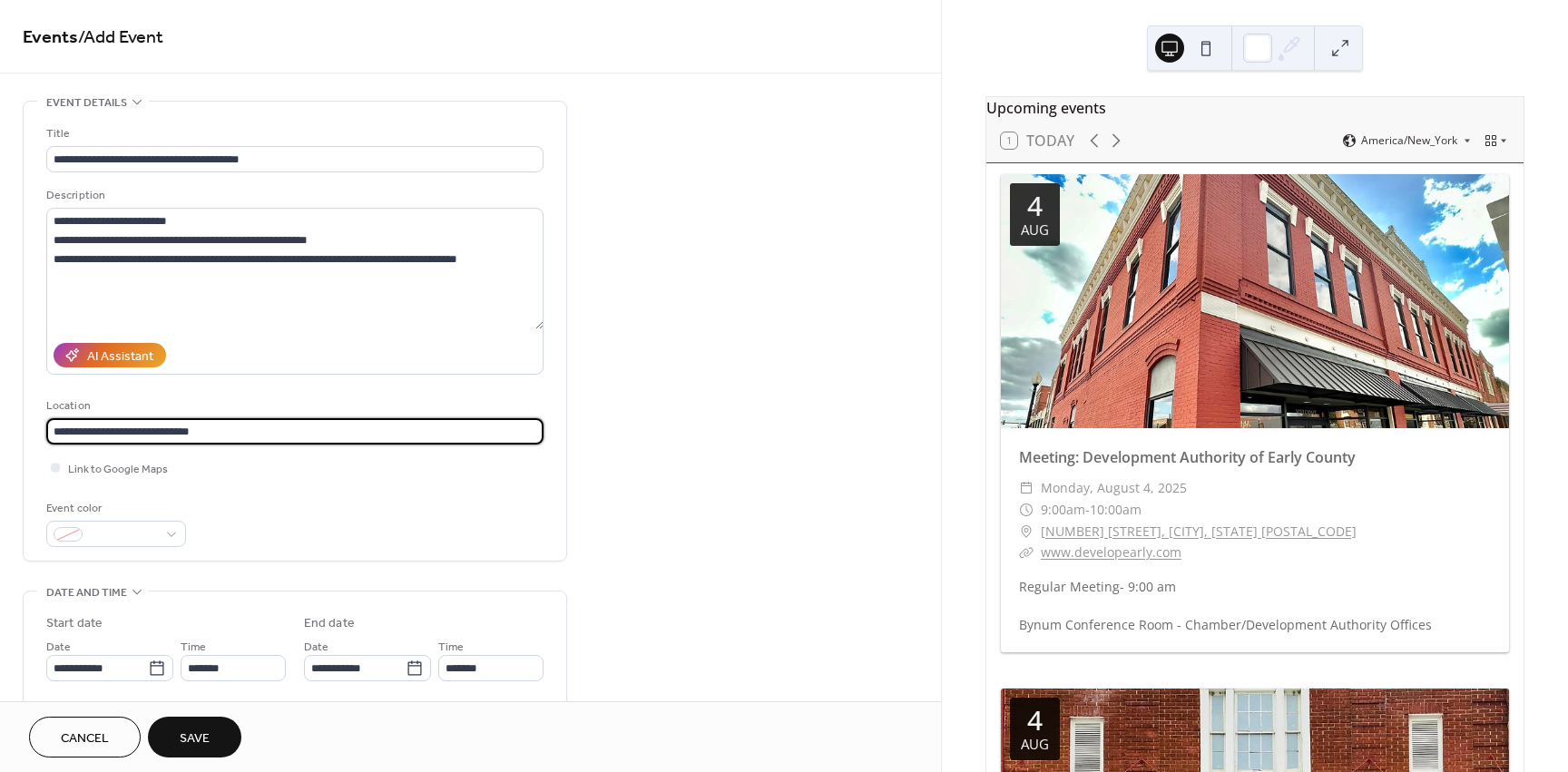 click on "**********" at bounding box center [295, 431] 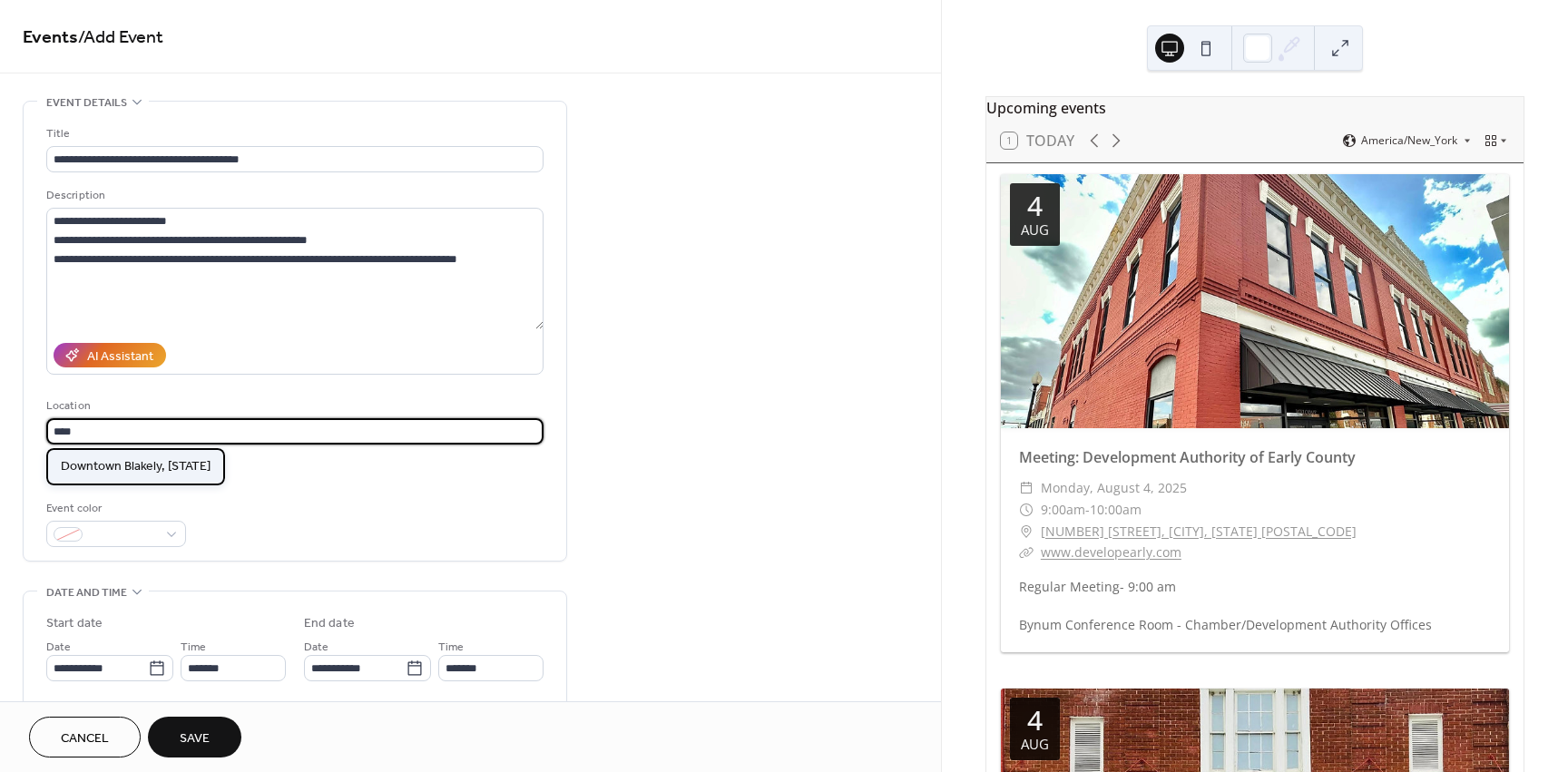 click on "Downtown [CITY], [STATE]" at bounding box center [135, 466] 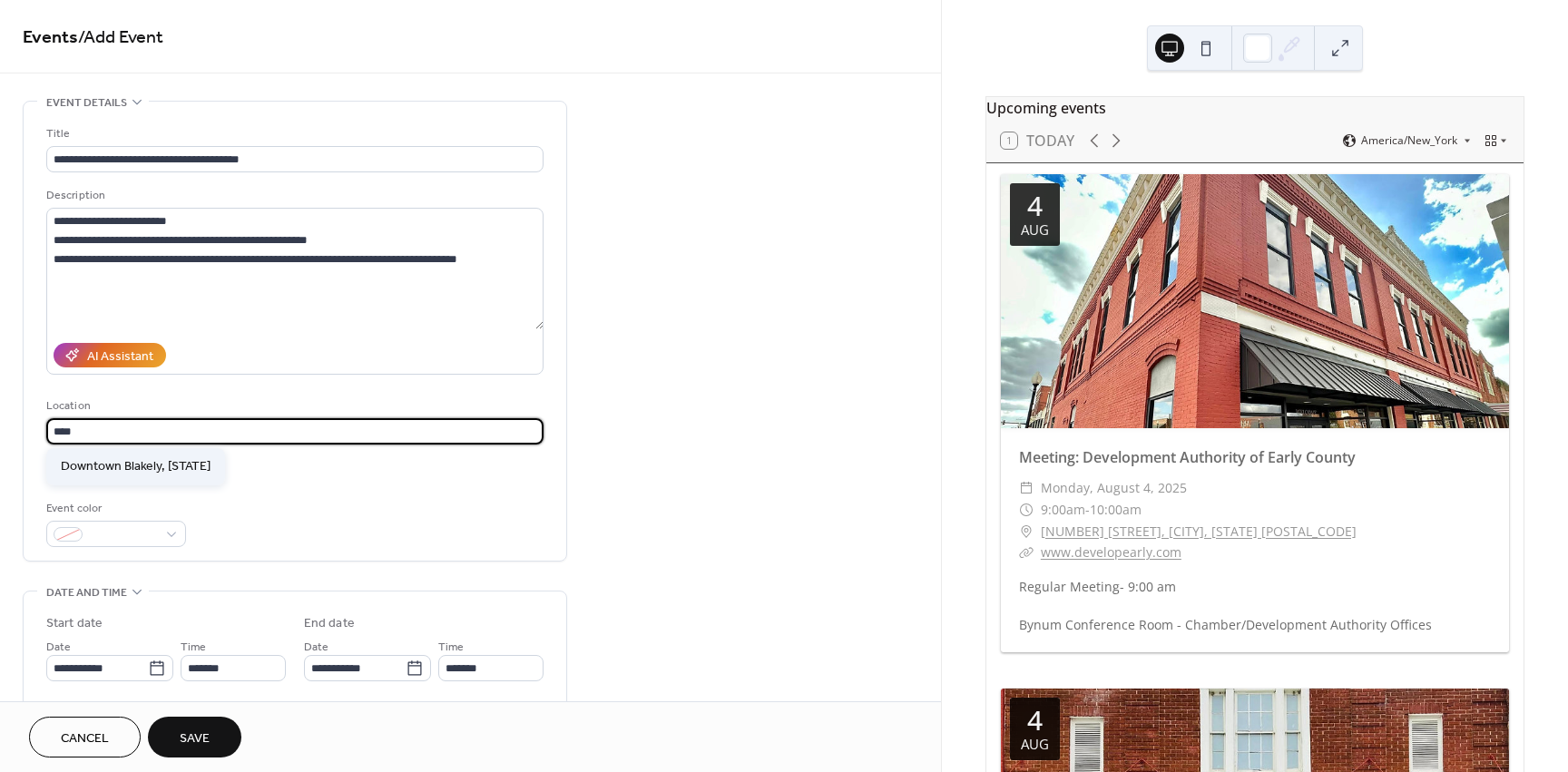 type on "**********" 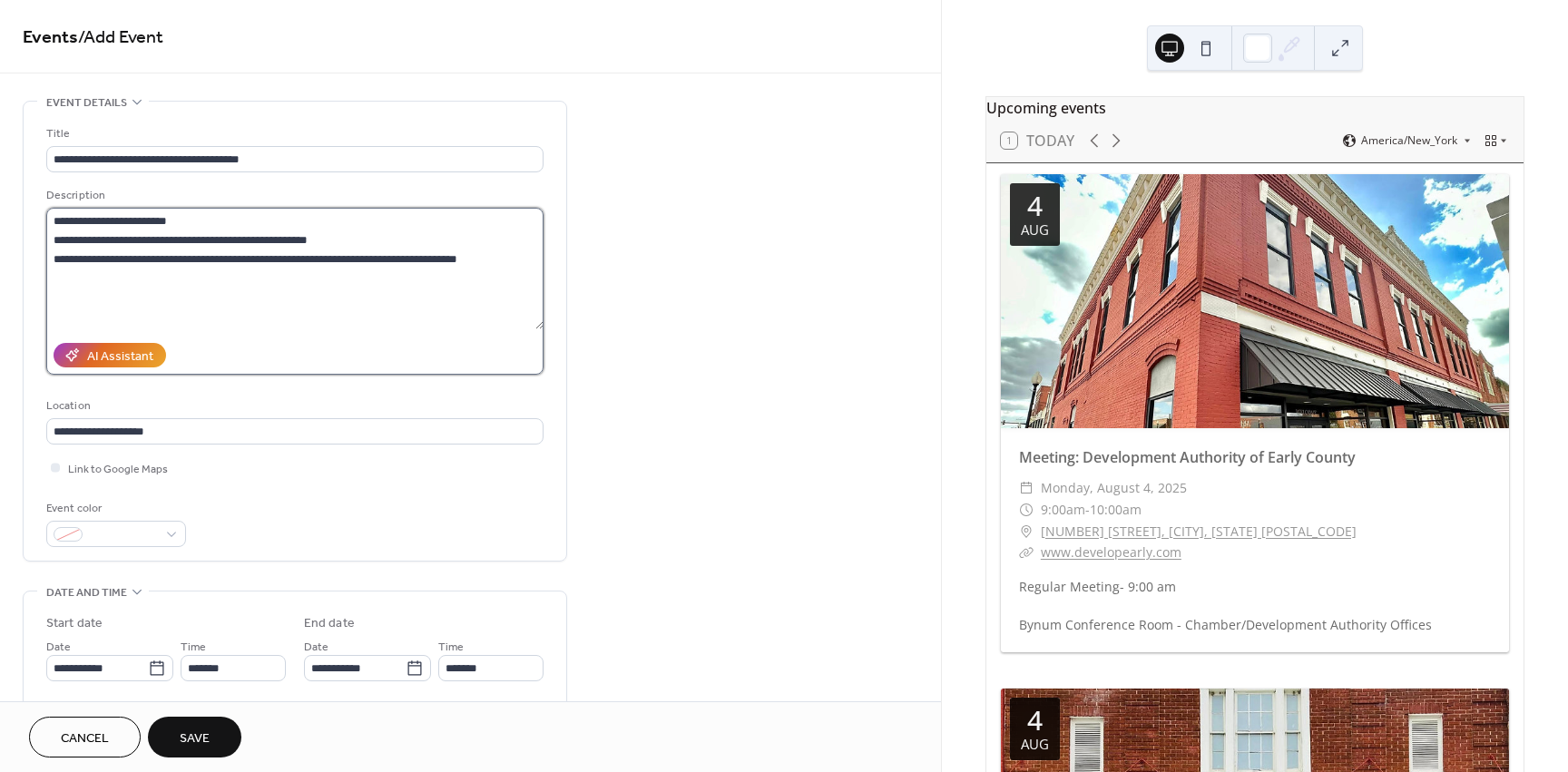 click on "**********" at bounding box center [295, 269] 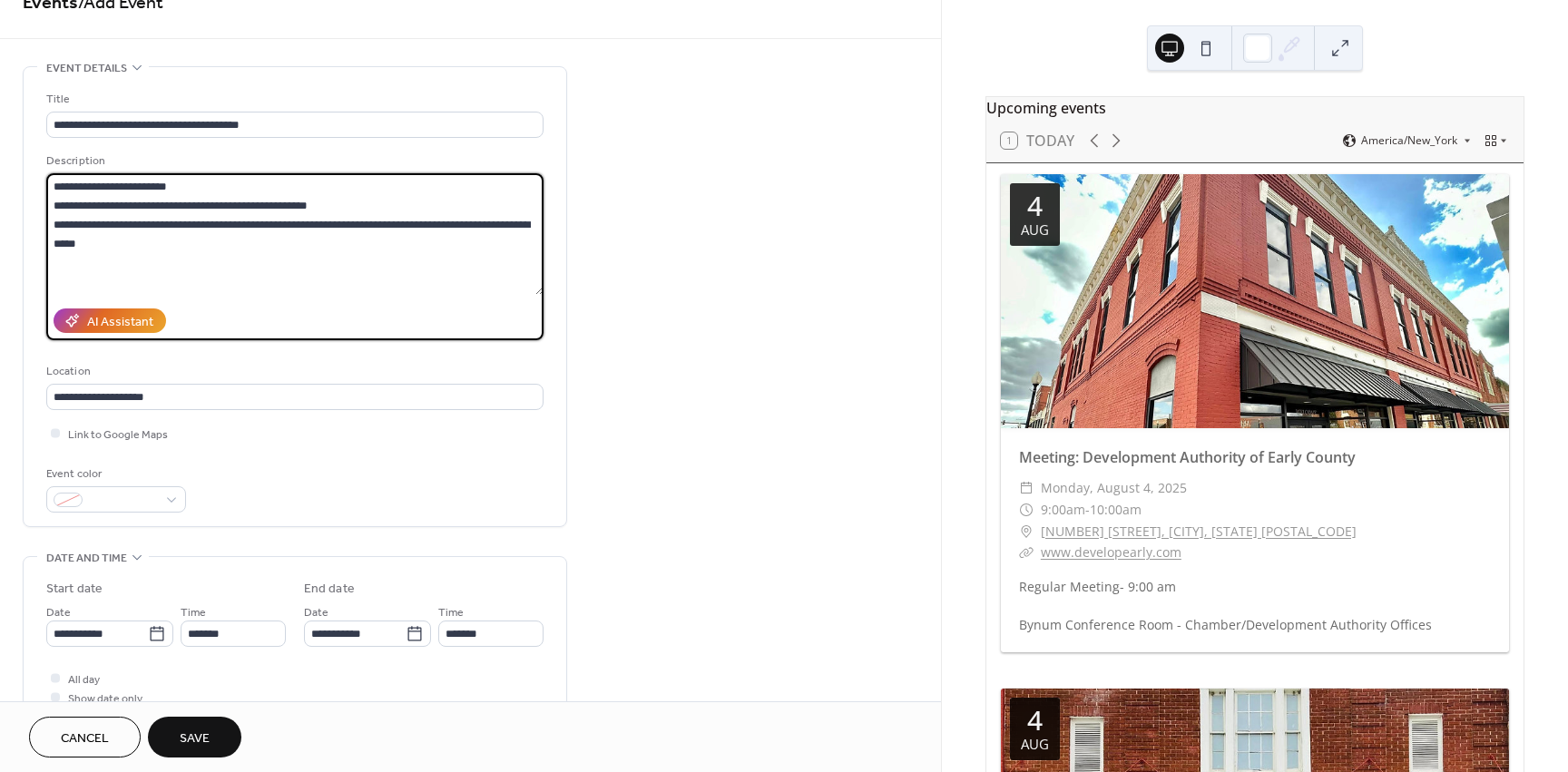 scroll, scrollTop: 91, scrollLeft: 0, axis: vertical 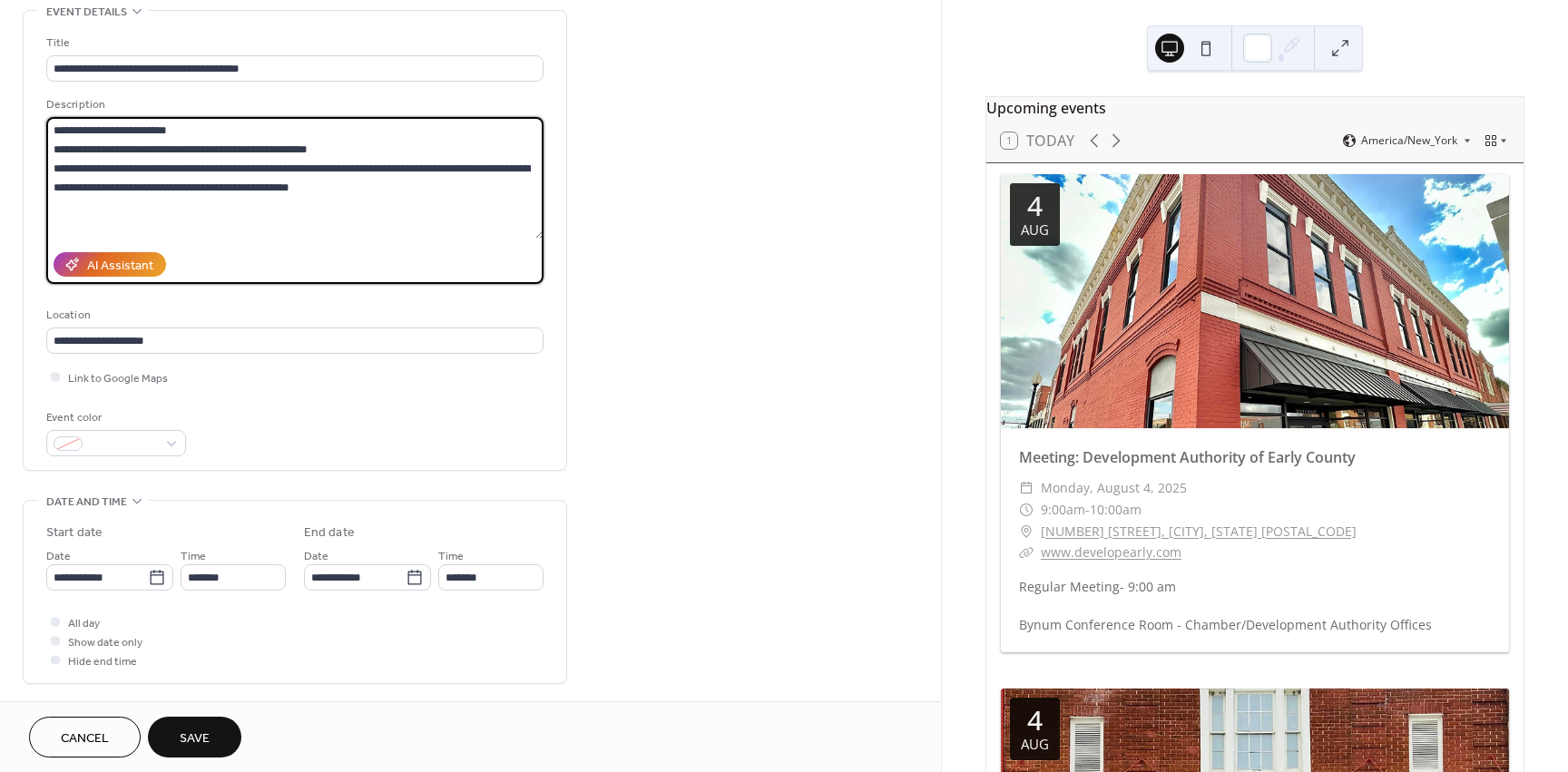 click on "**********" at bounding box center (295, 178) 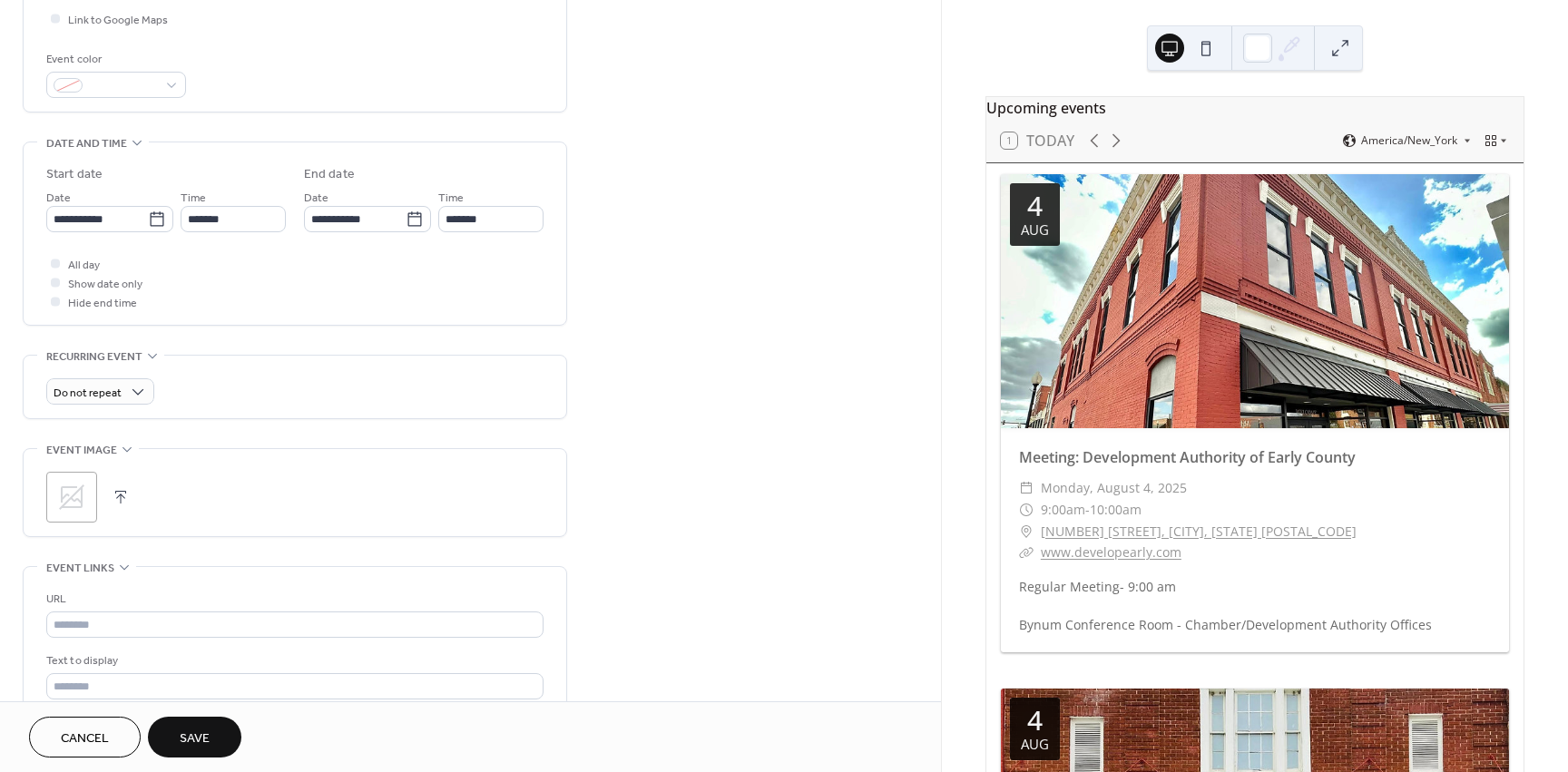 scroll, scrollTop: 454, scrollLeft: 0, axis: vertical 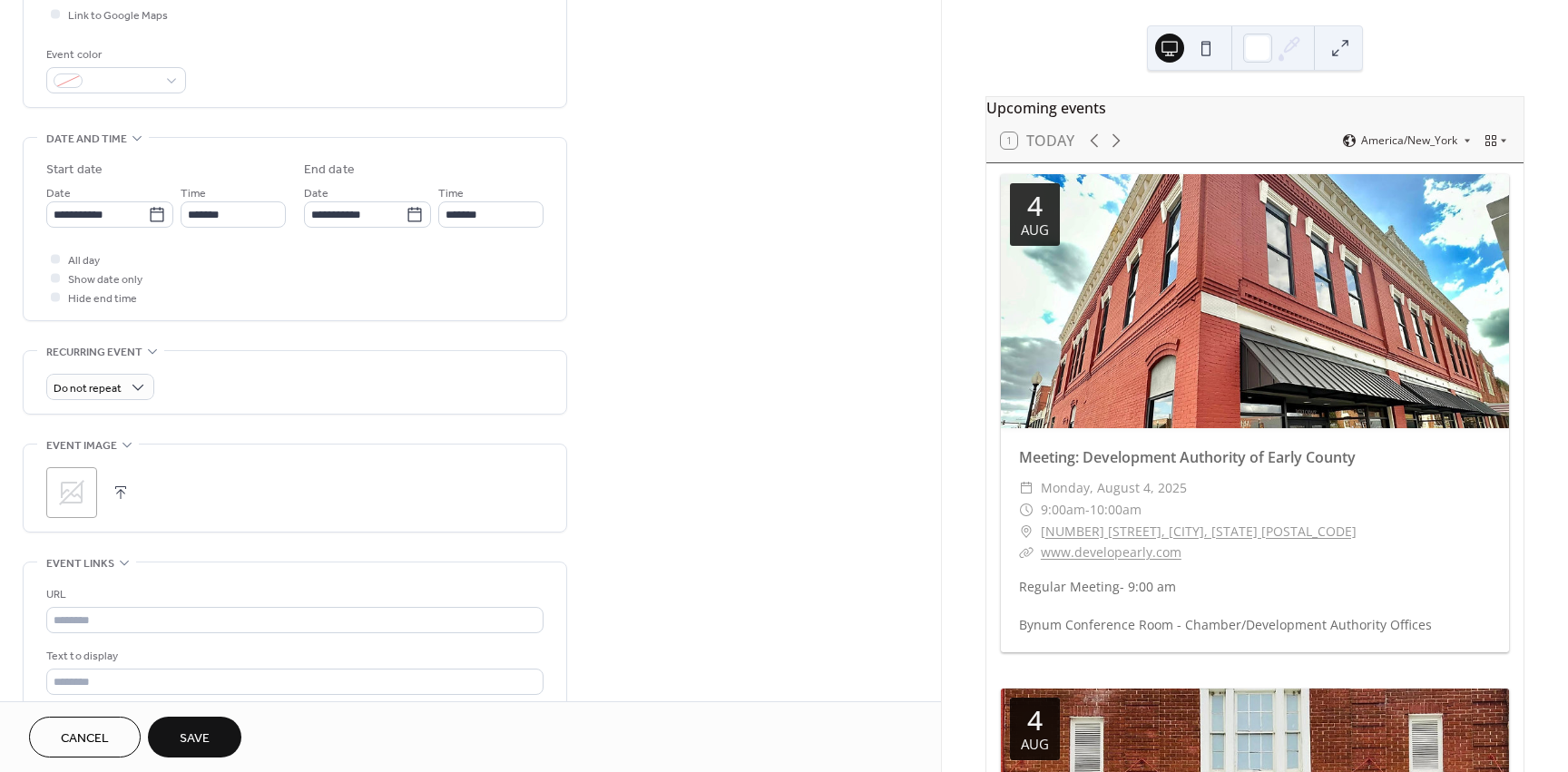 type on "**********" 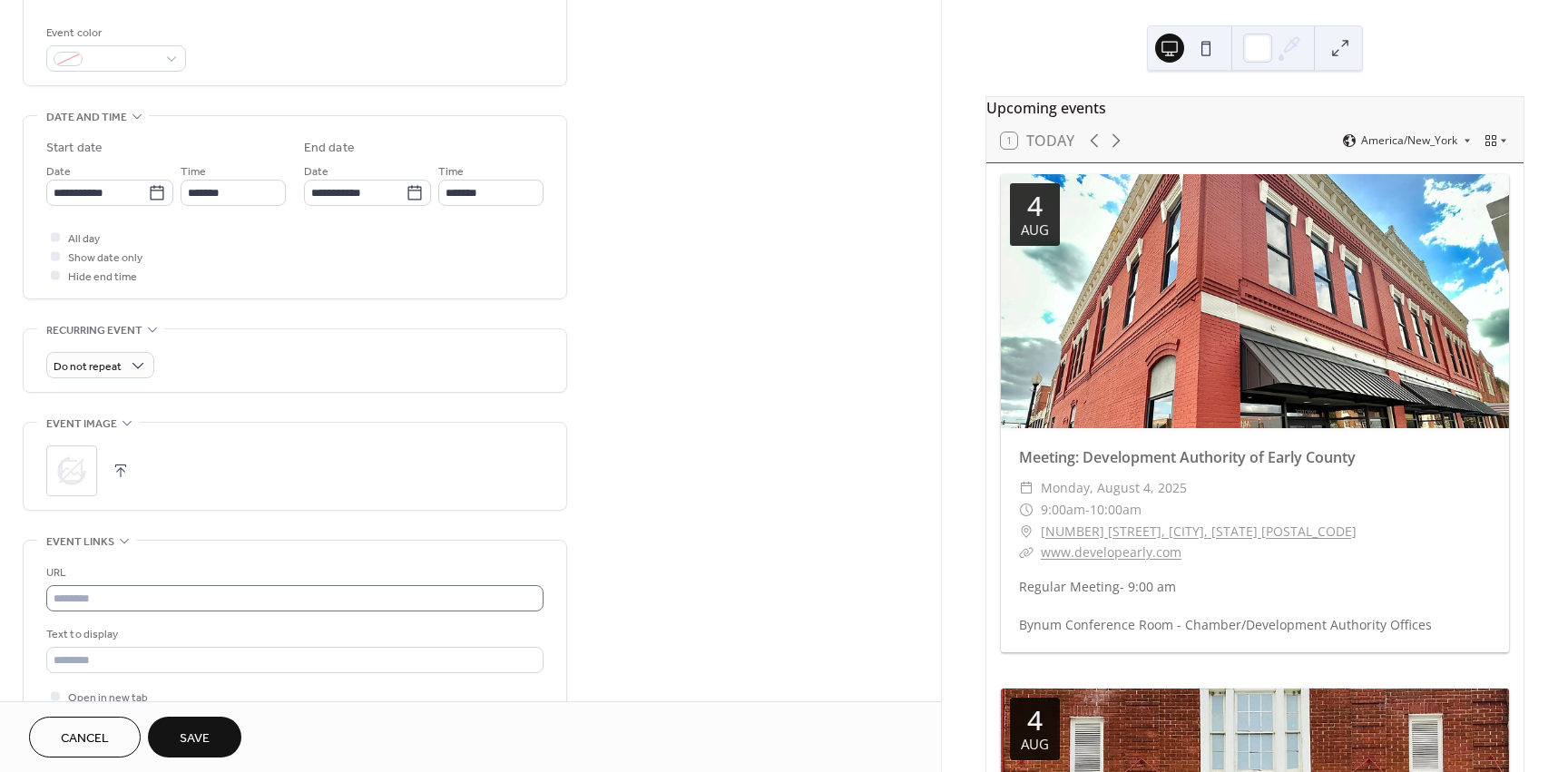 scroll, scrollTop: 544, scrollLeft: 0, axis: vertical 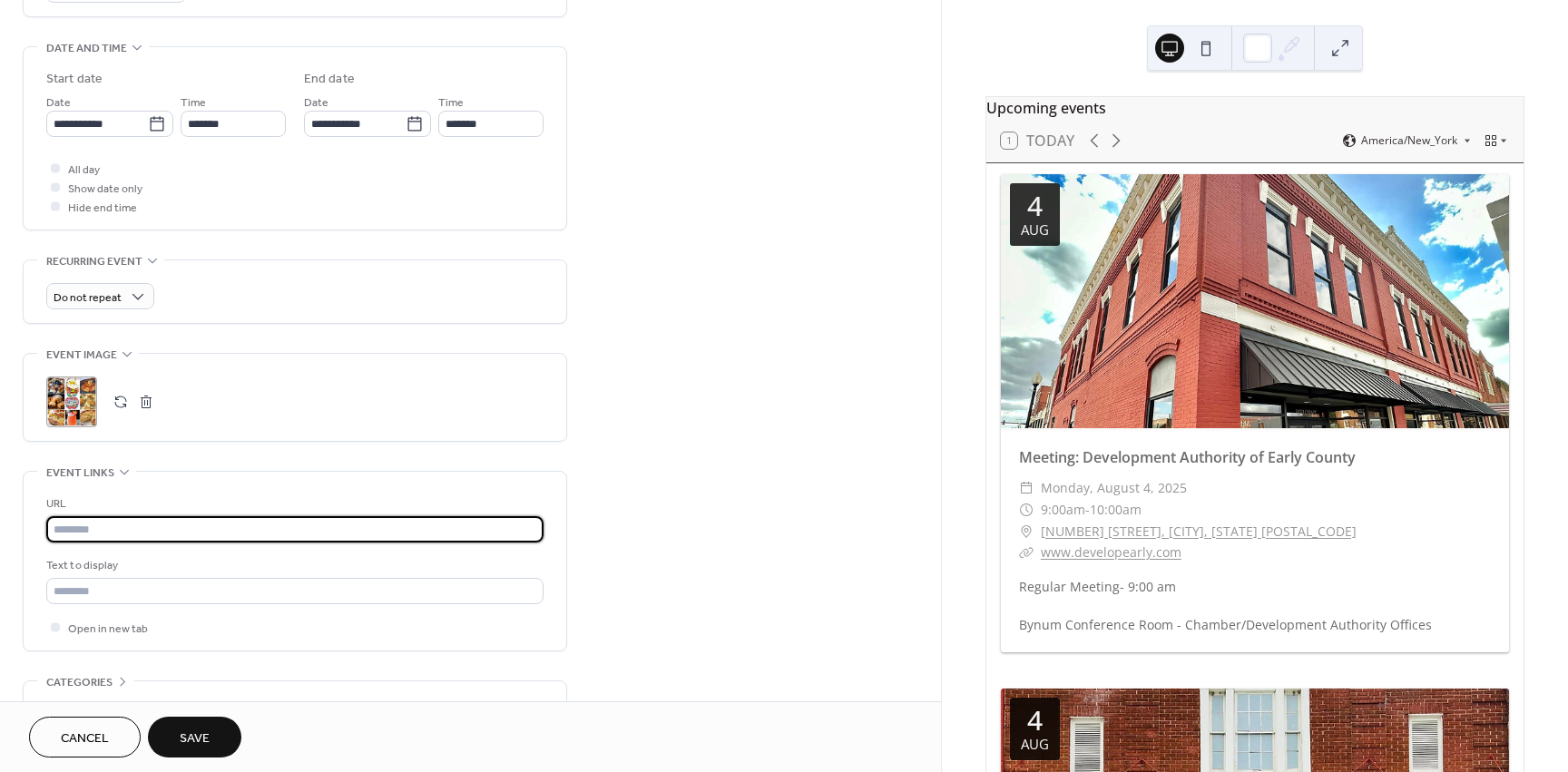 click at bounding box center [295, 529] 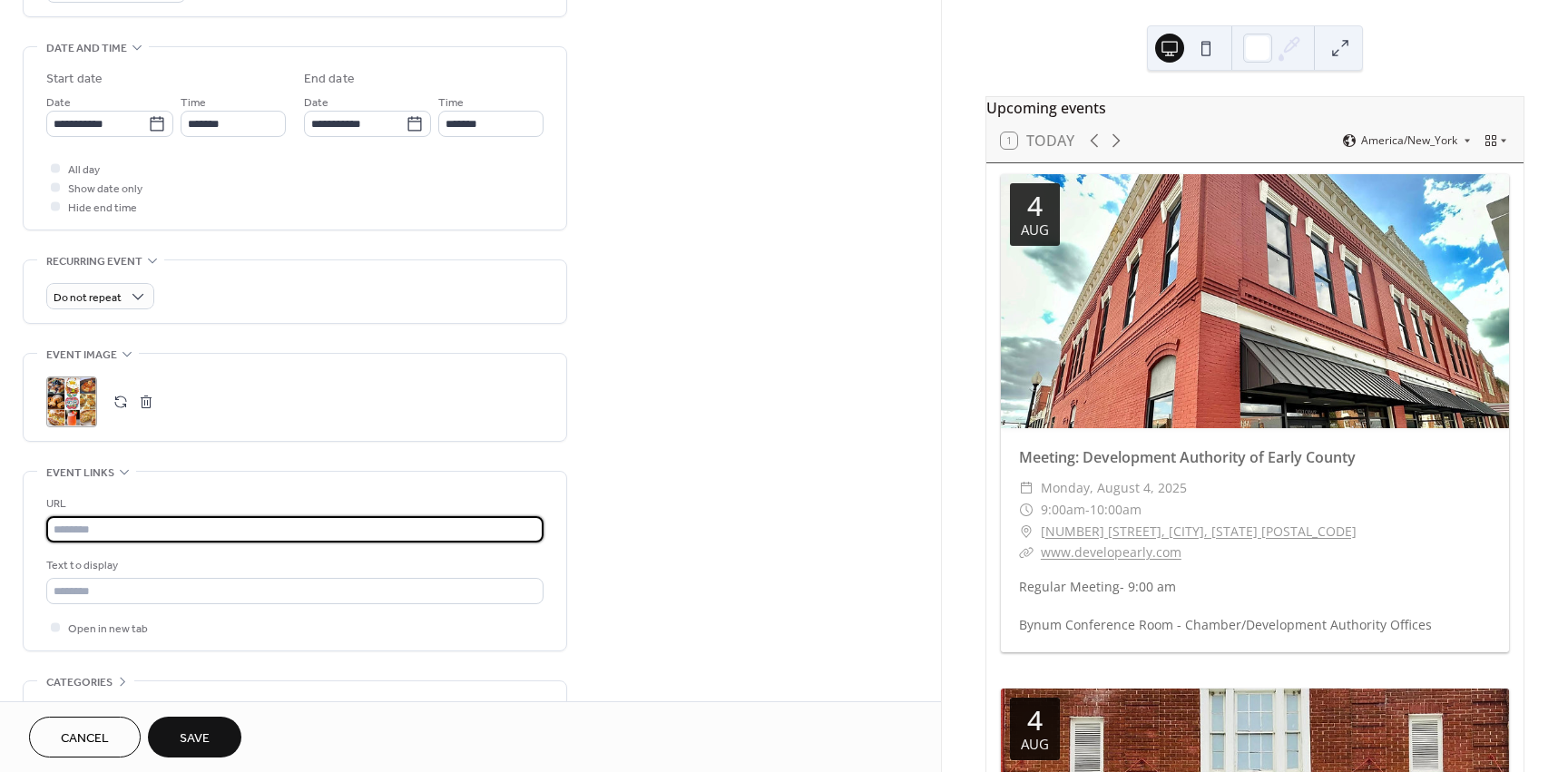 paste on "**********" 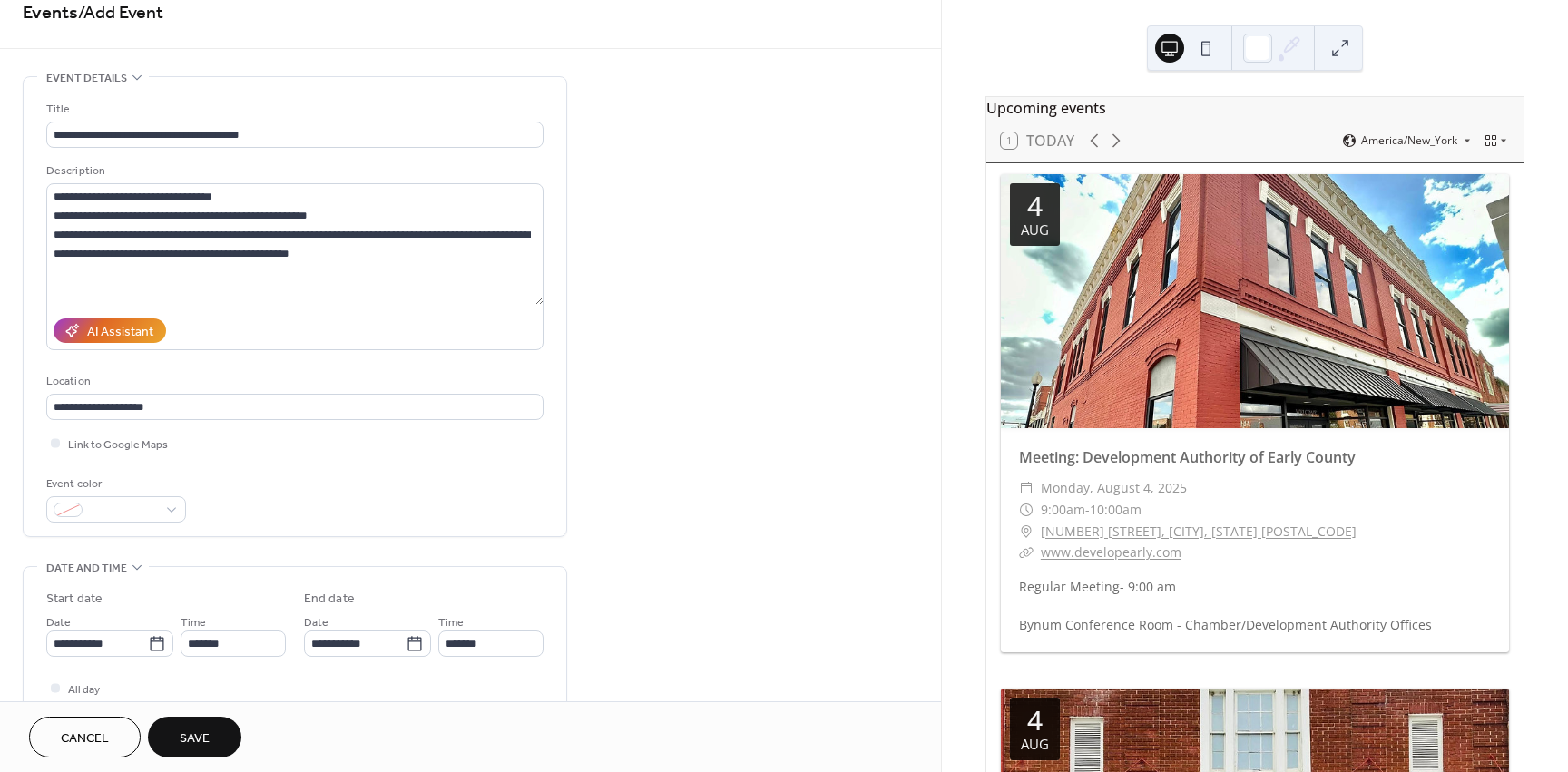 scroll, scrollTop: 0, scrollLeft: 0, axis: both 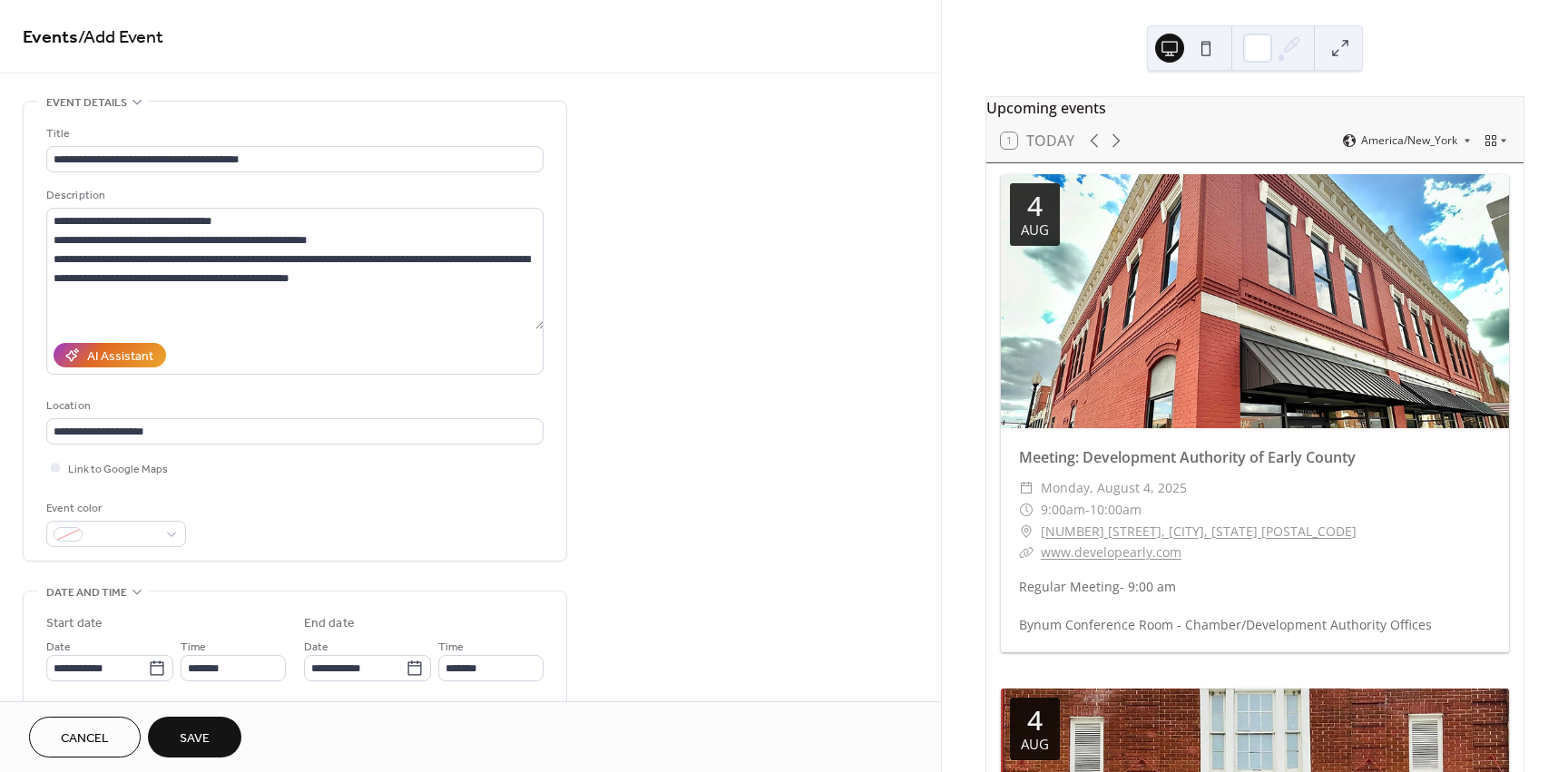 type on "**********" 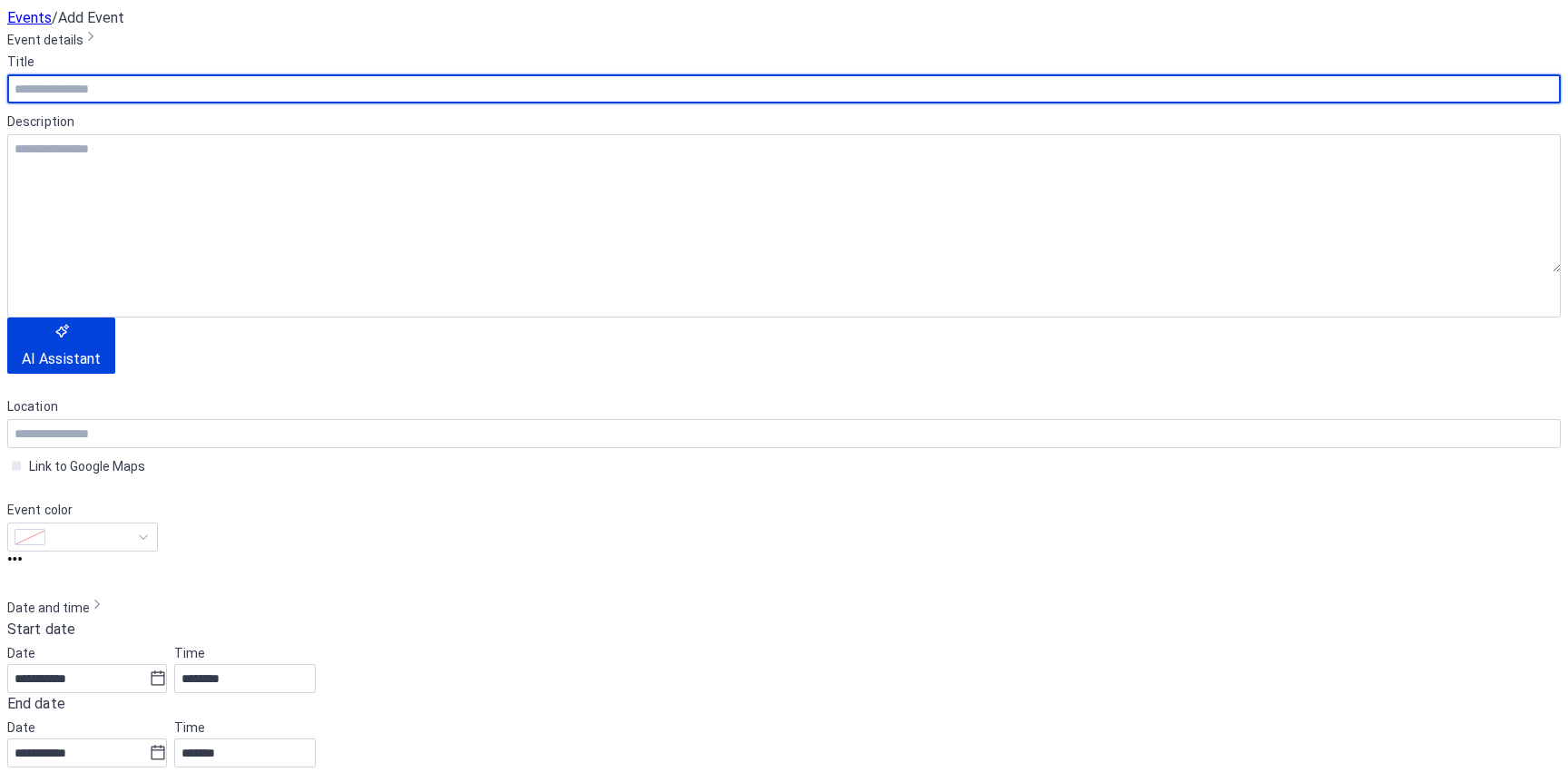 scroll, scrollTop: 0, scrollLeft: 0, axis: both 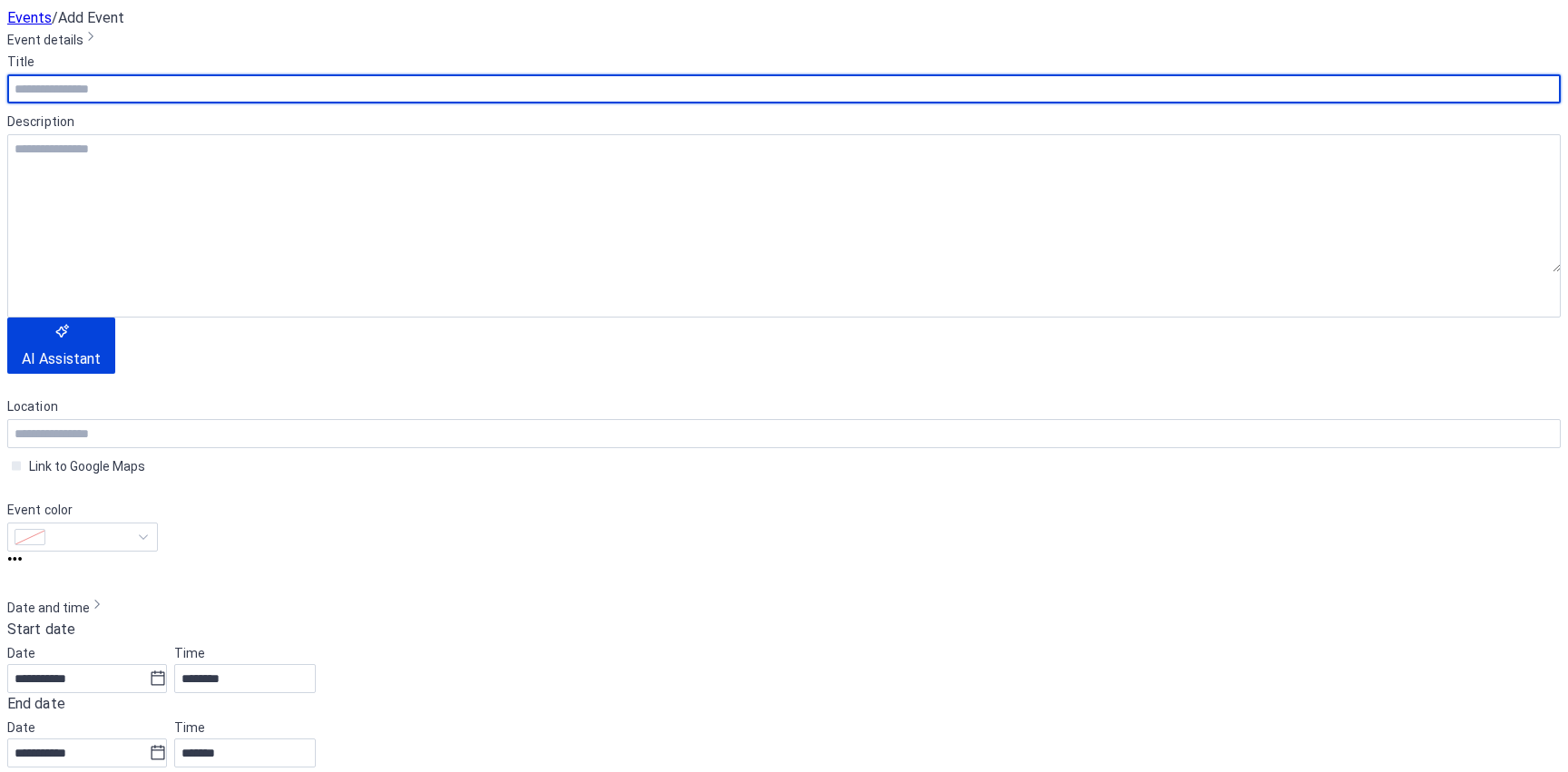 click at bounding box center [784, 89] 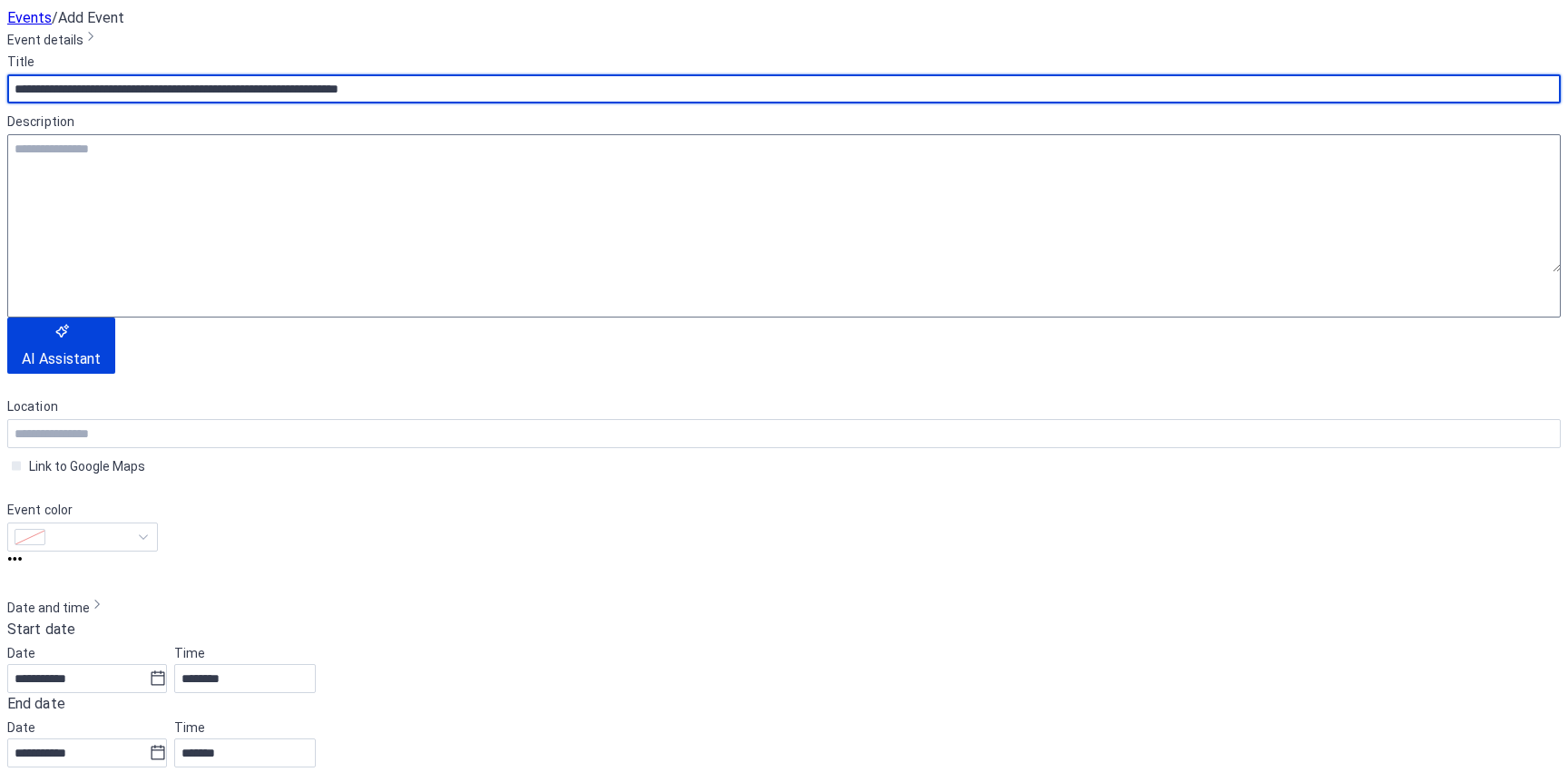 type on "**********" 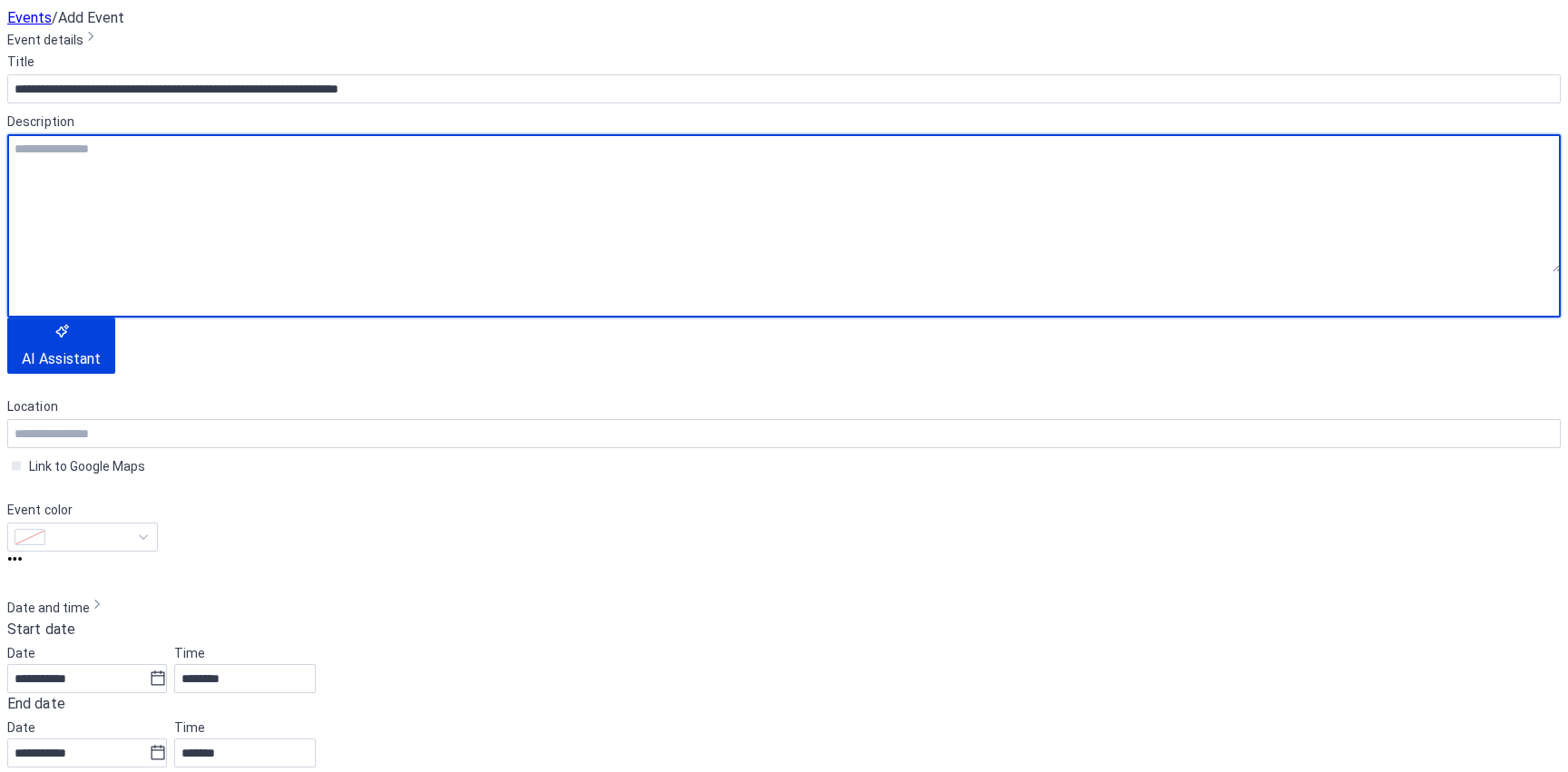 click at bounding box center [784, 203] 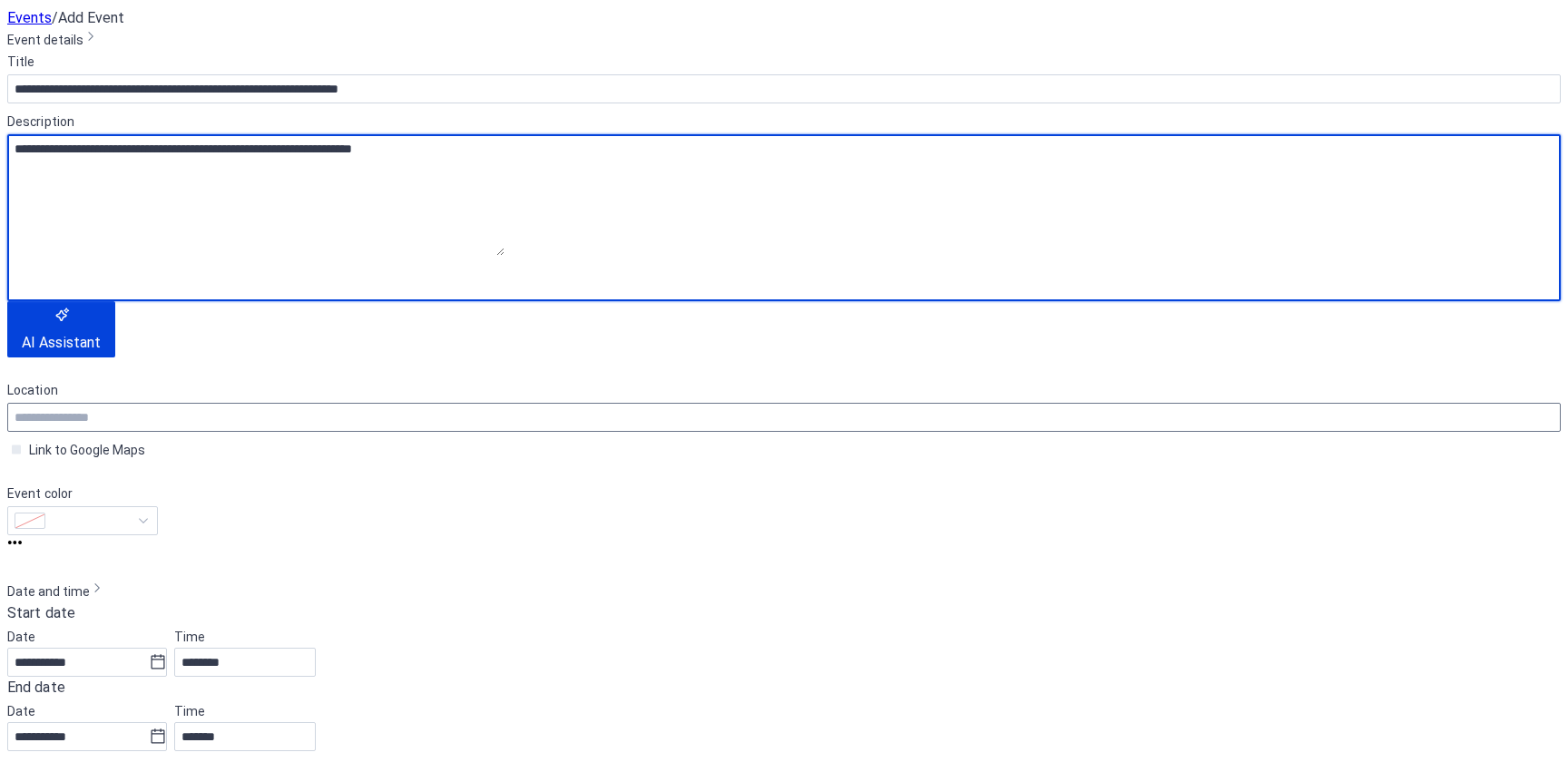 type on "**********" 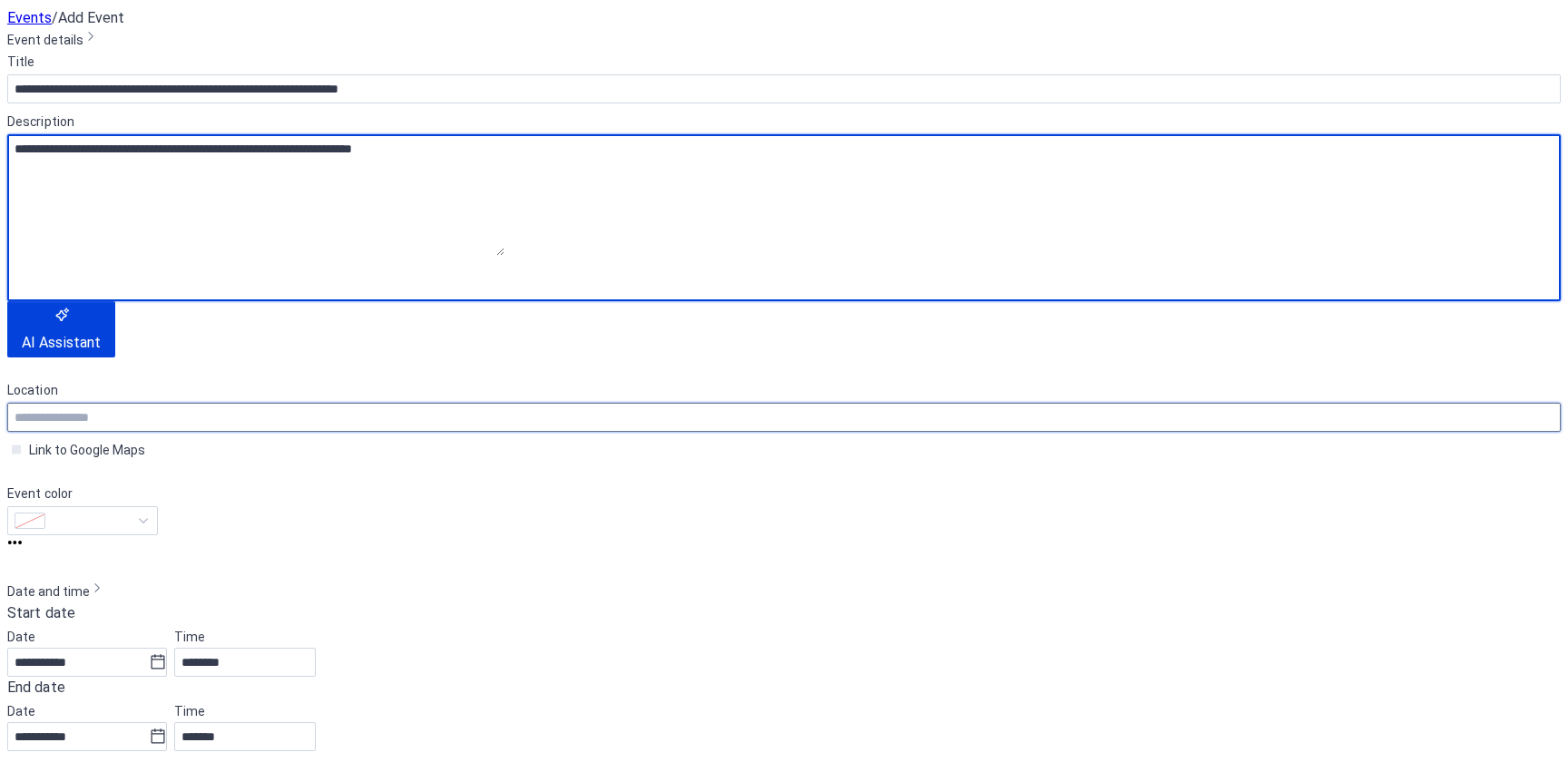 click at bounding box center [784, 417] 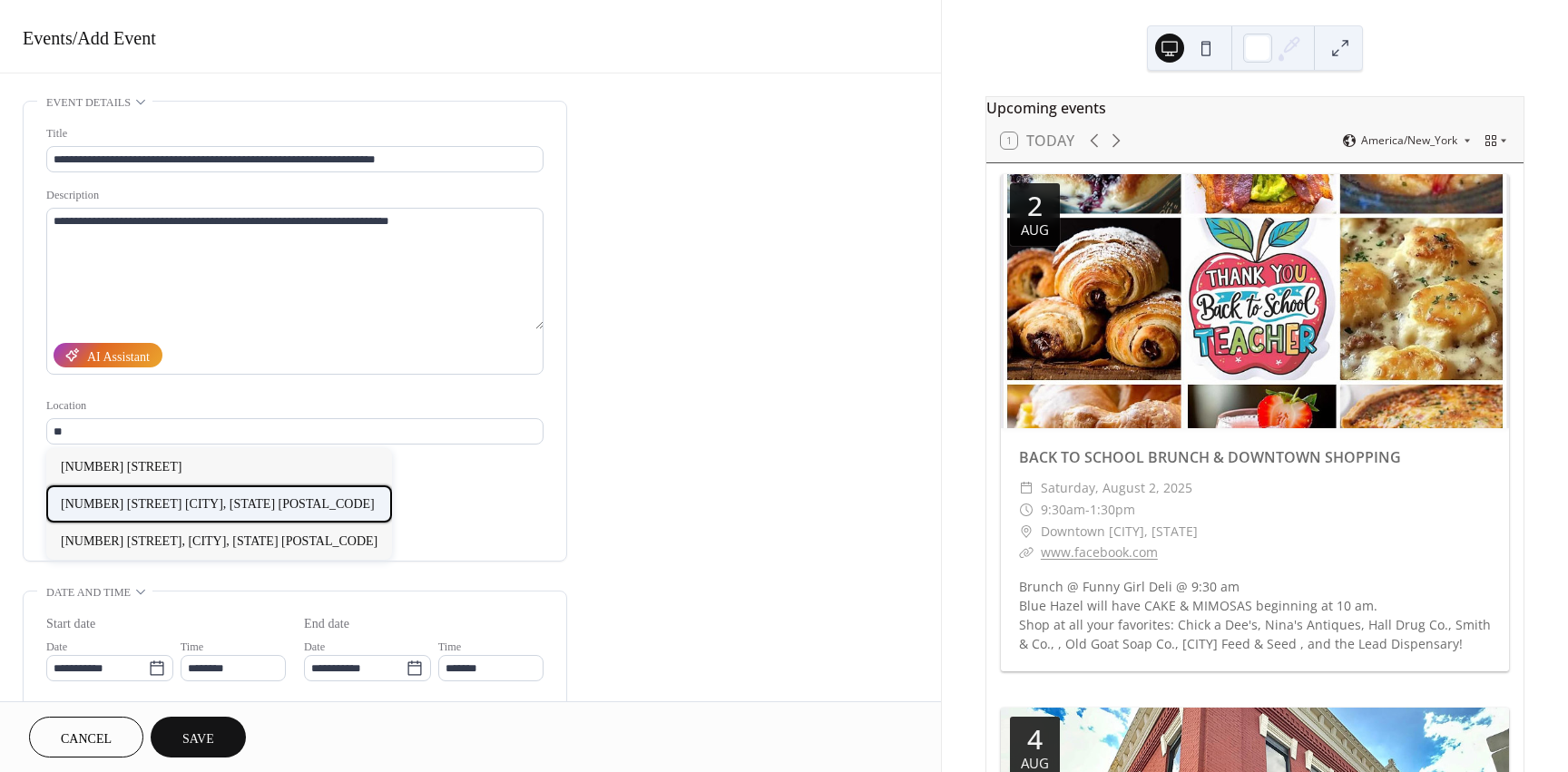 click on "[NUMBER] [STREET] [CITY], [STATE] [POSTAL_CODE]" at bounding box center (218, 503) 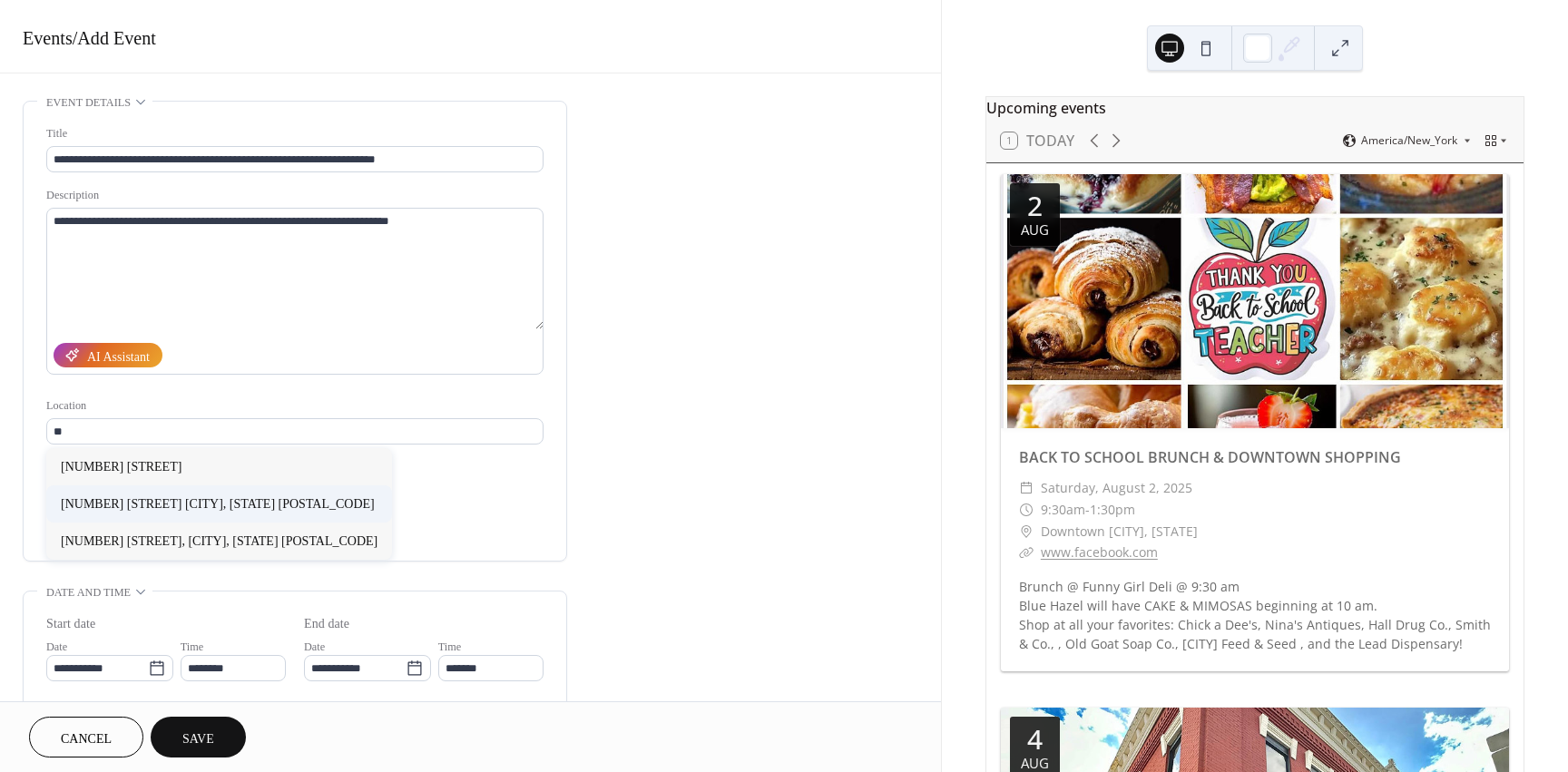 type on "**********" 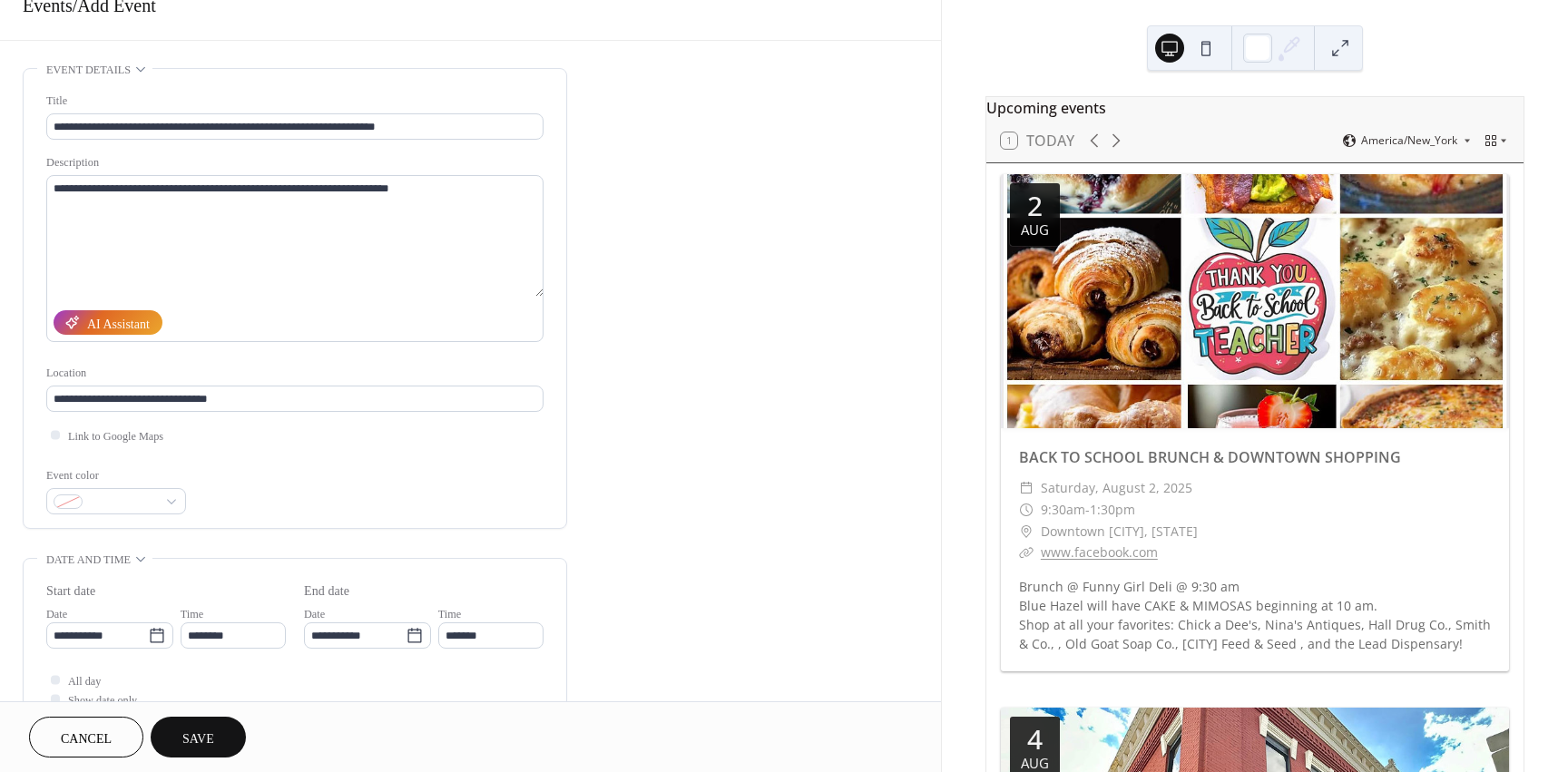 scroll, scrollTop: 91, scrollLeft: 0, axis: vertical 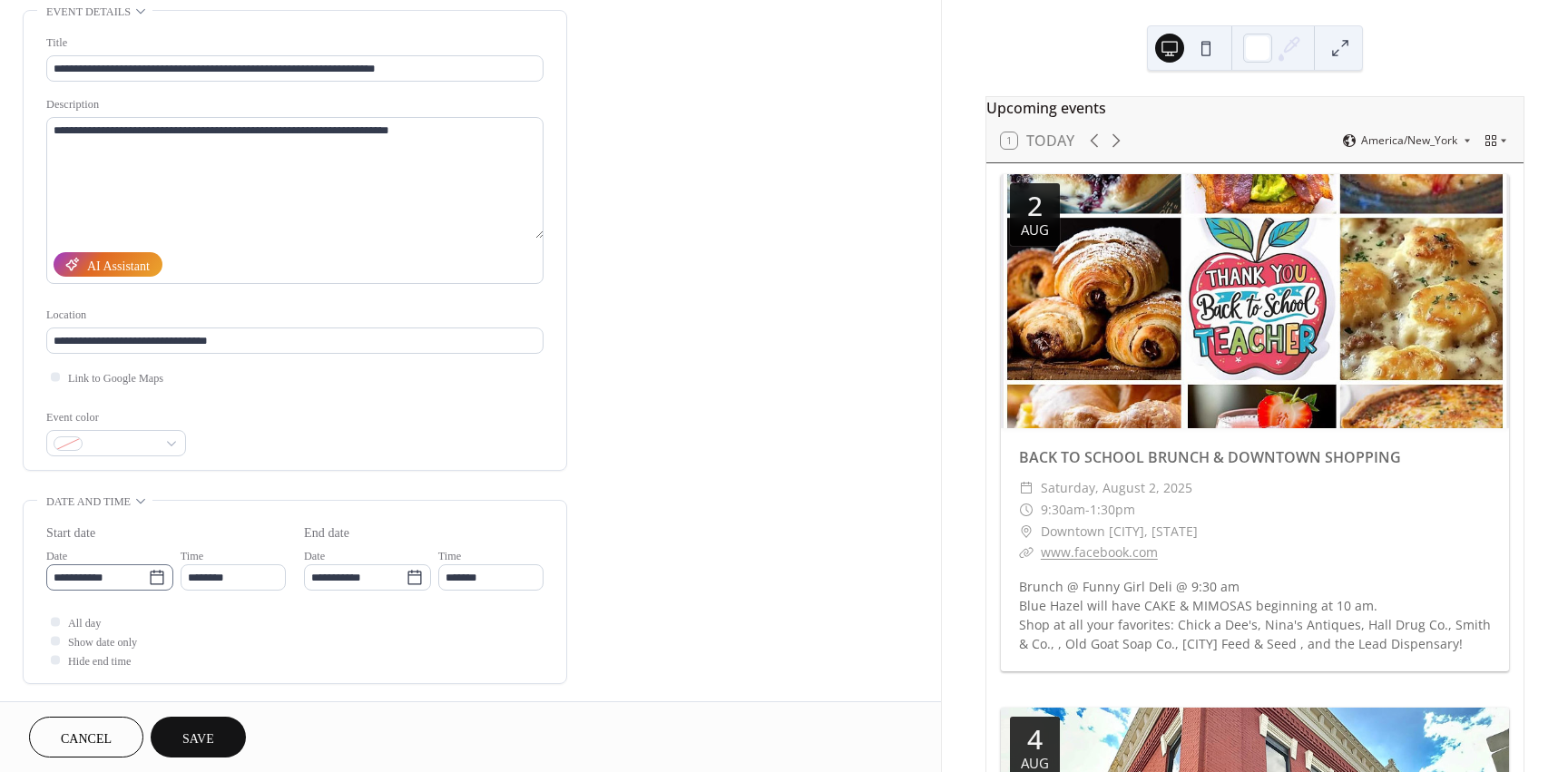 click 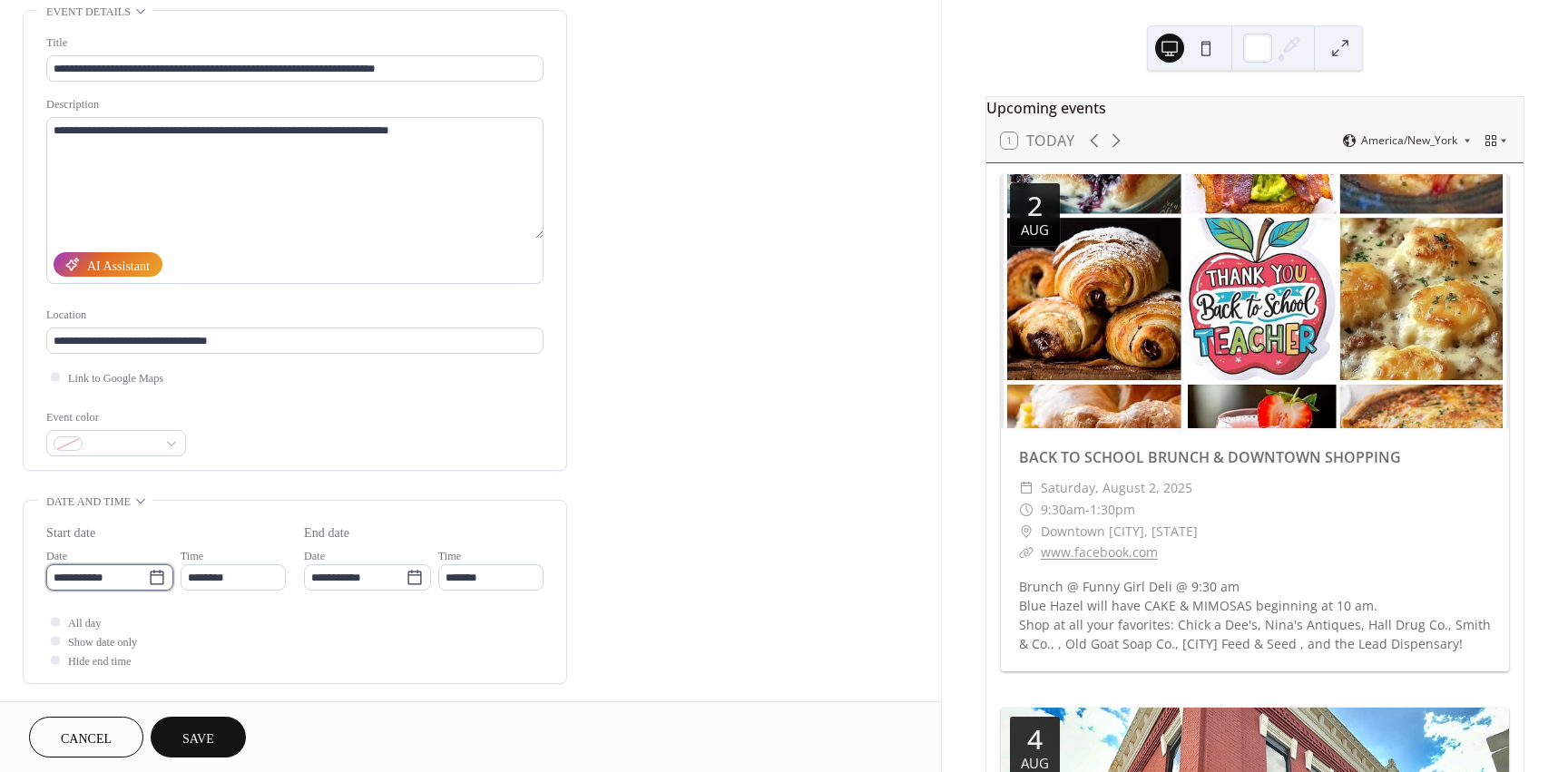 click on "**********" at bounding box center [97, 577] 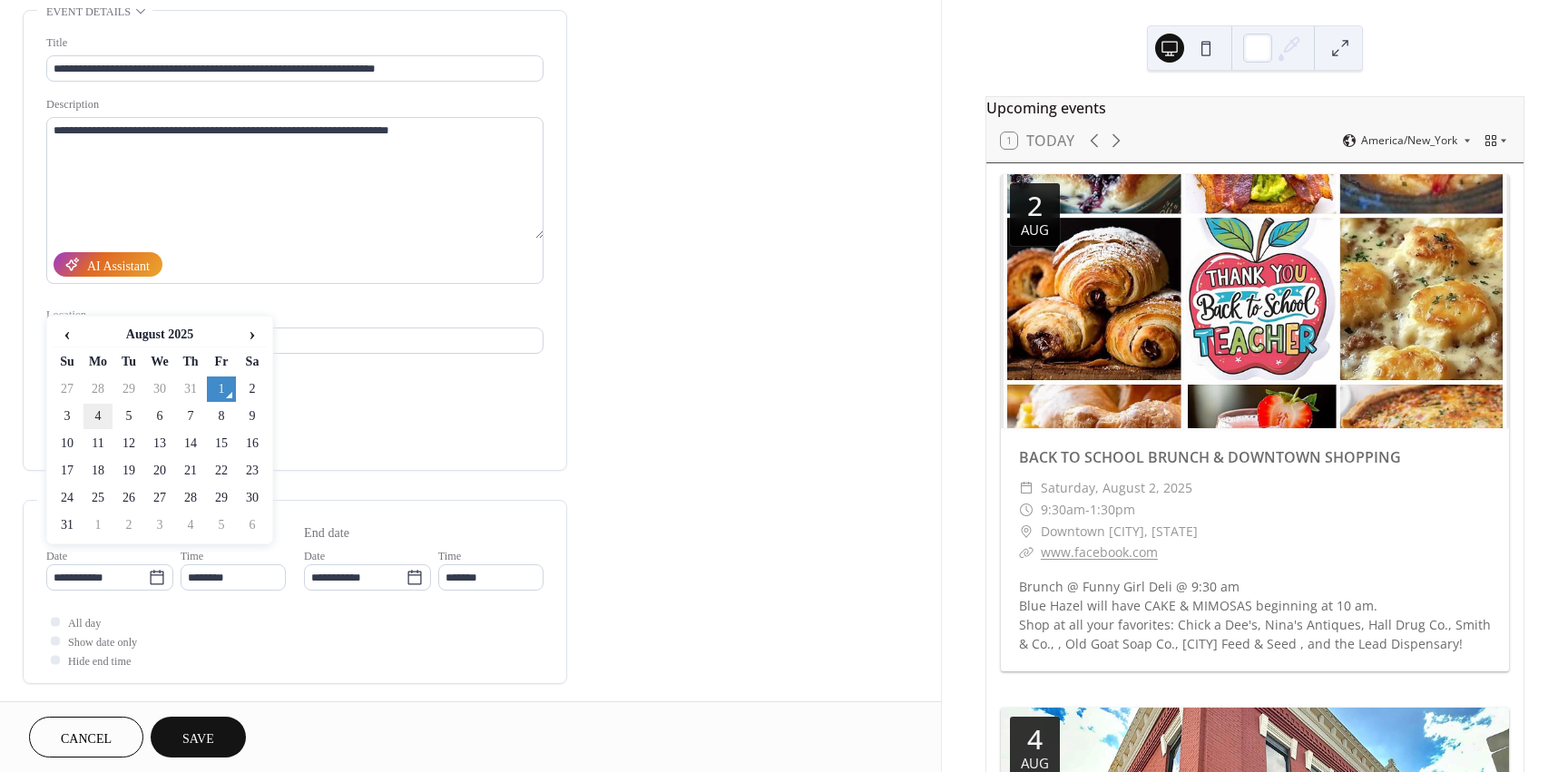 click on "4" at bounding box center [98, 416] 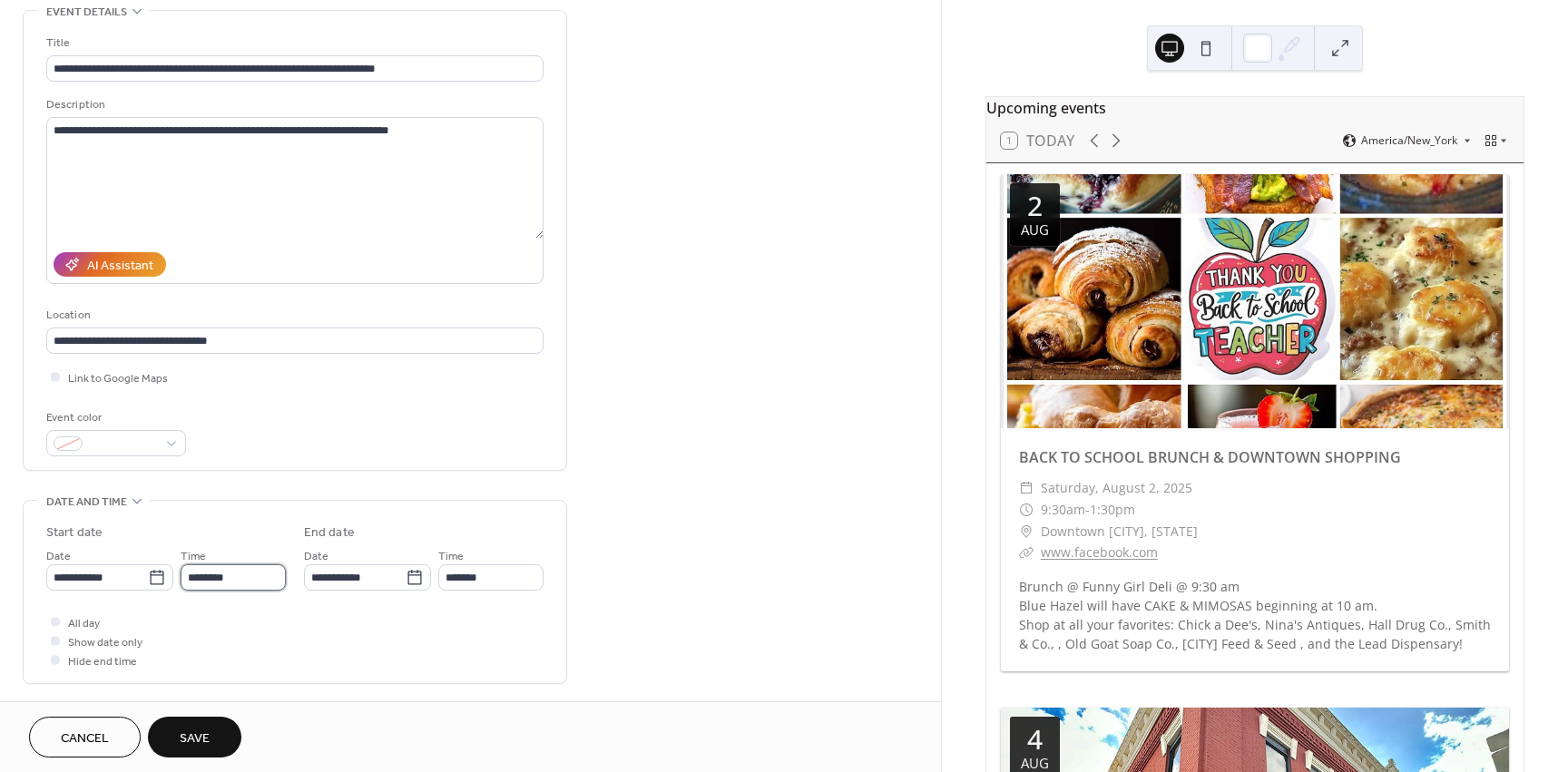 click on "********" at bounding box center (233, 577) 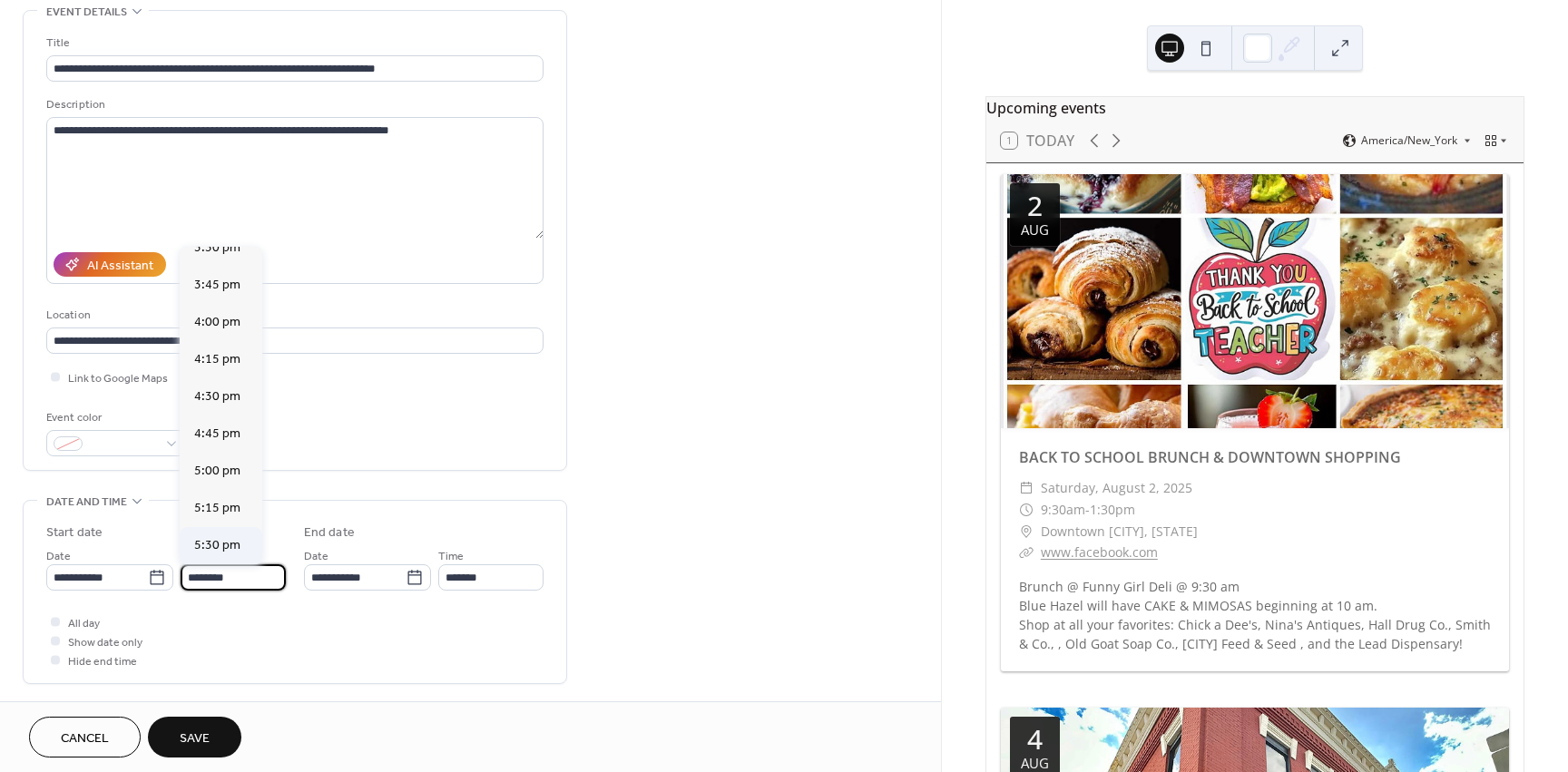 scroll, scrollTop: 2330, scrollLeft: 0, axis: vertical 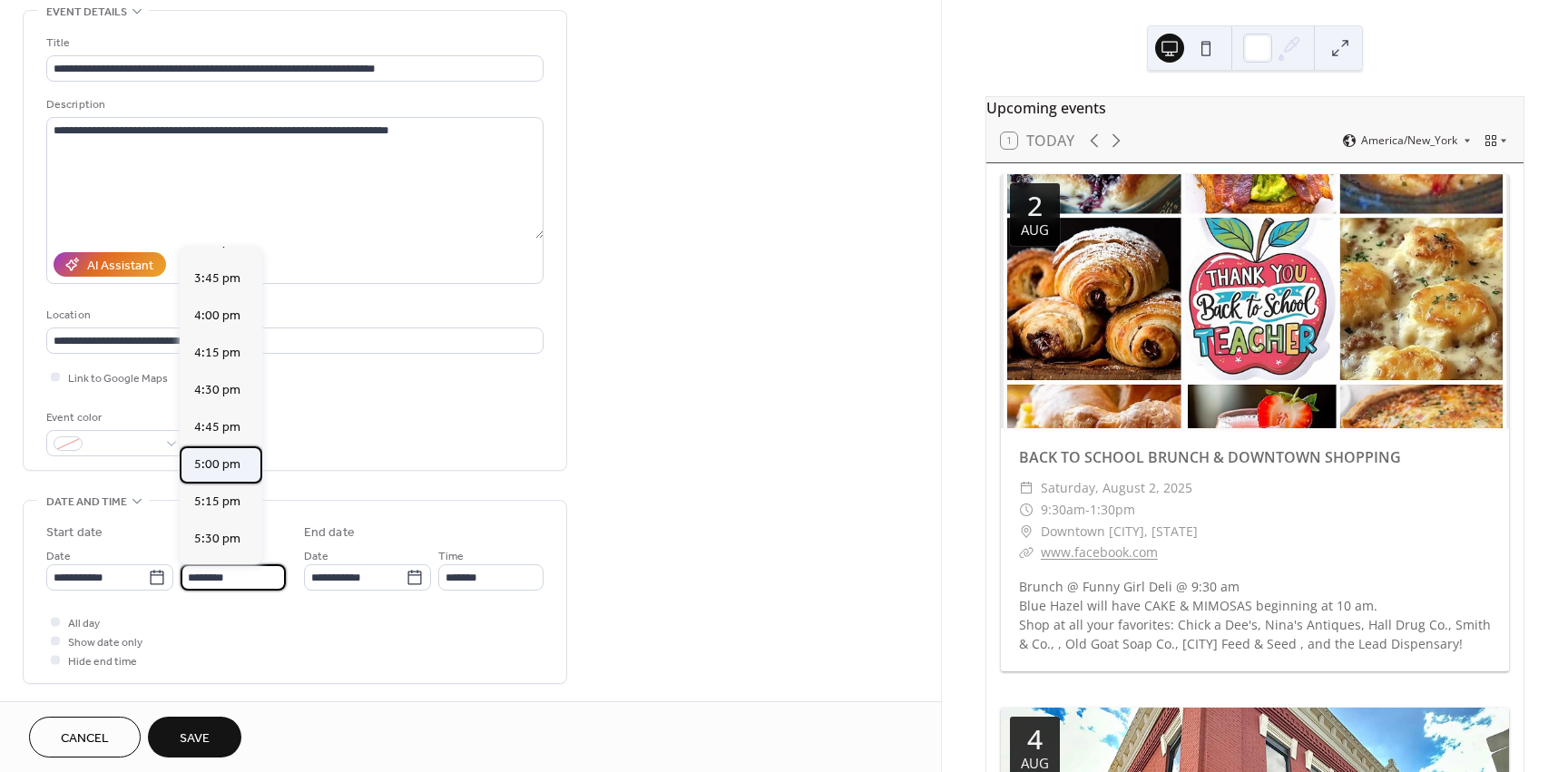 click on "5:00 pm" at bounding box center (217, 464) 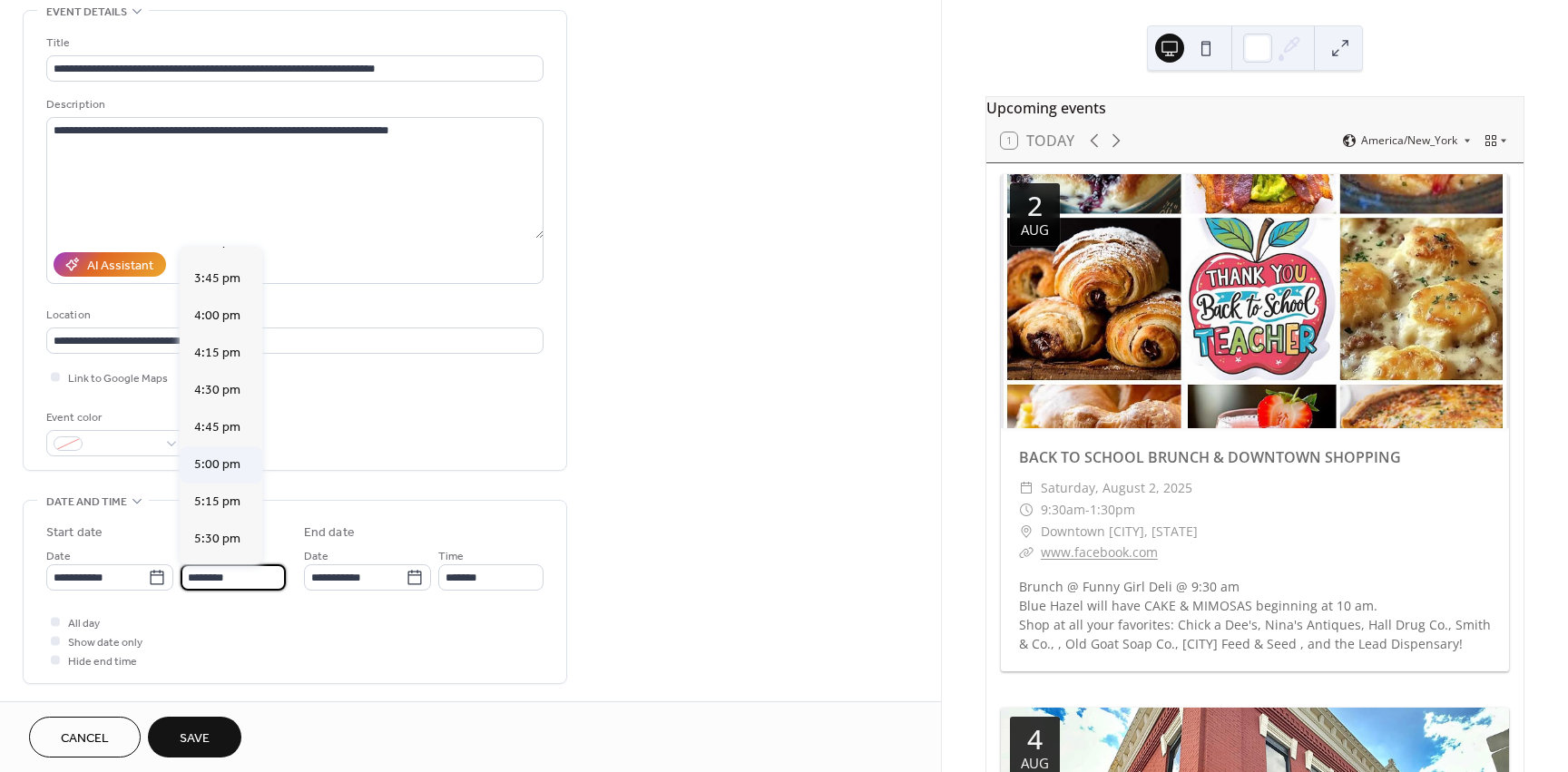 type on "*******" 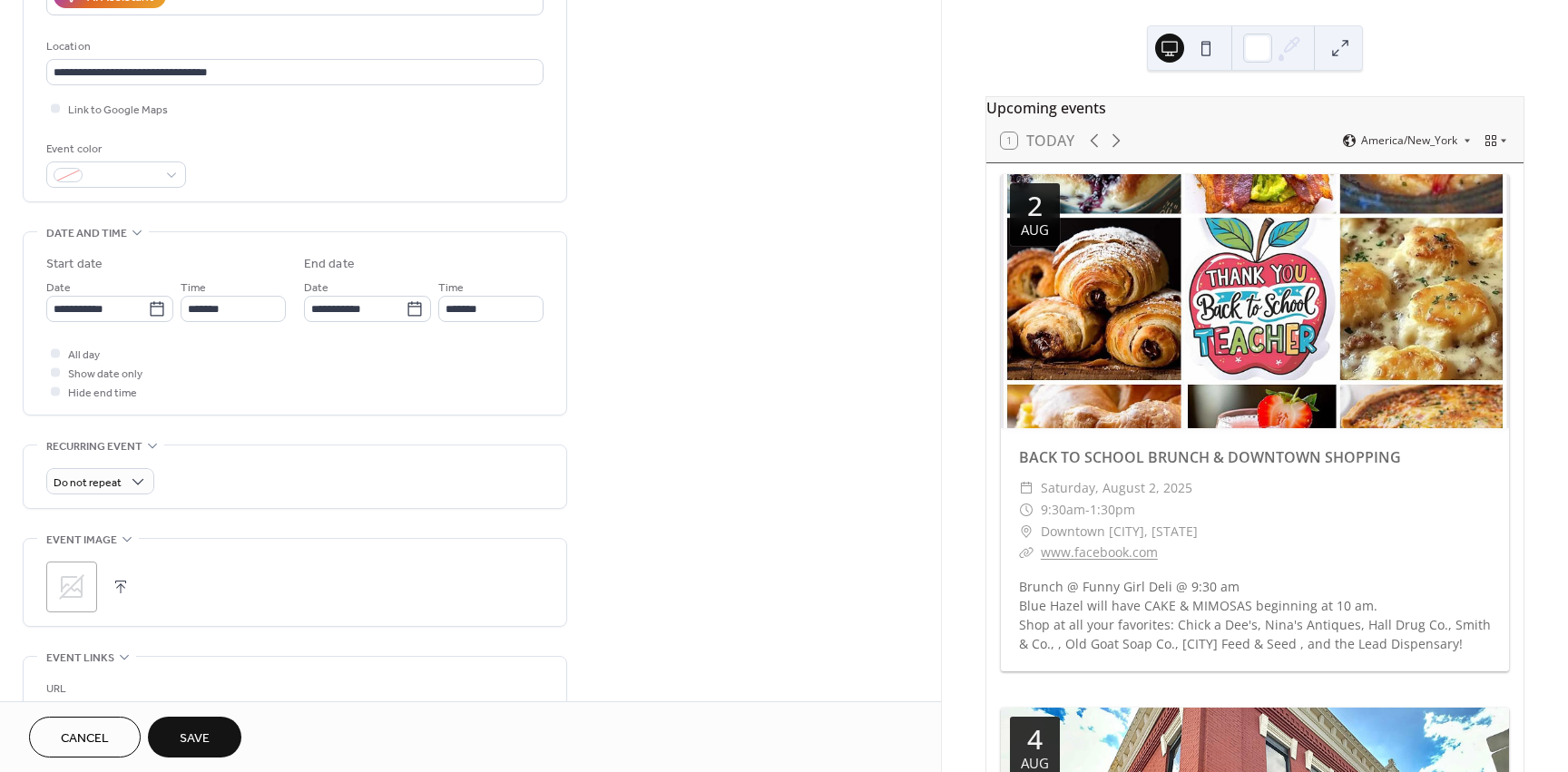 scroll, scrollTop: 363, scrollLeft: 0, axis: vertical 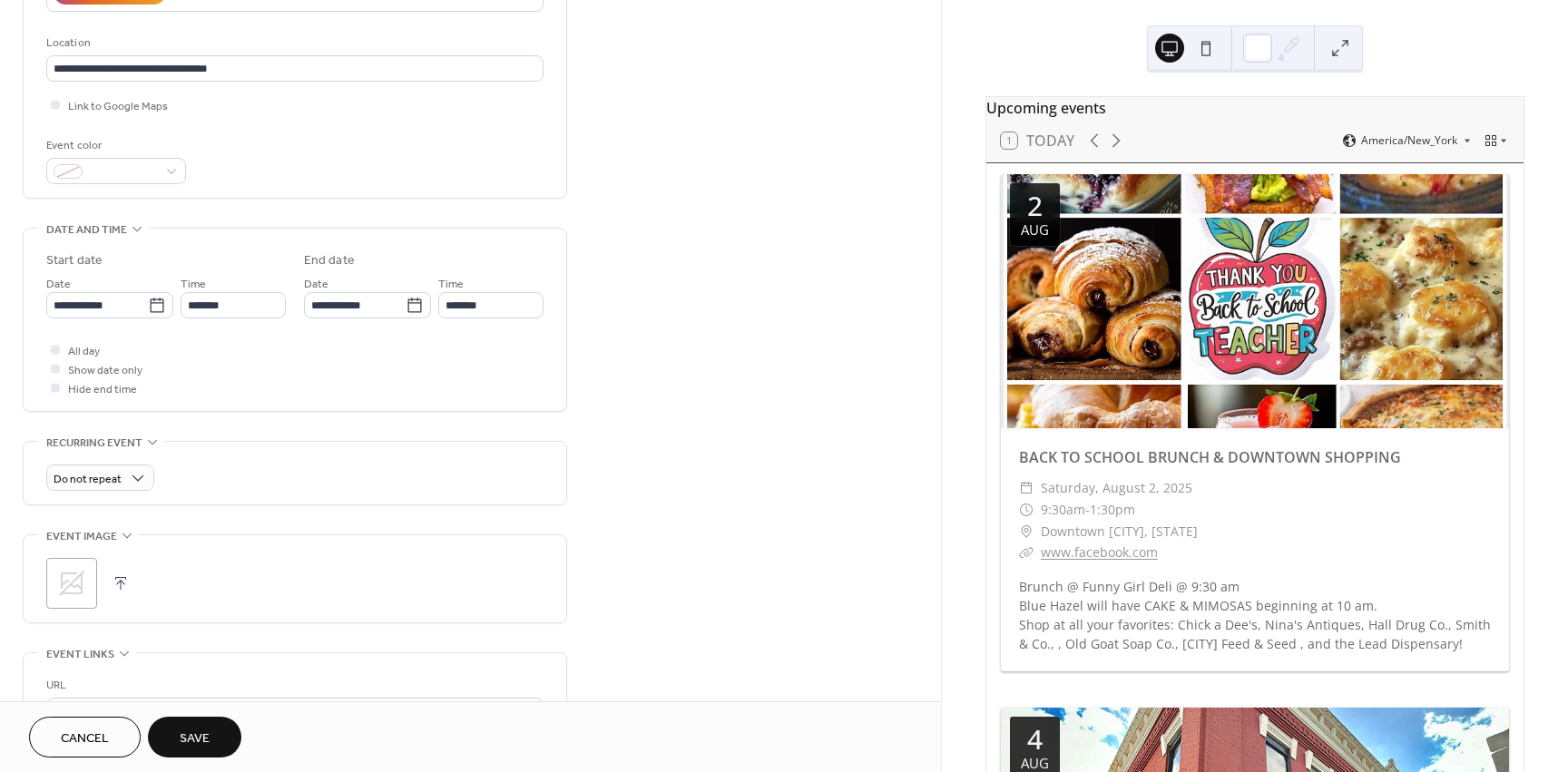 click 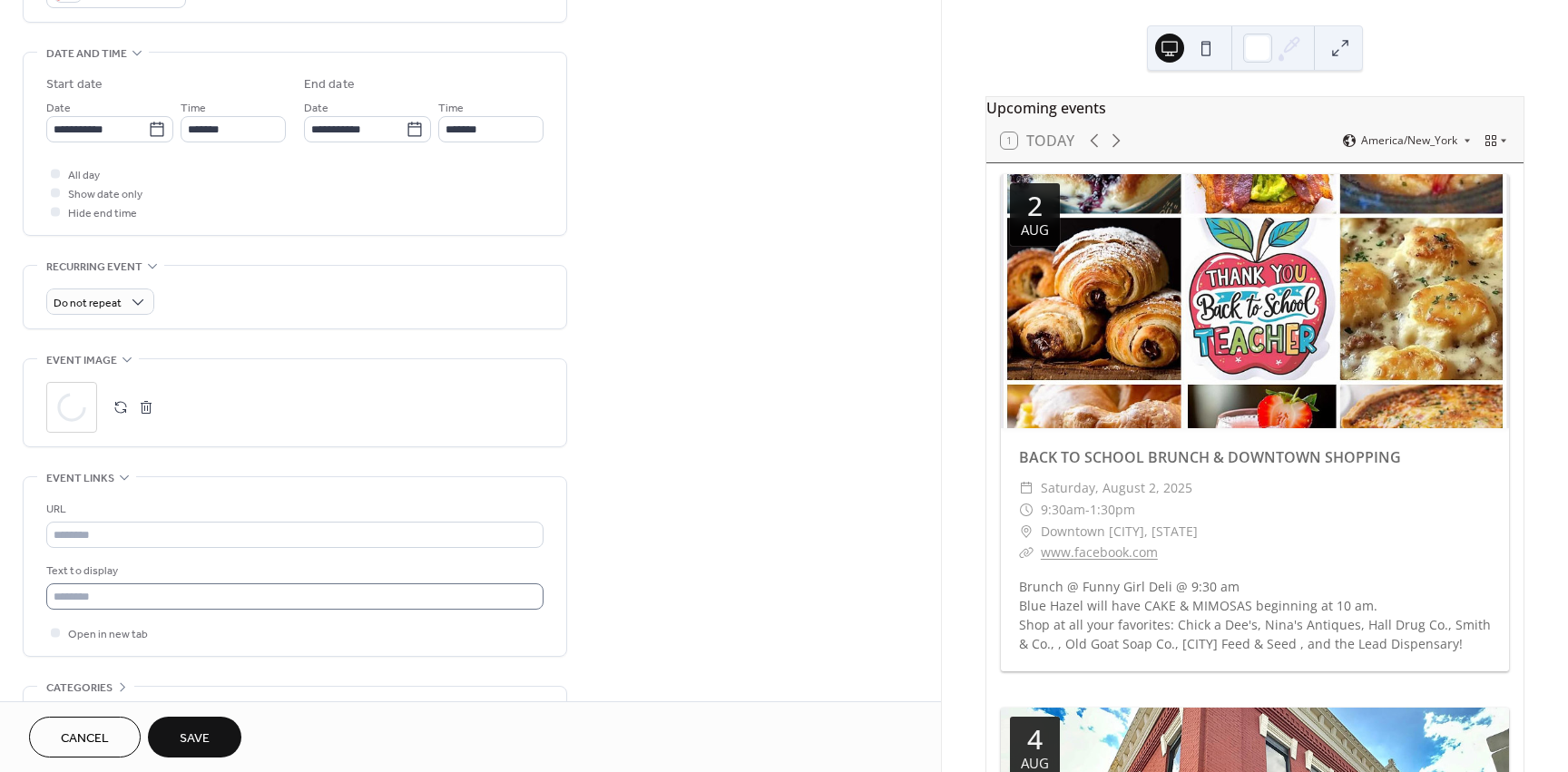 scroll, scrollTop: 544, scrollLeft: 0, axis: vertical 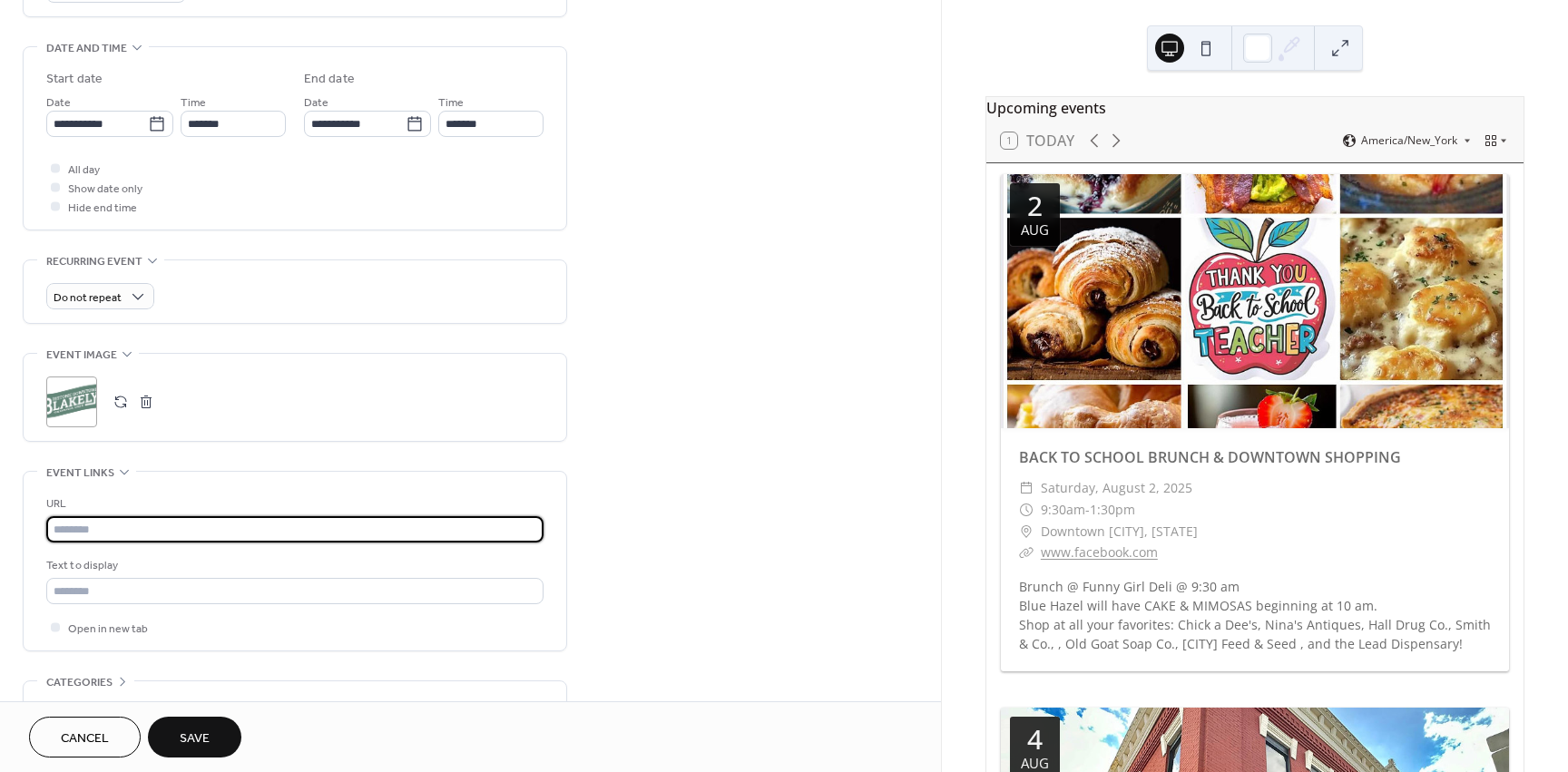 click at bounding box center [295, 529] 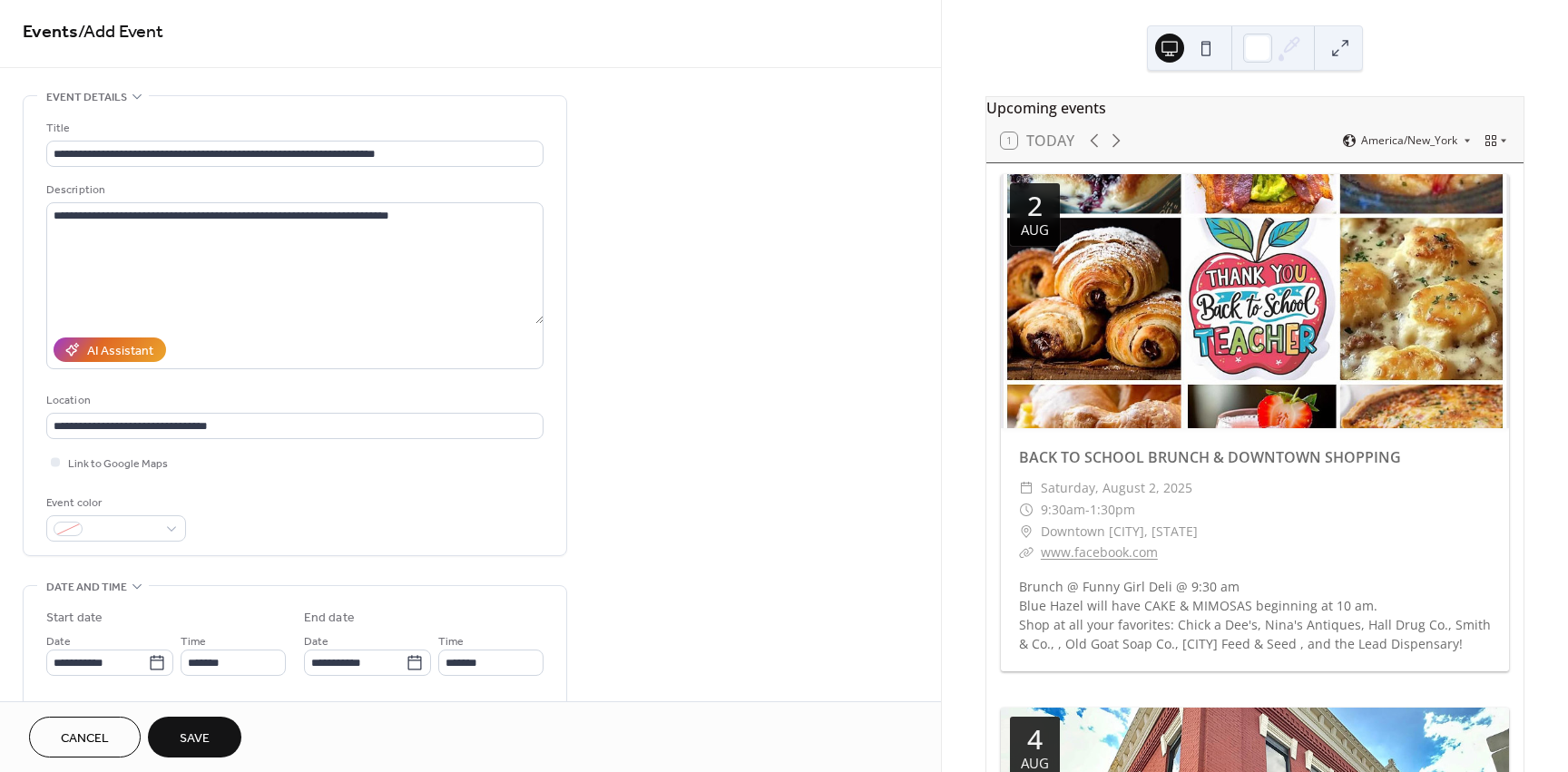 scroll, scrollTop: 0, scrollLeft: 0, axis: both 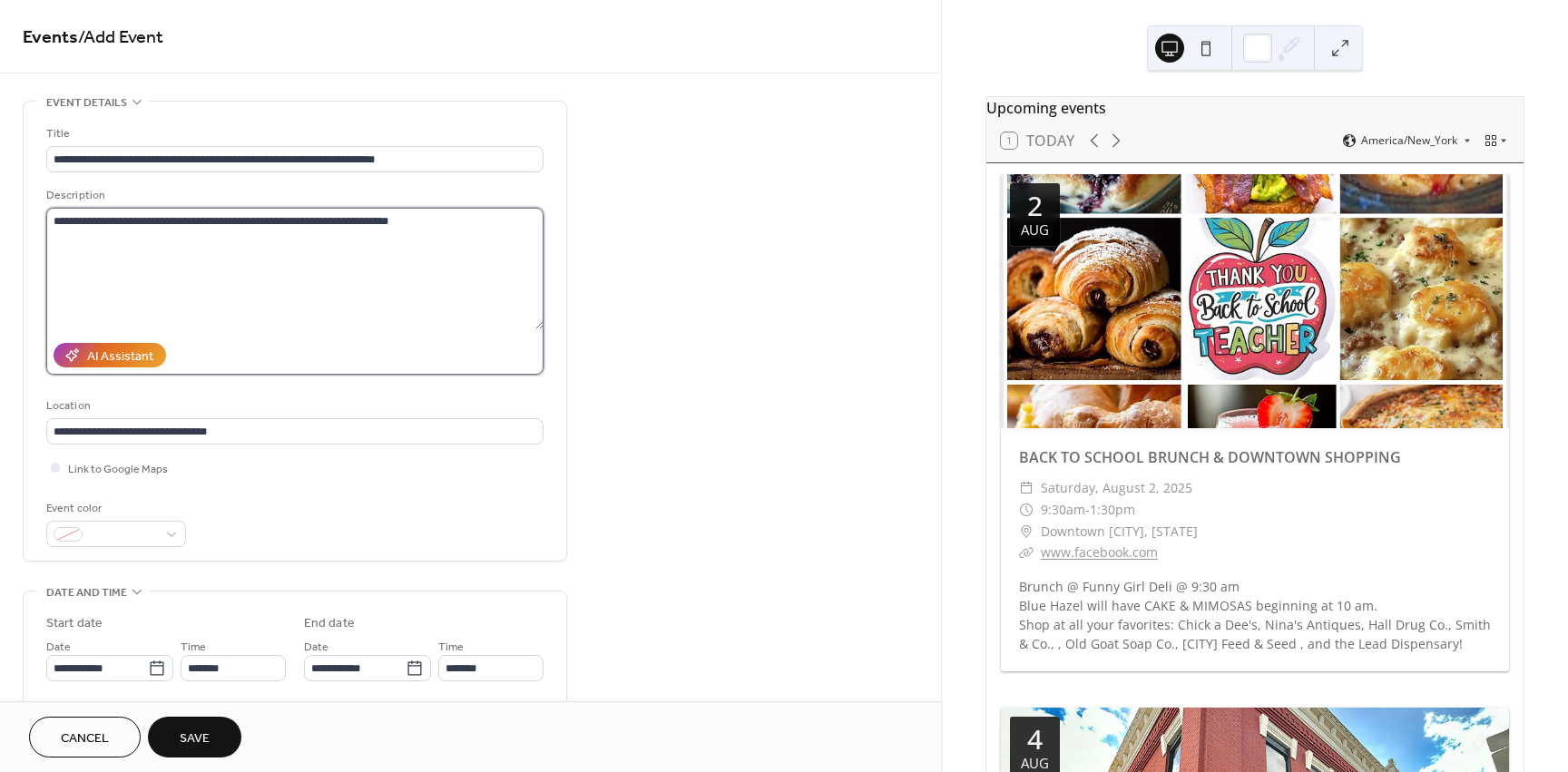 click on "**********" at bounding box center (295, 269) 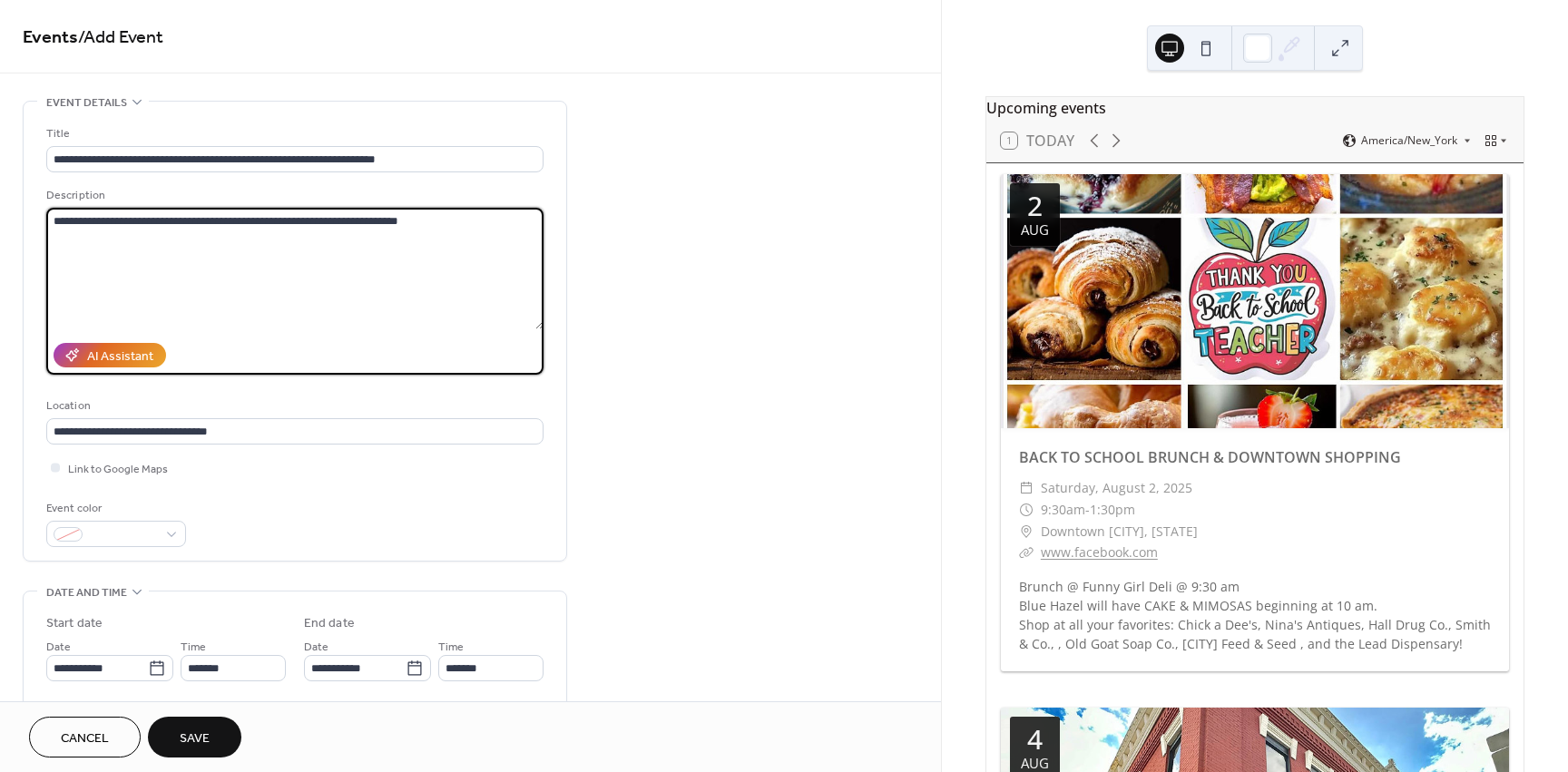 type on "**********" 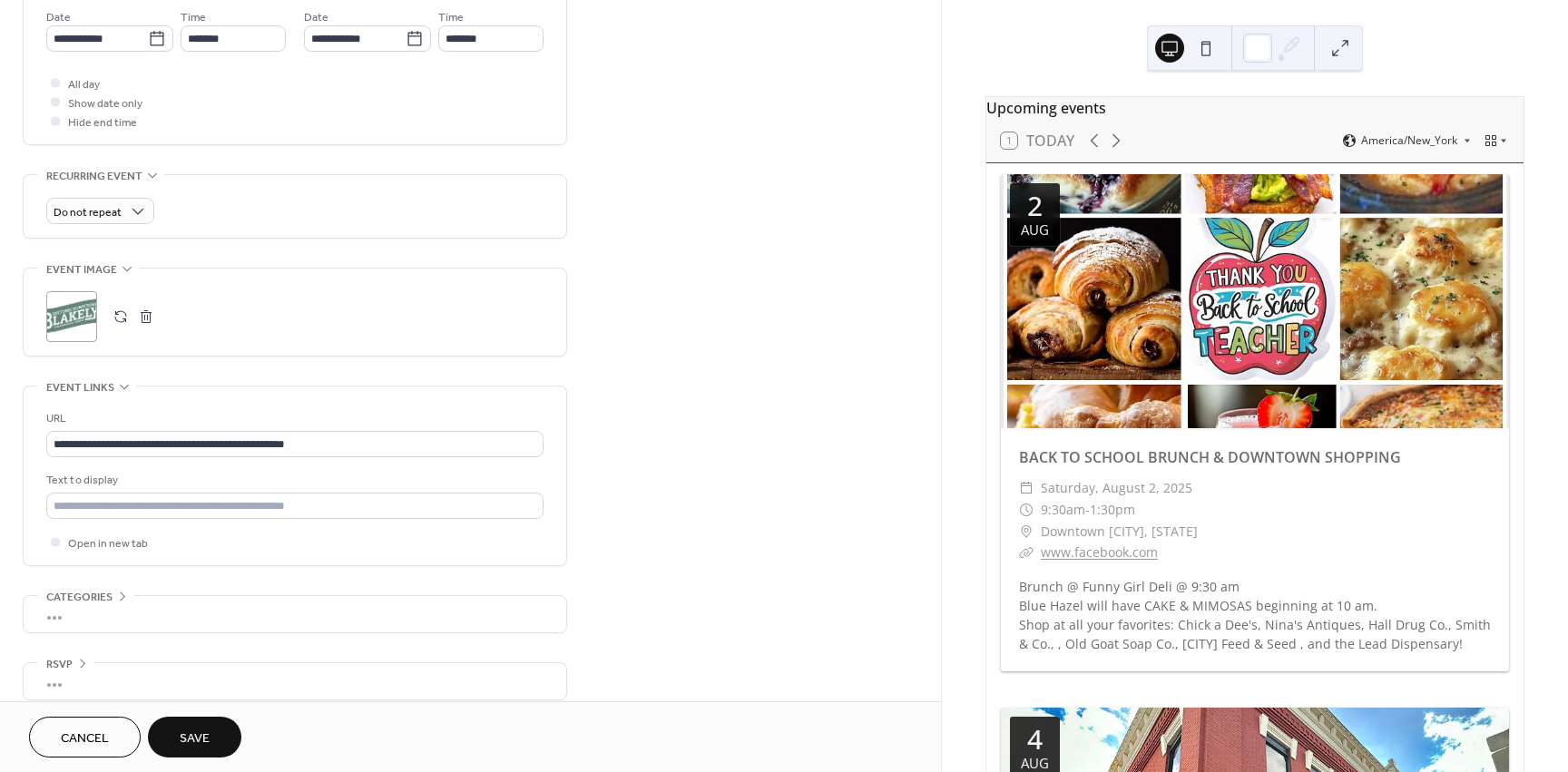 scroll, scrollTop: 647, scrollLeft: 0, axis: vertical 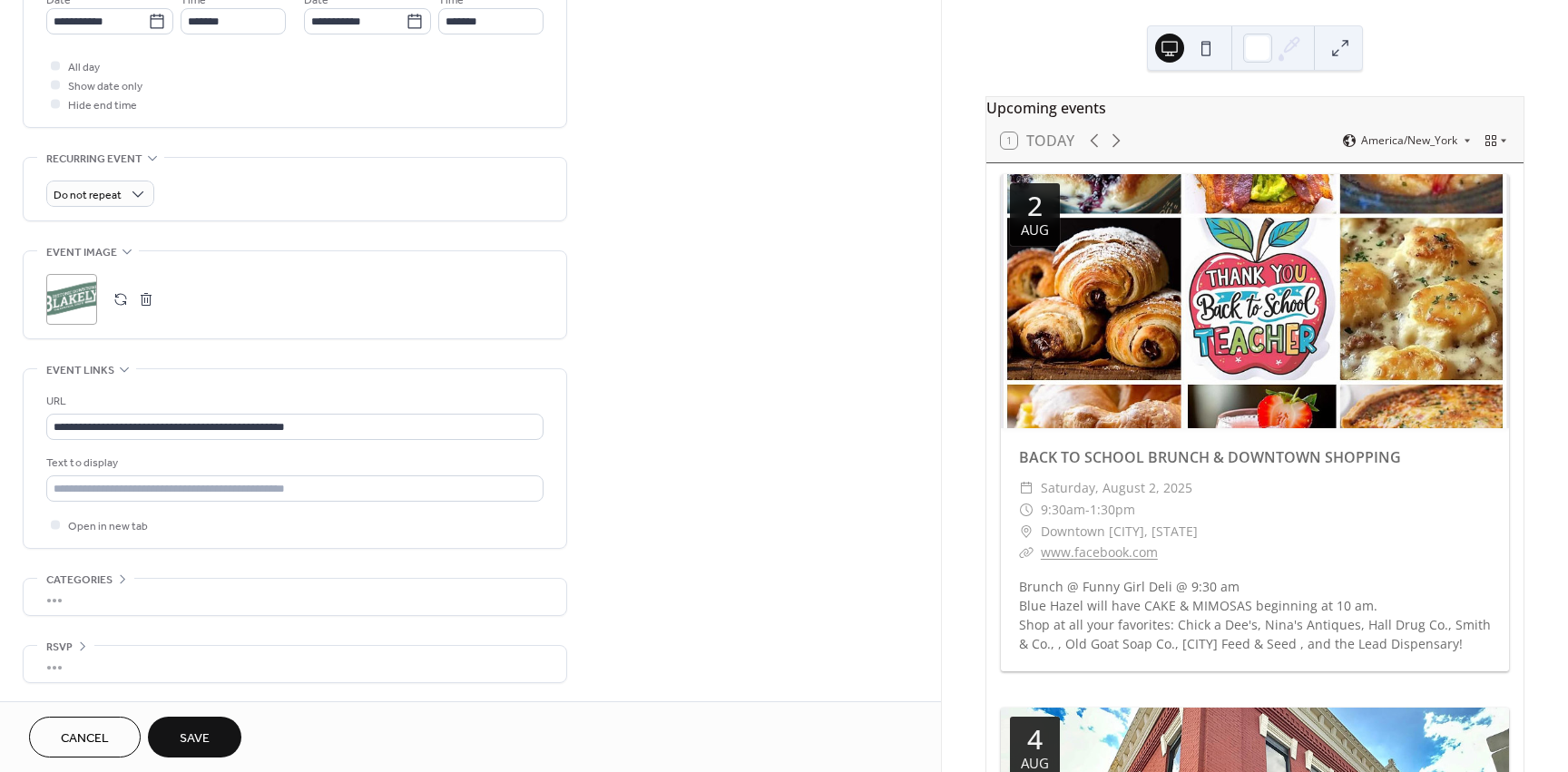 click on "Save" at bounding box center (194, 738) 